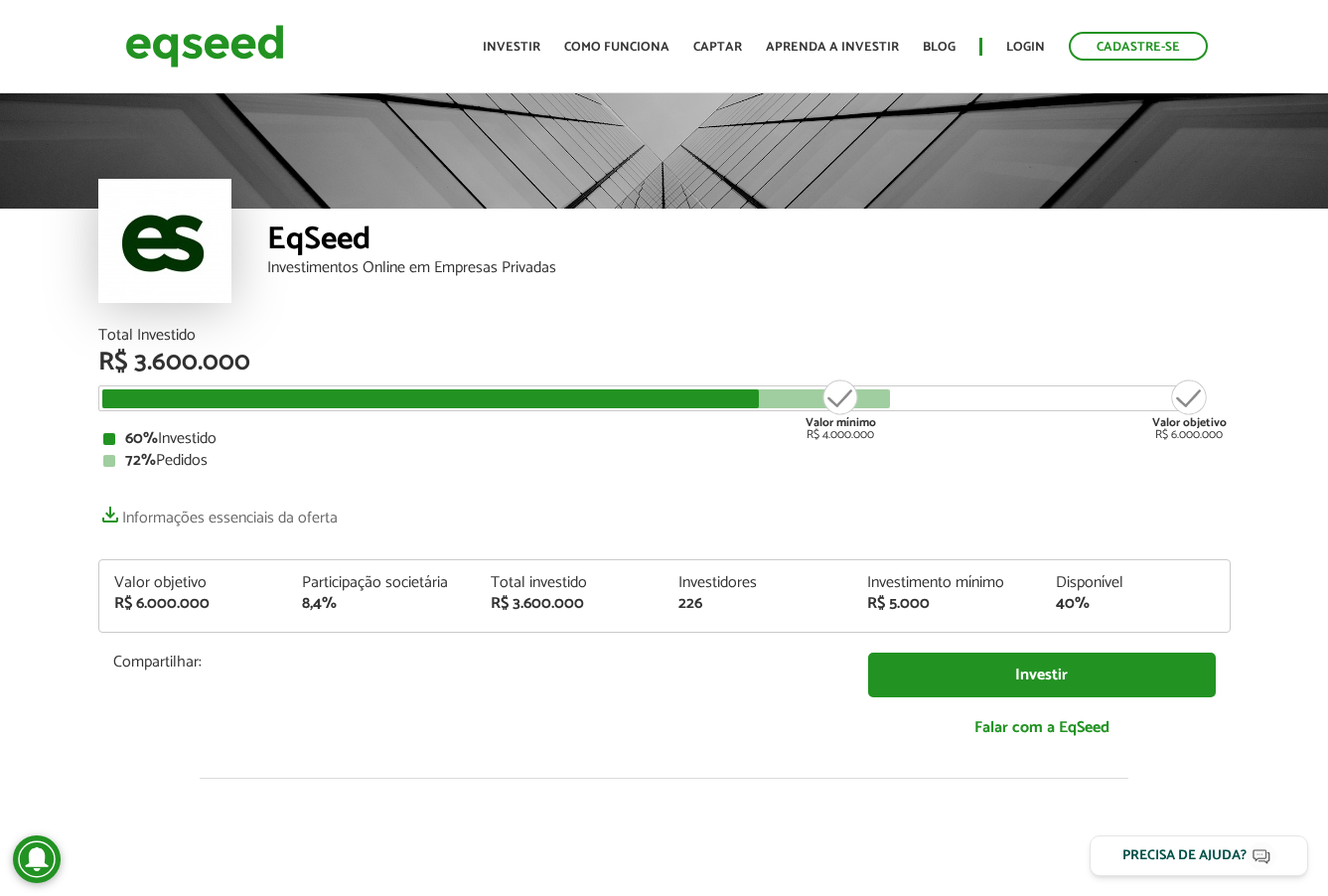 scroll, scrollTop: 596, scrollLeft: 0, axis: vertical 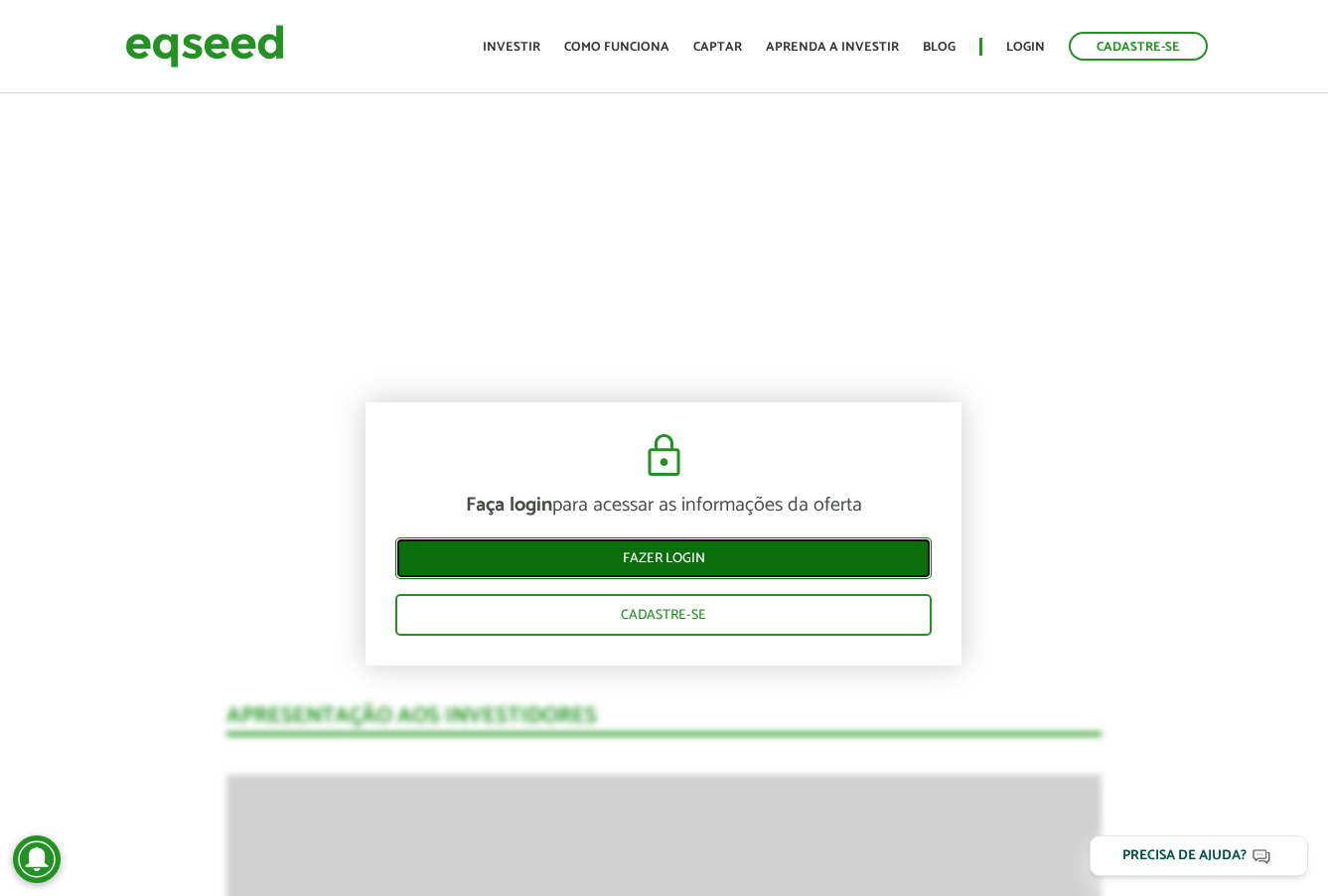 click on "Fazer login" at bounding box center (664, 558) 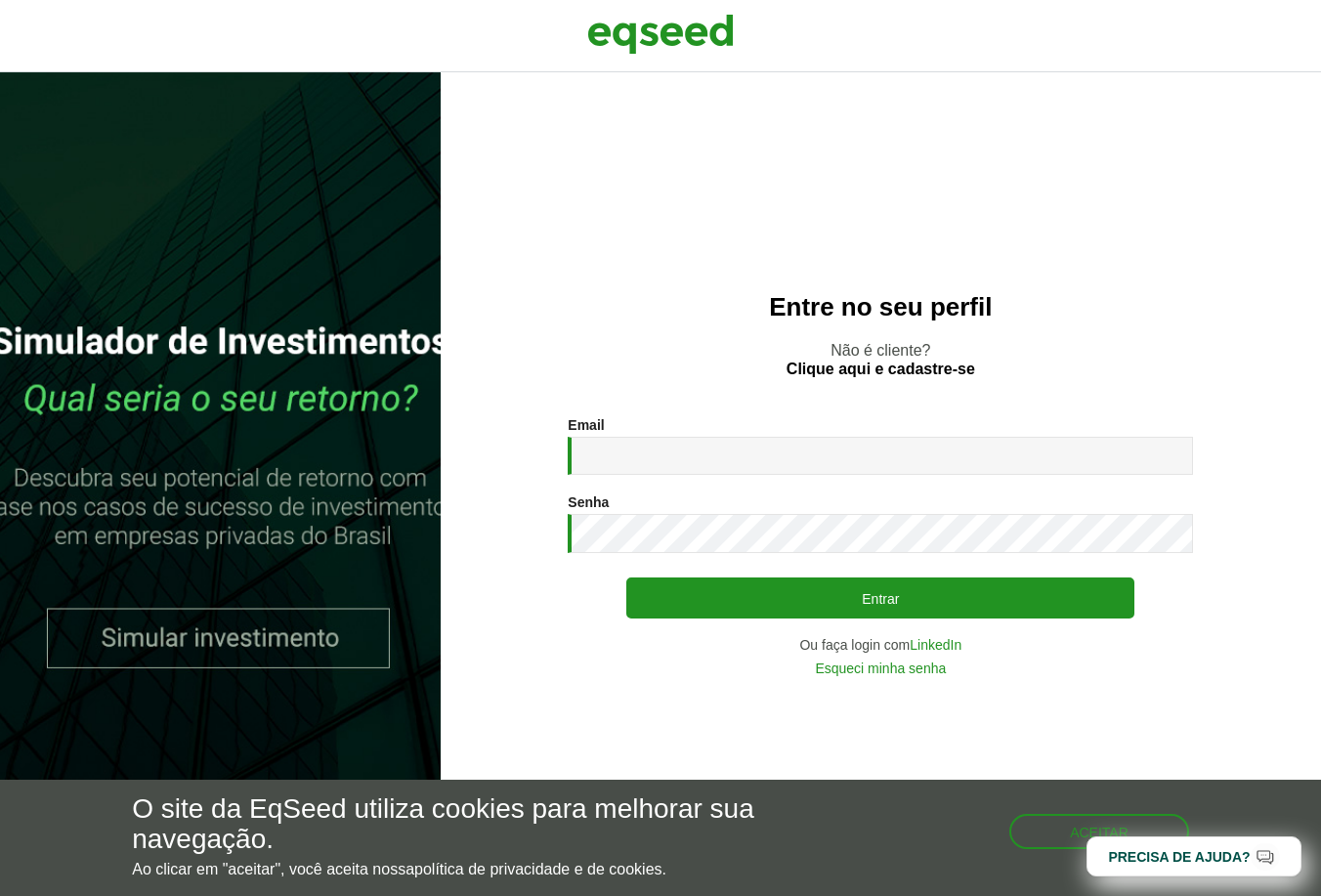 scroll, scrollTop: 0, scrollLeft: 0, axis: both 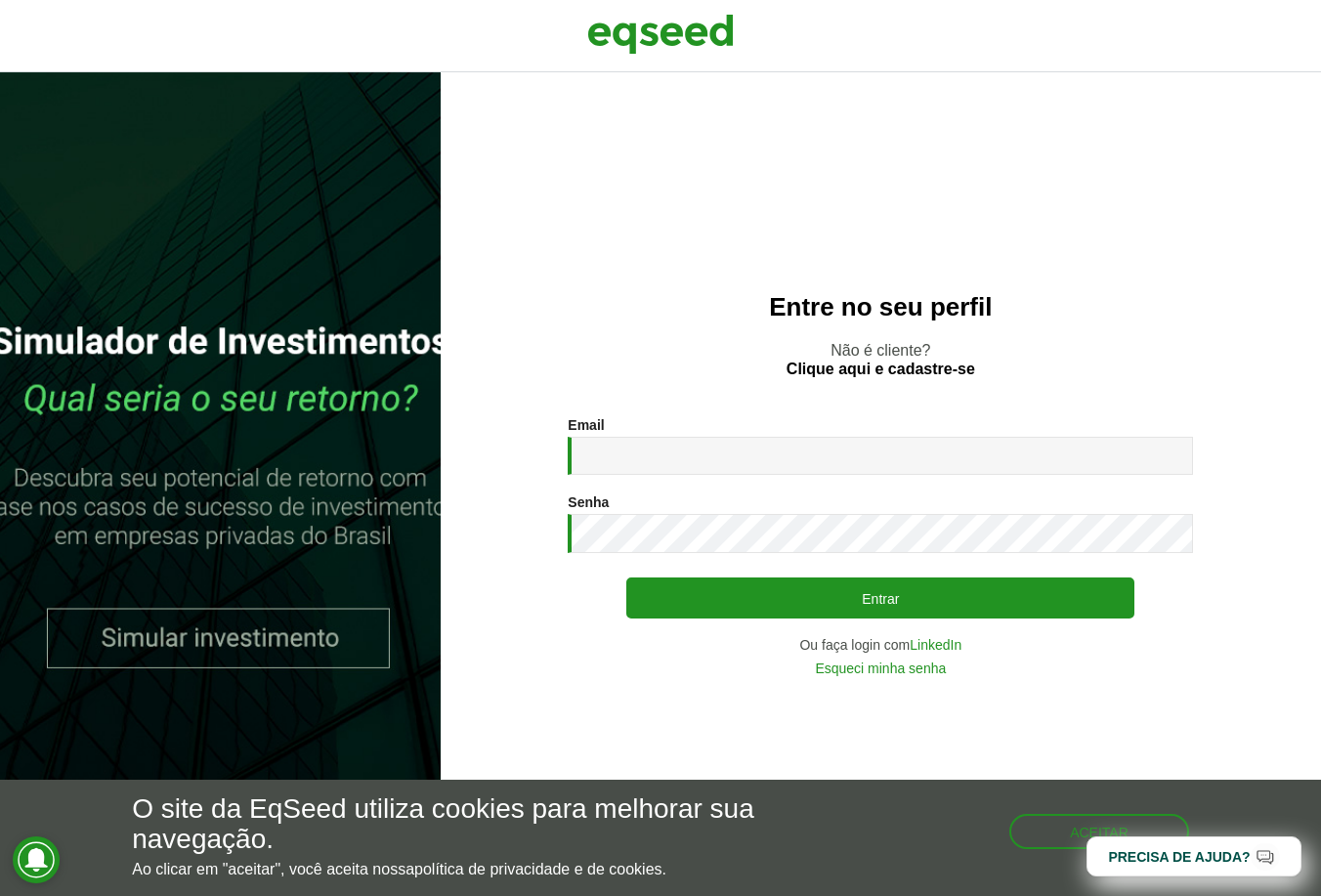 type on "**********" 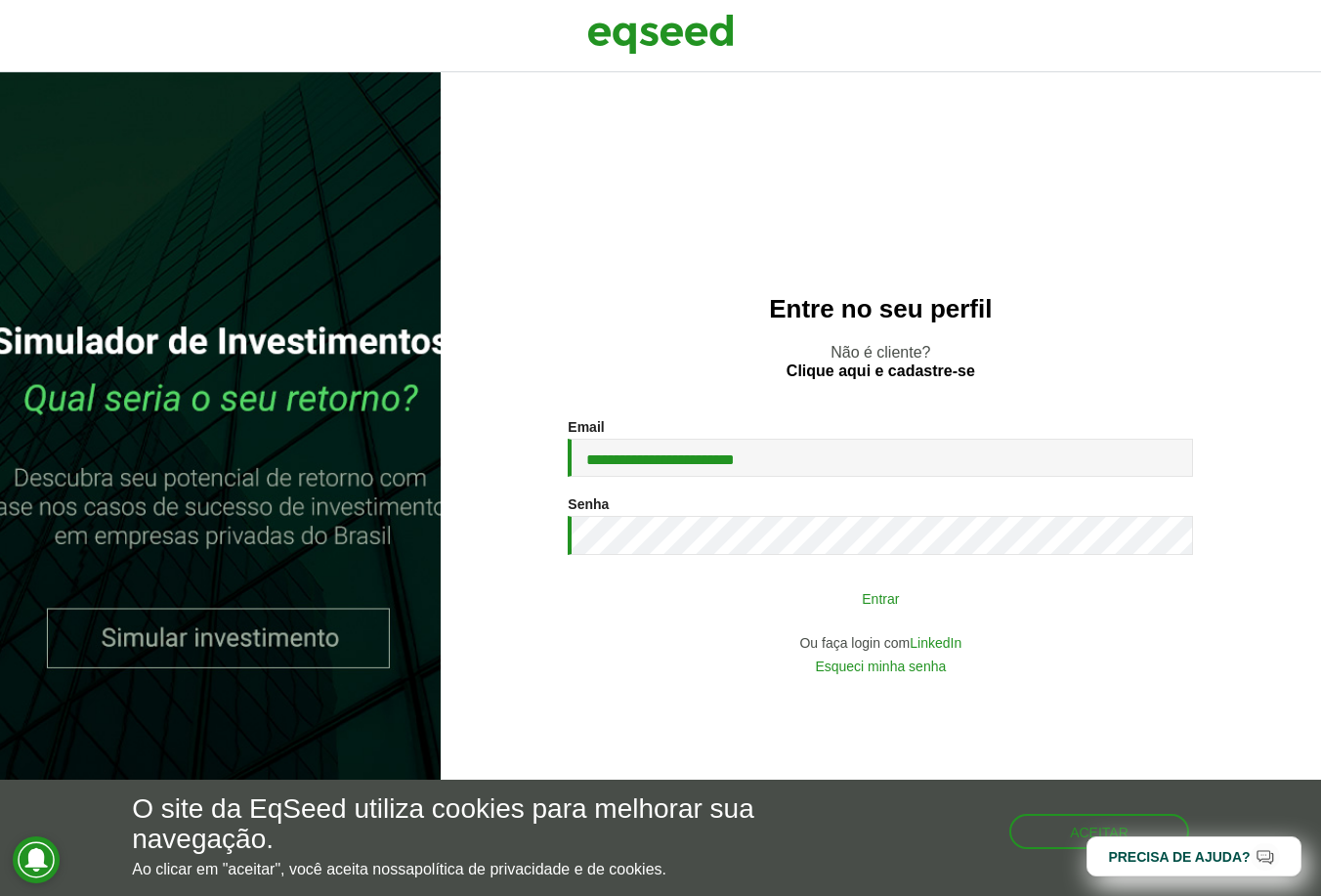 click on "Entrar" at bounding box center [880, 598] 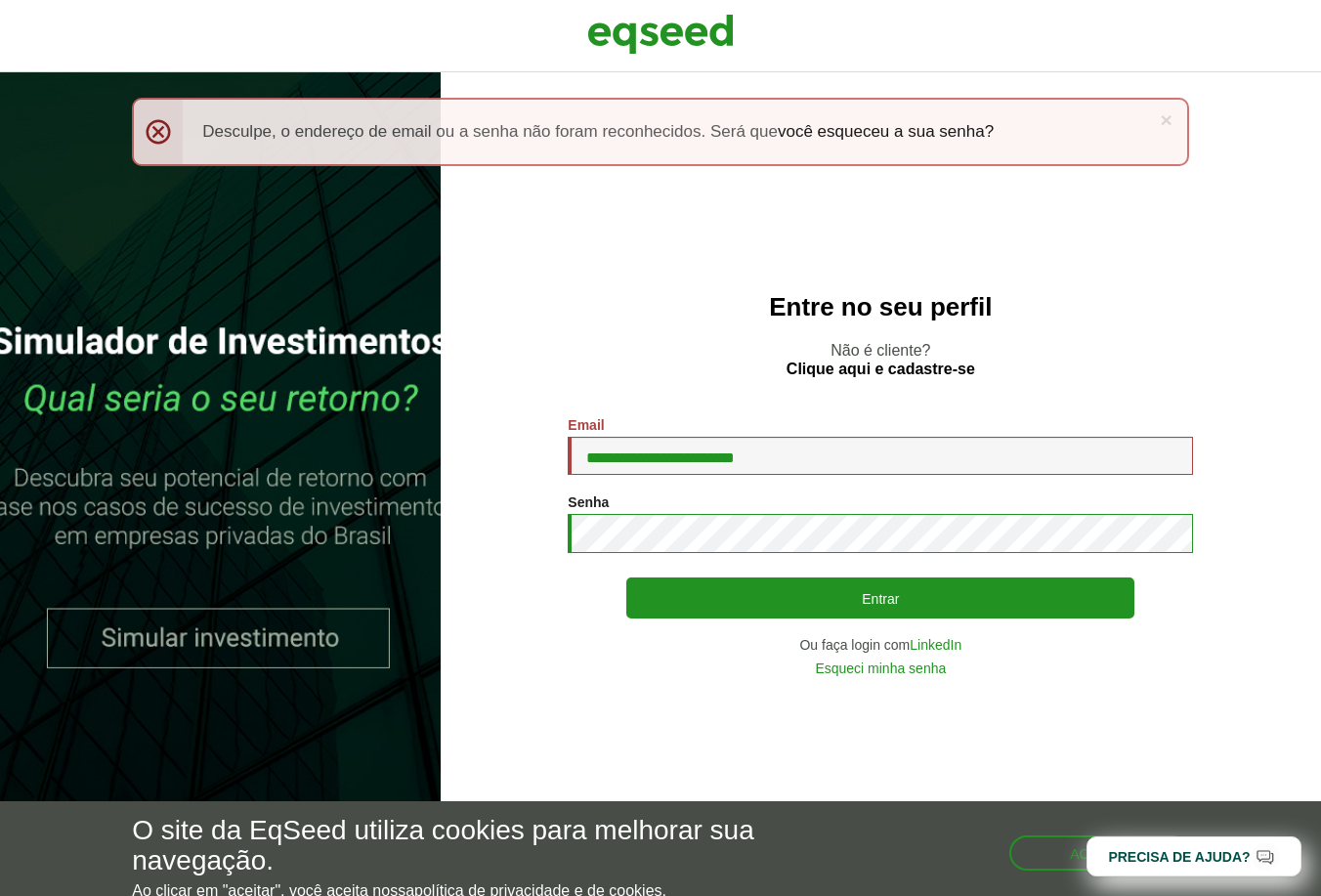 scroll, scrollTop: 0, scrollLeft: 0, axis: both 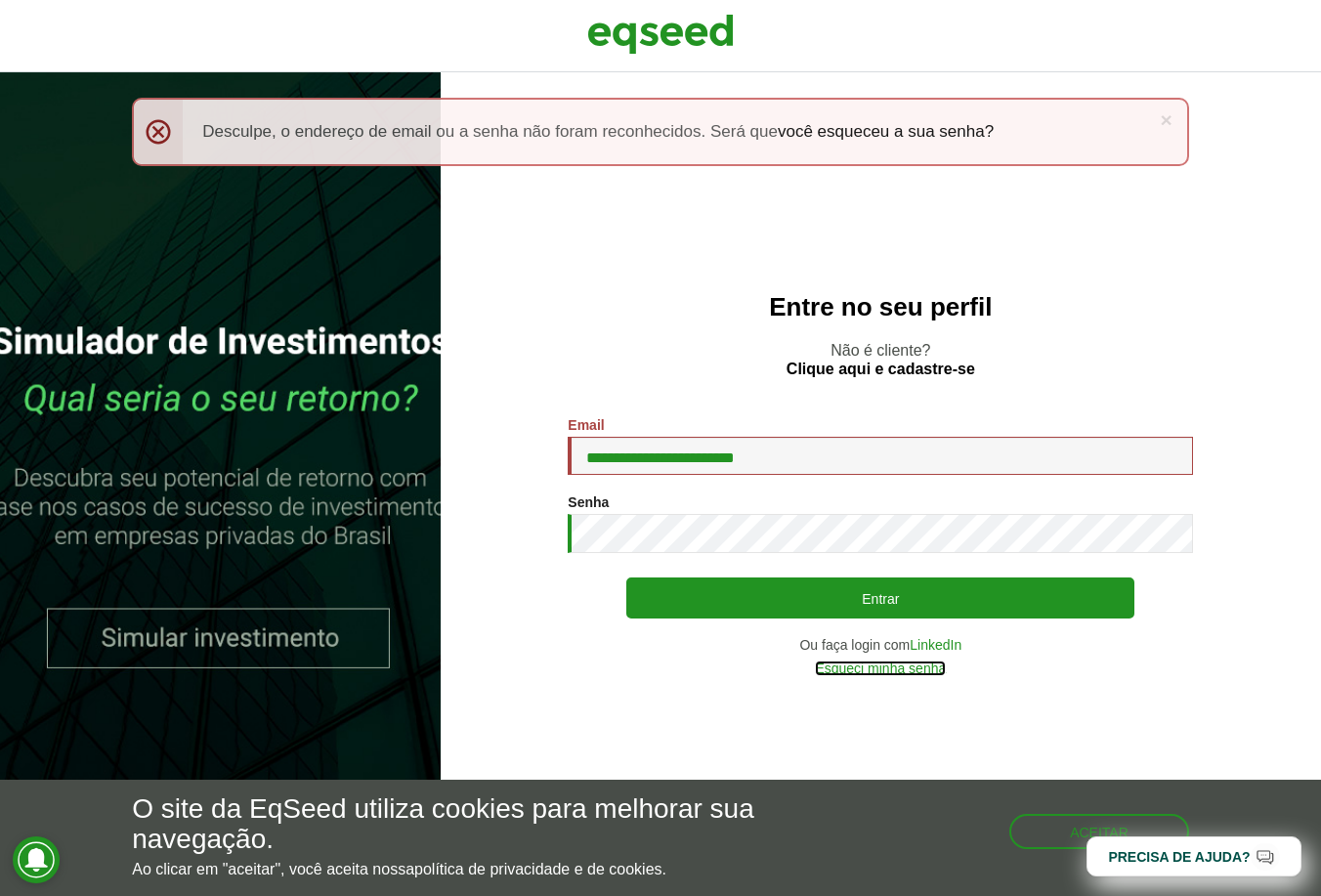 click on "Esqueci minha senha" at bounding box center [880, 668] 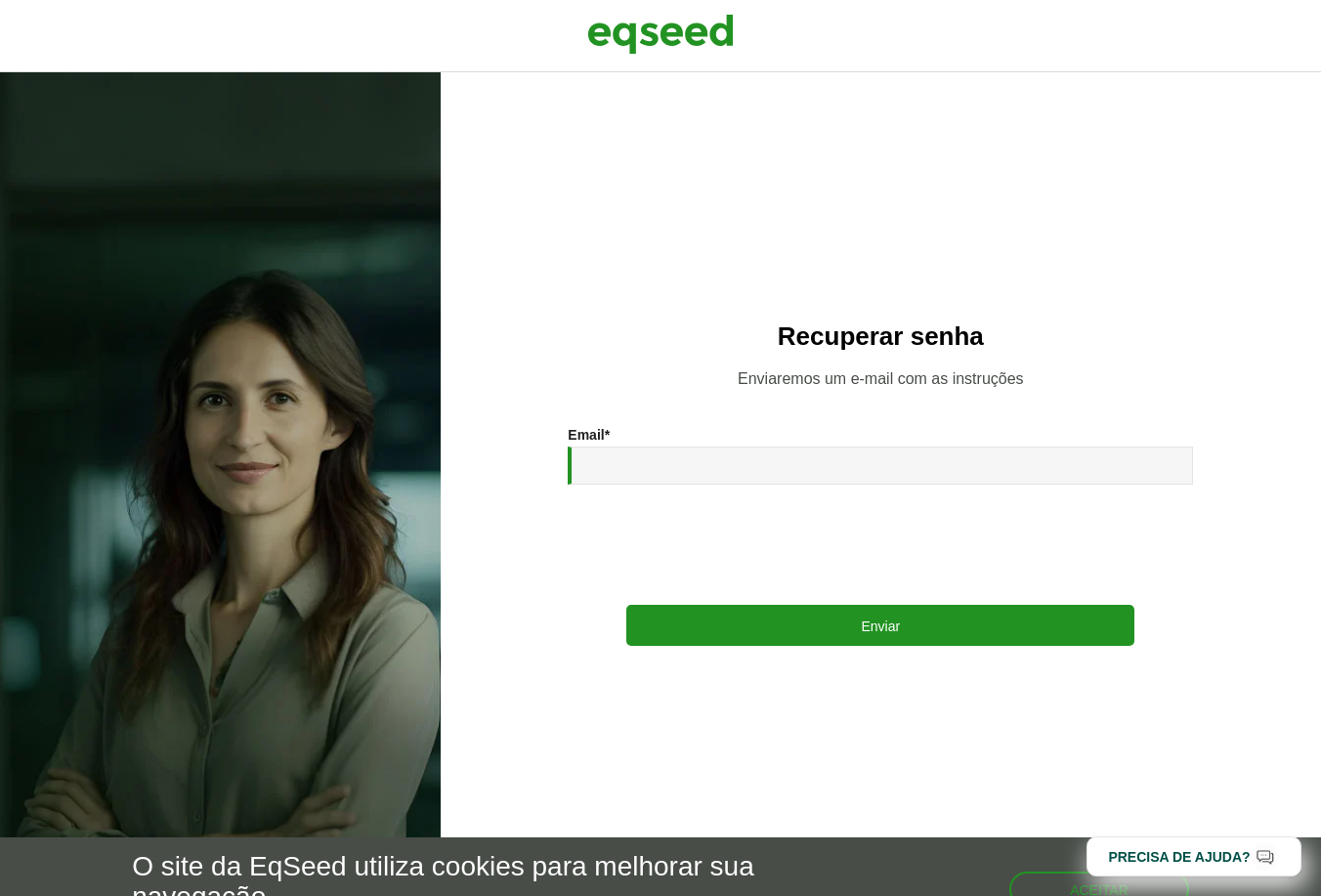 scroll, scrollTop: 0, scrollLeft: 0, axis: both 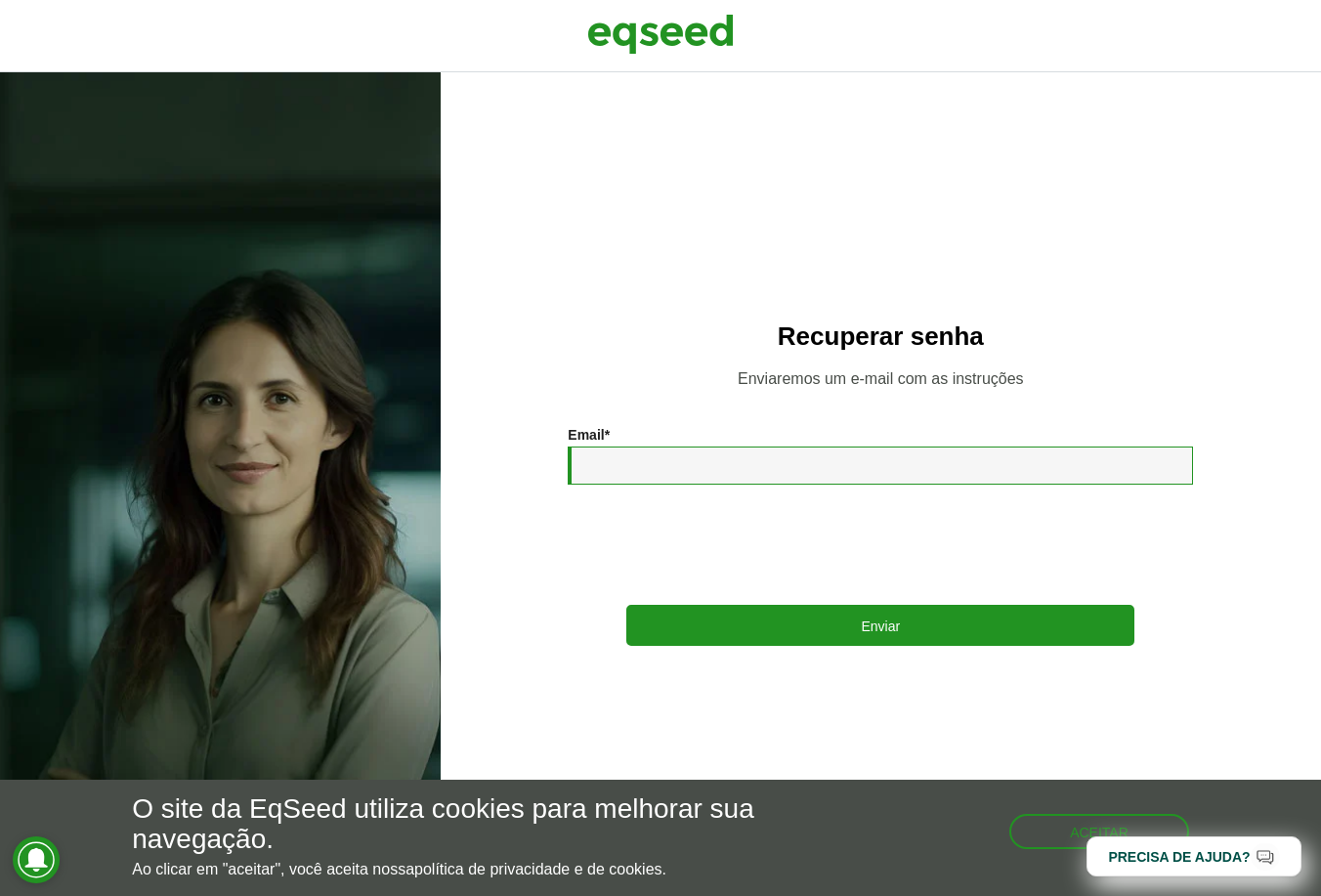 click on "Email  *" at bounding box center (880, 465) 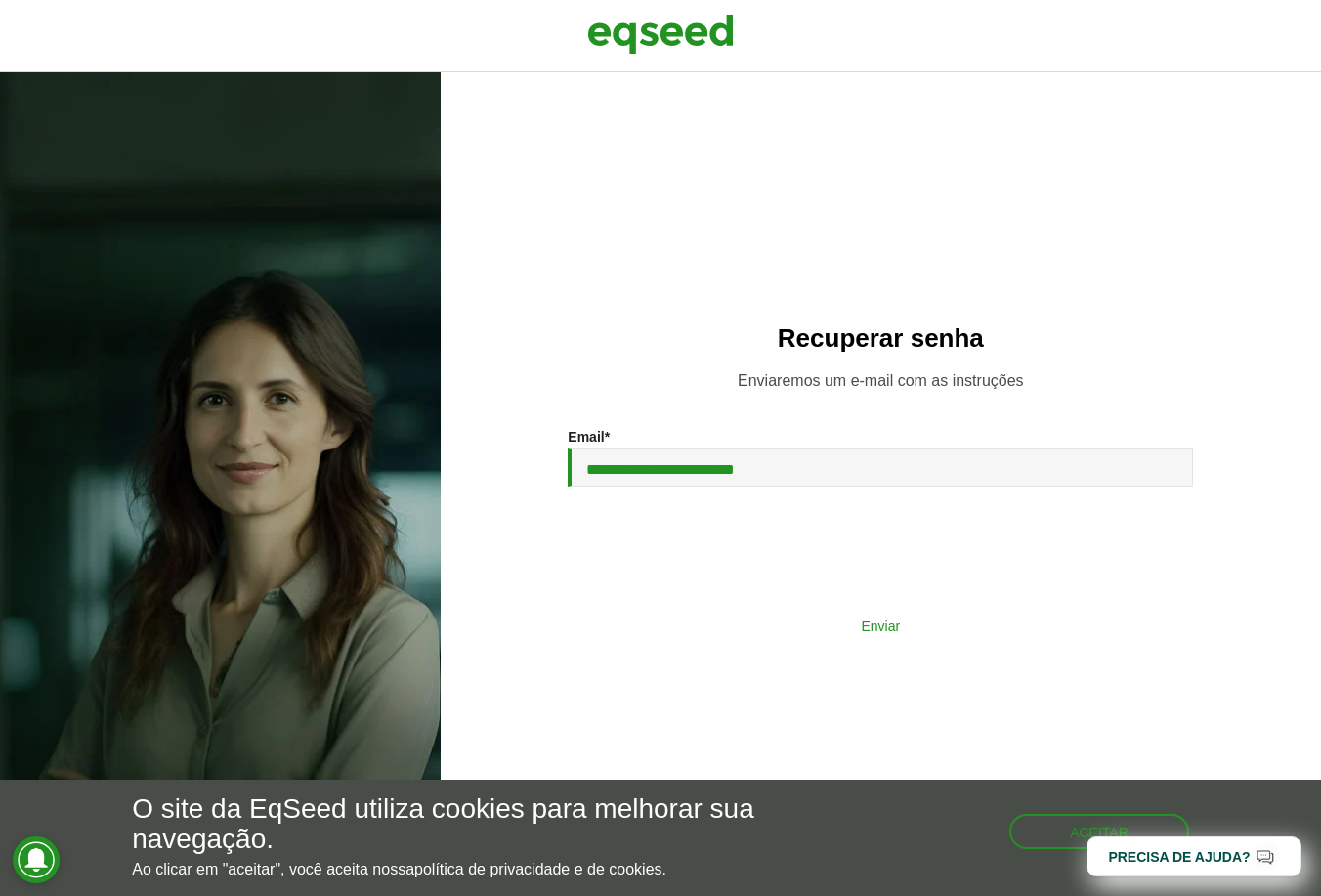 click on "Enviar" at bounding box center (880, 625) 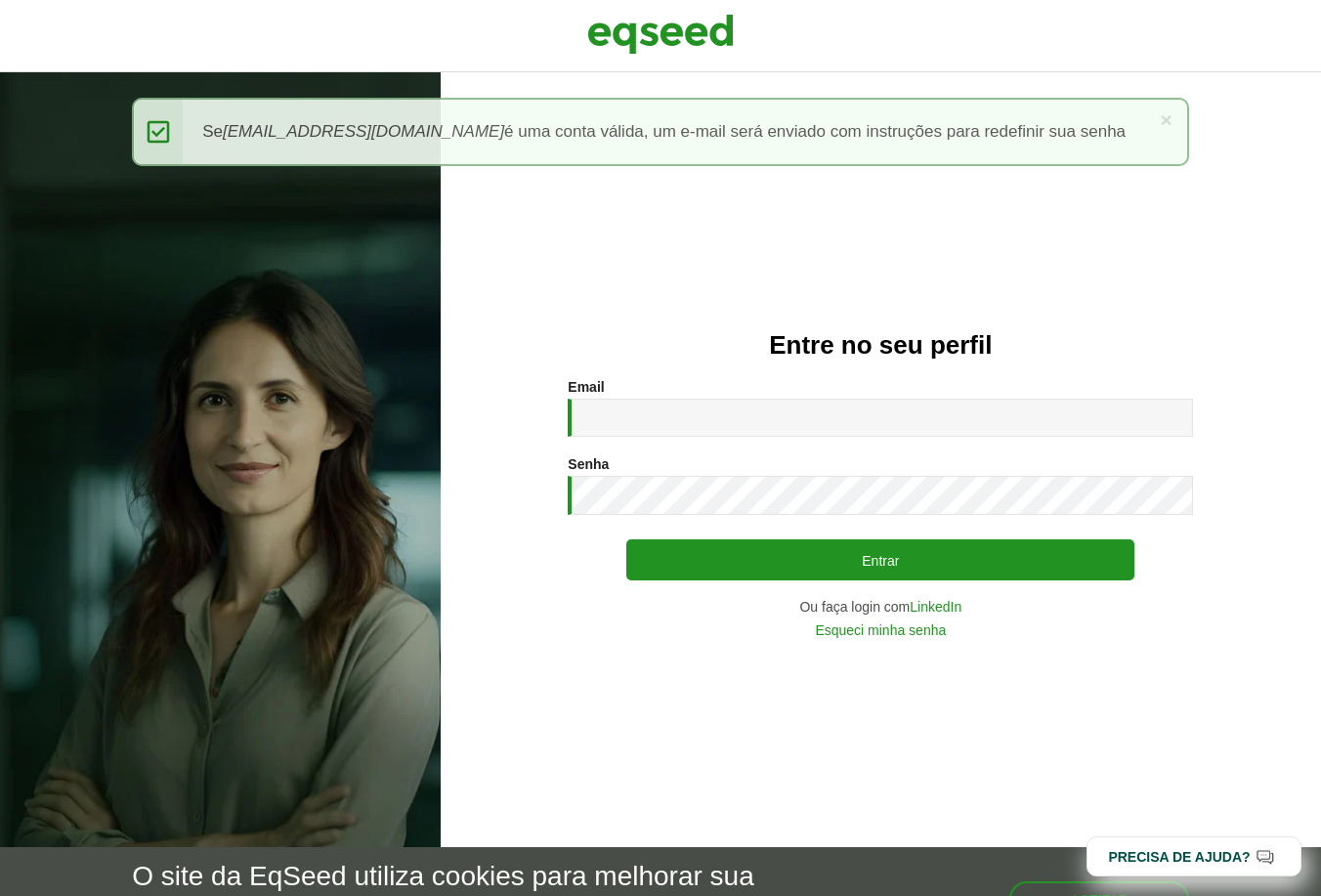 scroll, scrollTop: 0, scrollLeft: 0, axis: both 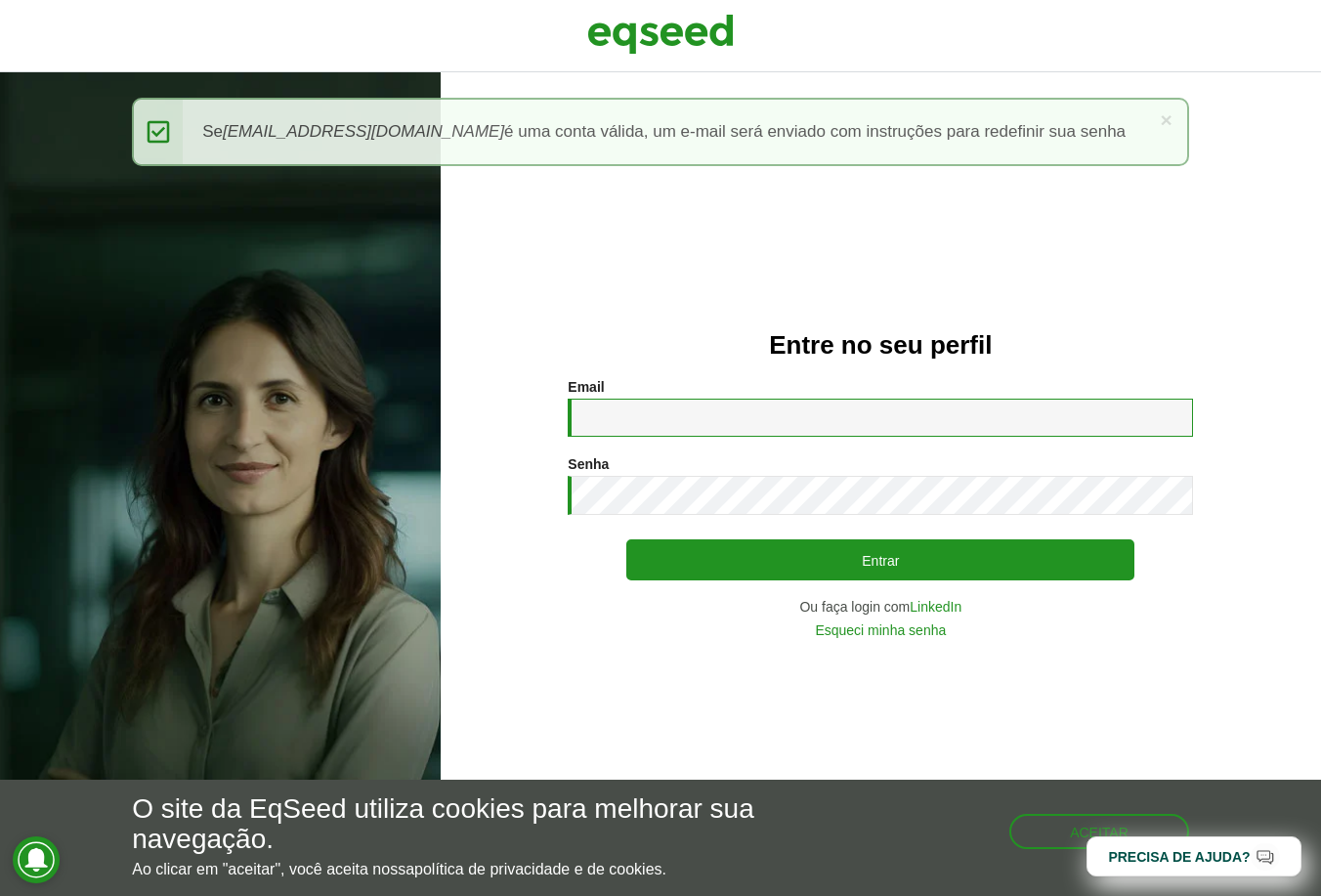 click on "Email  *" at bounding box center [880, 417] 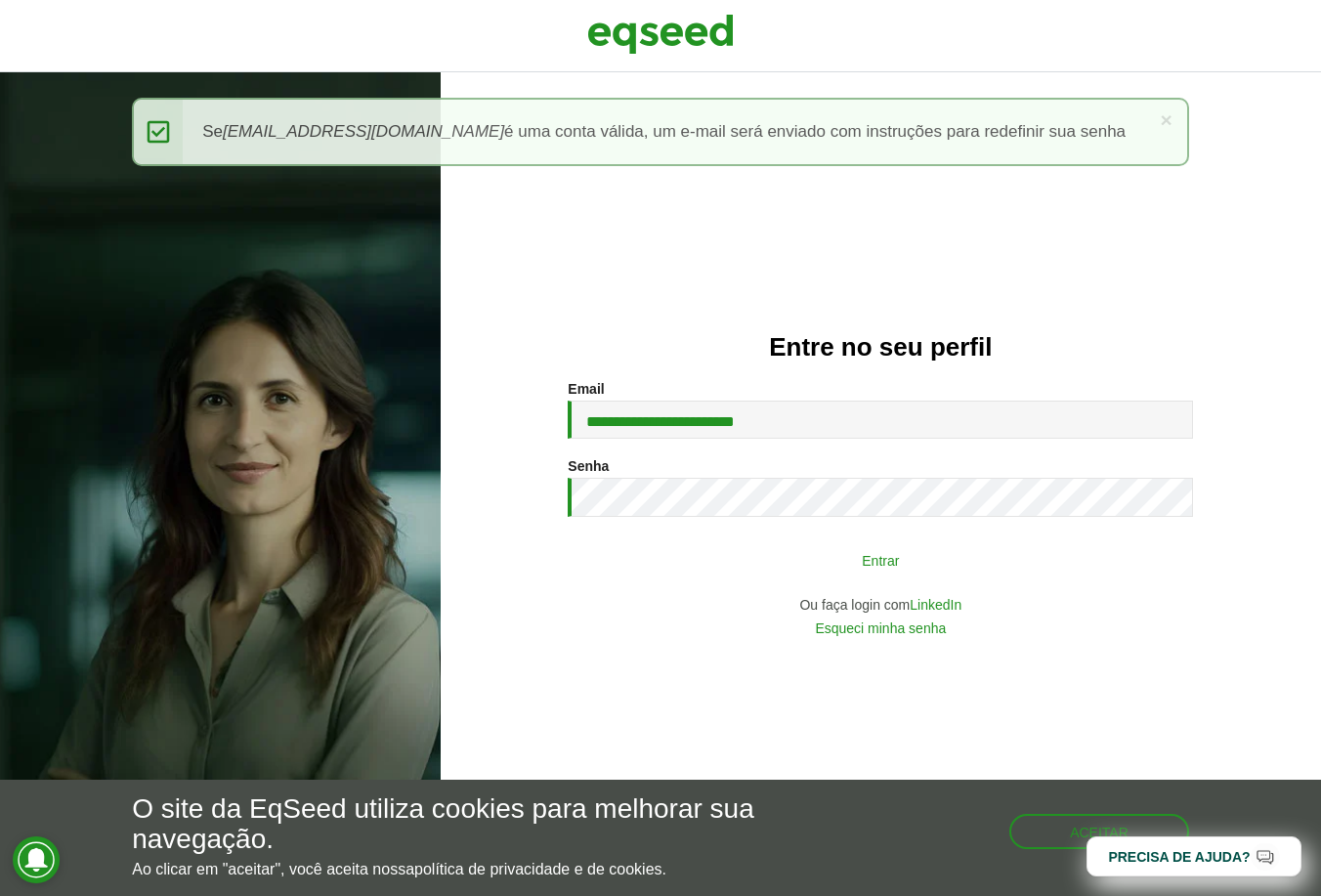 click on "Entrar" at bounding box center (880, 560) 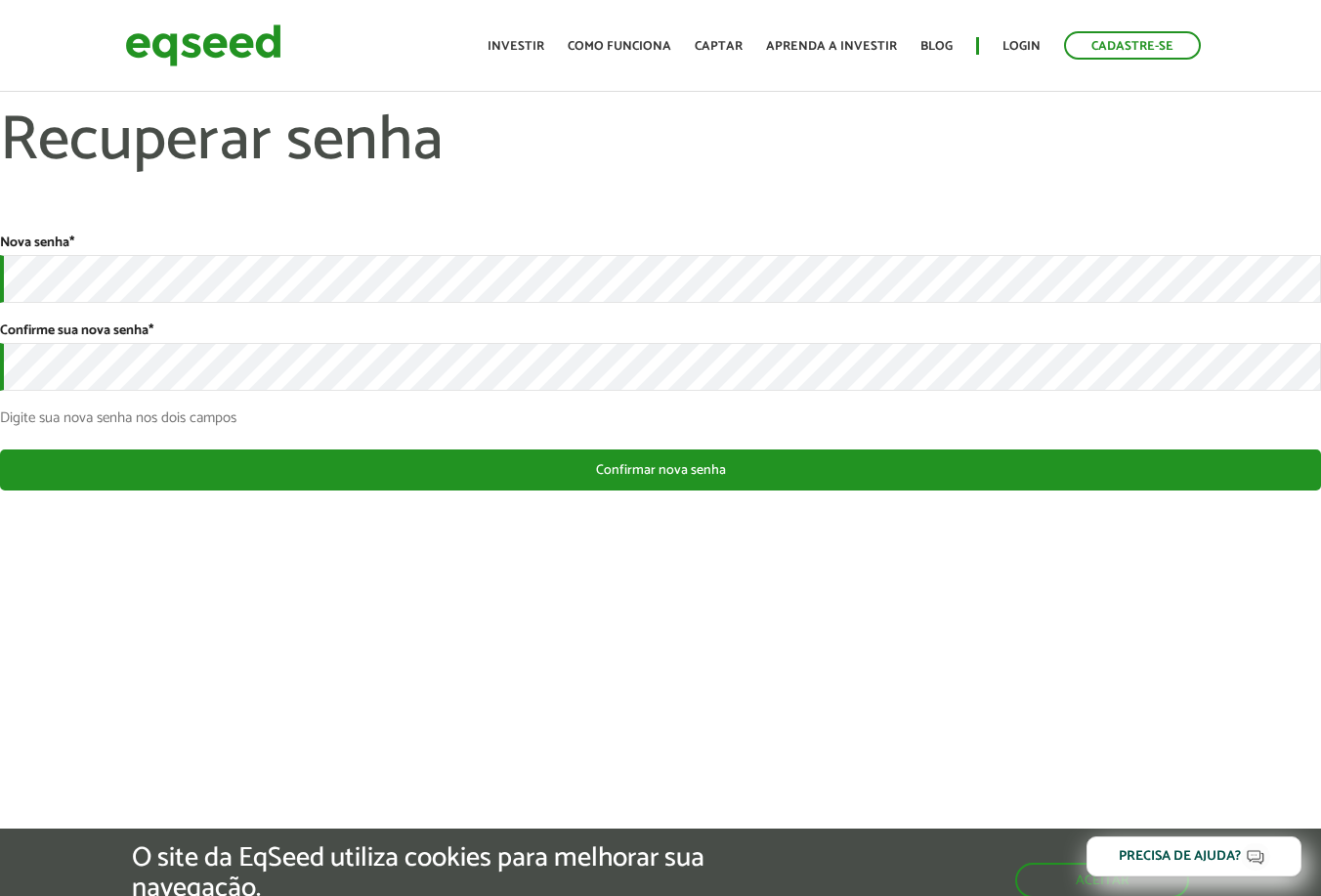 scroll, scrollTop: 0, scrollLeft: 0, axis: both 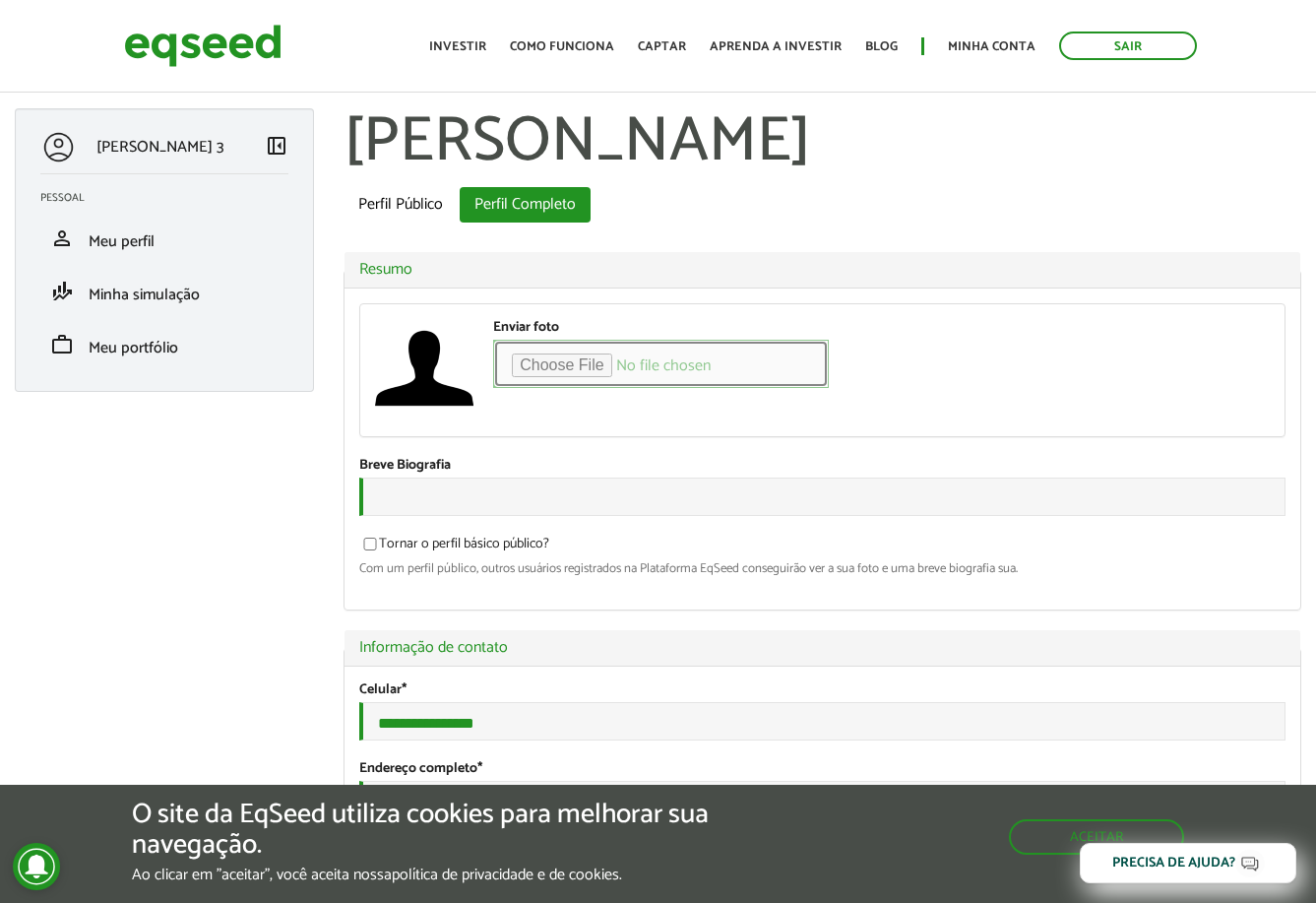 click on "Enviar foto" at bounding box center (660, 363) 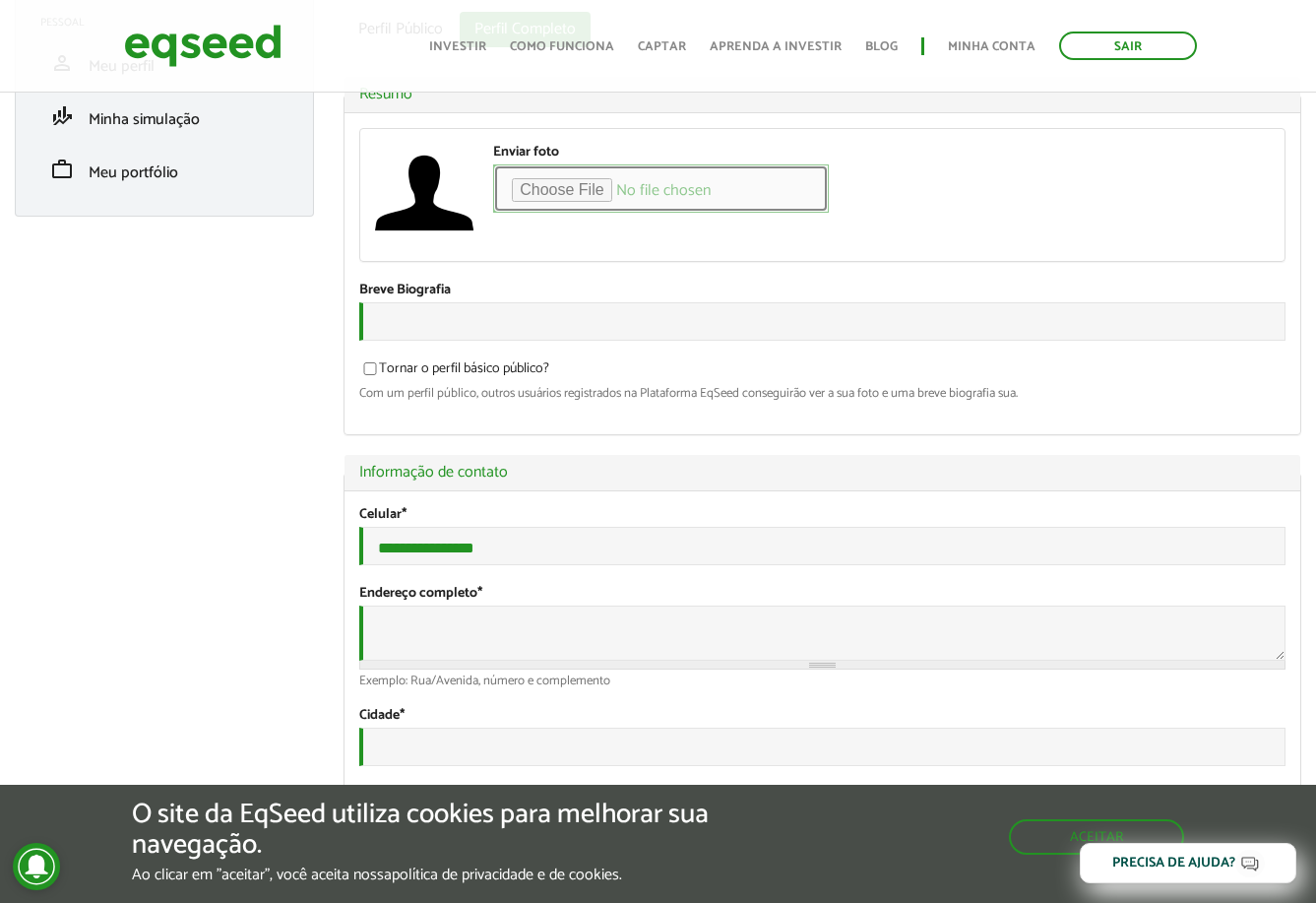 scroll, scrollTop: 197, scrollLeft: 0, axis: vertical 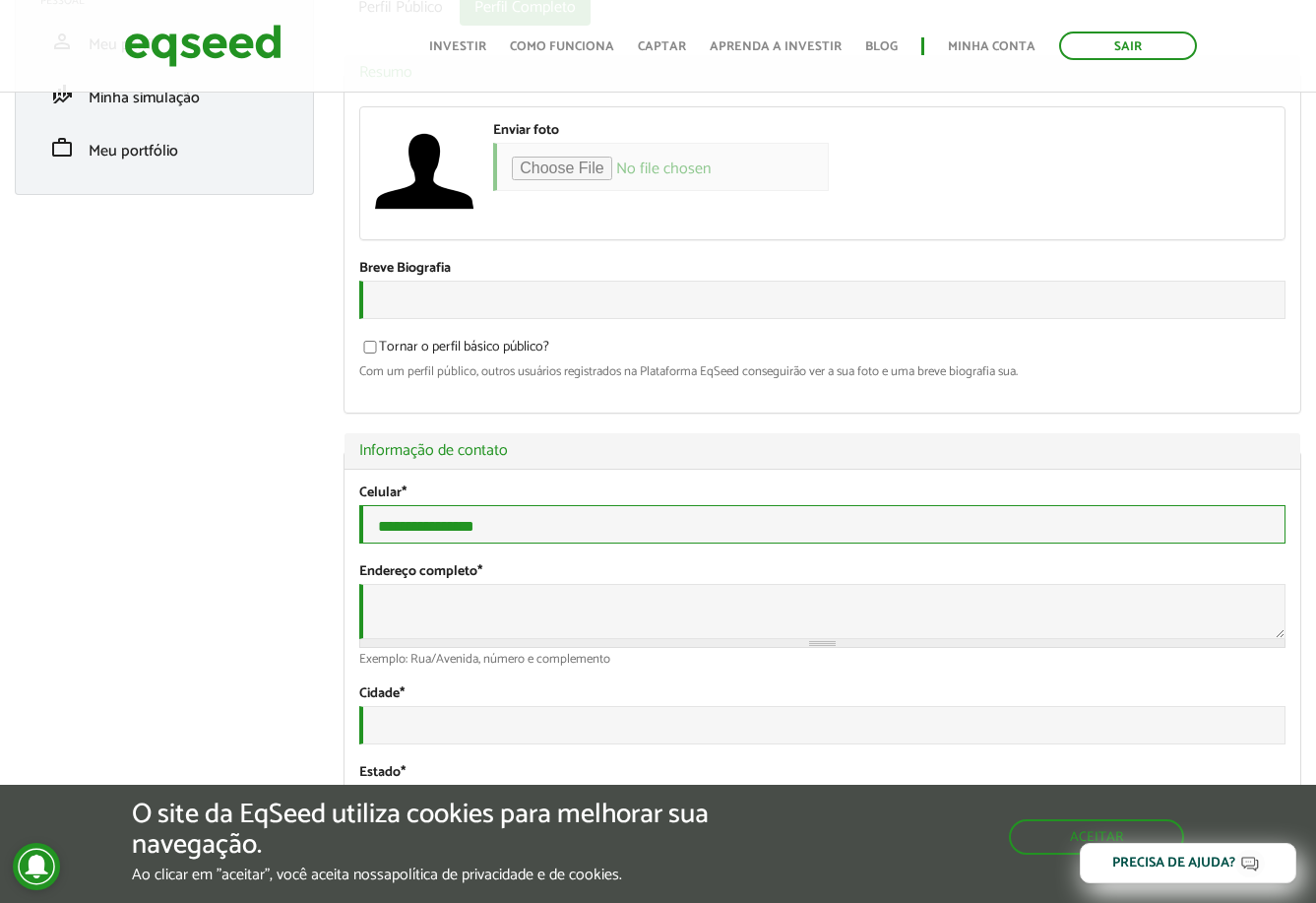 click on "**********" at bounding box center [822, 524] 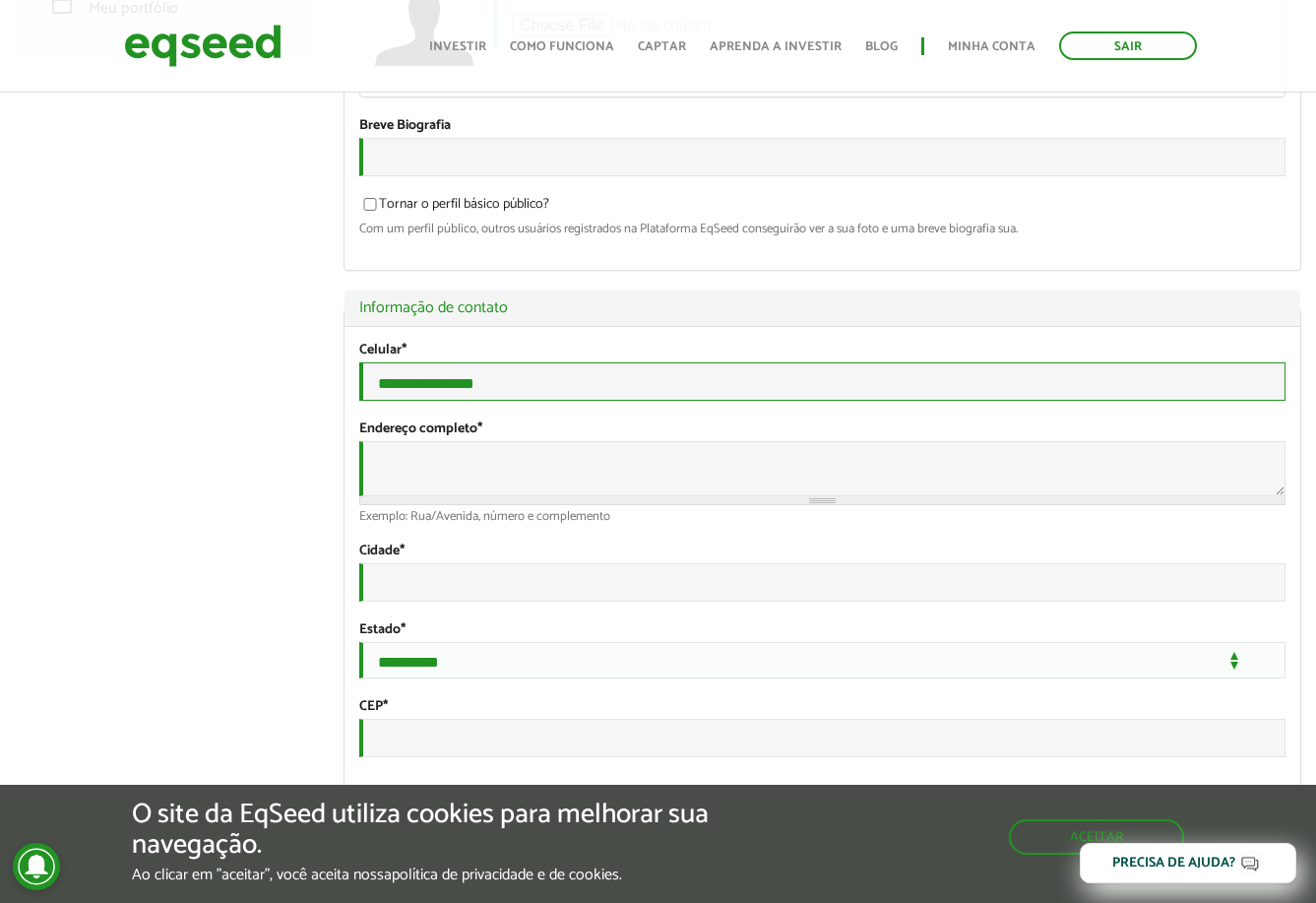 scroll, scrollTop: 394, scrollLeft: 0, axis: vertical 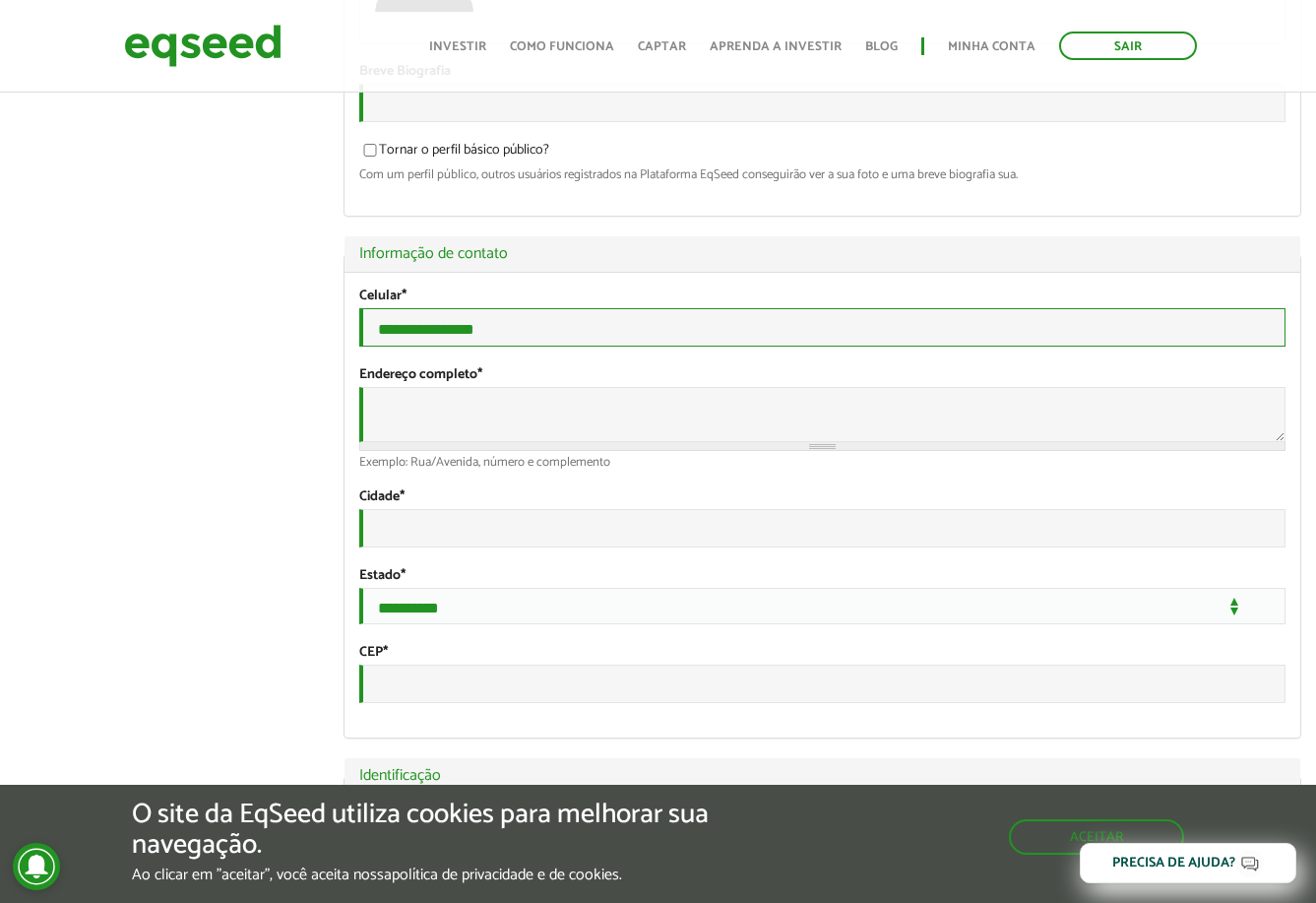 type on "**********" 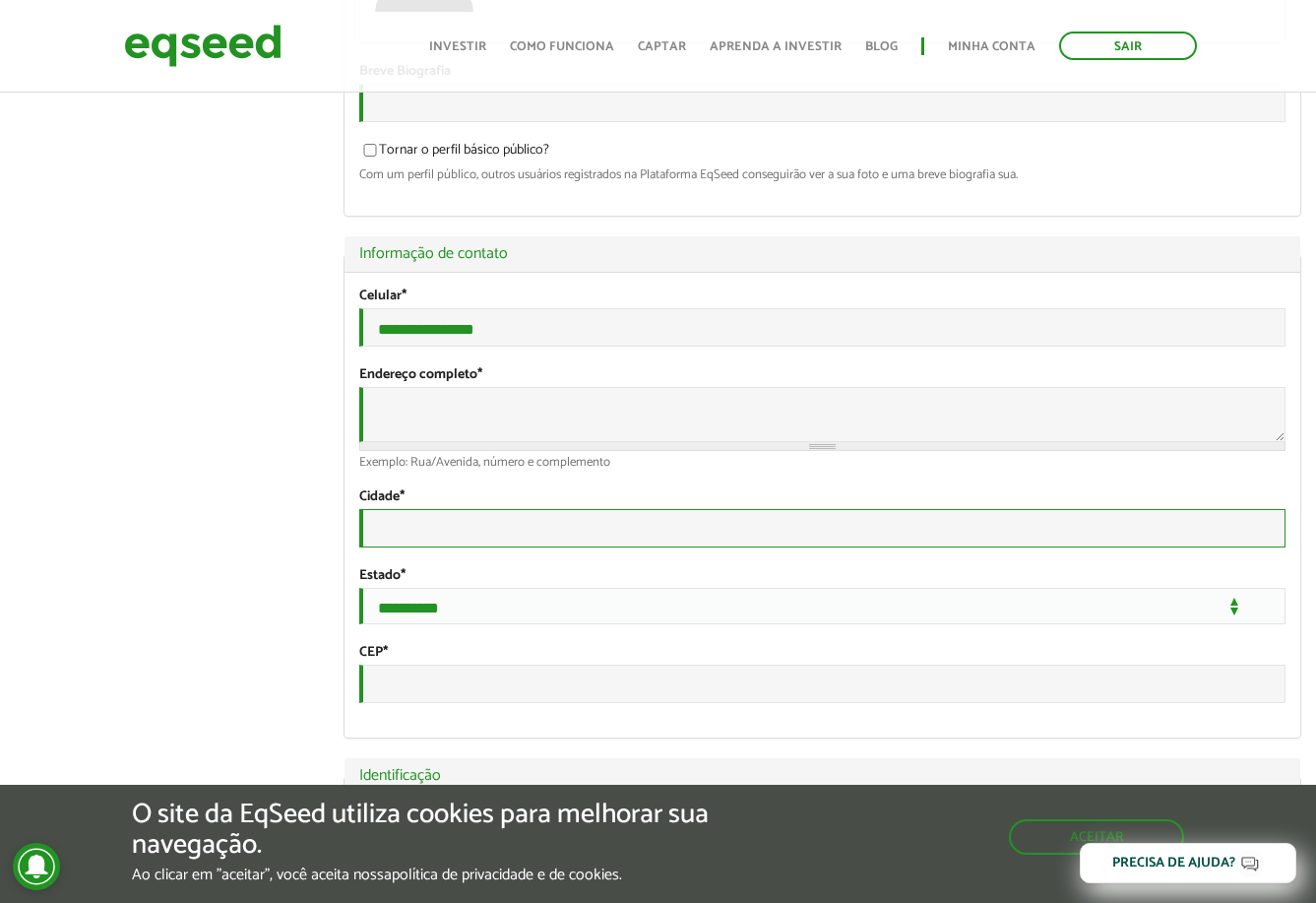 click on "Cidade  *" at bounding box center [822, 528] 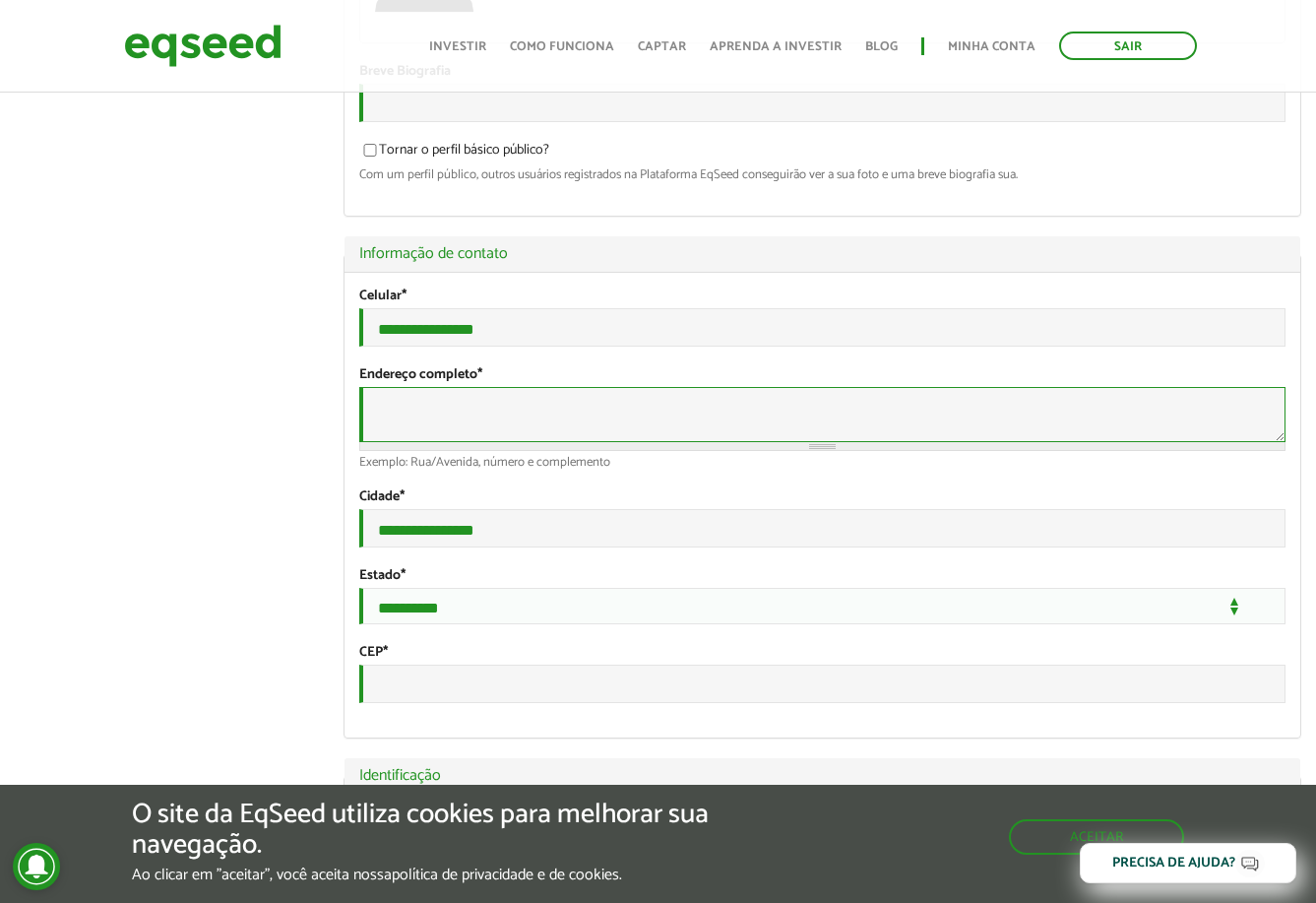 type on "**********" 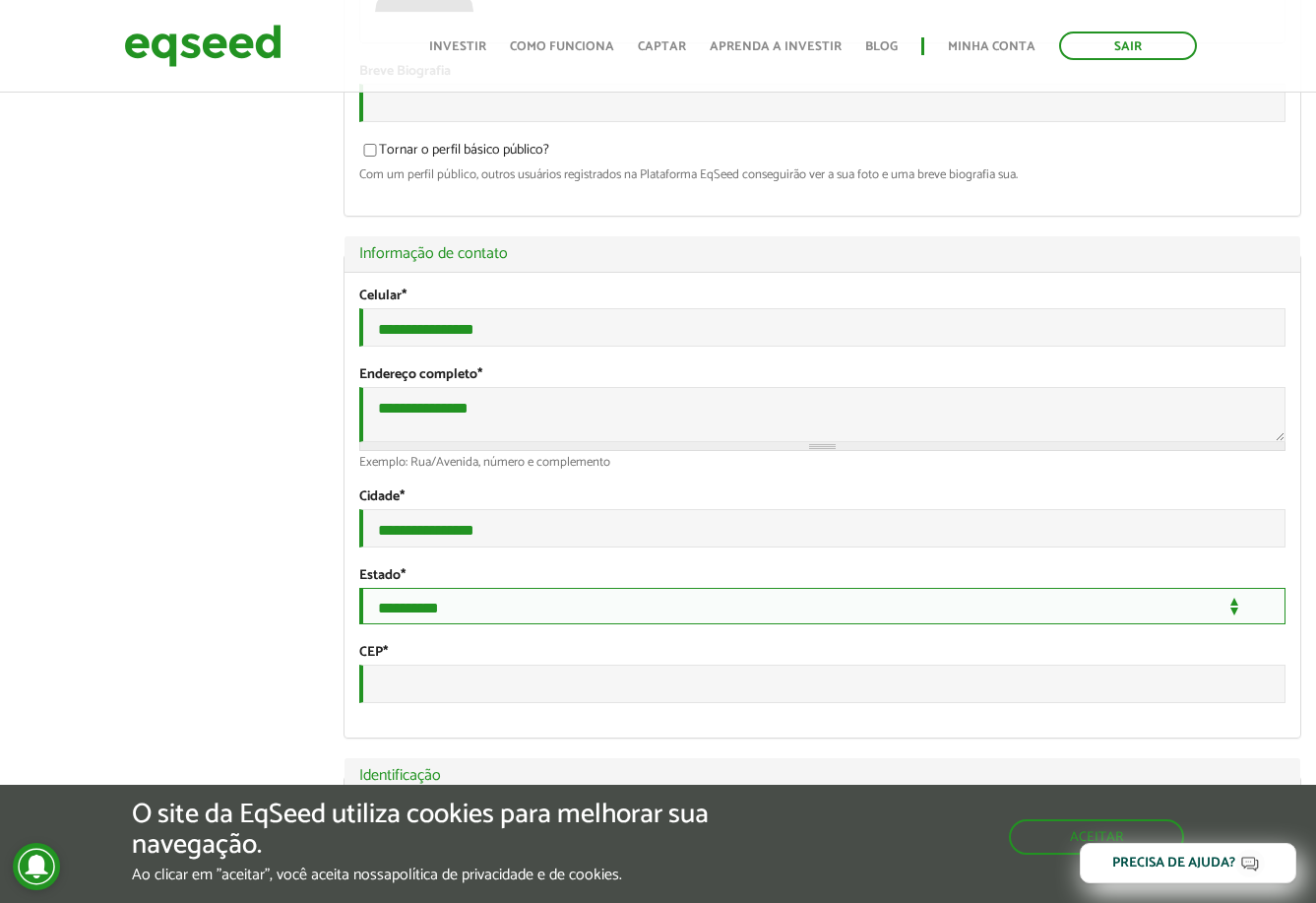 select on "**" 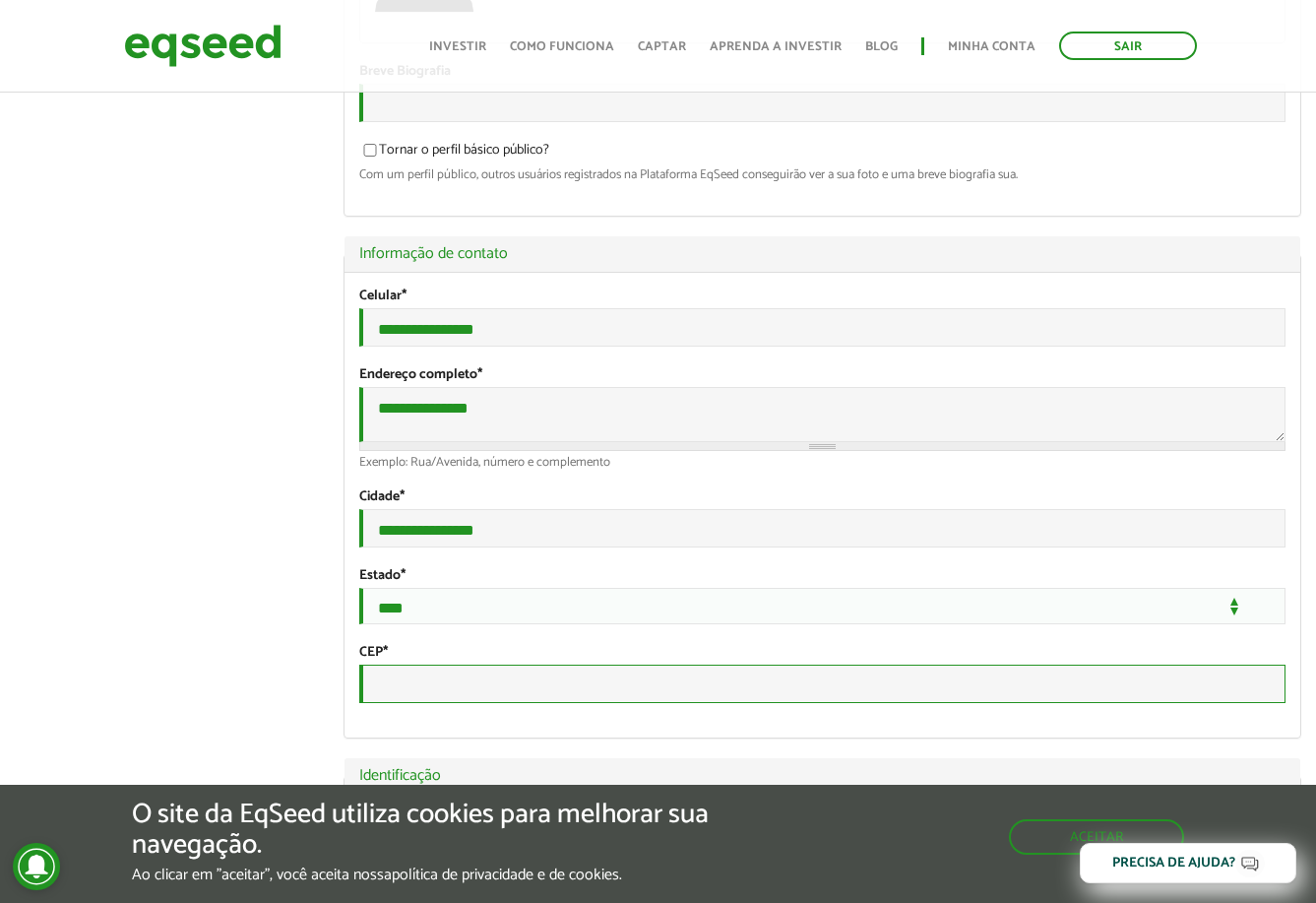 type on "*********" 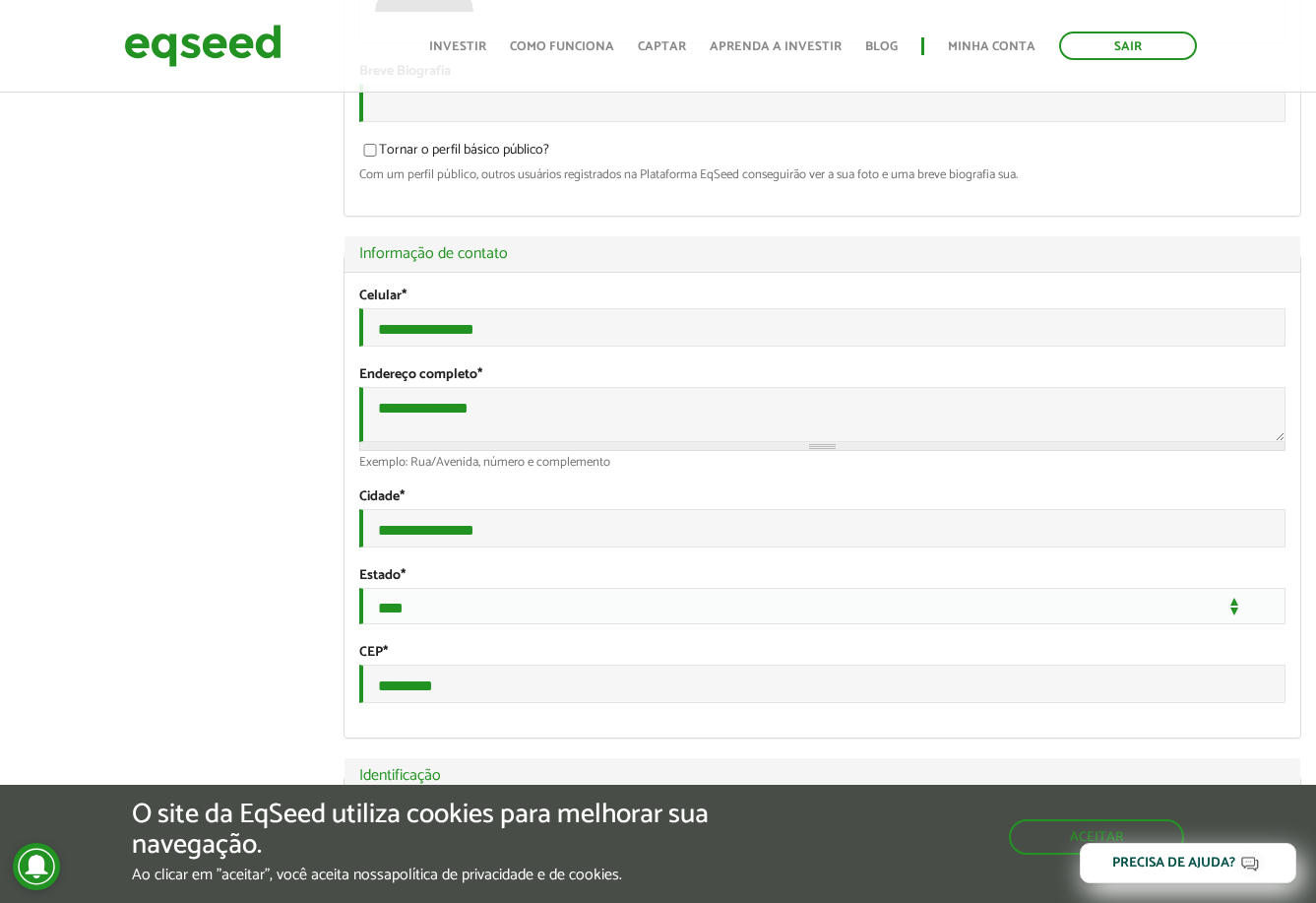 select on "***" 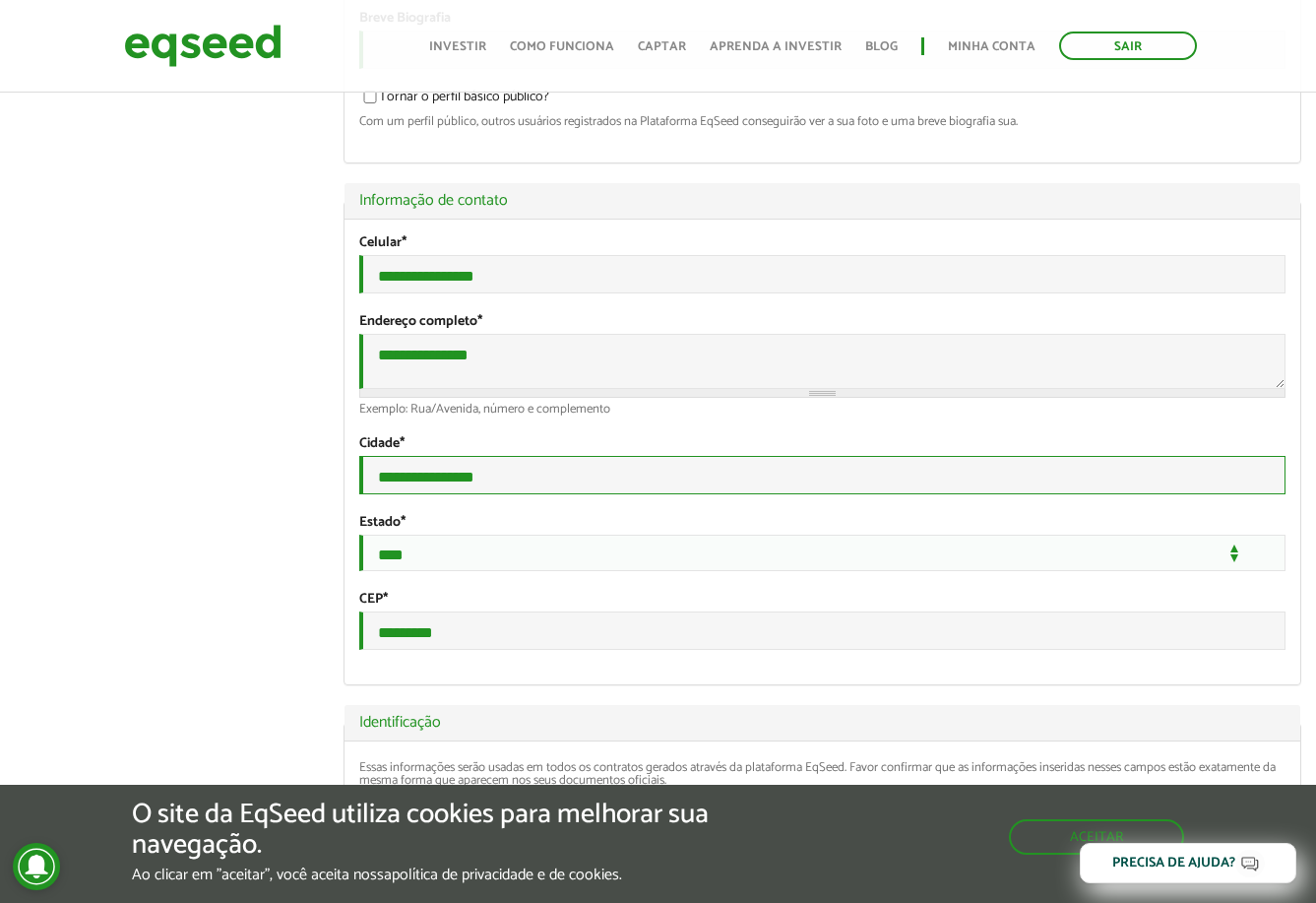 scroll, scrollTop: 492, scrollLeft: 0, axis: vertical 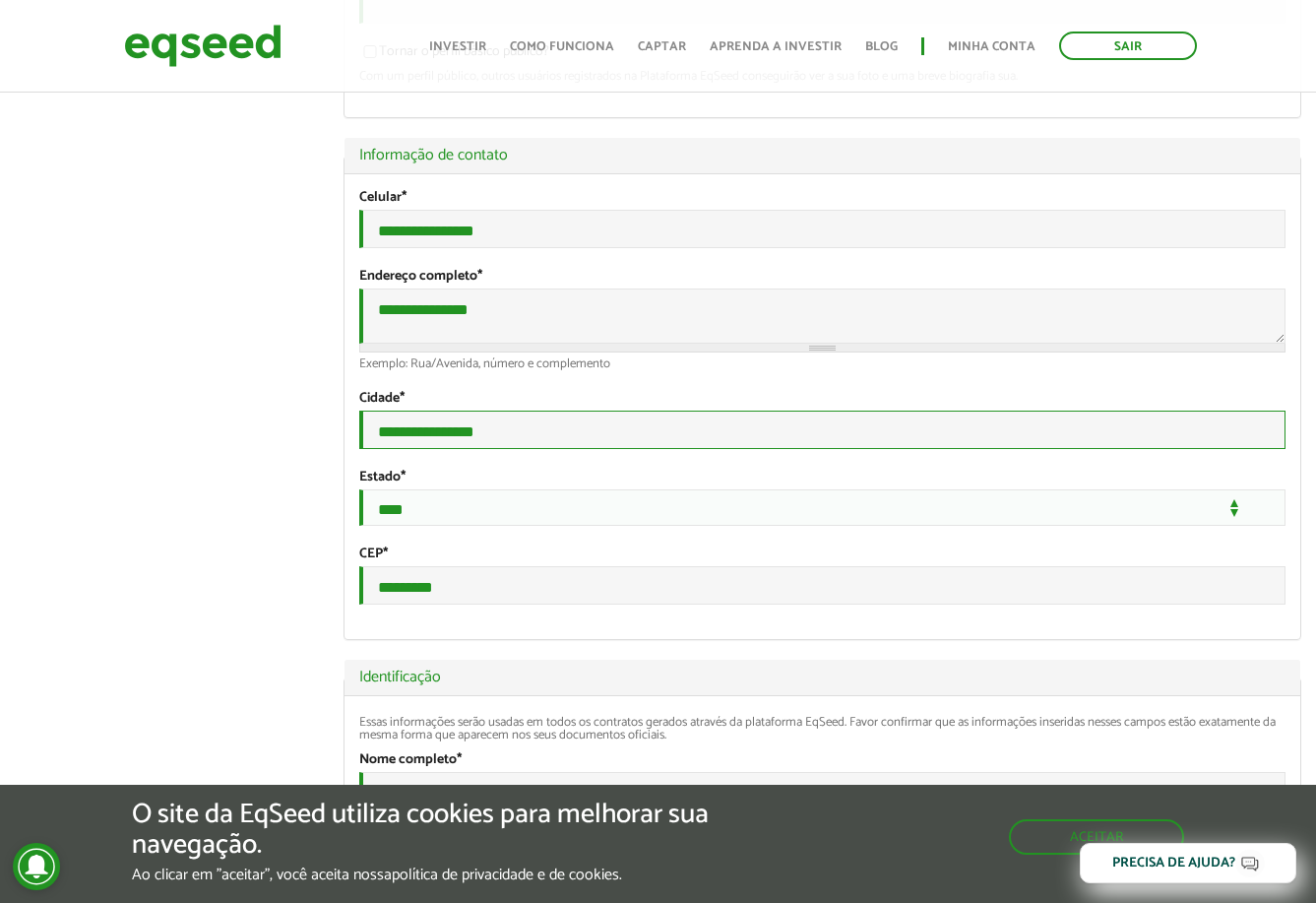 click on "**********" at bounding box center [822, 429] 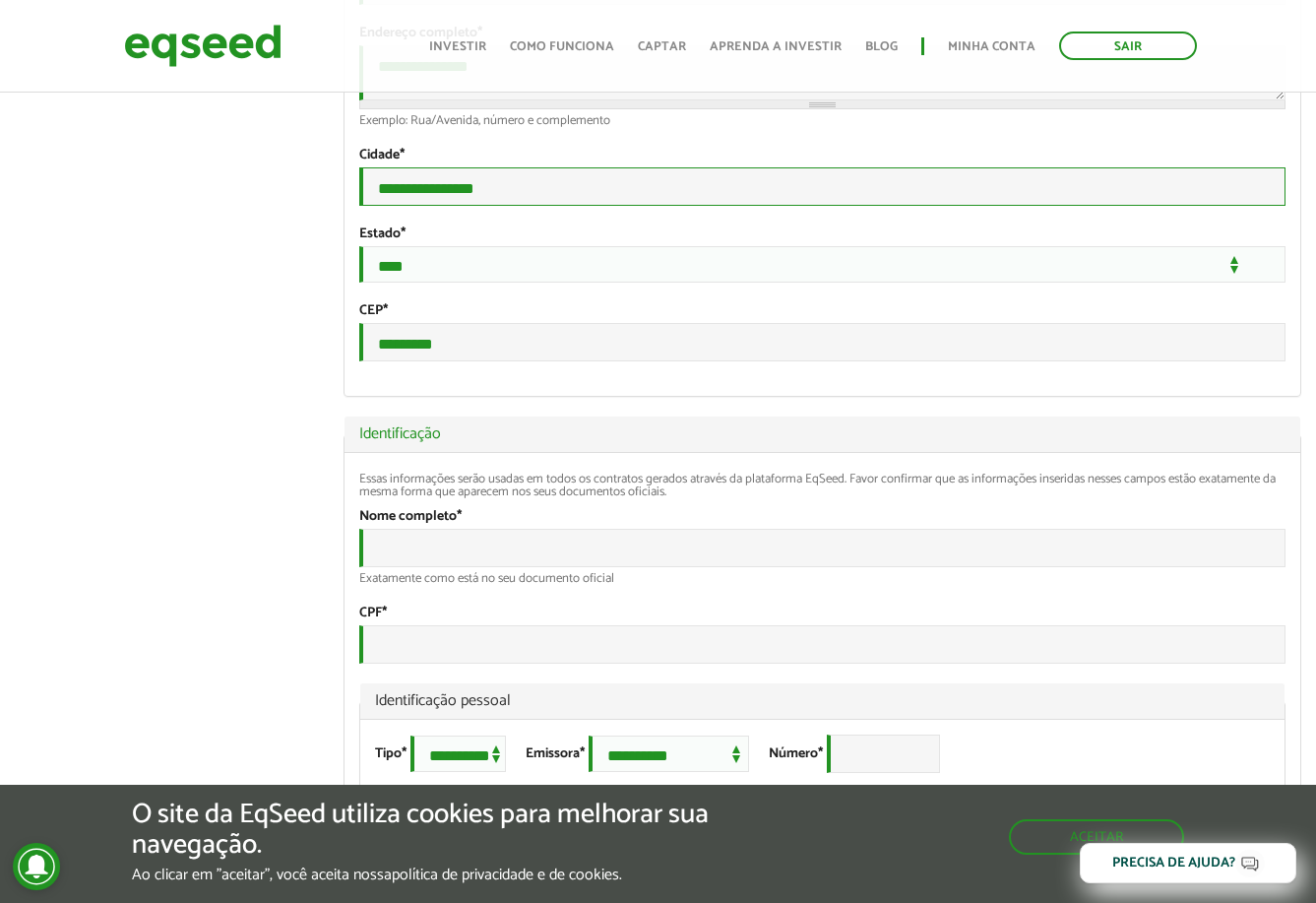scroll, scrollTop: 689, scrollLeft: 0, axis: vertical 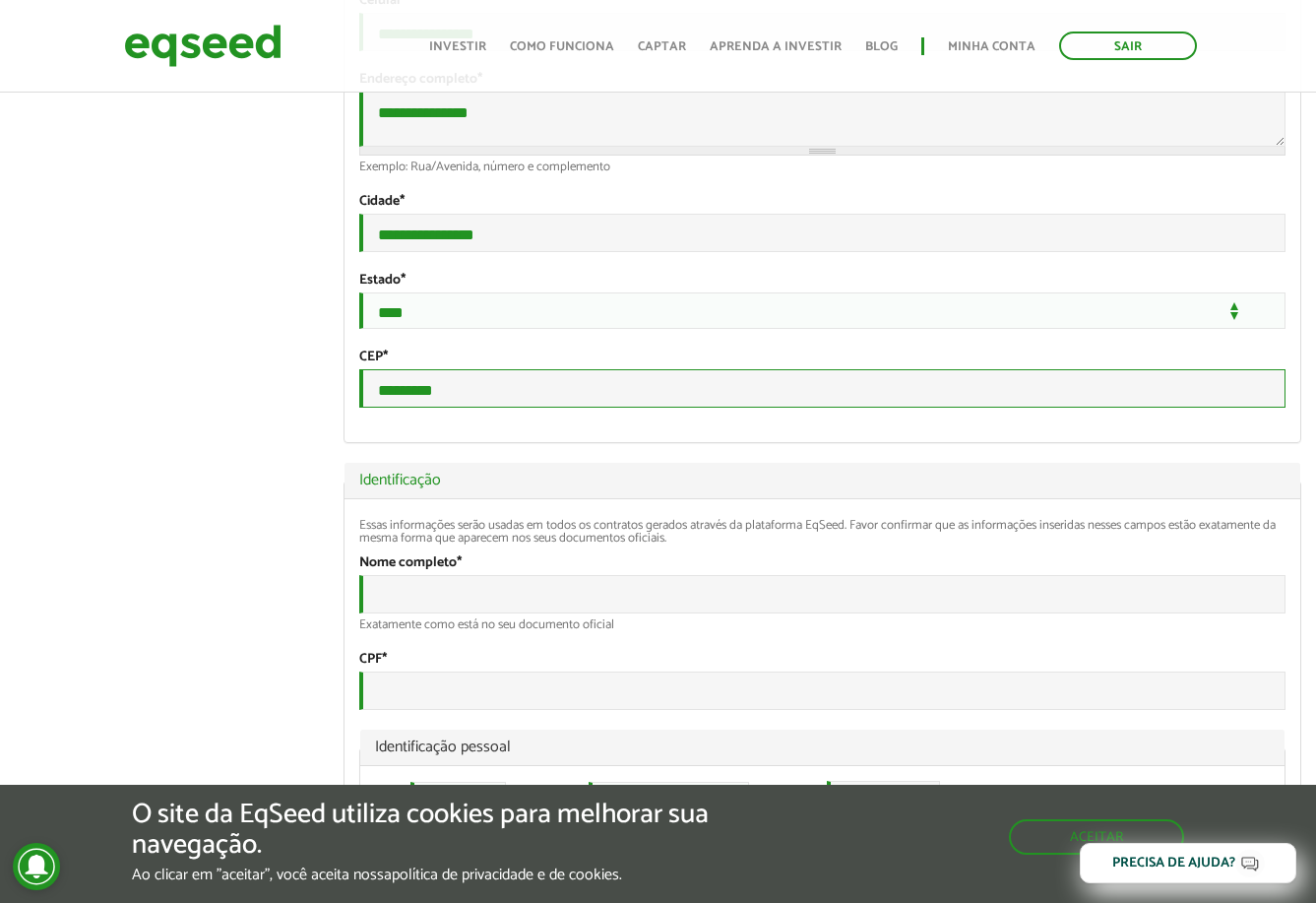 drag, startPoint x: 467, startPoint y: 464, endPoint x: 411, endPoint y: 460, distance: 56.142675 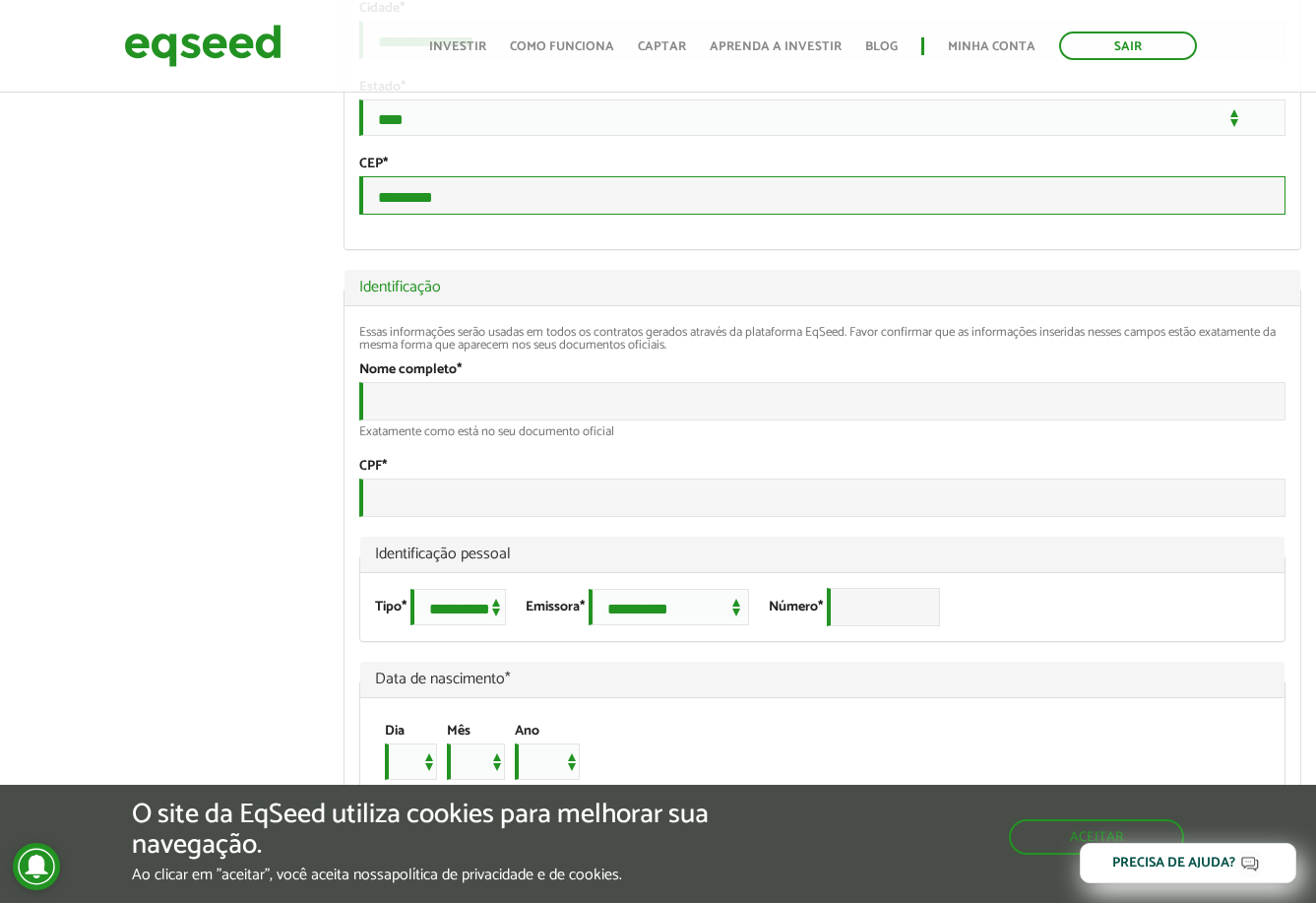 scroll, scrollTop: 886, scrollLeft: 0, axis: vertical 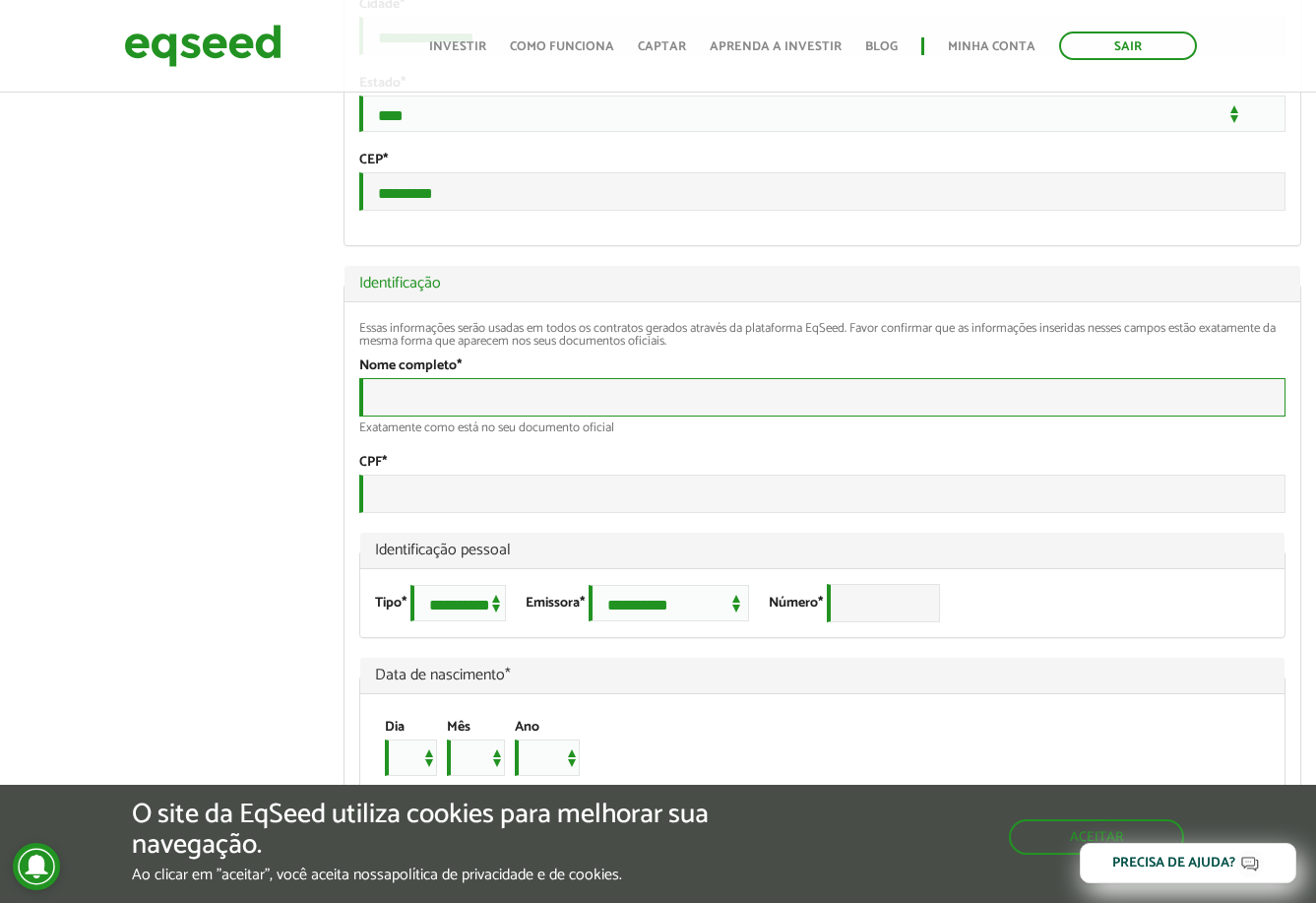click on "Nome completo  *" at bounding box center [822, 397] 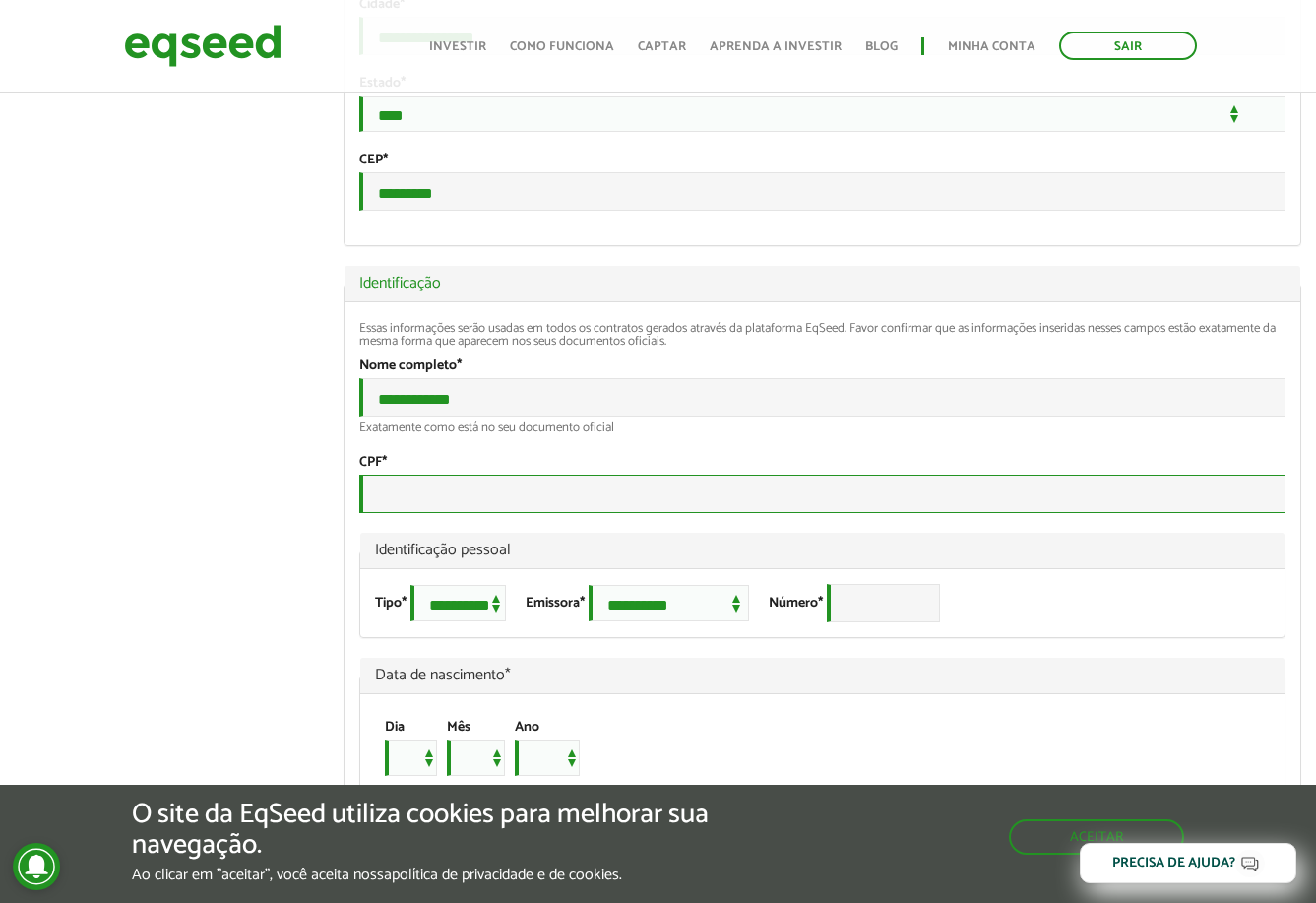 click on "CPF  *" at bounding box center [822, 493] 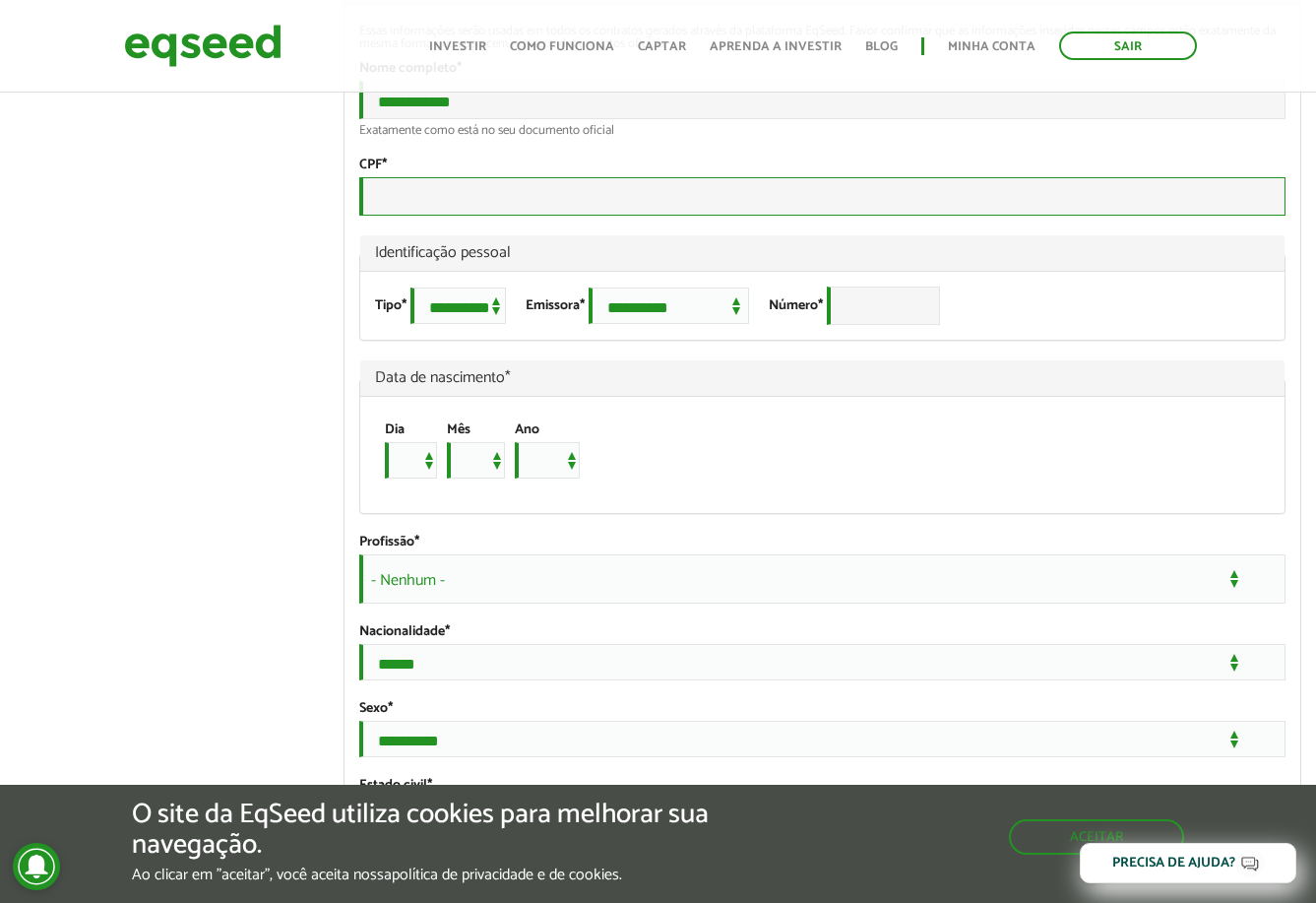 scroll, scrollTop: 1182, scrollLeft: 0, axis: vertical 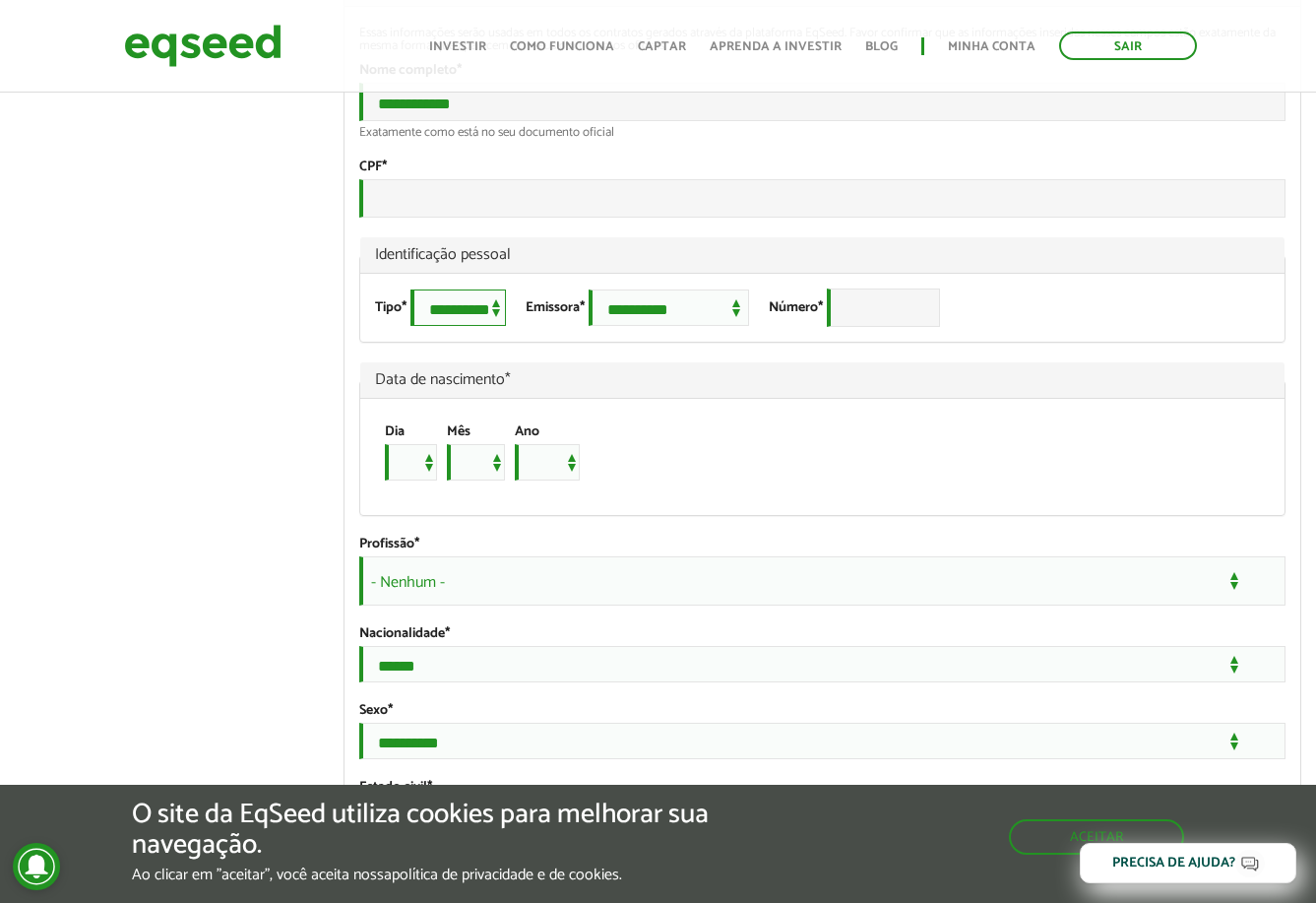 click on "**********" at bounding box center (458, 307) 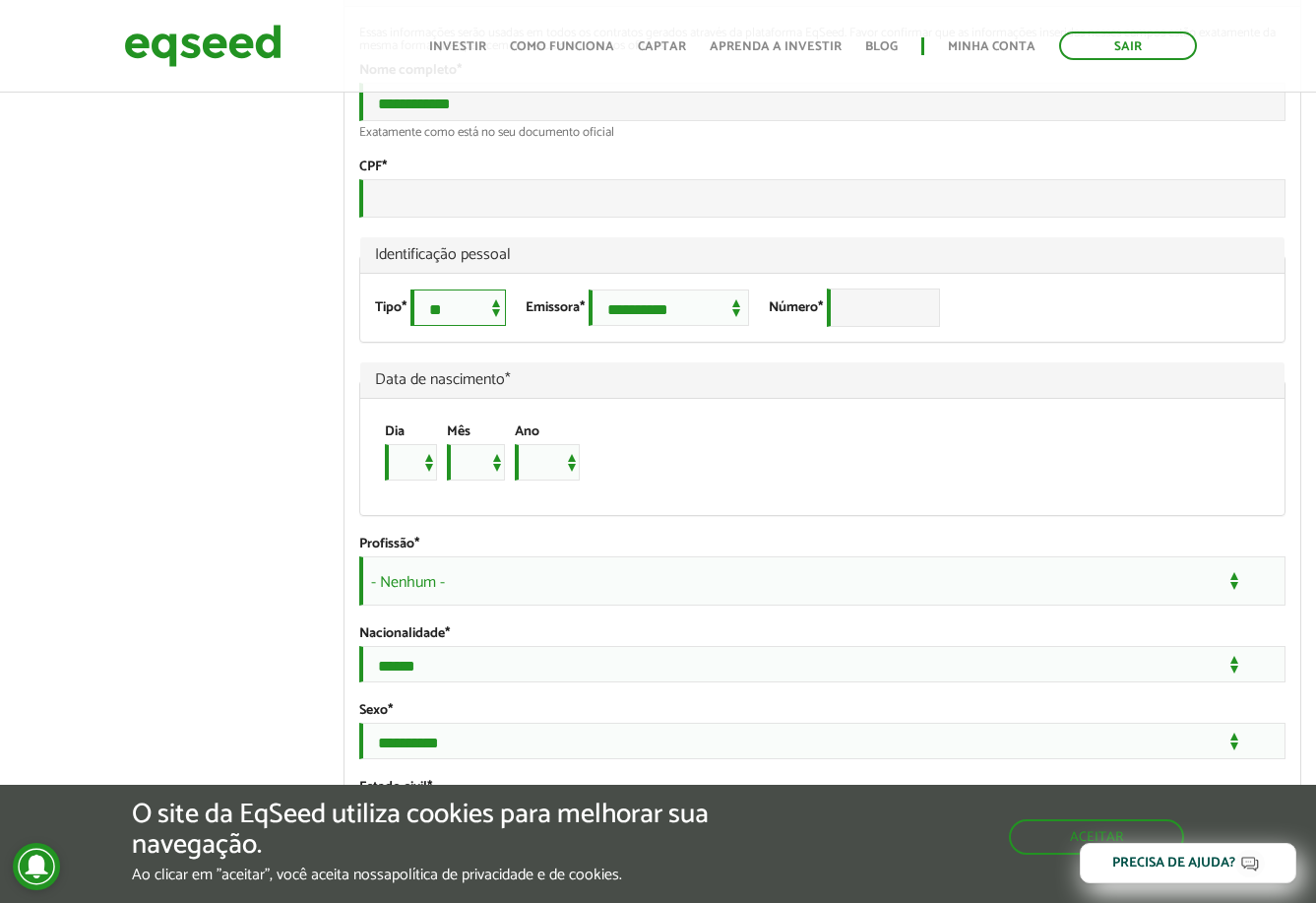 click on "**********" at bounding box center [458, 307] 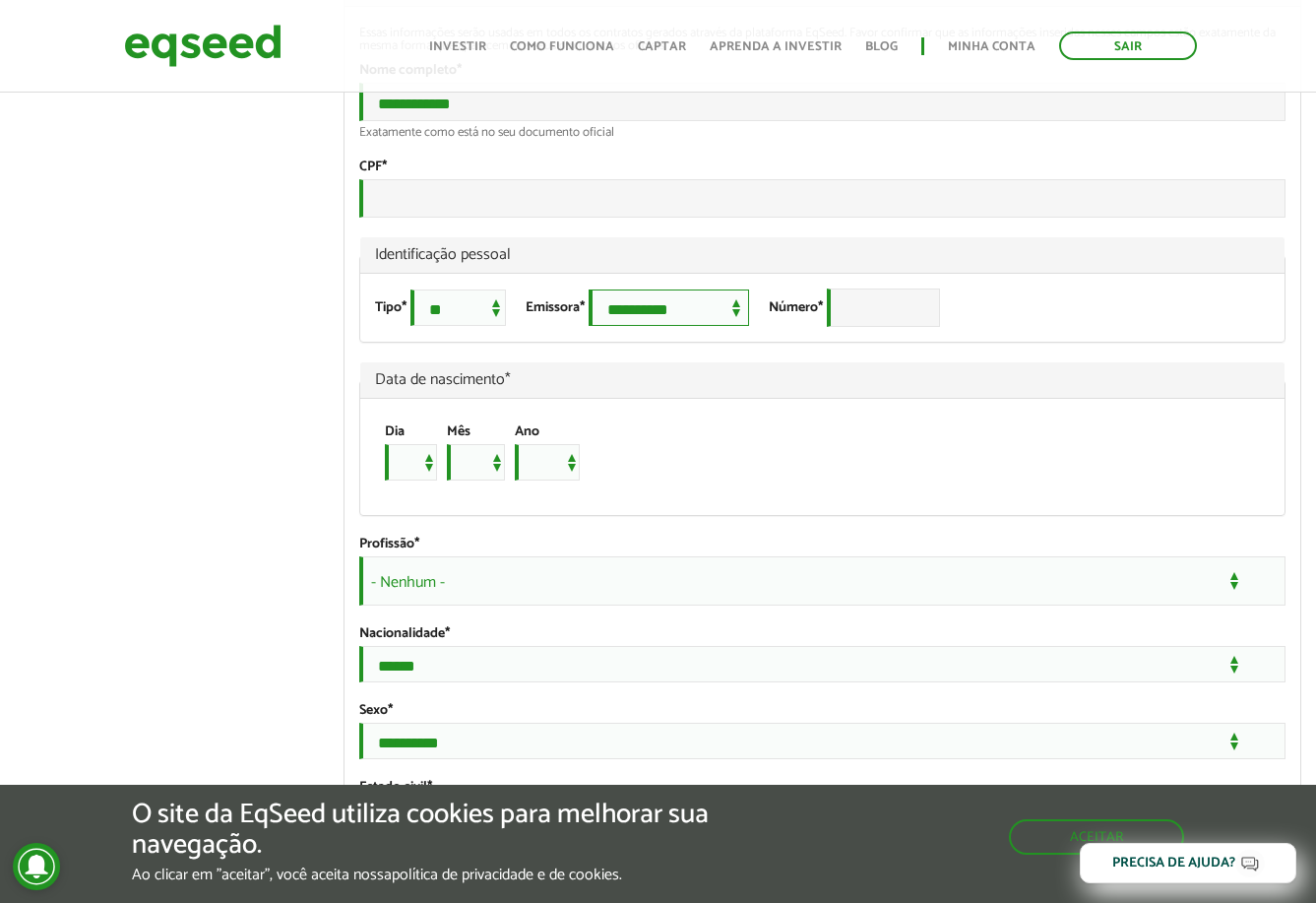 click on "**********" at bounding box center [668, 307] 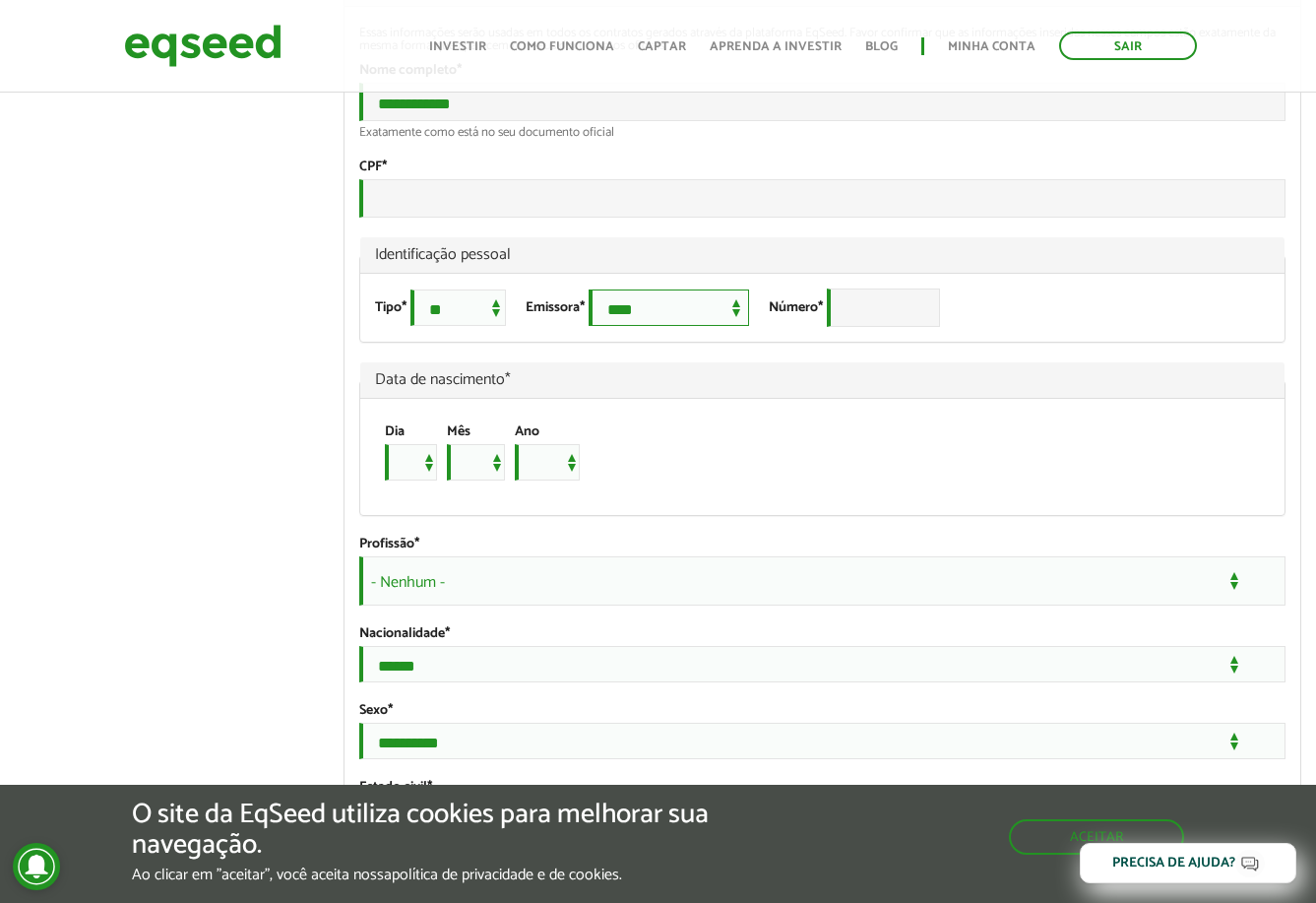 click on "**********" at bounding box center [668, 307] 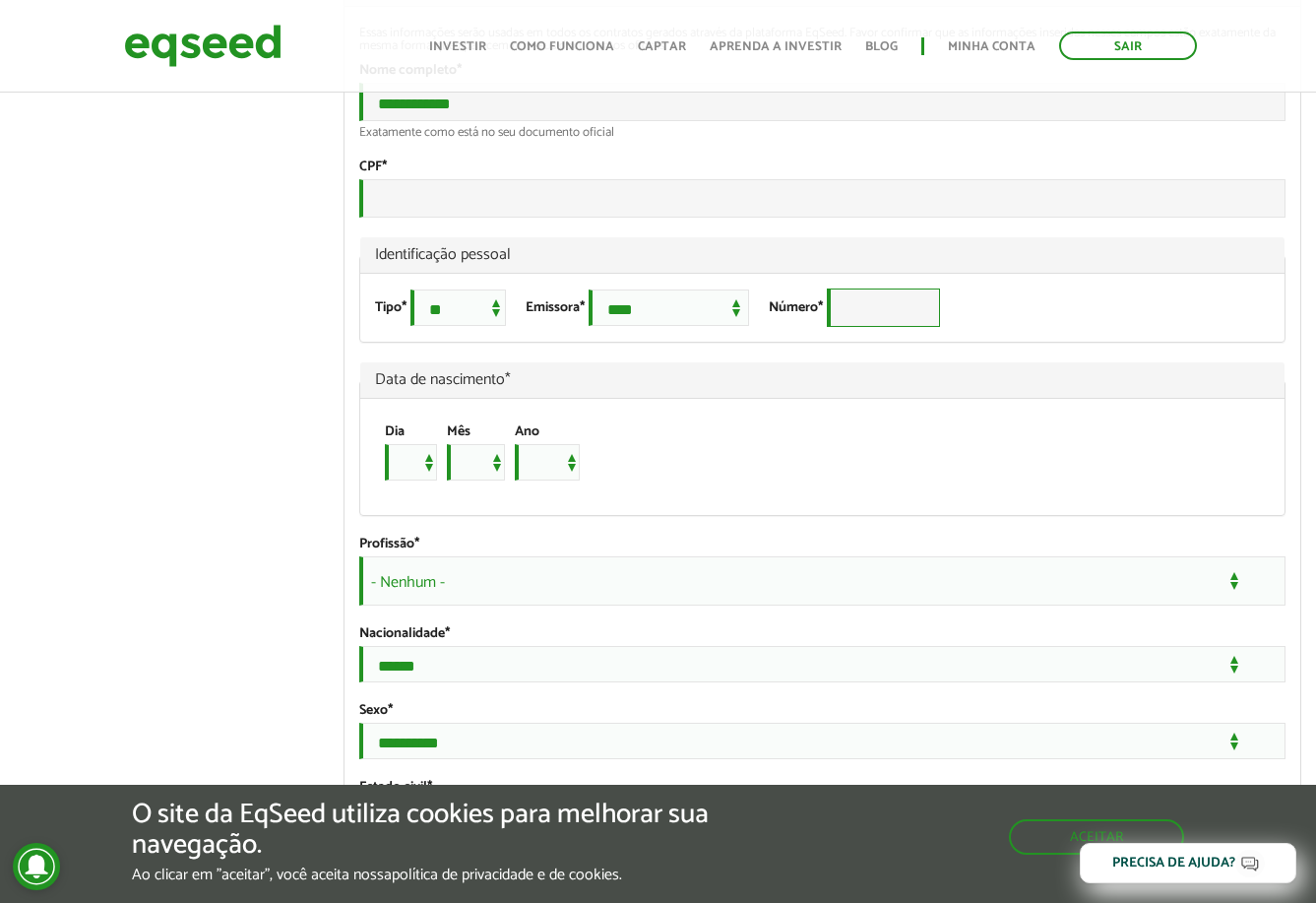 click on "Número  *" at bounding box center (883, 307) 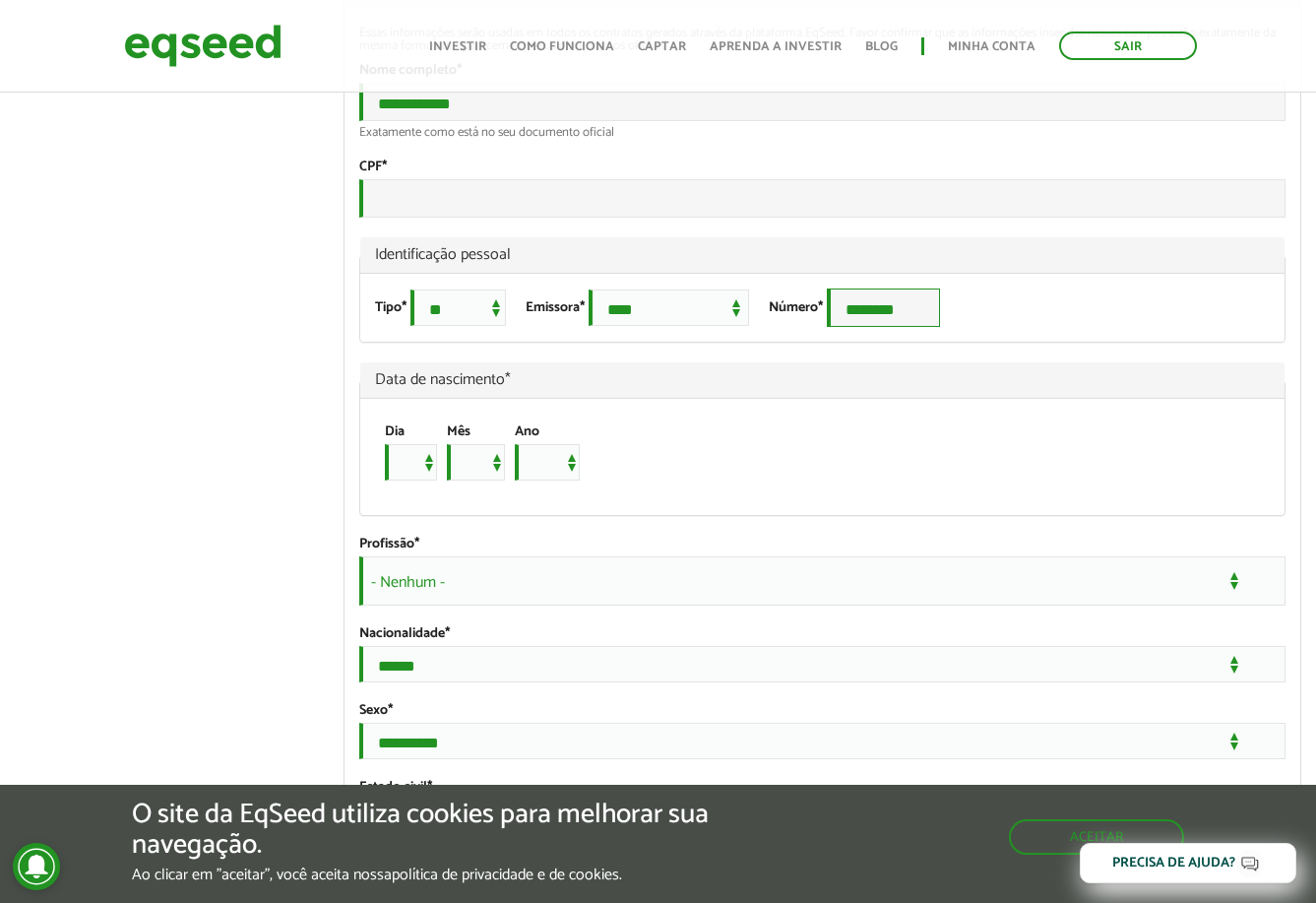 type on "********" 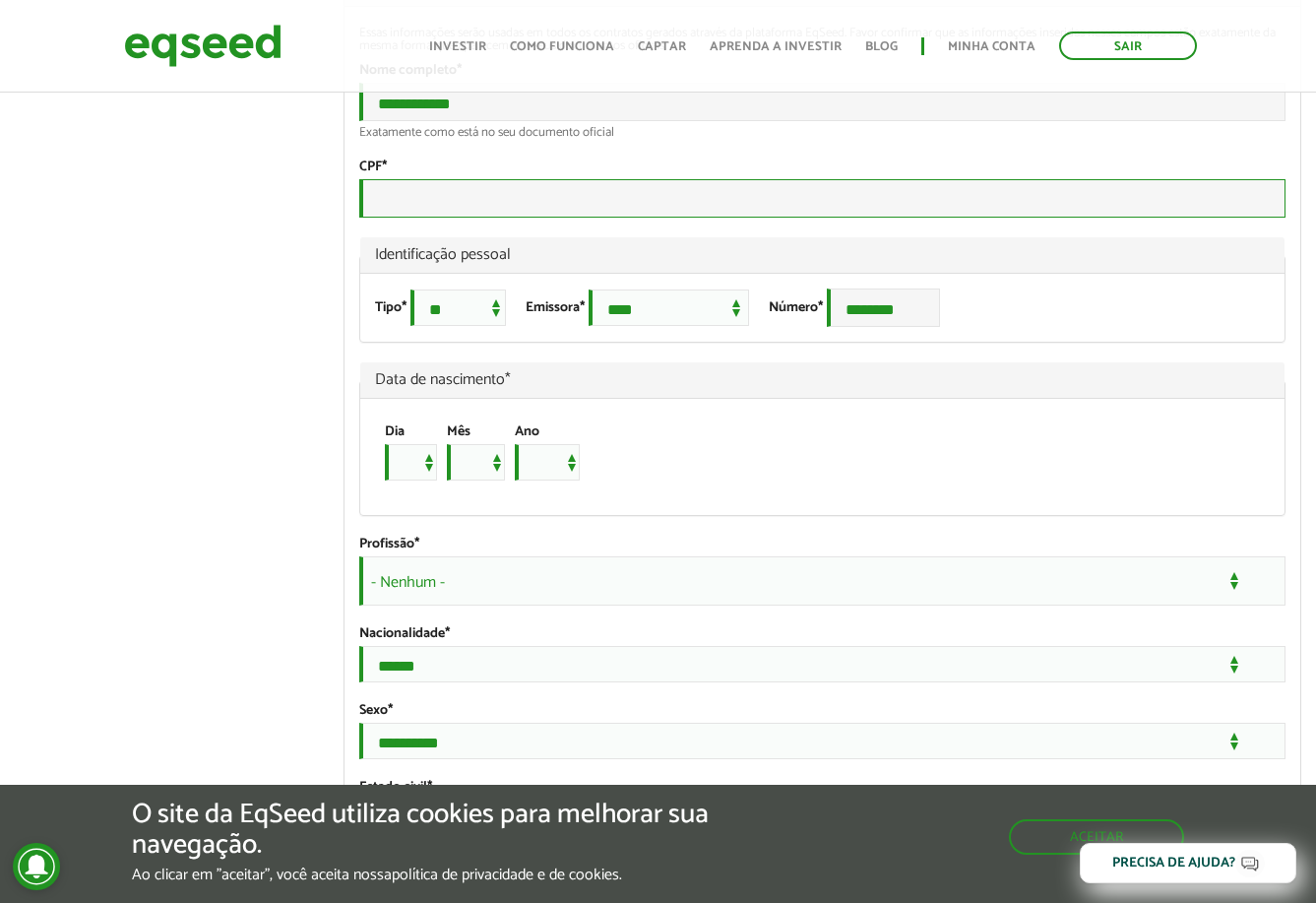 click on "CPF  *" at bounding box center (822, 198) 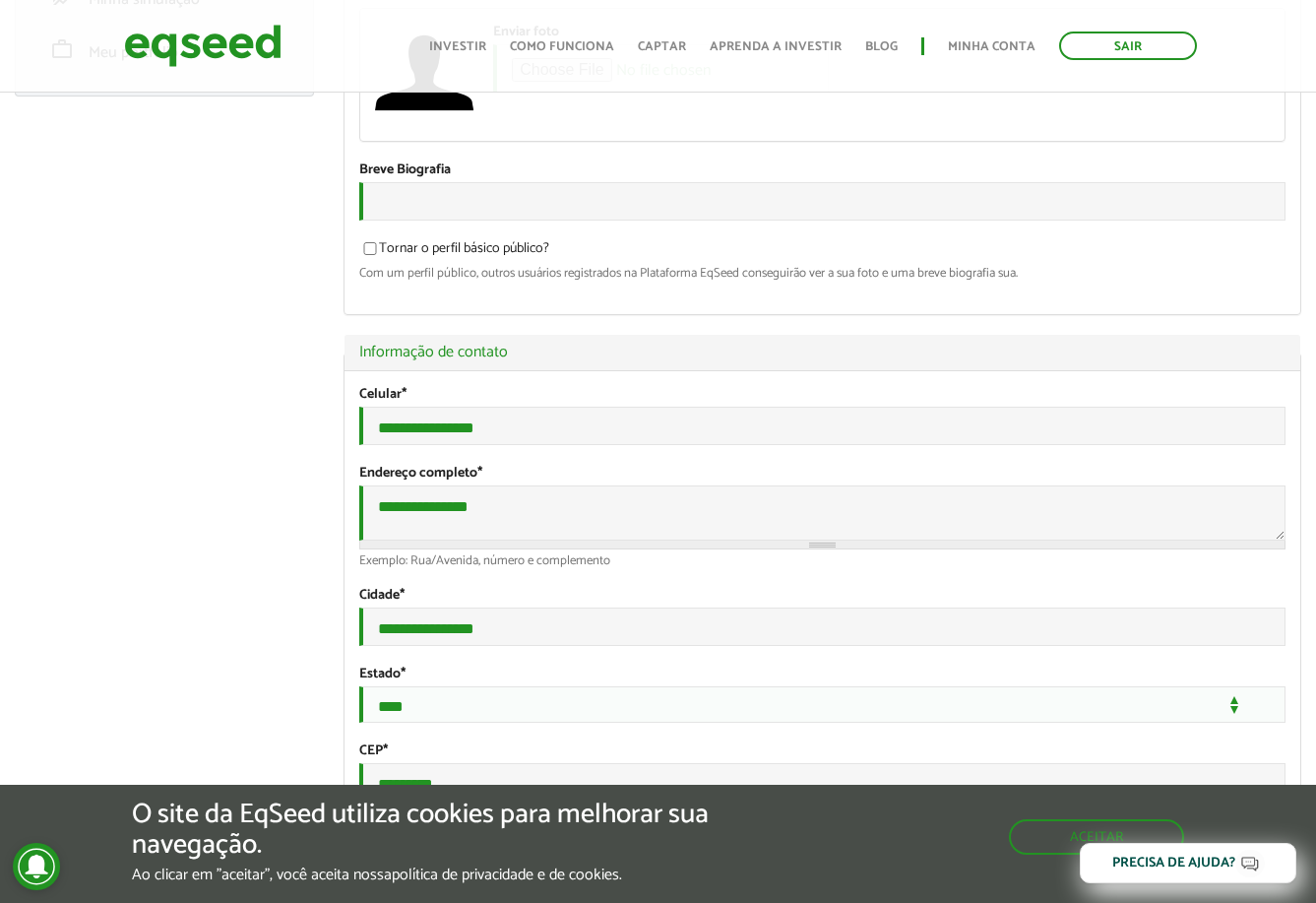 scroll, scrollTop: 0, scrollLeft: 0, axis: both 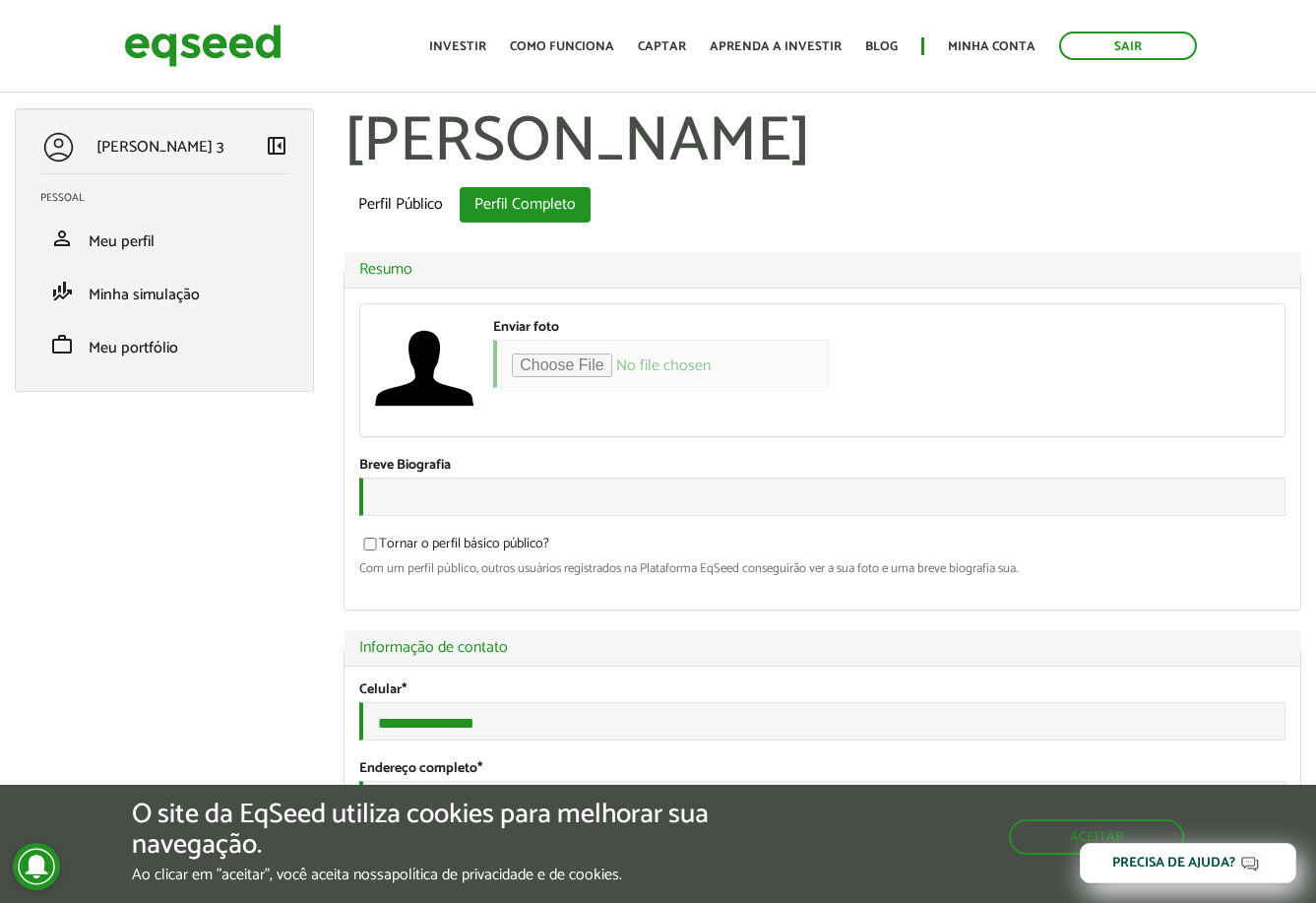 type on "**********" 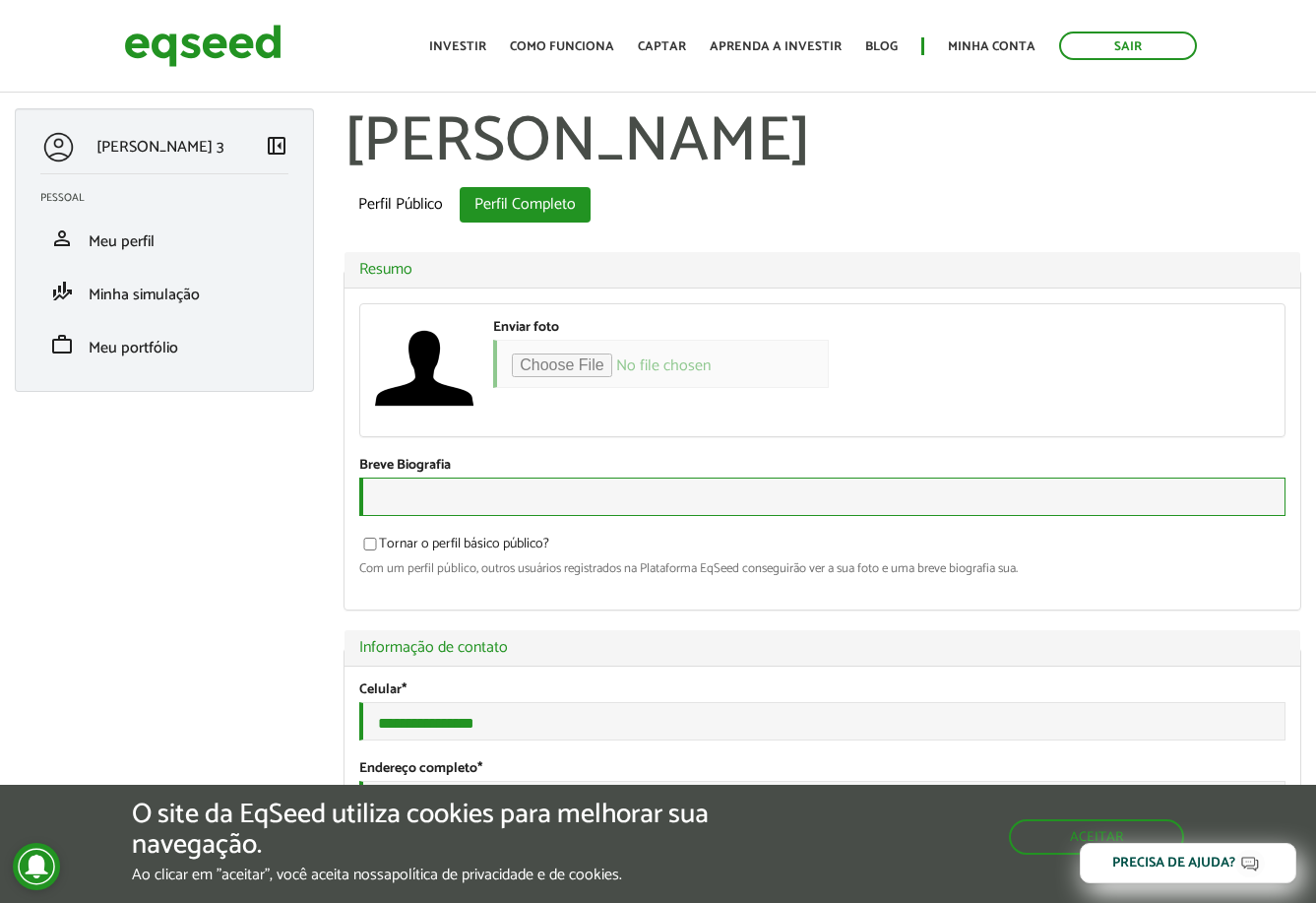 click on "Breve Biografia" at bounding box center [822, 496] 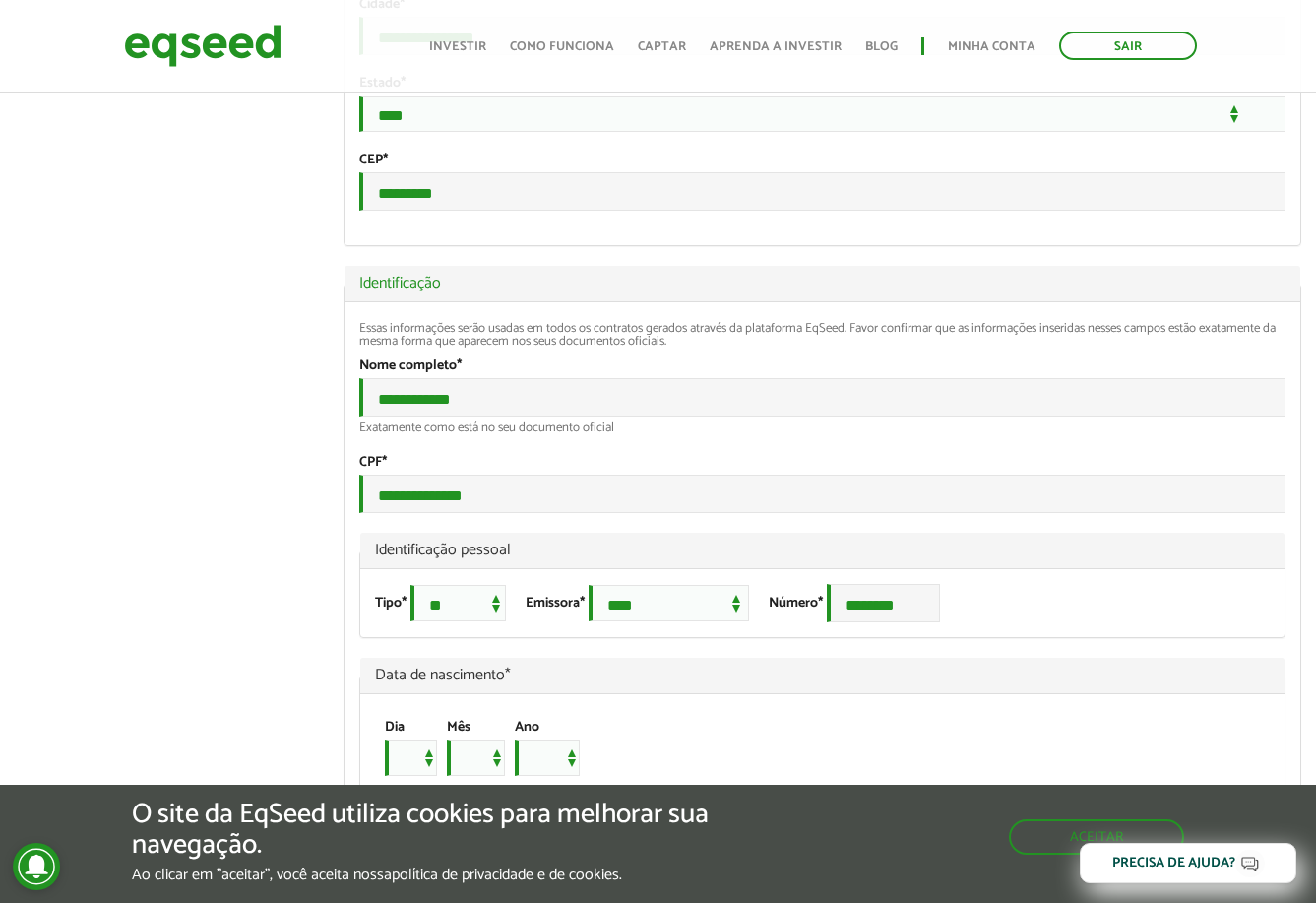 scroll, scrollTop: 295, scrollLeft: 0, axis: vertical 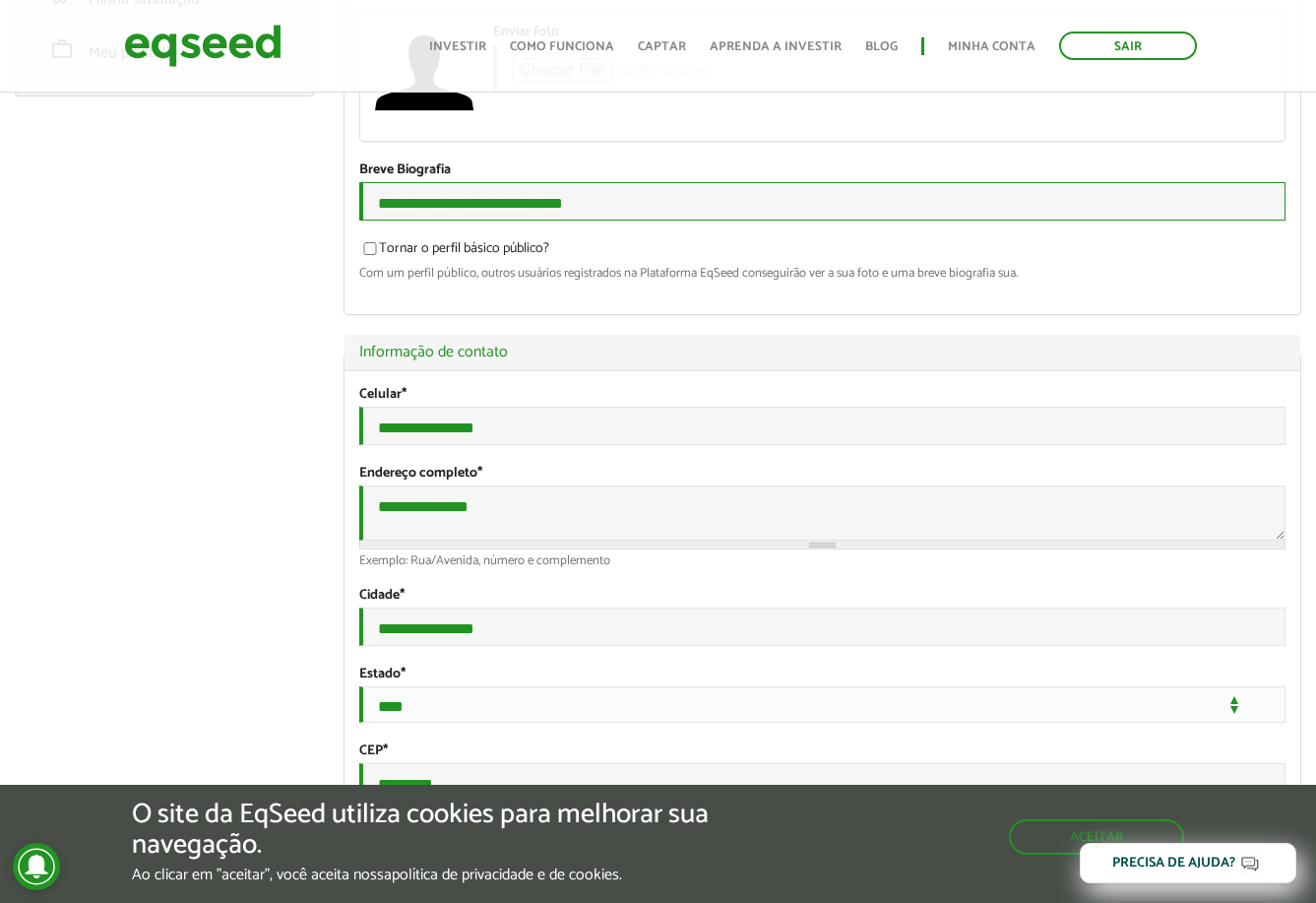 type on "**********" 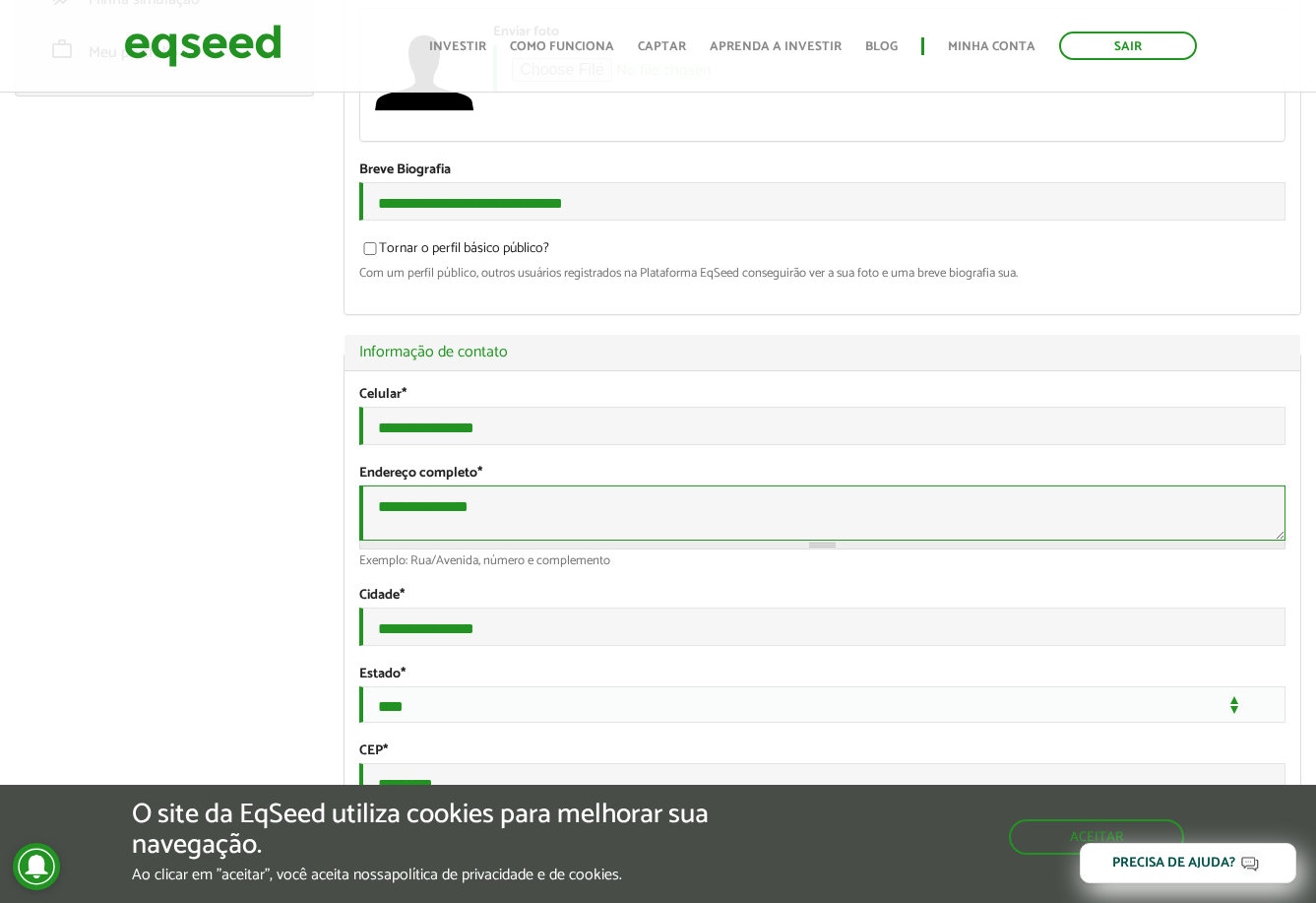 click on "**********" at bounding box center (822, 513) 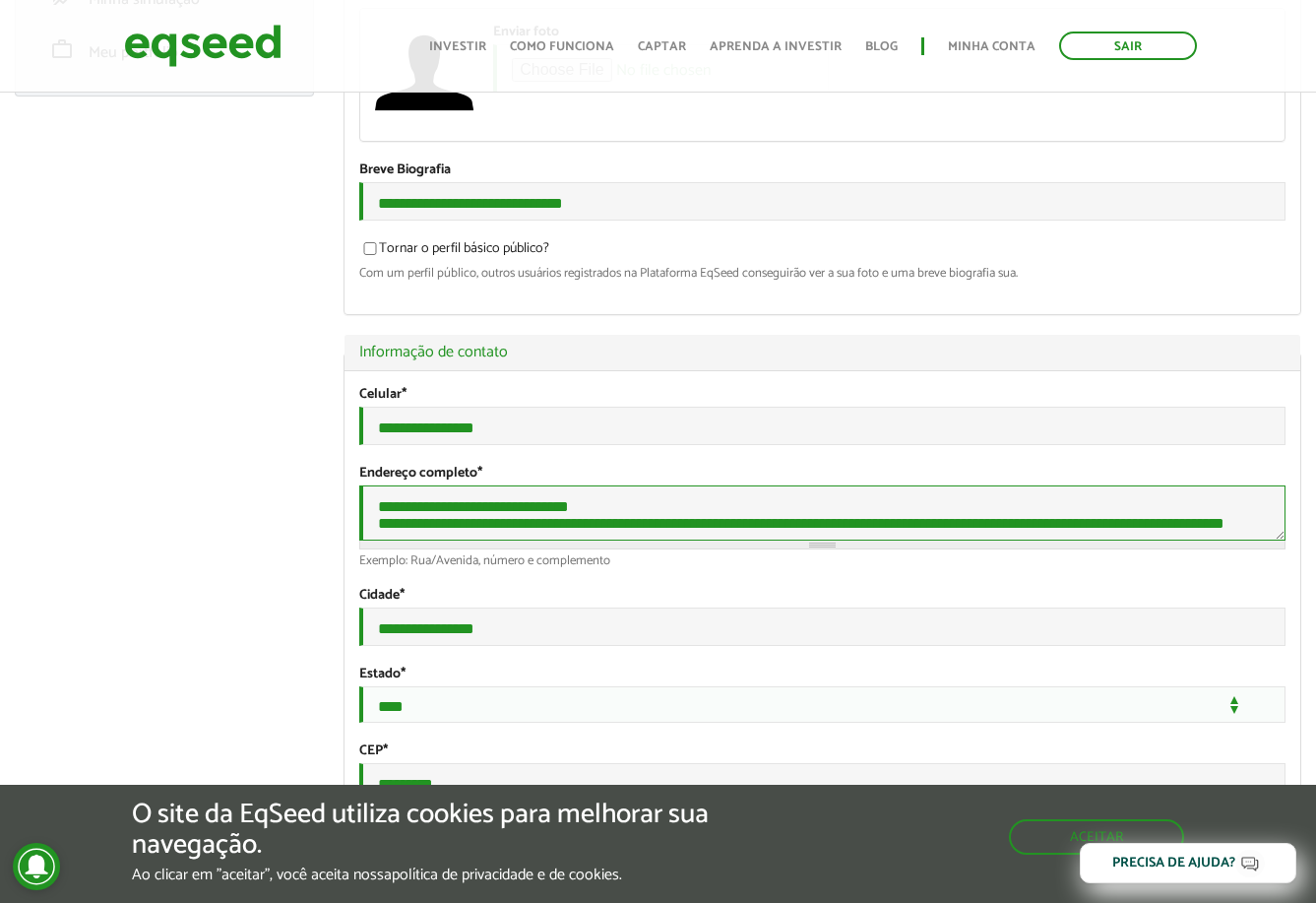 scroll, scrollTop: 27, scrollLeft: 0, axis: vertical 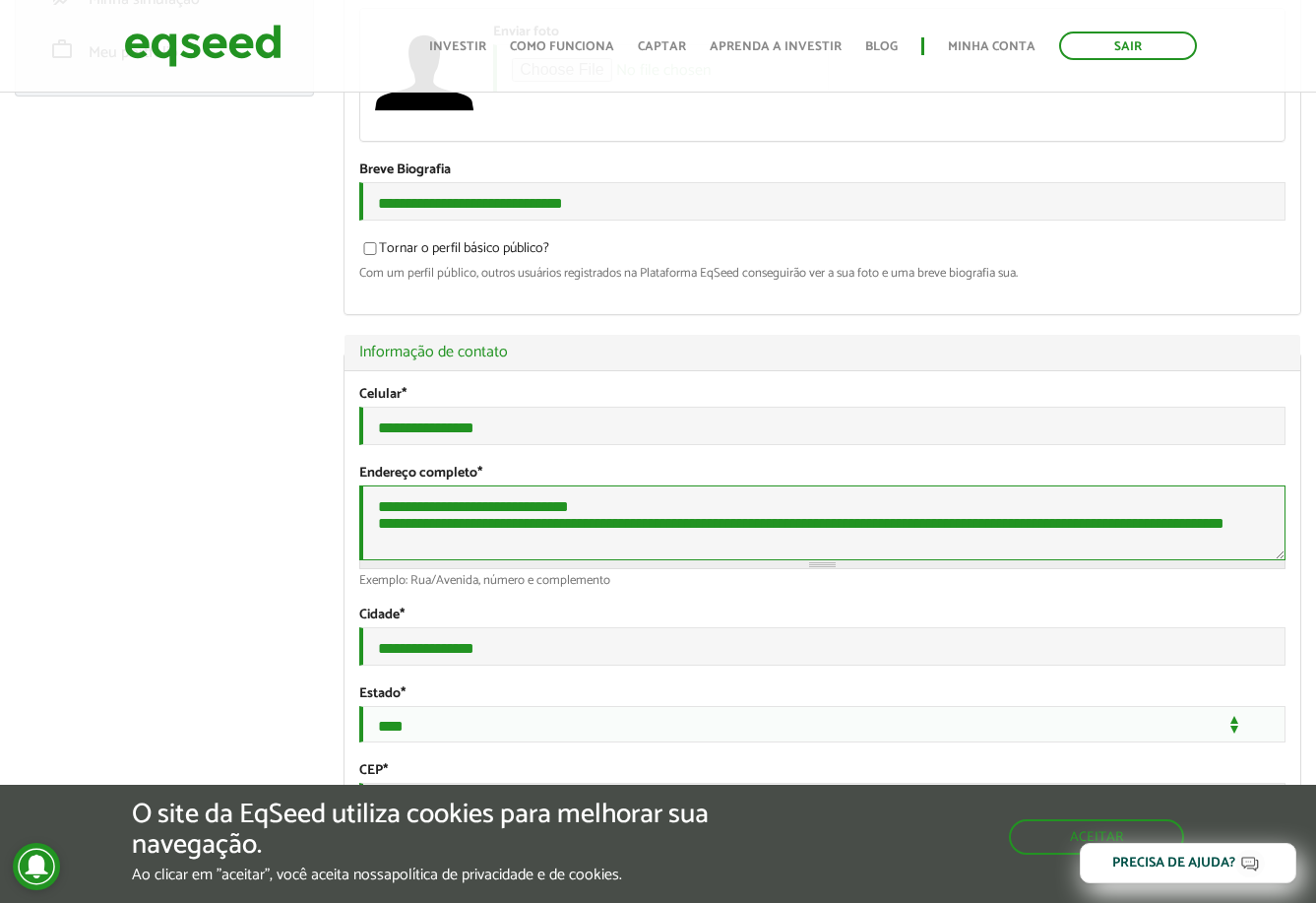 drag, startPoint x: 541, startPoint y: 565, endPoint x: 362, endPoint y: 537, distance: 181.17671 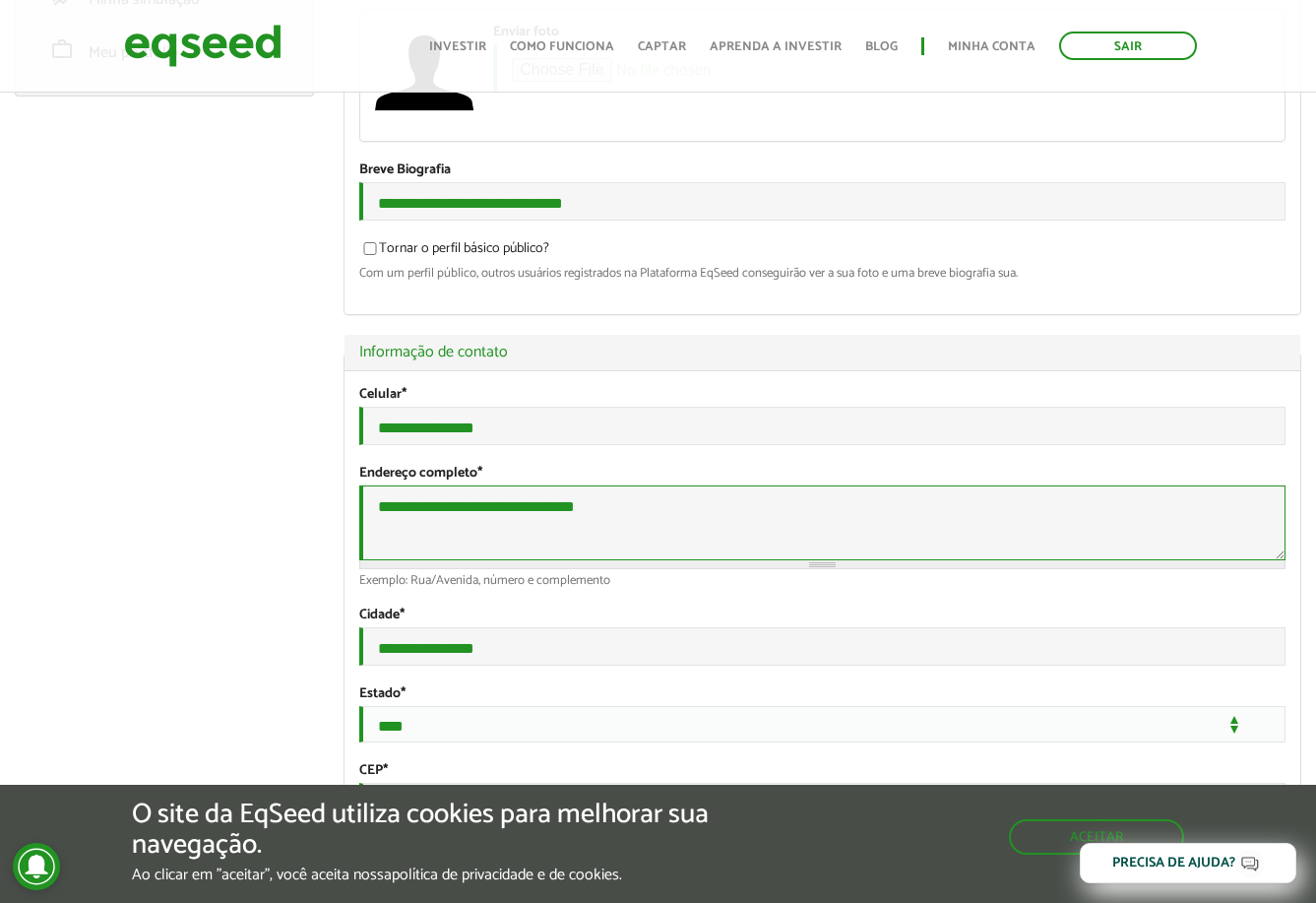 scroll, scrollTop: 0, scrollLeft: 0, axis: both 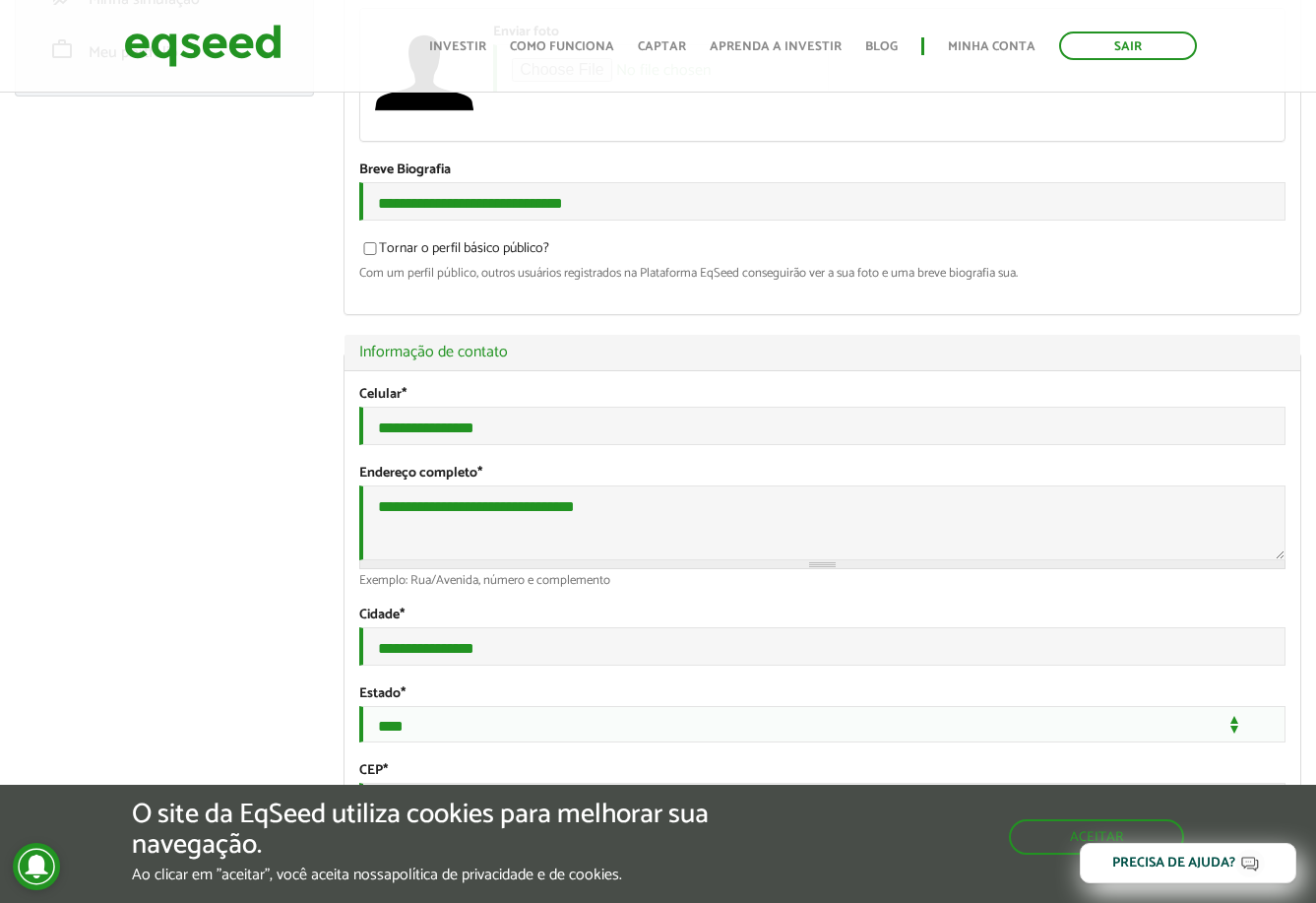 click on "**********" at bounding box center (822, 613) 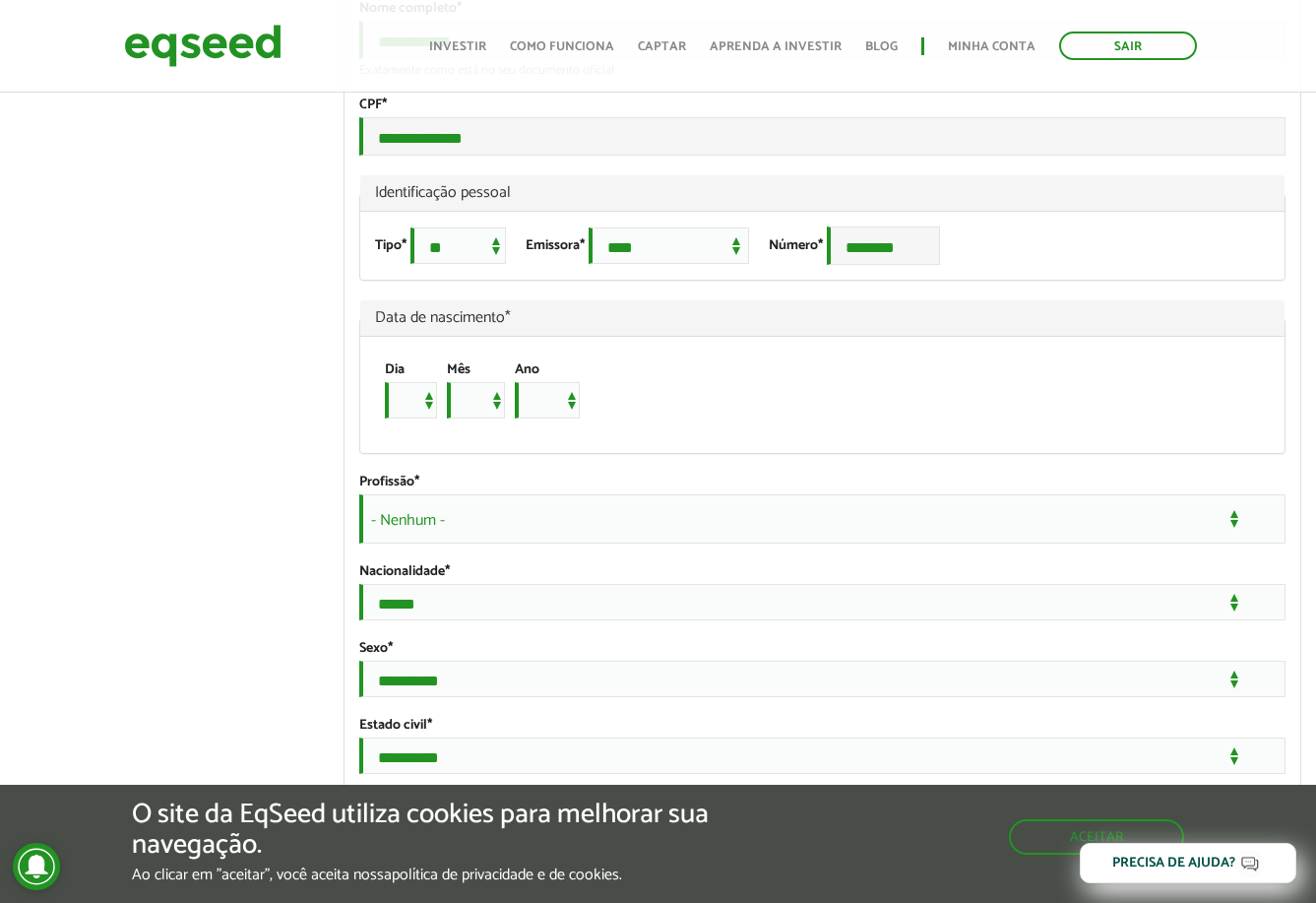 scroll, scrollTop: 1280, scrollLeft: 0, axis: vertical 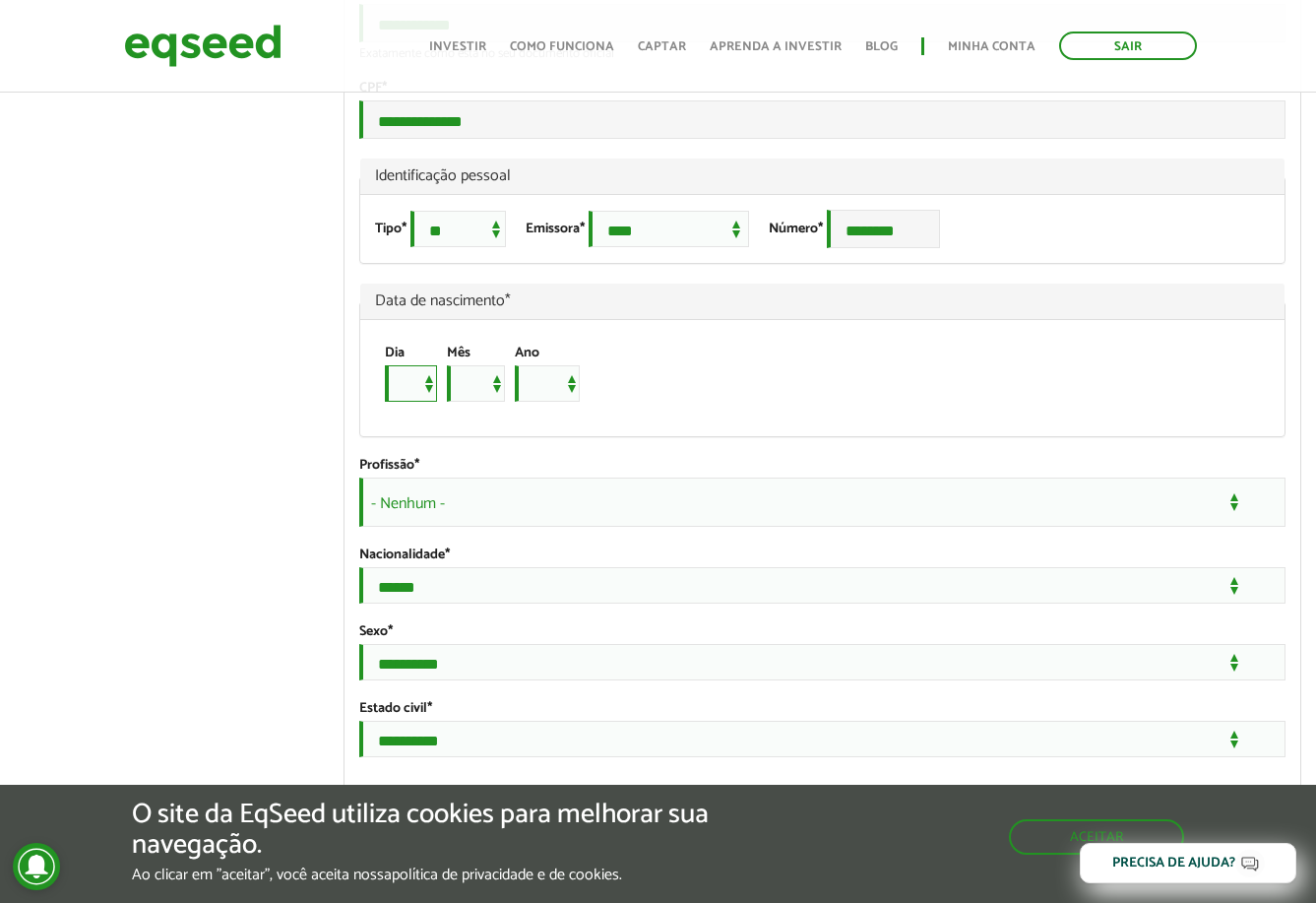 click on "* * * * * * * * * ** ** ** ** ** ** ** ** ** ** ** ** ** ** ** ** ** ** ** ** ** **" at bounding box center (410, 383) 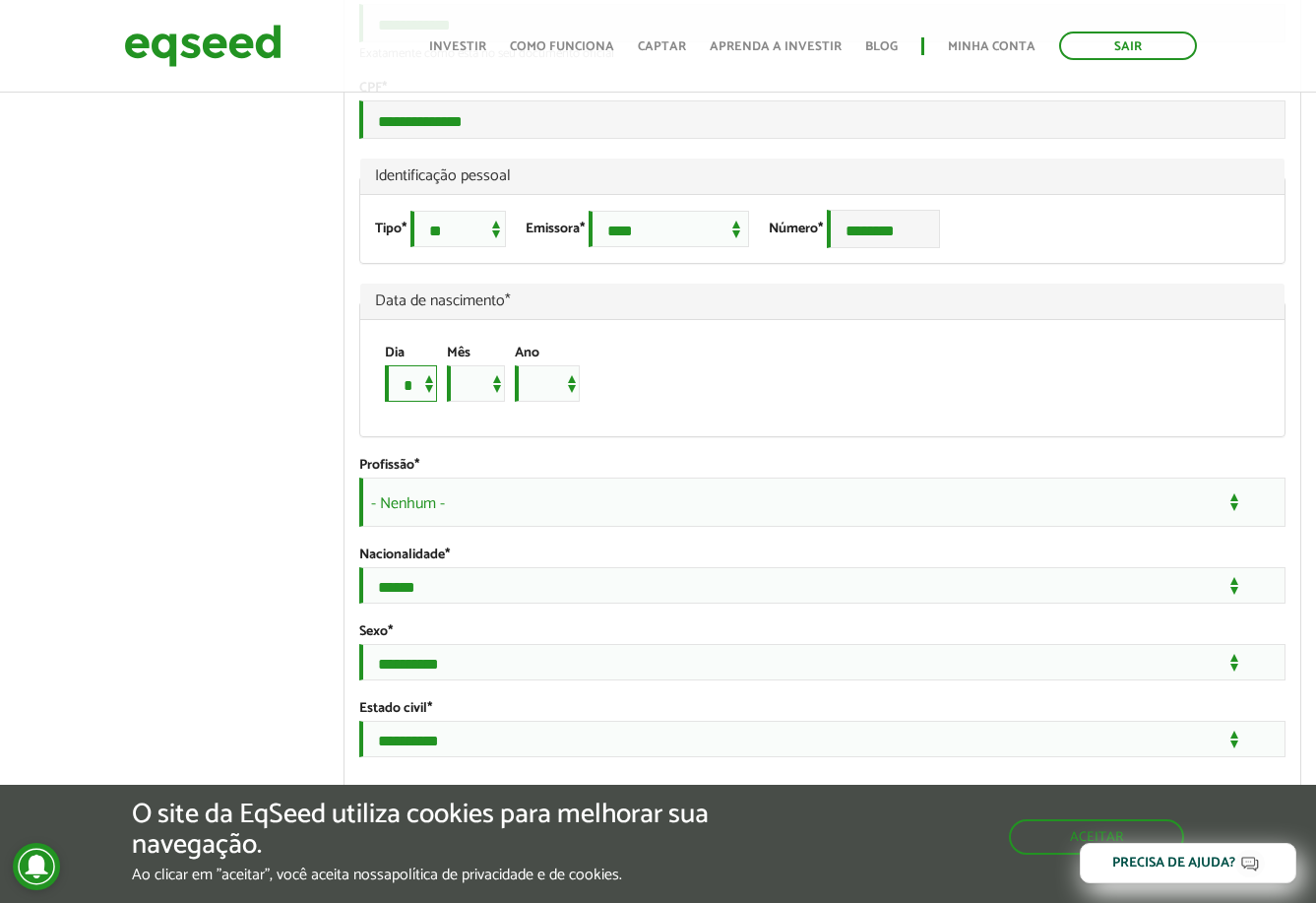 click on "* * * * * * * * * ** ** ** ** ** ** ** ** ** ** ** ** ** ** ** ** ** ** ** ** ** **" at bounding box center [410, 383] 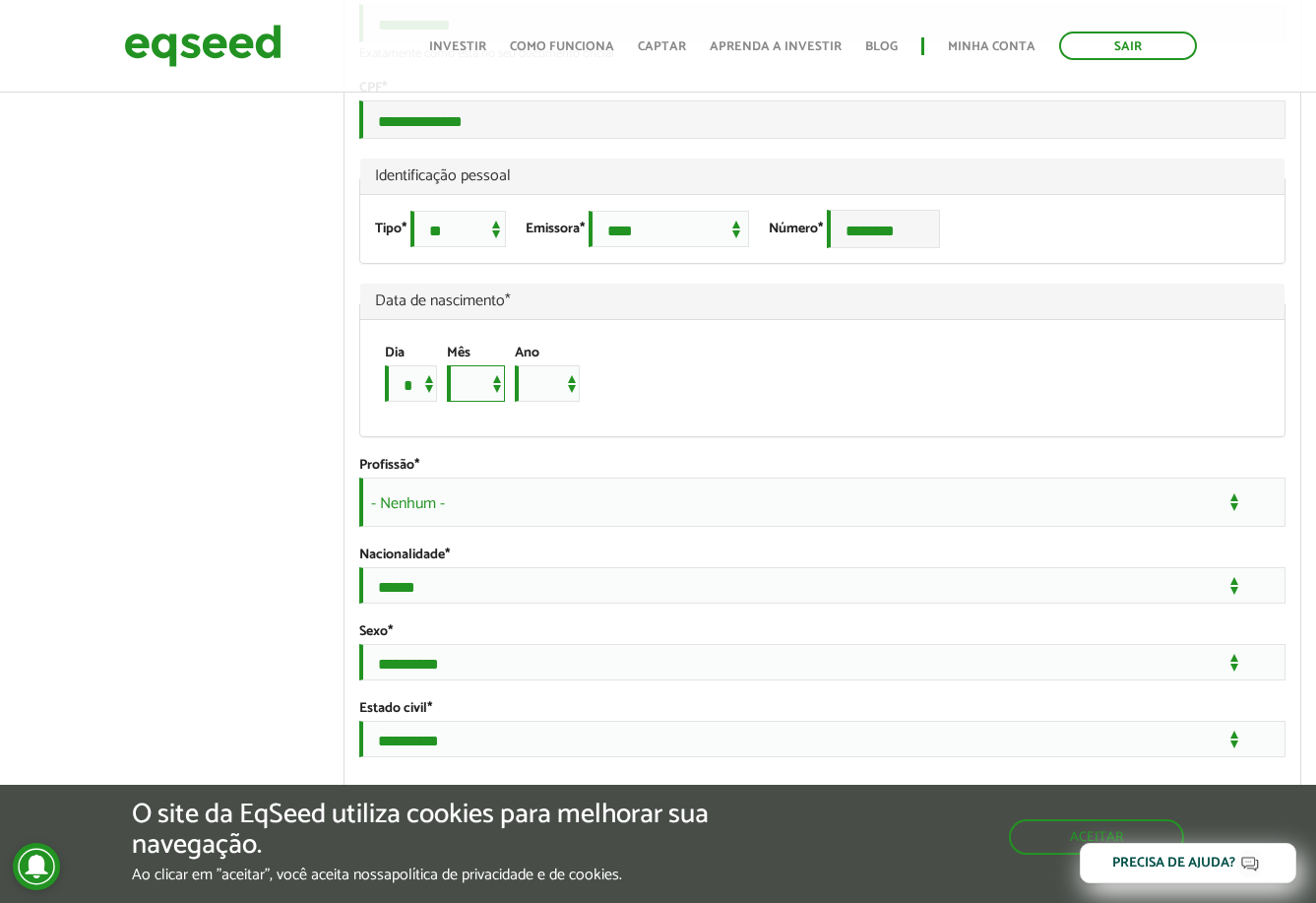 click on "*** *** *** *** *** *** *** *** *** *** *** ***" at bounding box center (475, 383) 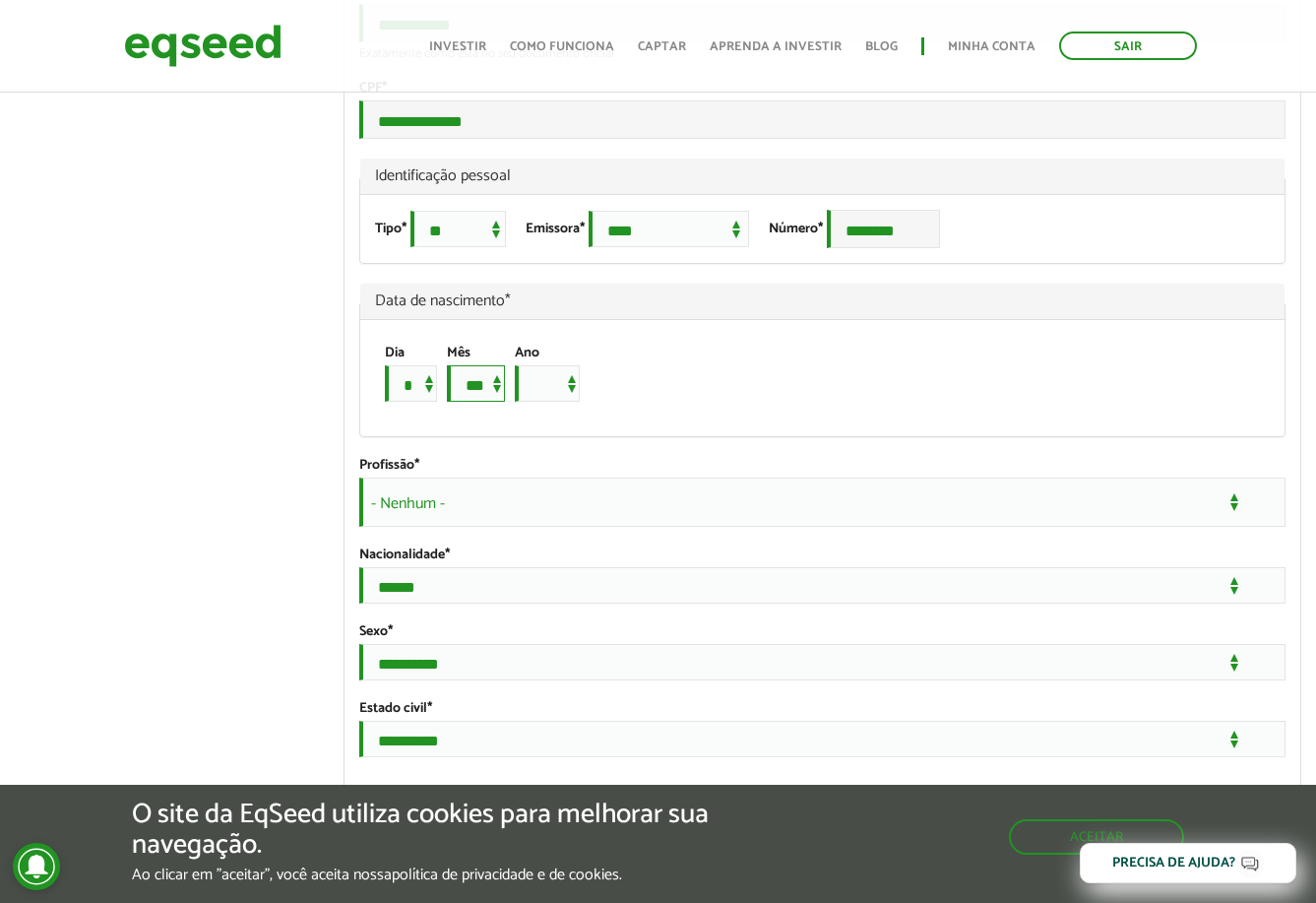 click on "*** *** *** *** *** *** *** *** *** *** *** ***" at bounding box center [475, 383] 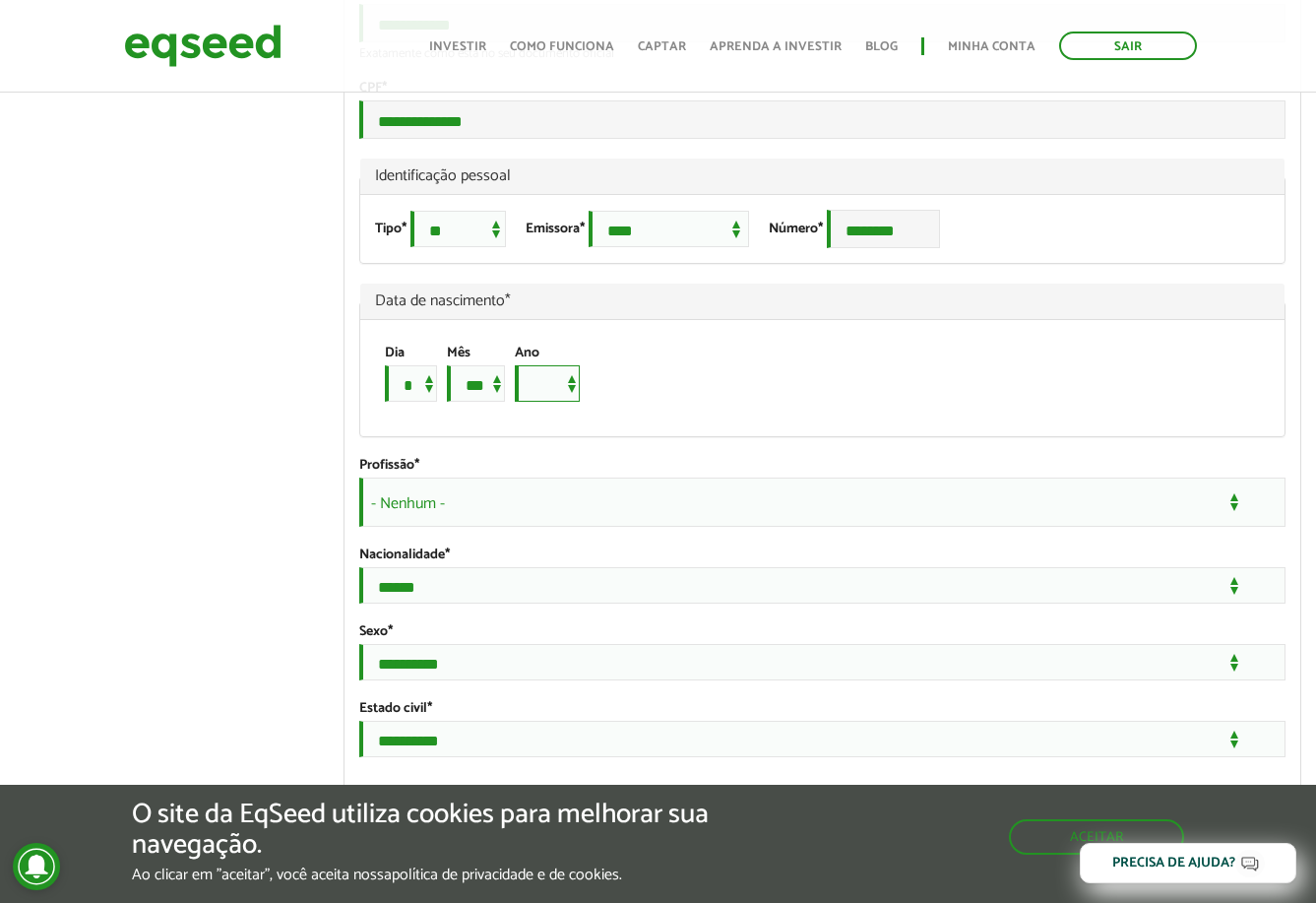 click on "**** **** **** **** **** **** **** **** **** **** **** **** **** **** **** **** **** **** **** **** **** **** **** **** **** **** **** **** **** **** **** **** **** **** **** **** **** **** **** **** **** **** **** **** **** **** **** **** **** **** **** **** **** **** **** **** **** **** **** **** **** **** **** **** **** **** **** **** **** **** **** **** **** **** **** **** **** **** **** **** **** **** **** **** **** **** **** **** **** **** **** **** **** **** **** **** **** **** **** **** **** **** **** **** **** **** **** **** **** **** **** **** **** **** **** **** **** **** **** **** **** **** **** **** **** ****" at bounding box center [547, 383] 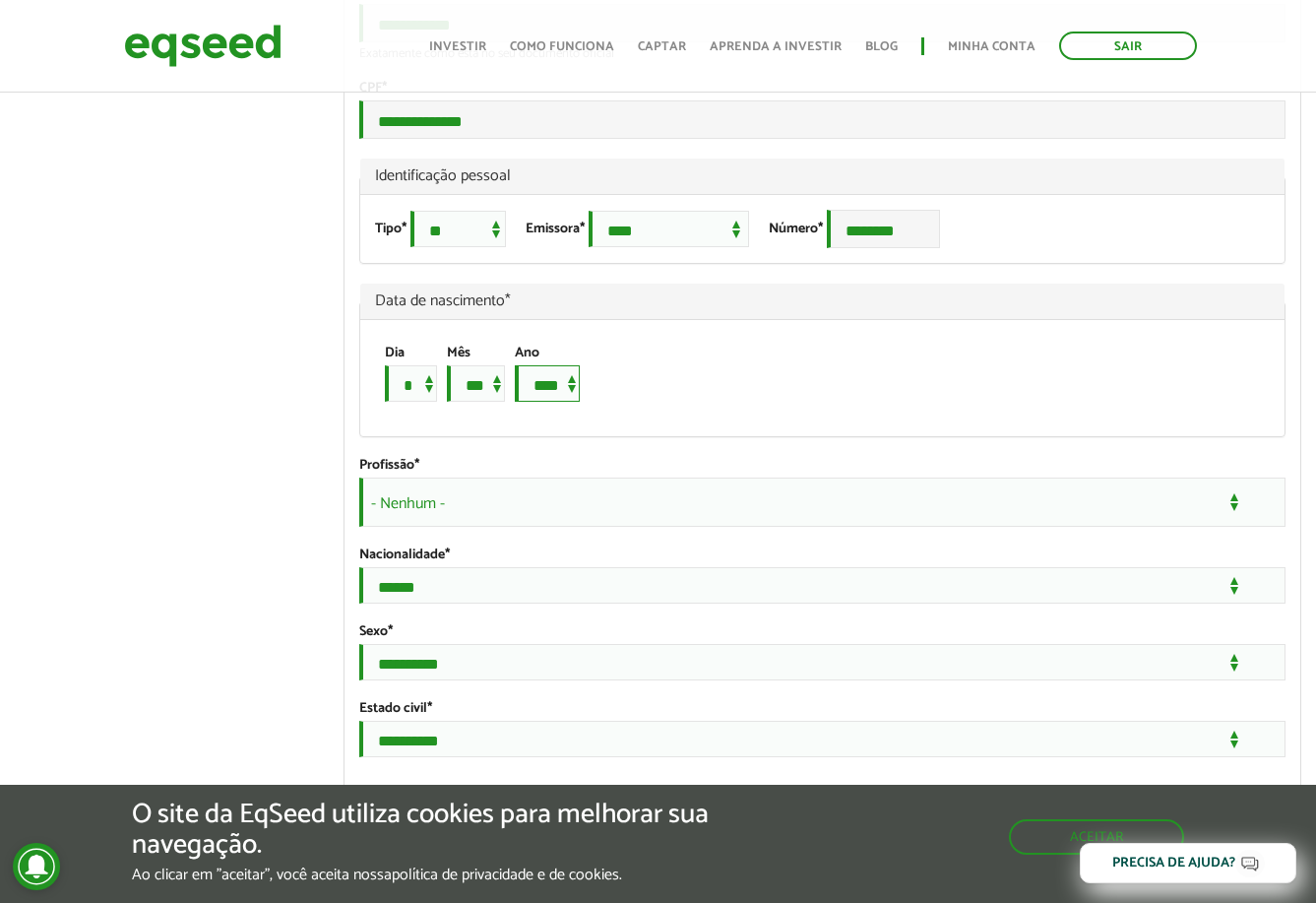 click on "**** **** **** **** **** **** **** **** **** **** **** **** **** **** **** **** **** **** **** **** **** **** **** **** **** **** **** **** **** **** **** **** **** **** **** **** **** **** **** **** **** **** **** **** **** **** **** **** **** **** **** **** **** **** **** **** **** **** **** **** **** **** **** **** **** **** **** **** **** **** **** **** **** **** **** **** **** **** **** **** **** **** **** **** **** **** **** **** **** **** **** **** **** **** **** **** **** **** **** **** **** **** **** **** **** **** **** **** **** **** **** **** **** **** **** **** **** **** **** **** **** **** **** **** **** ****" at bounding box center (547, 383) 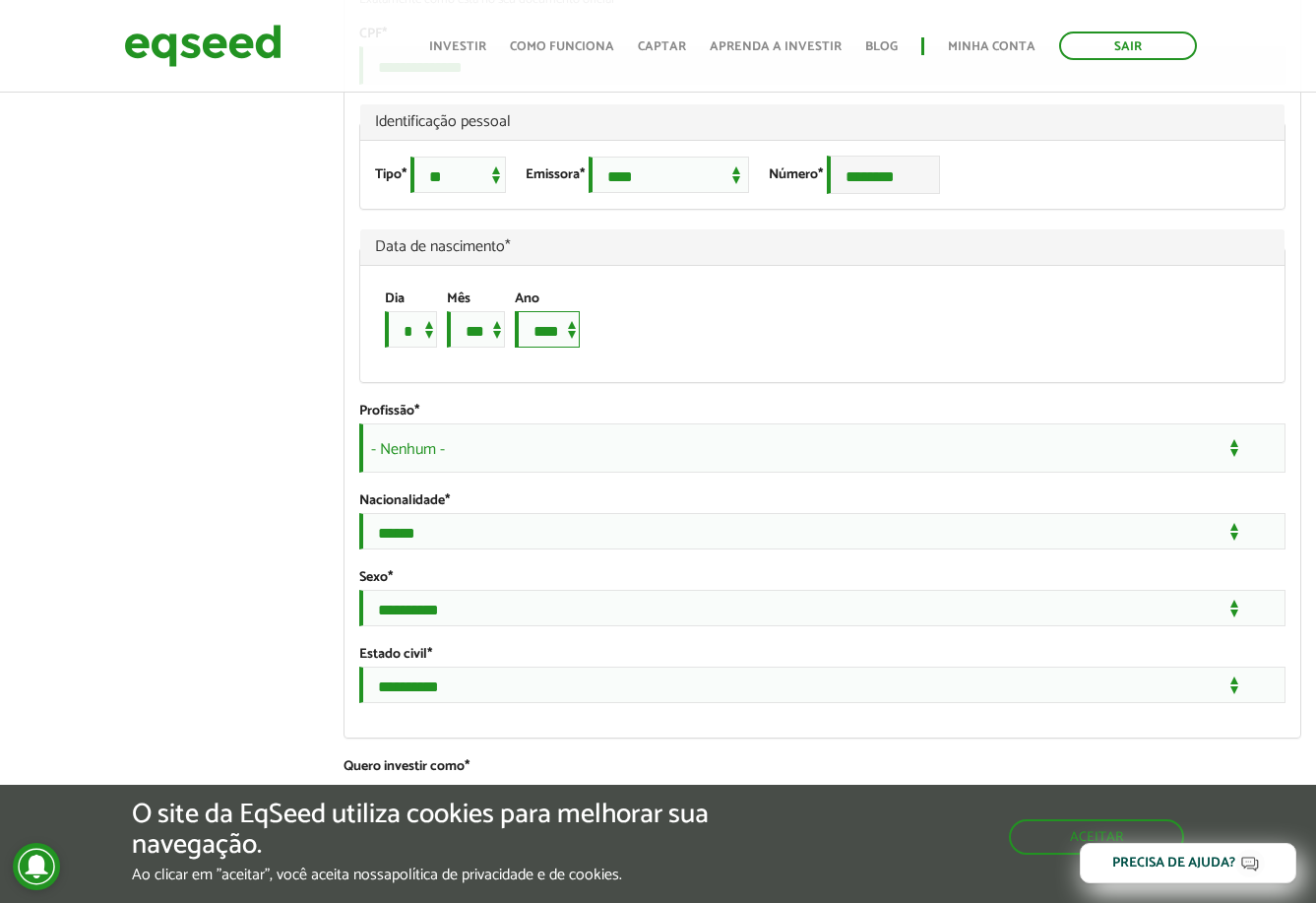 scroll, scrollTop: 1379, scrollLeft: 0, axis: vertical 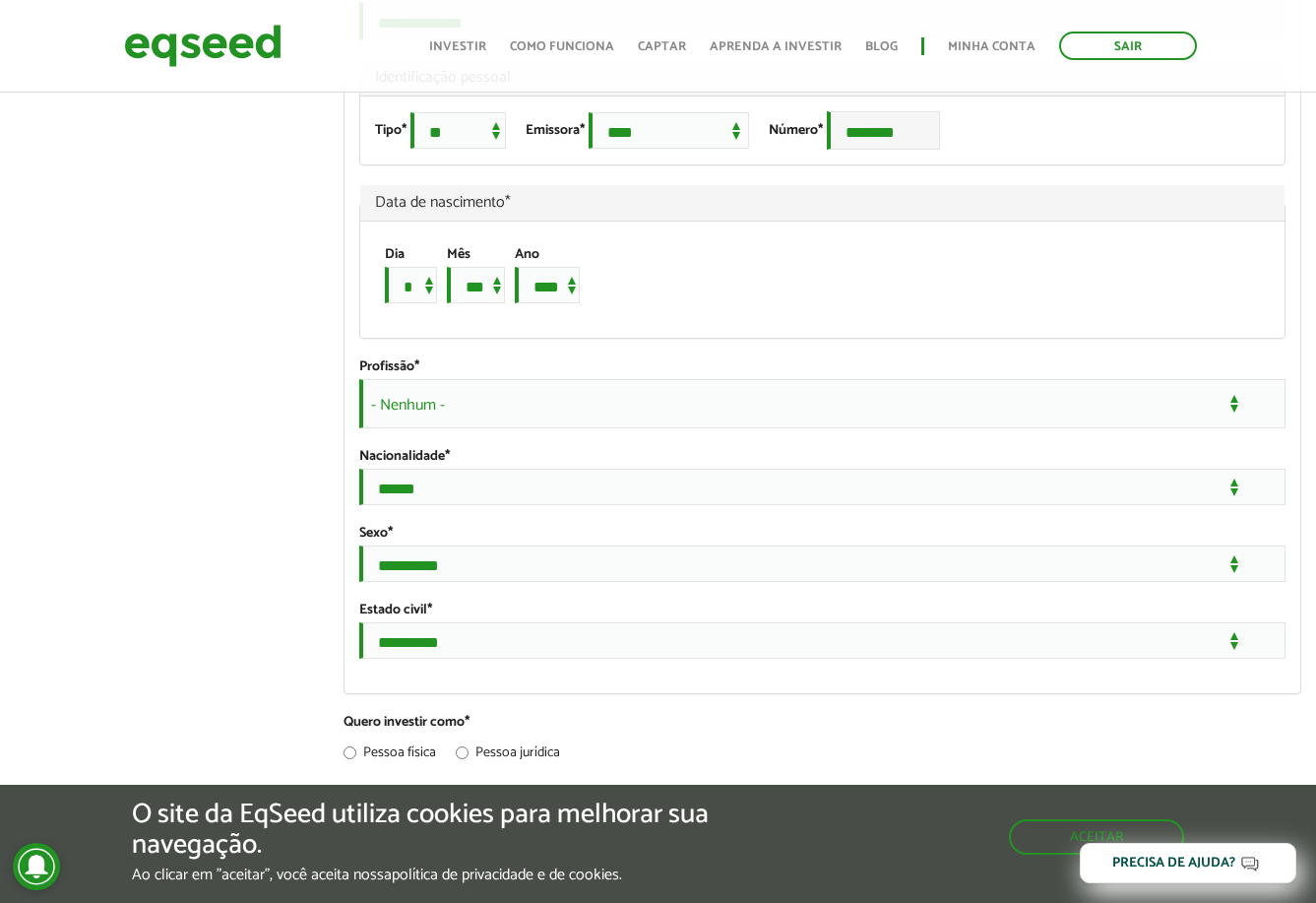 click on "- Nenhum -" at bounding box center (822, 404) 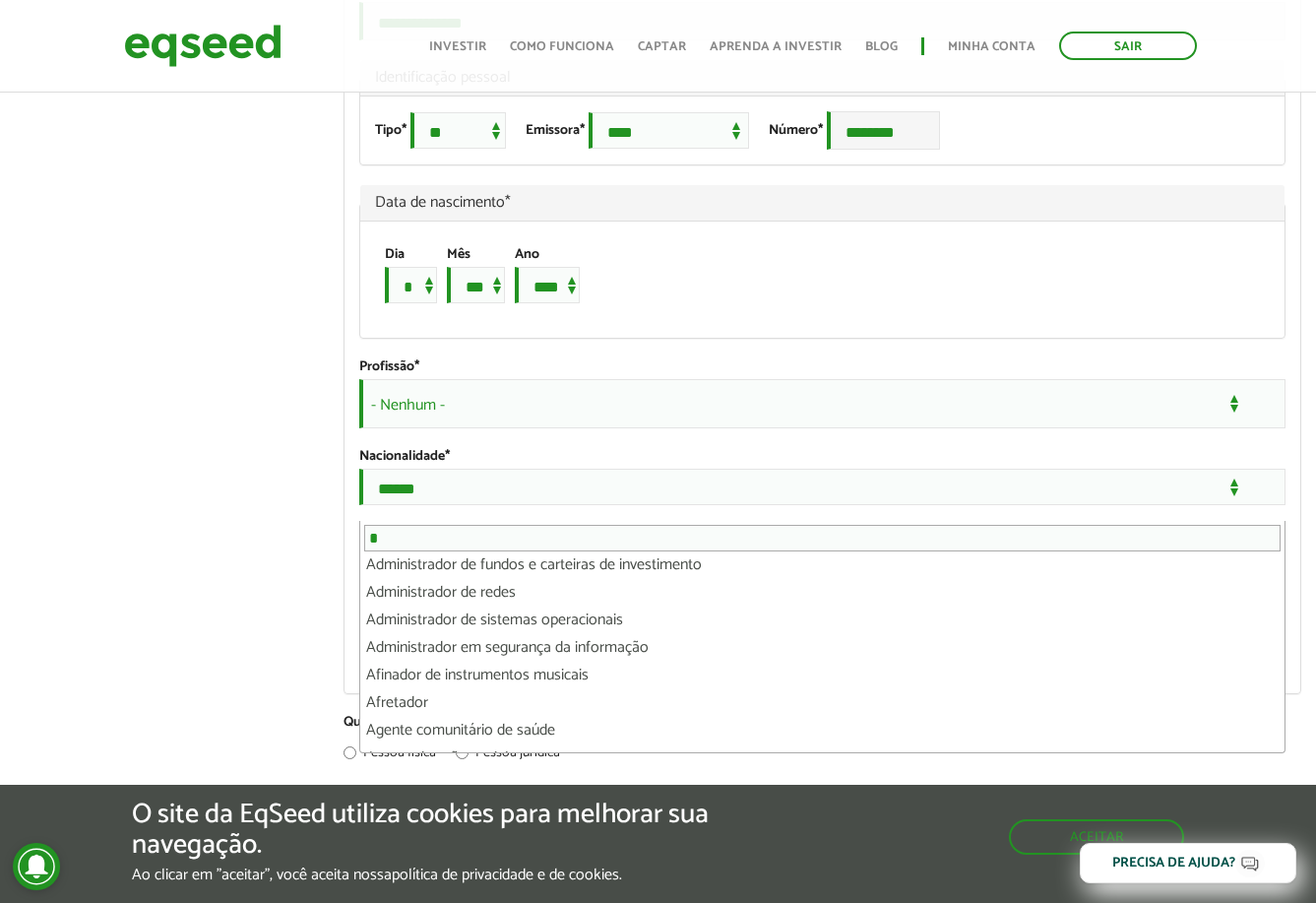 scroll, scrollTop: 0, scrollLeft: 0, axis: both 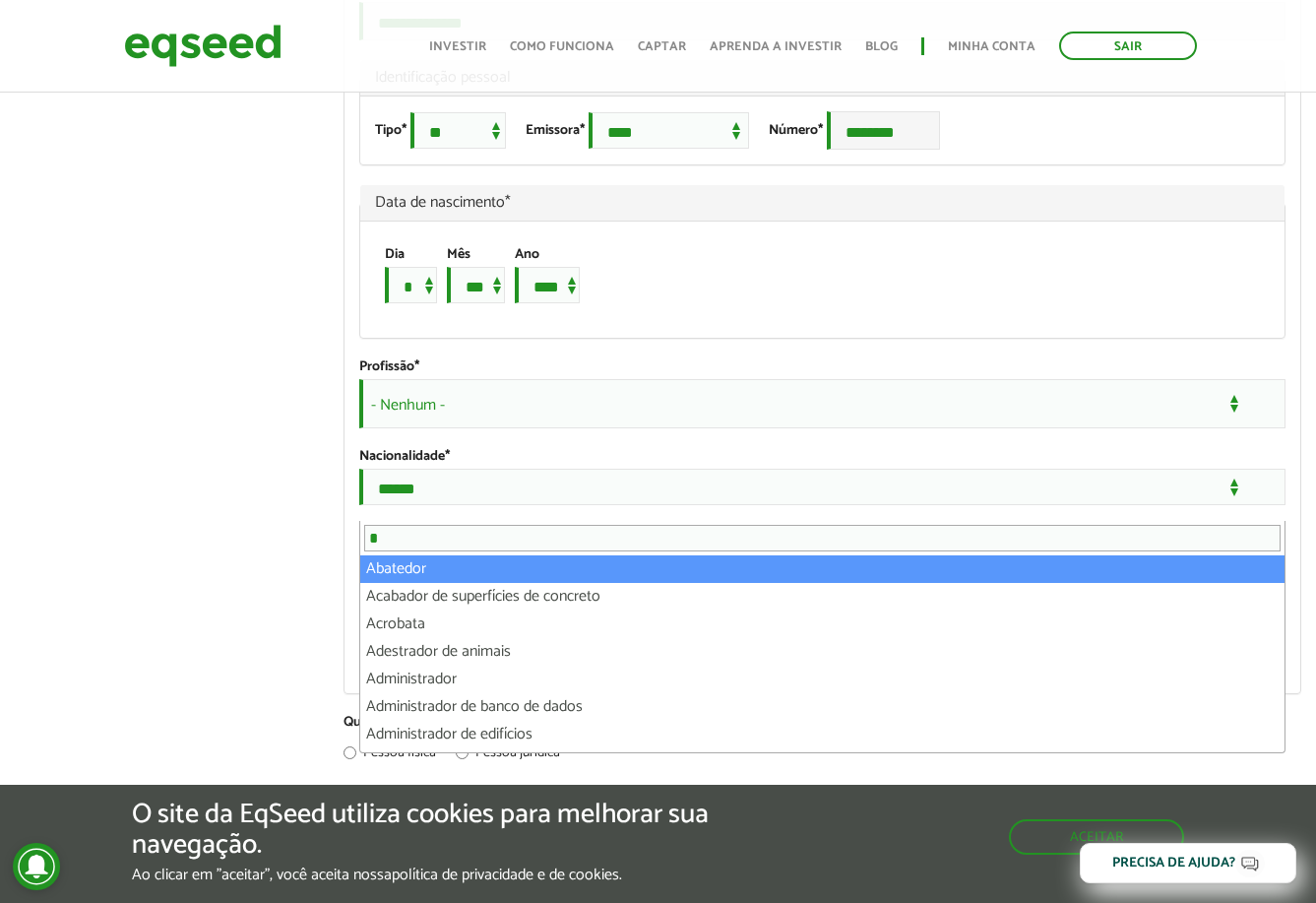 drag, startPoint x: 397, startPoint y: 547, endPoint x: 363, endPoint y: 545, distance: 34.058773 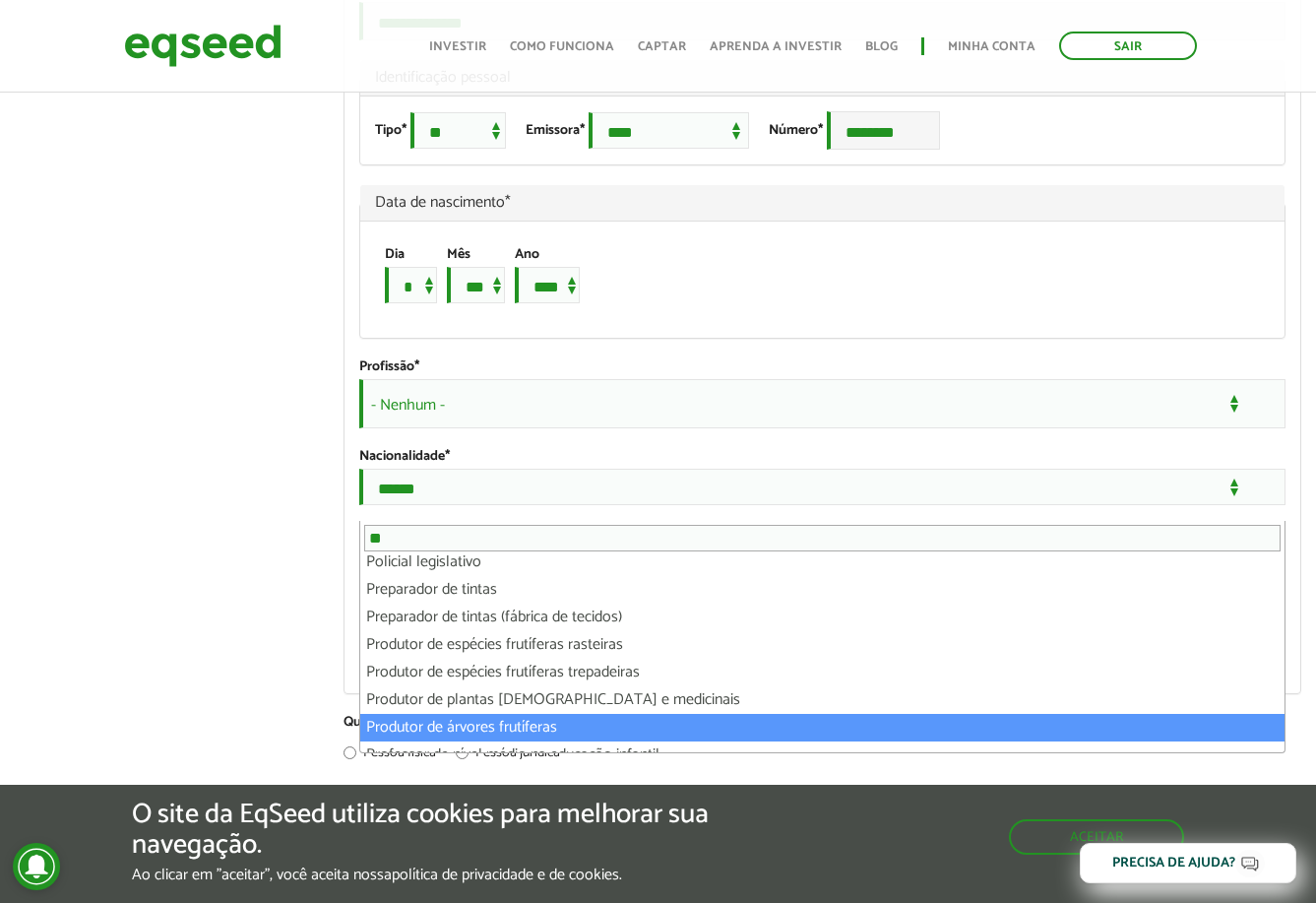 scroll, scrollTop: 2265, scrollLeft: 0, axis: vertical 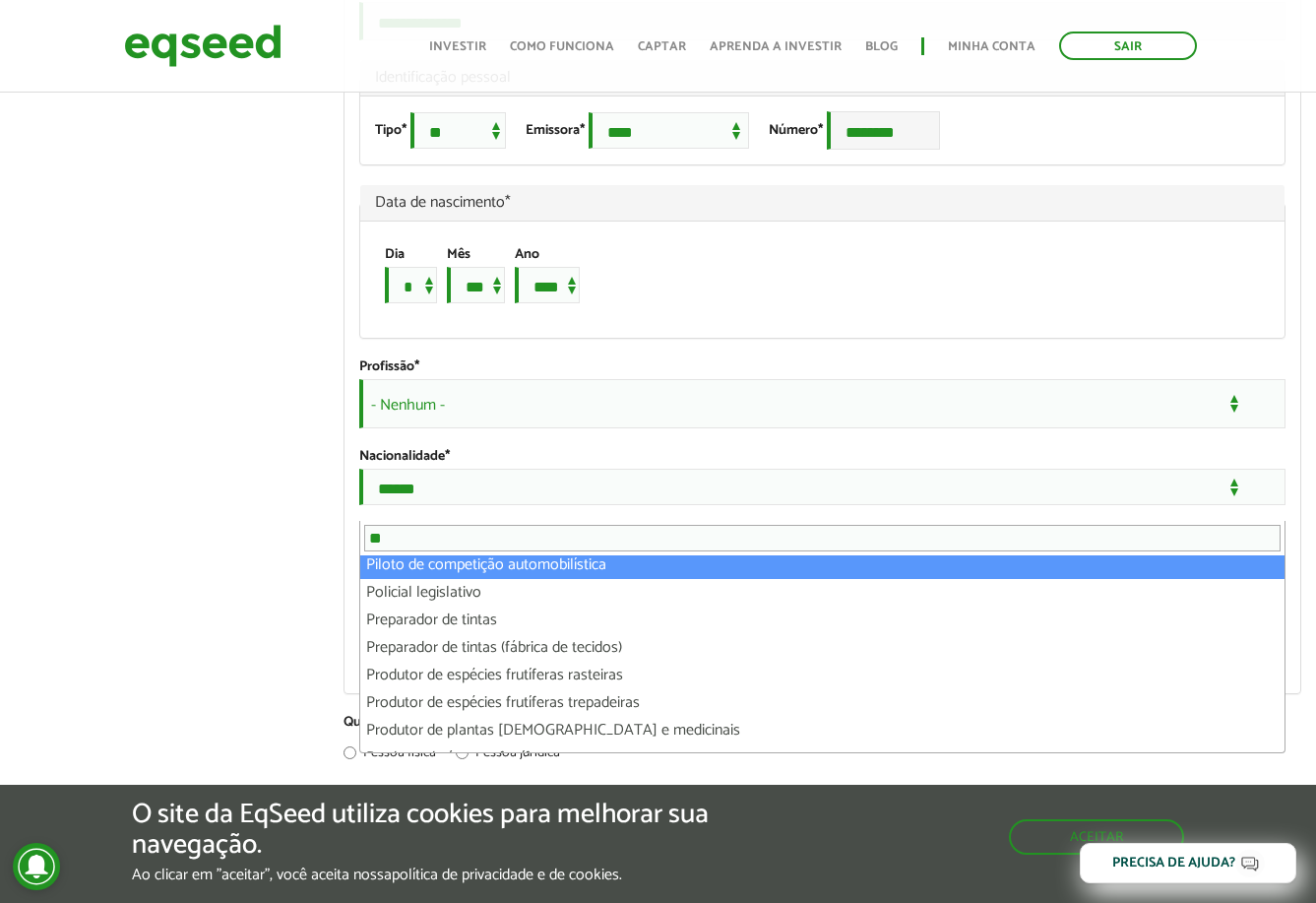 click on "**" at bounding box center (822, 538) 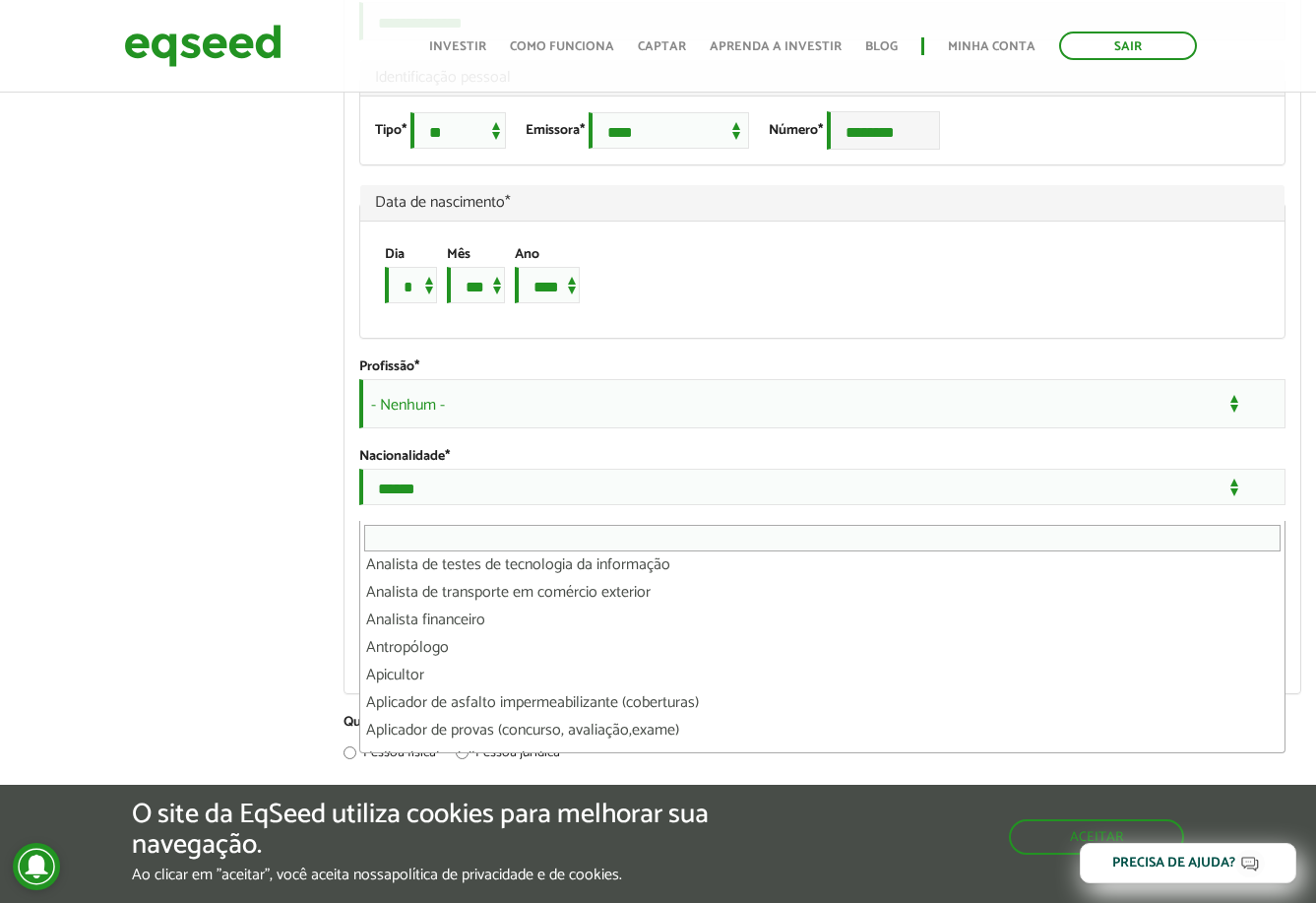 scroll, scrollTop: 0, scrollLeft: 0, axis: both 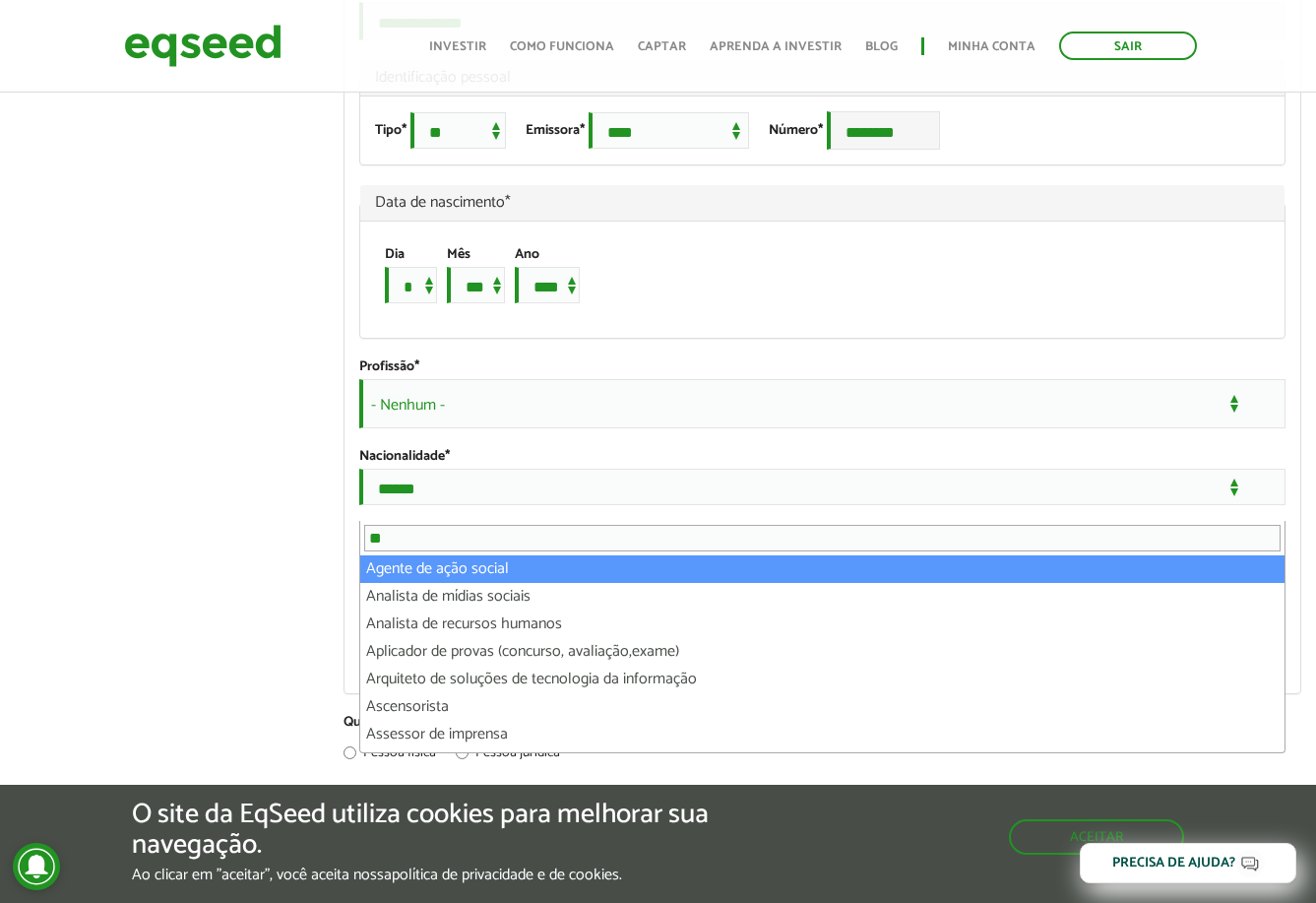 type on "*" 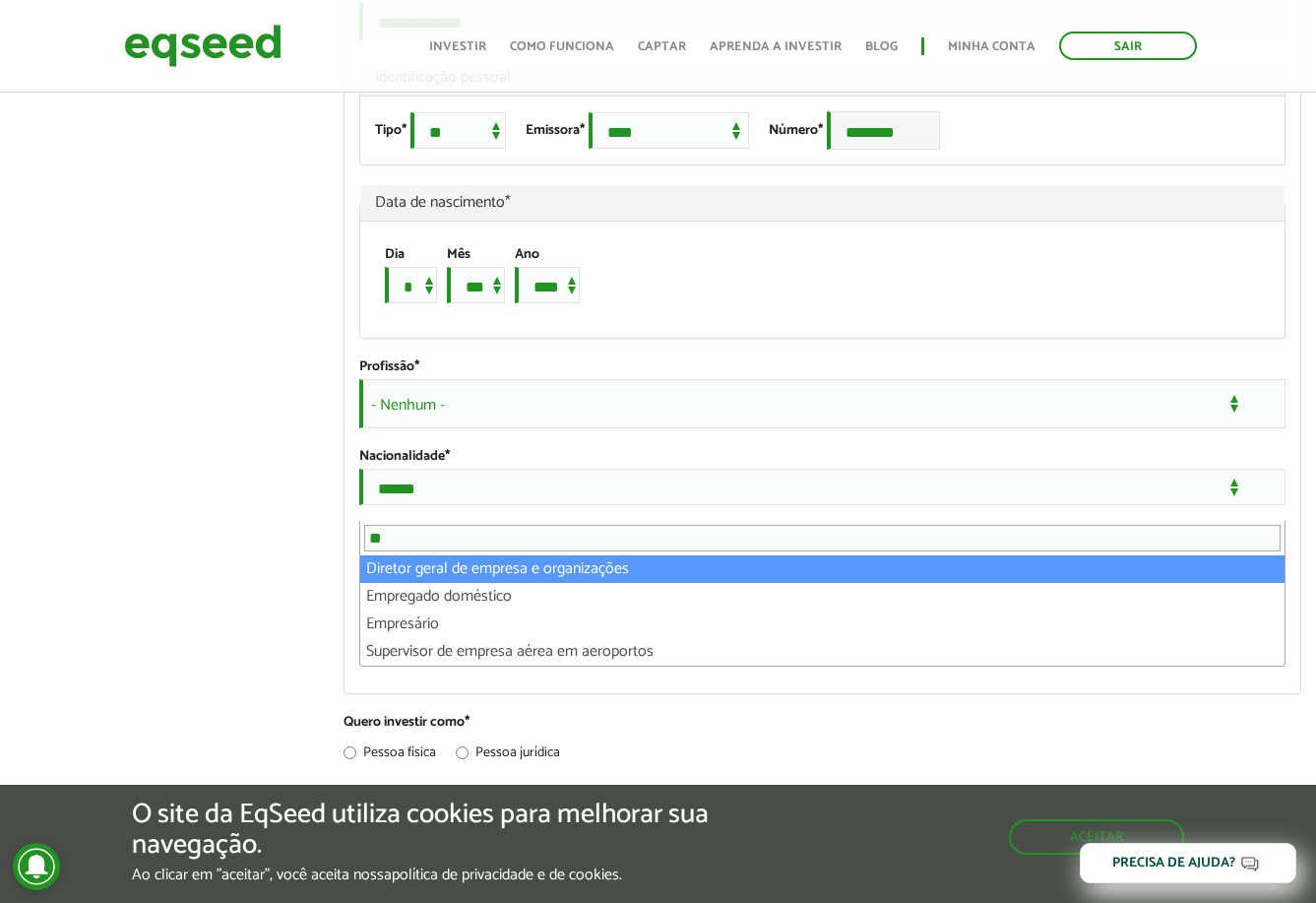 type on "*" 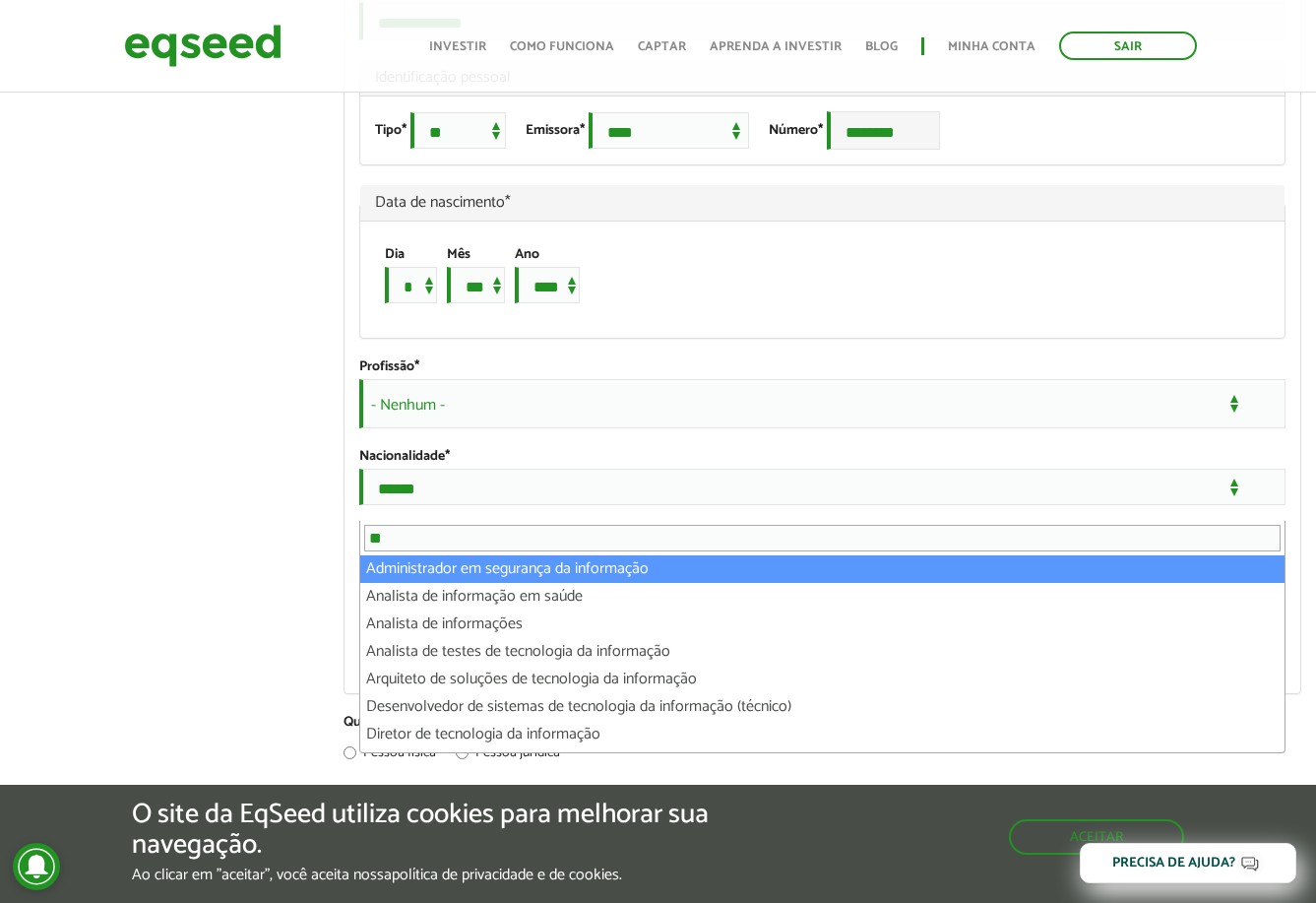 type on "*" 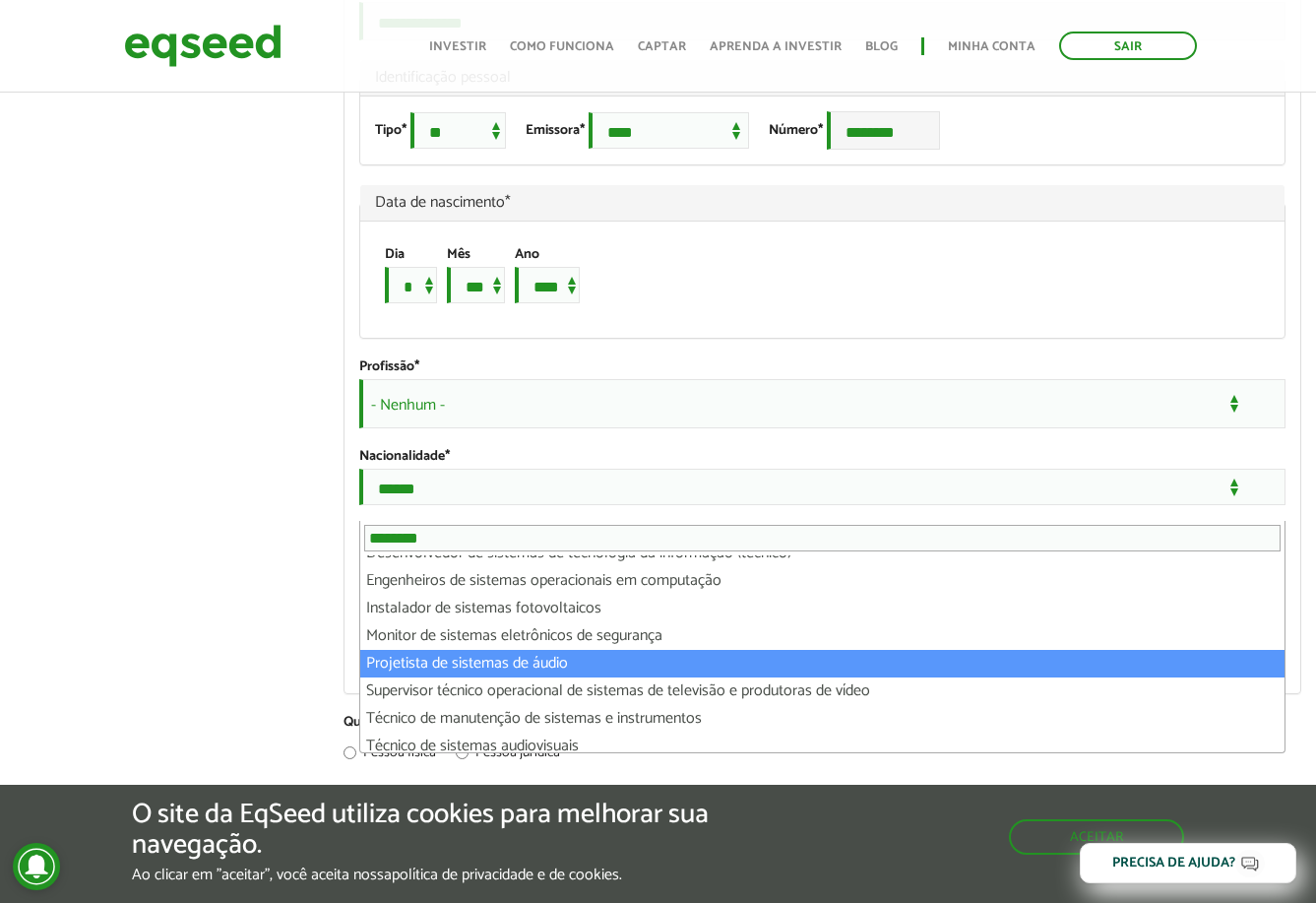 scroll, scrollTop: 106, scrollLeft: 0, axis: vertical 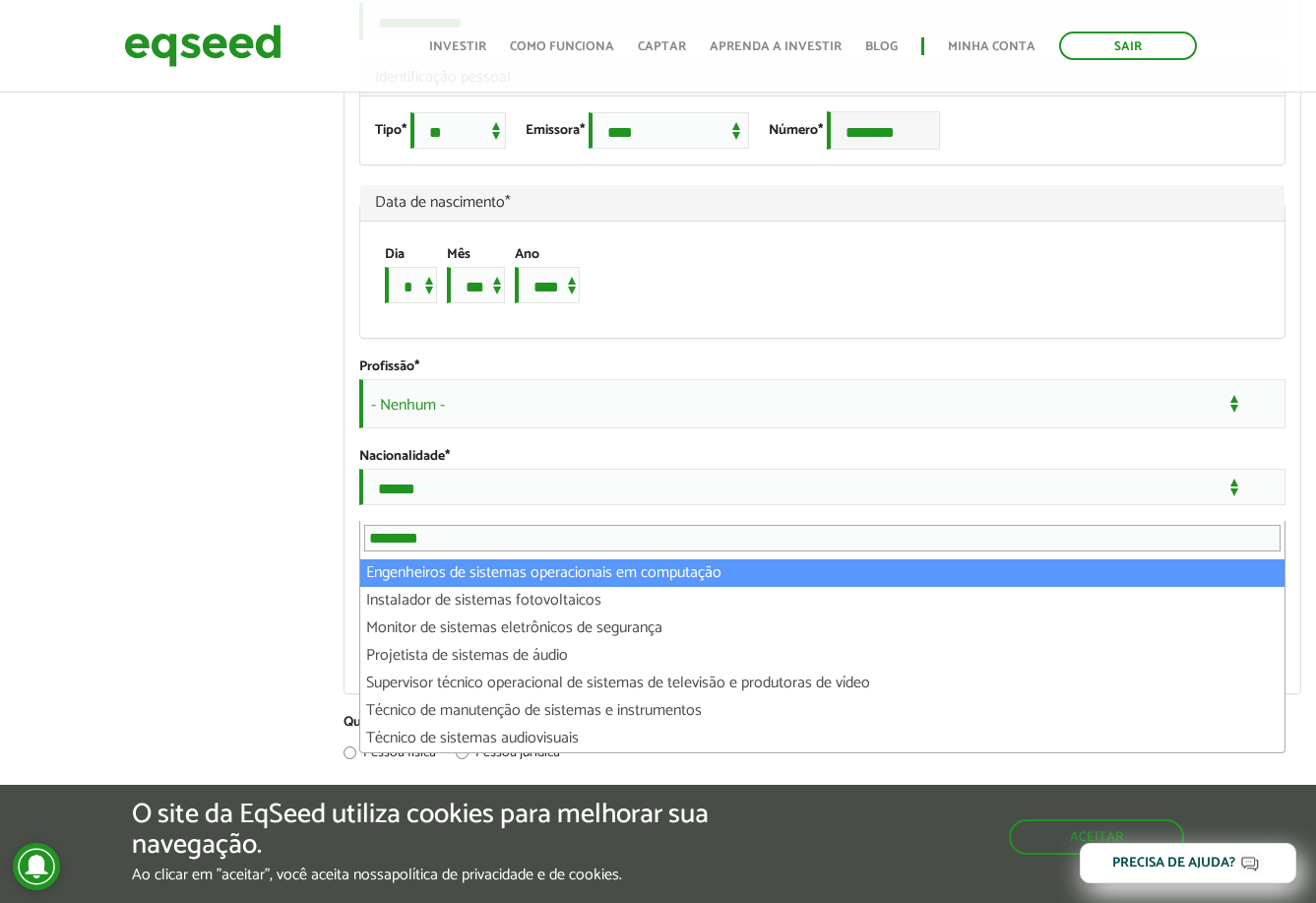 drag, startPoint x: 479, startPoint y: 536, endPoint x: 283, endPoint y: 530, distance: 196.09182 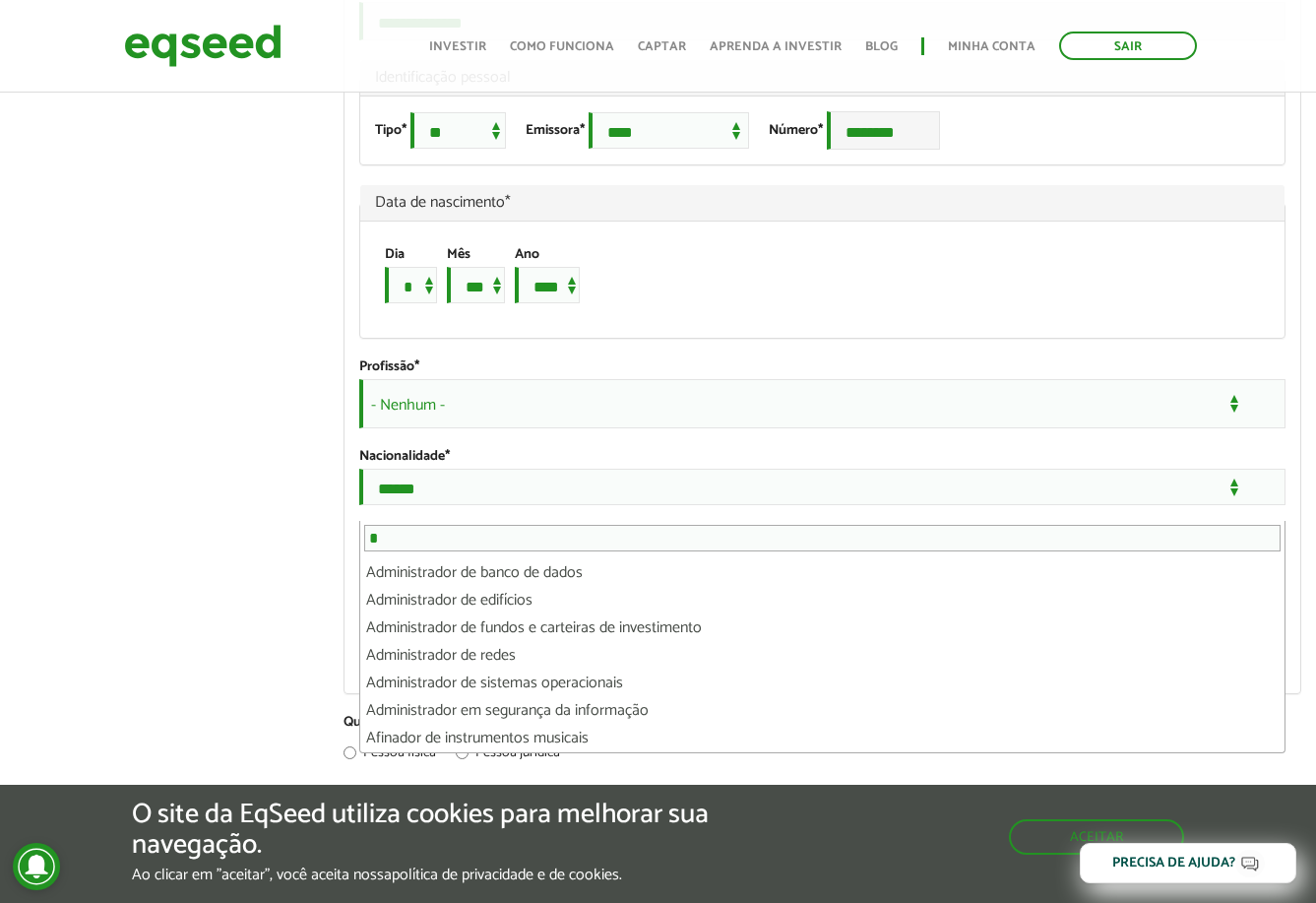 scroll, scrollTop: 0, scrollLeft: 0, axis: both 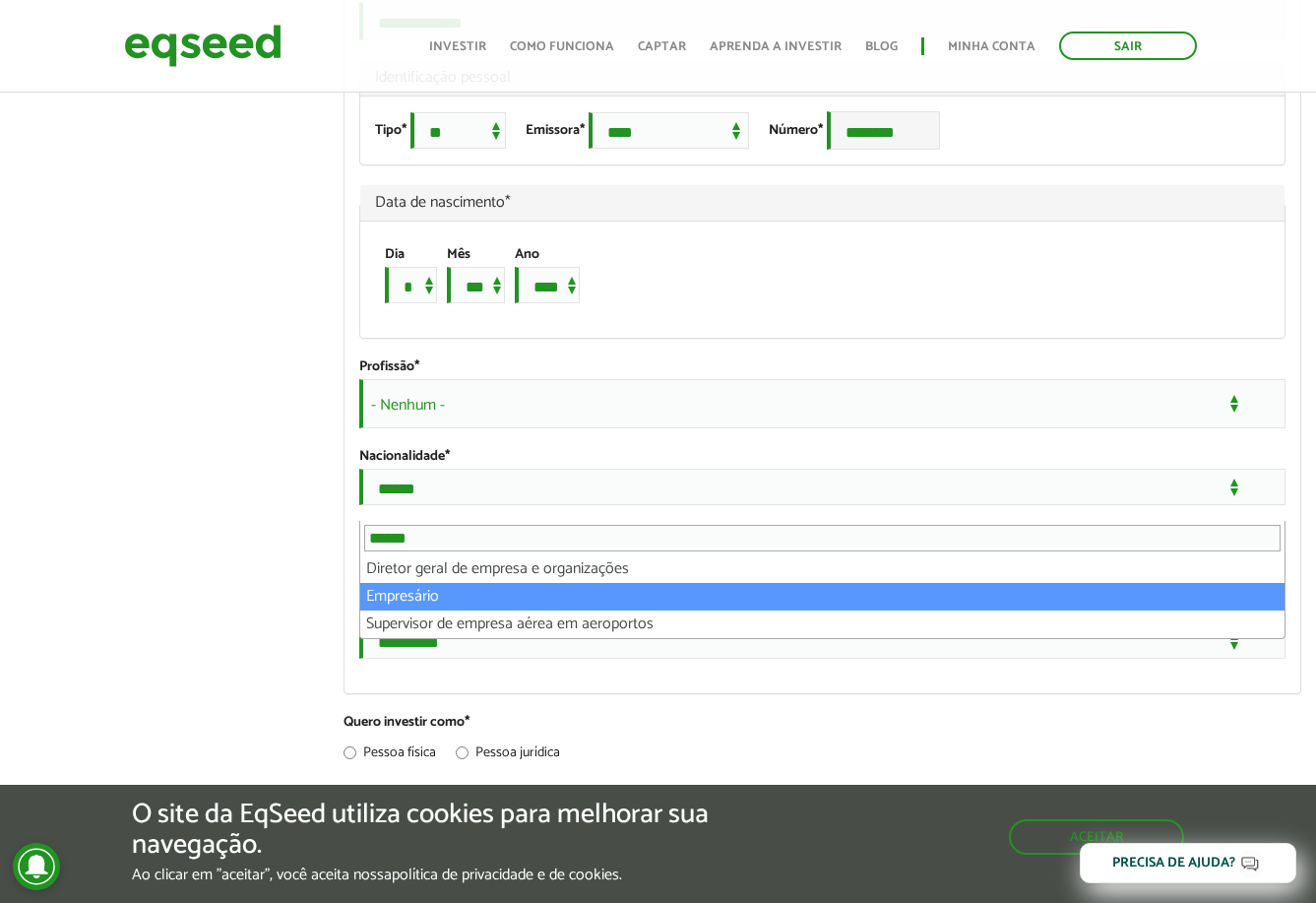 type on "******" 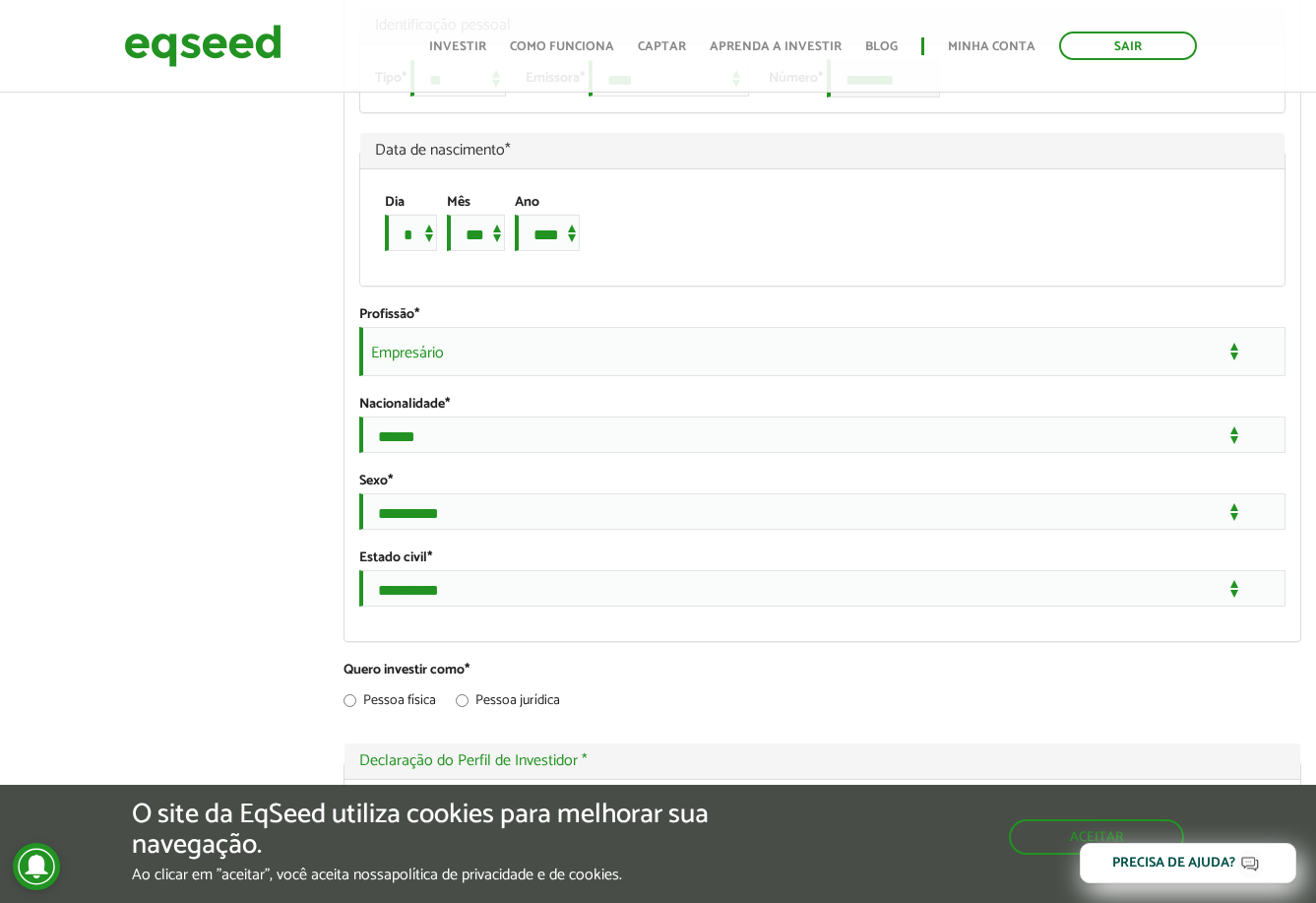 scroll, scrollTop: 1477, scrollLeft: 0, axis: vertical 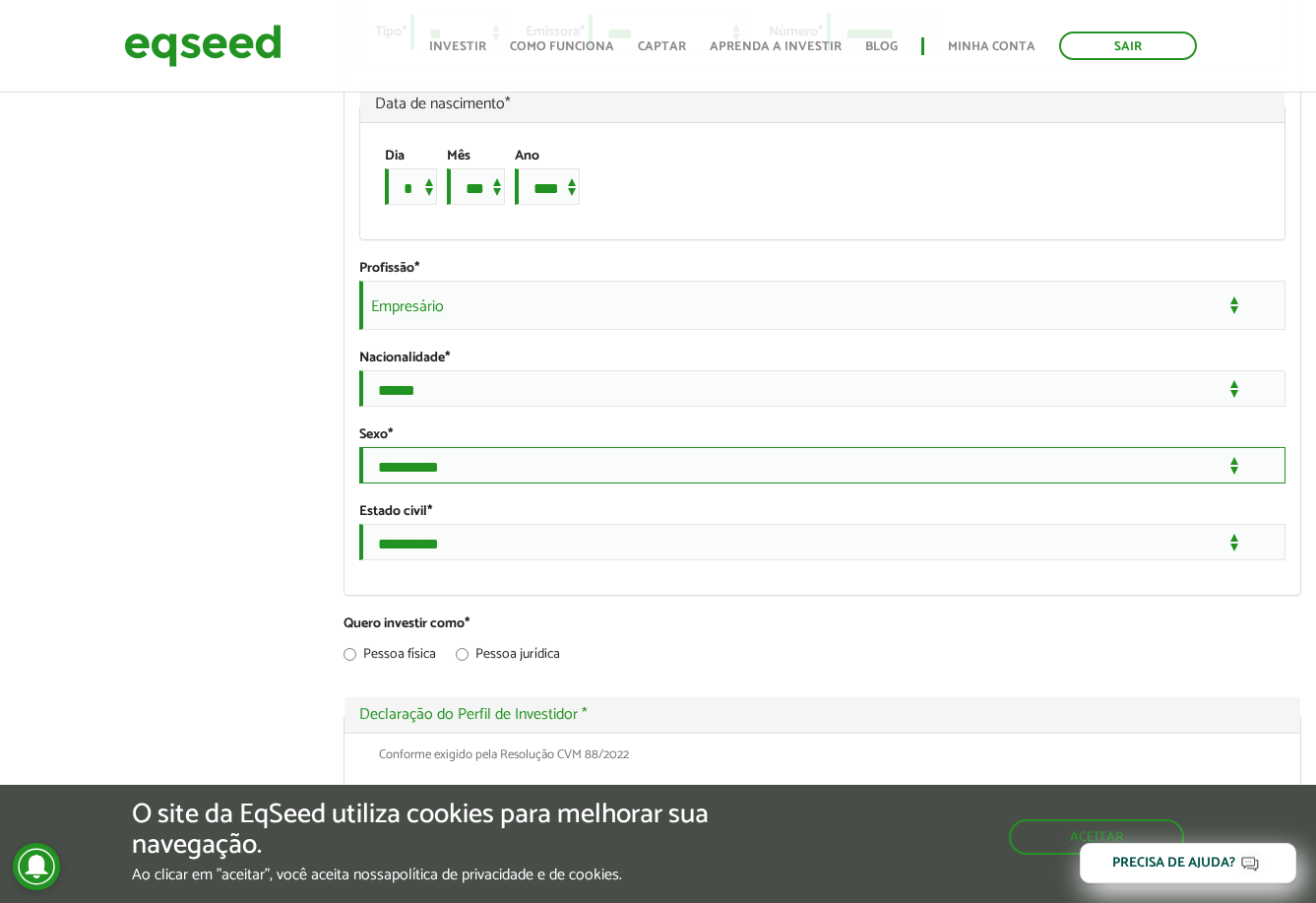 click on "**********" at bounding box center [822, 465] 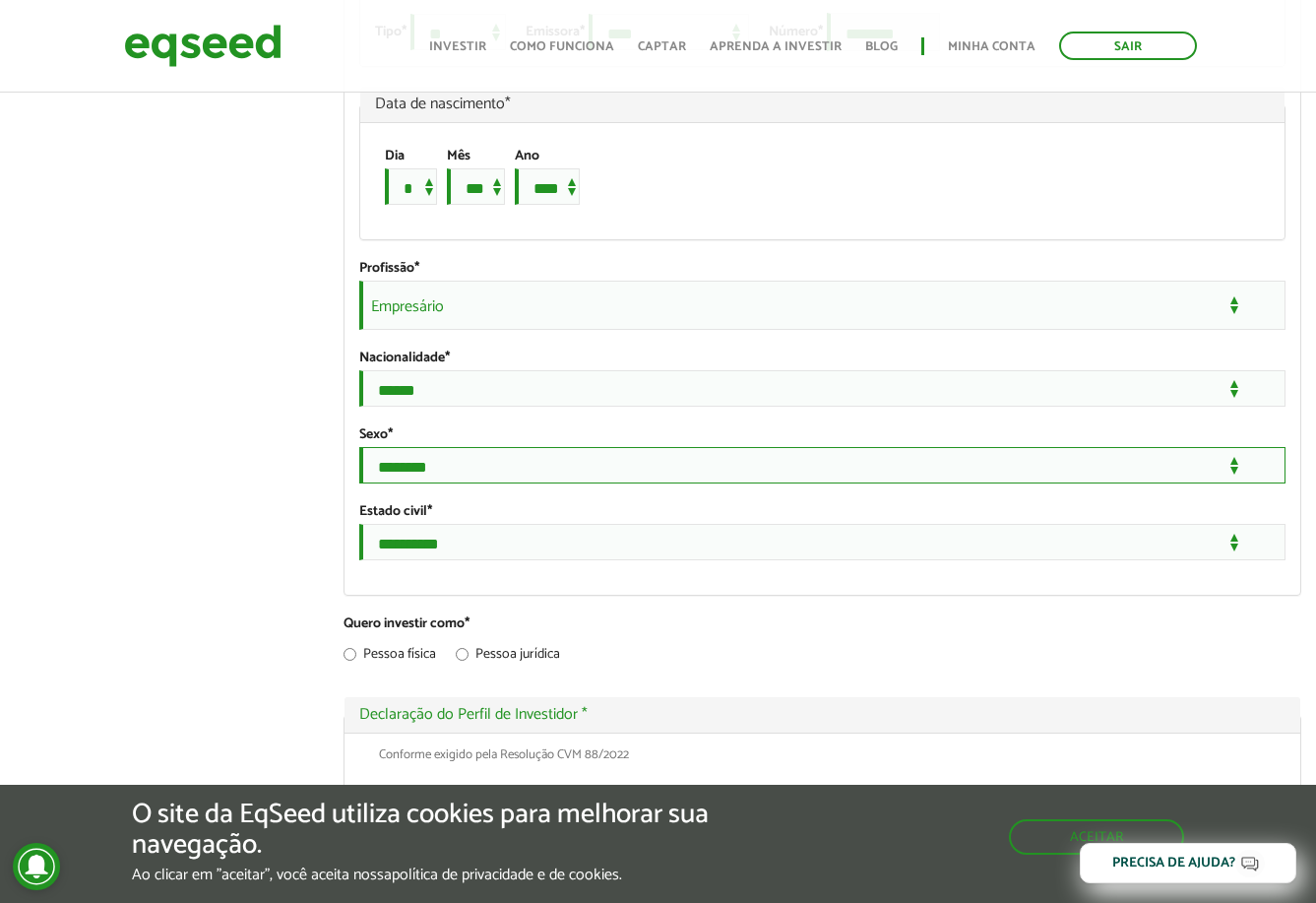 click on "**********" at bounding box center (822, 465) 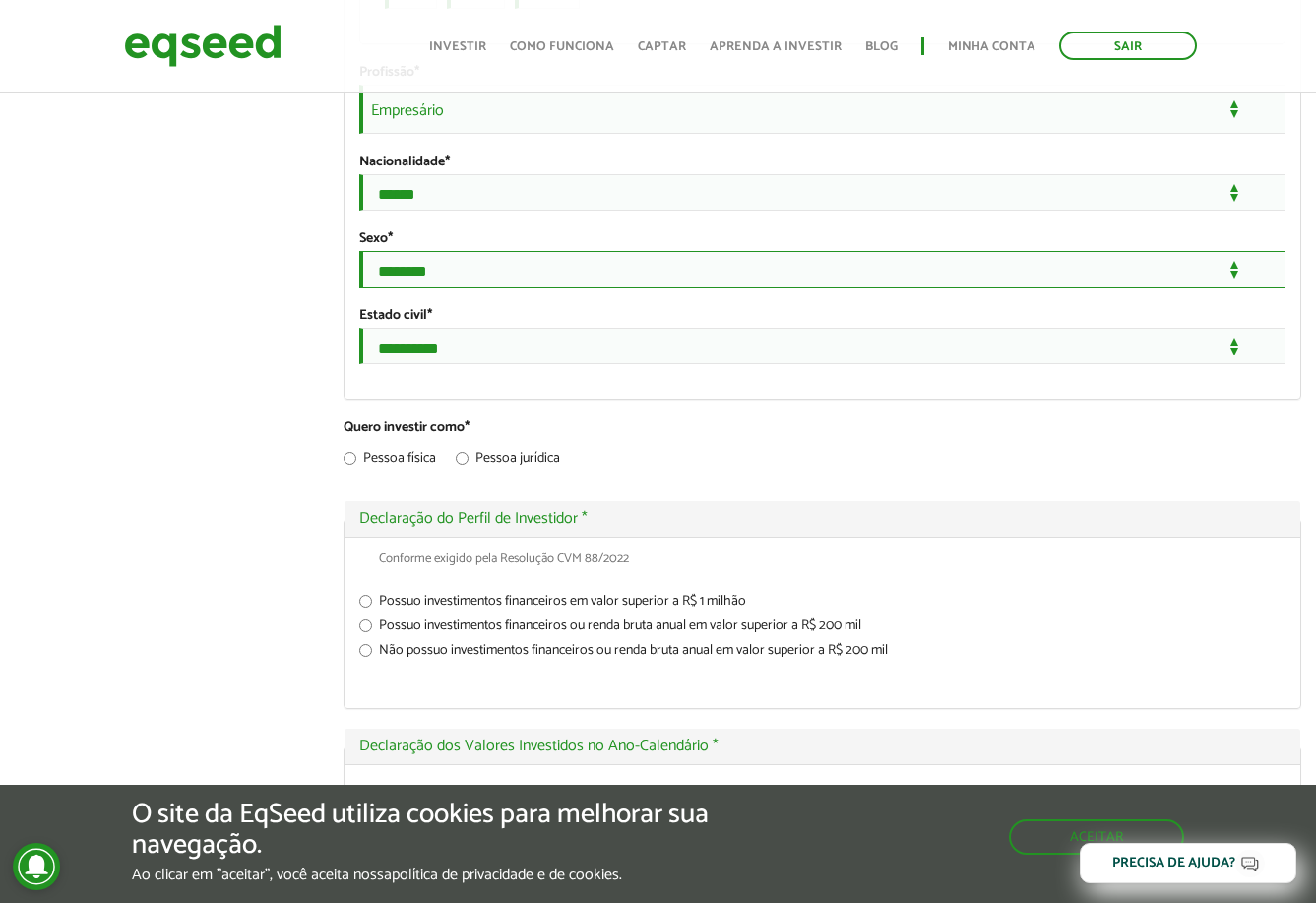 scroll, scrollTop: 1674, scrollLeft: 0, axis: vertical 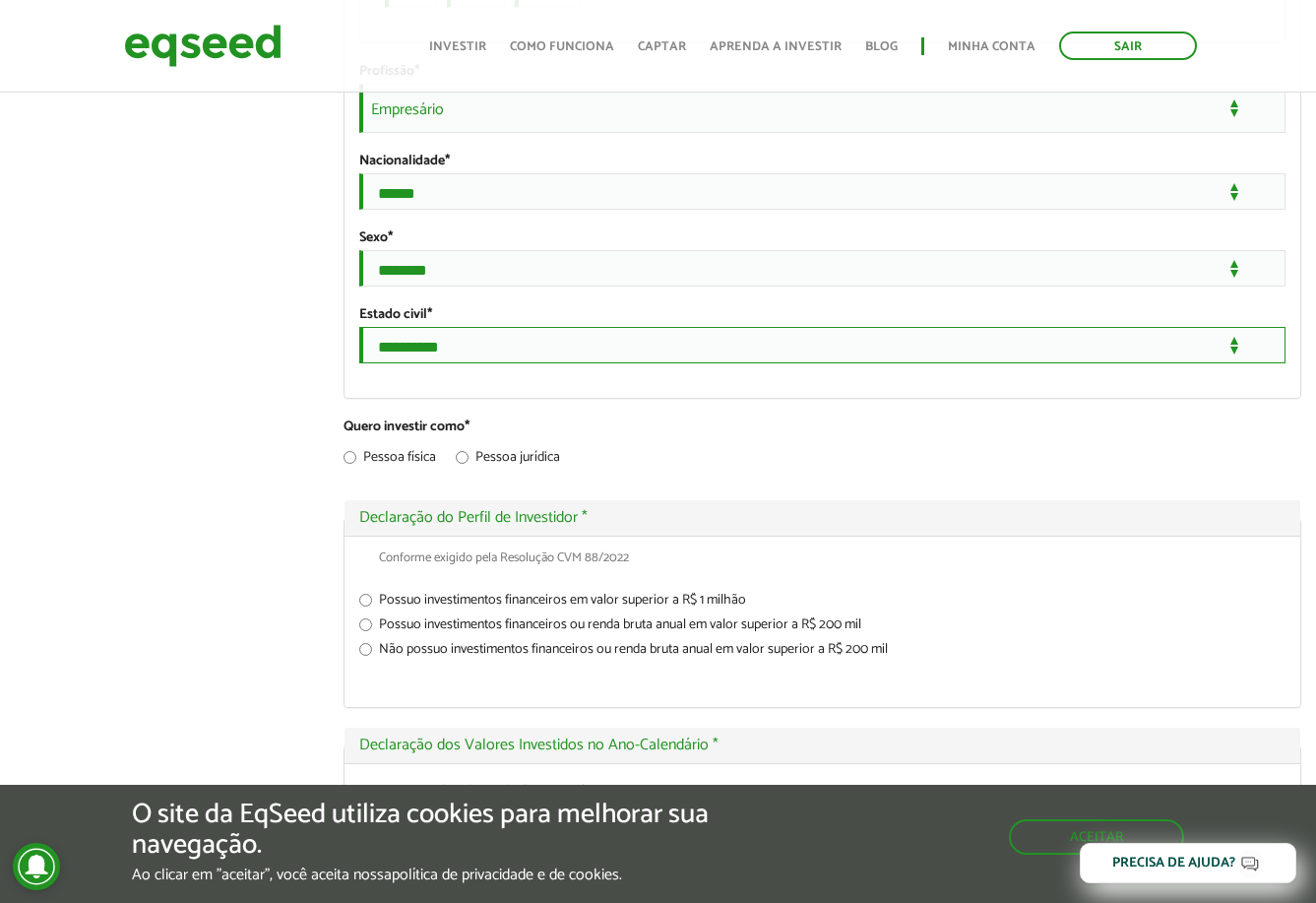 click on "**********" at bounding box center (822, 345) 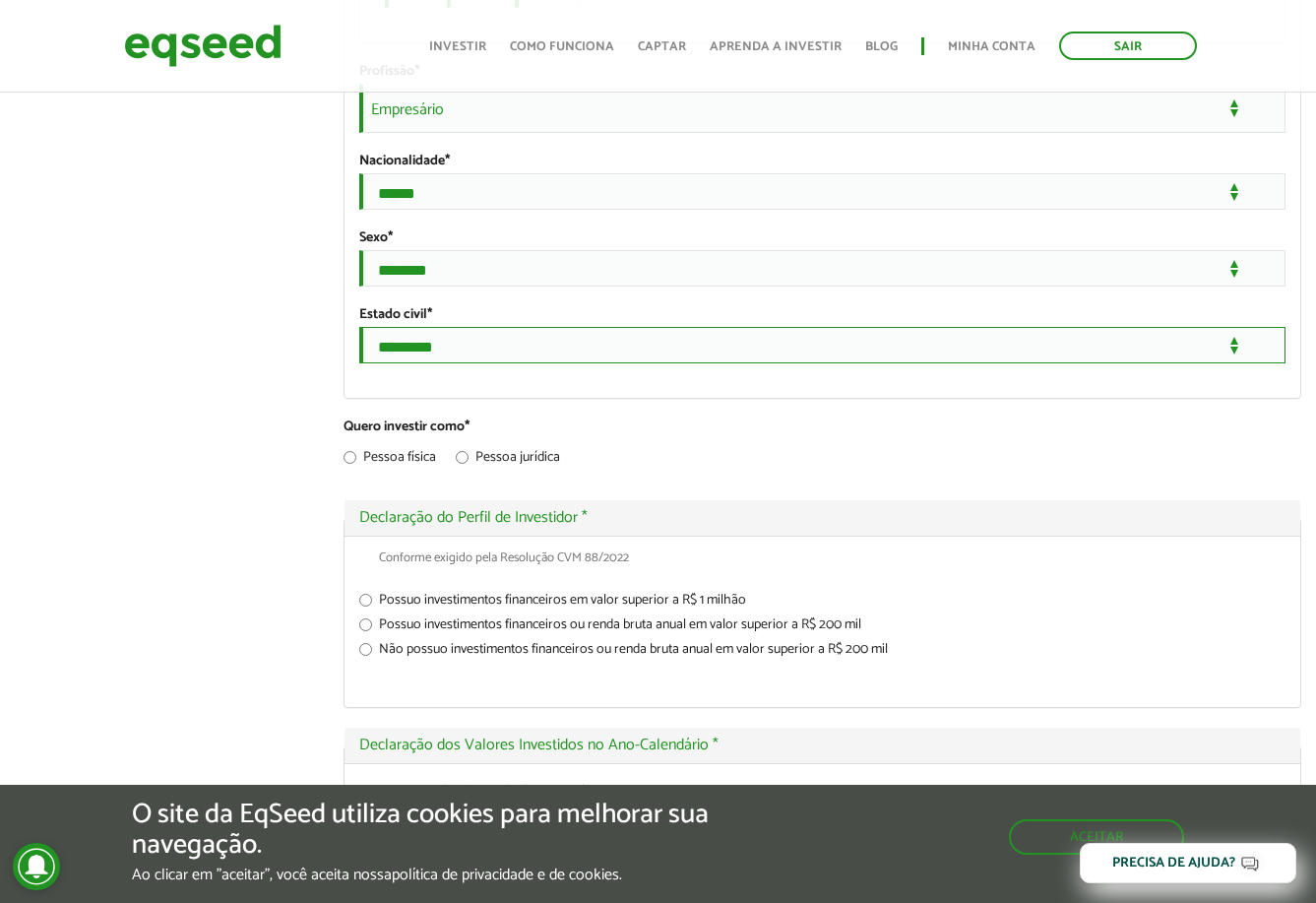 click on "**********" at bounding box center (822, 345) 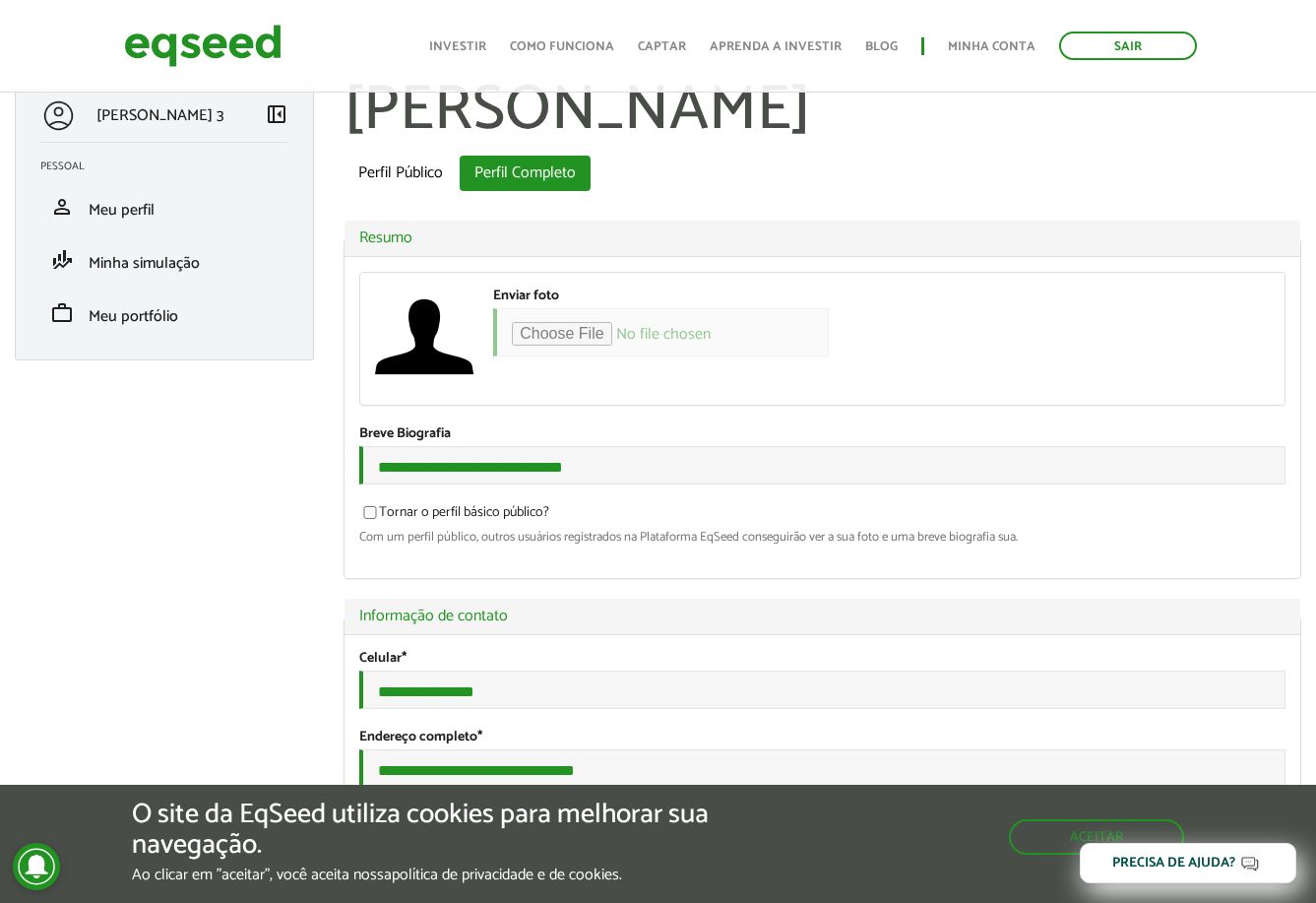 scroll, scrollTop: 0, scrollLeft: 0, axis: both 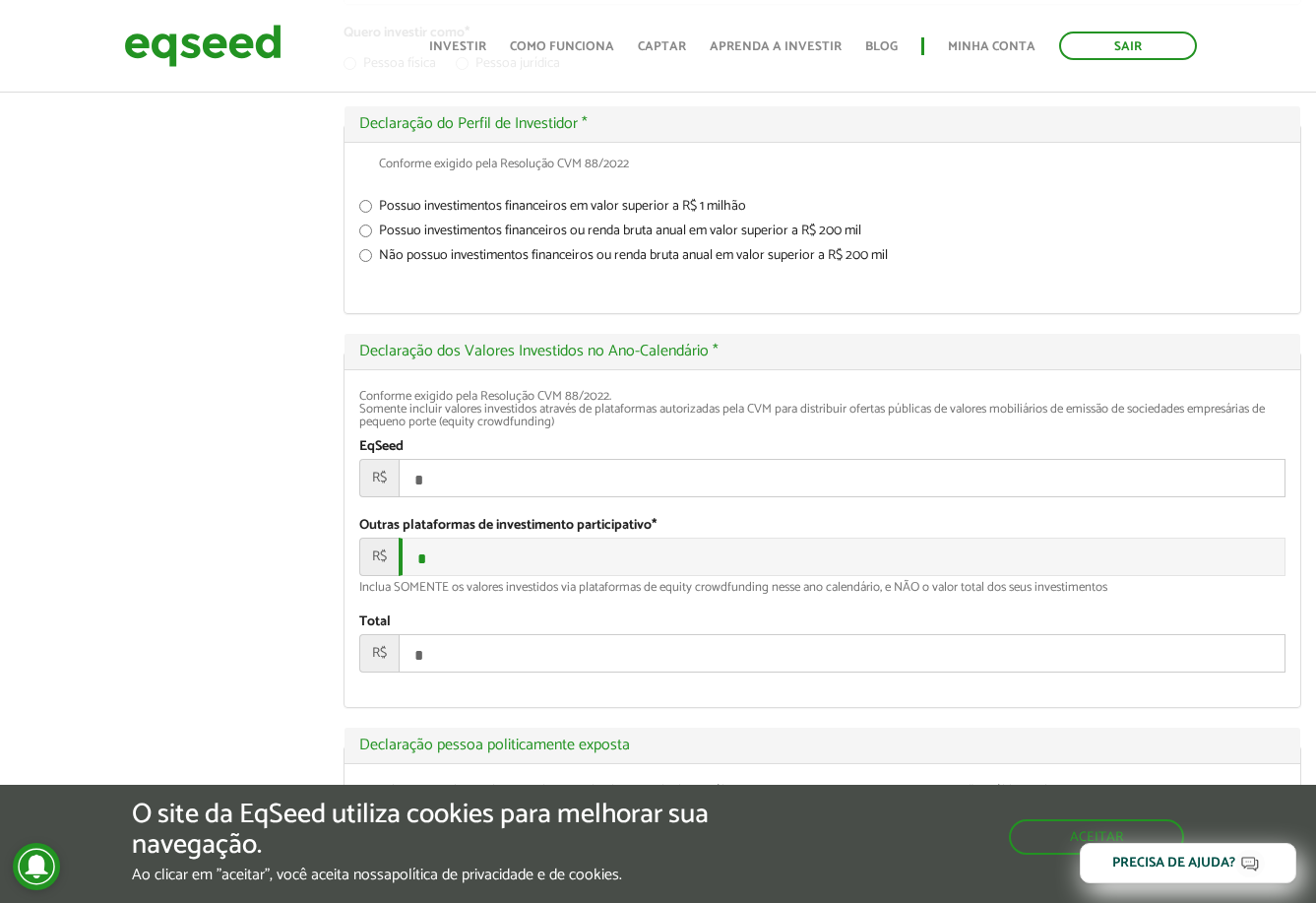 click on "Possuo investimentos financeiros ou renda bruta anual em valor superior a R$ 200 mil" at bounding box center (822, 234) 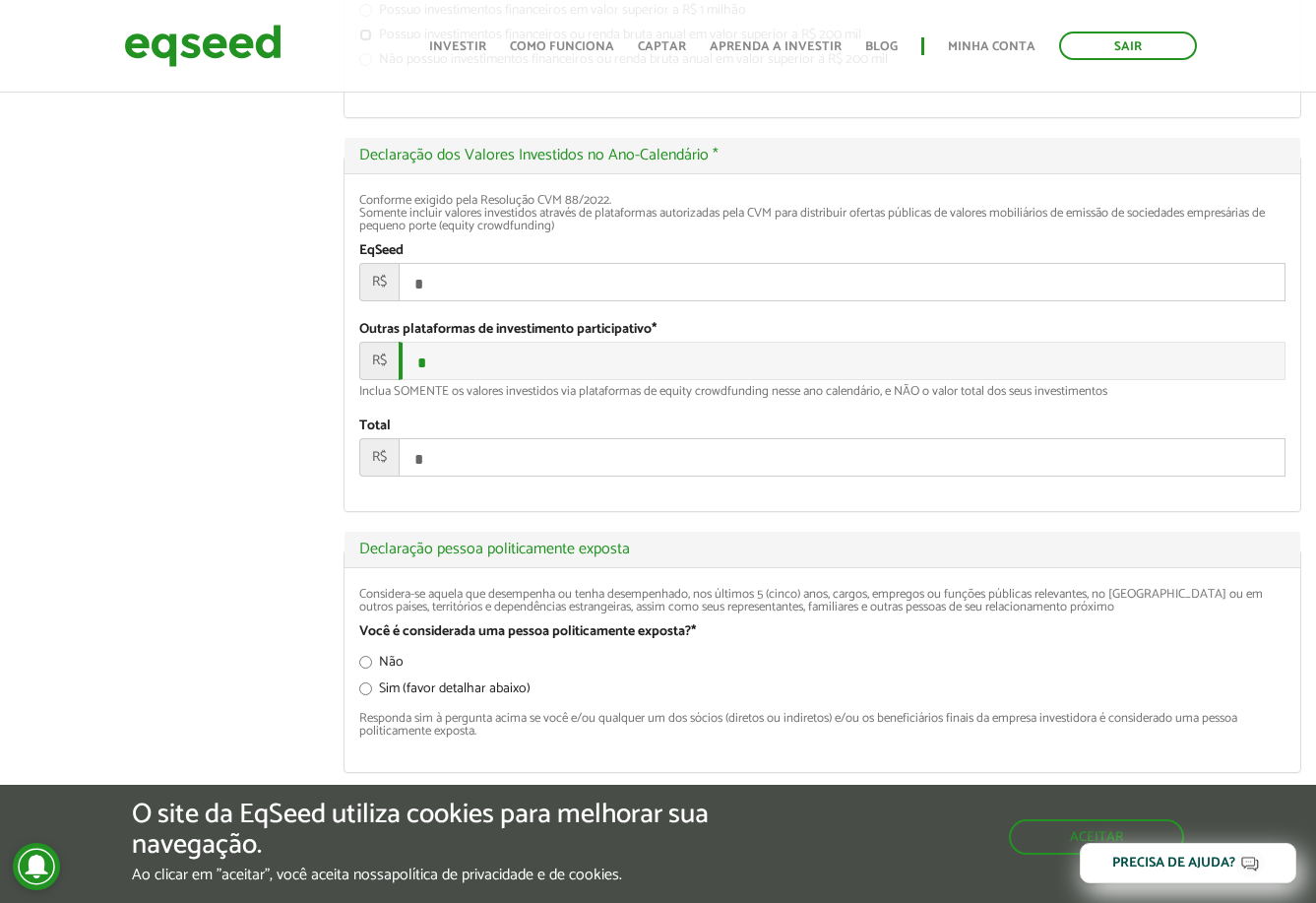 scroll, scrollTop: 2265, scrollLeft: 0, axis: vertical 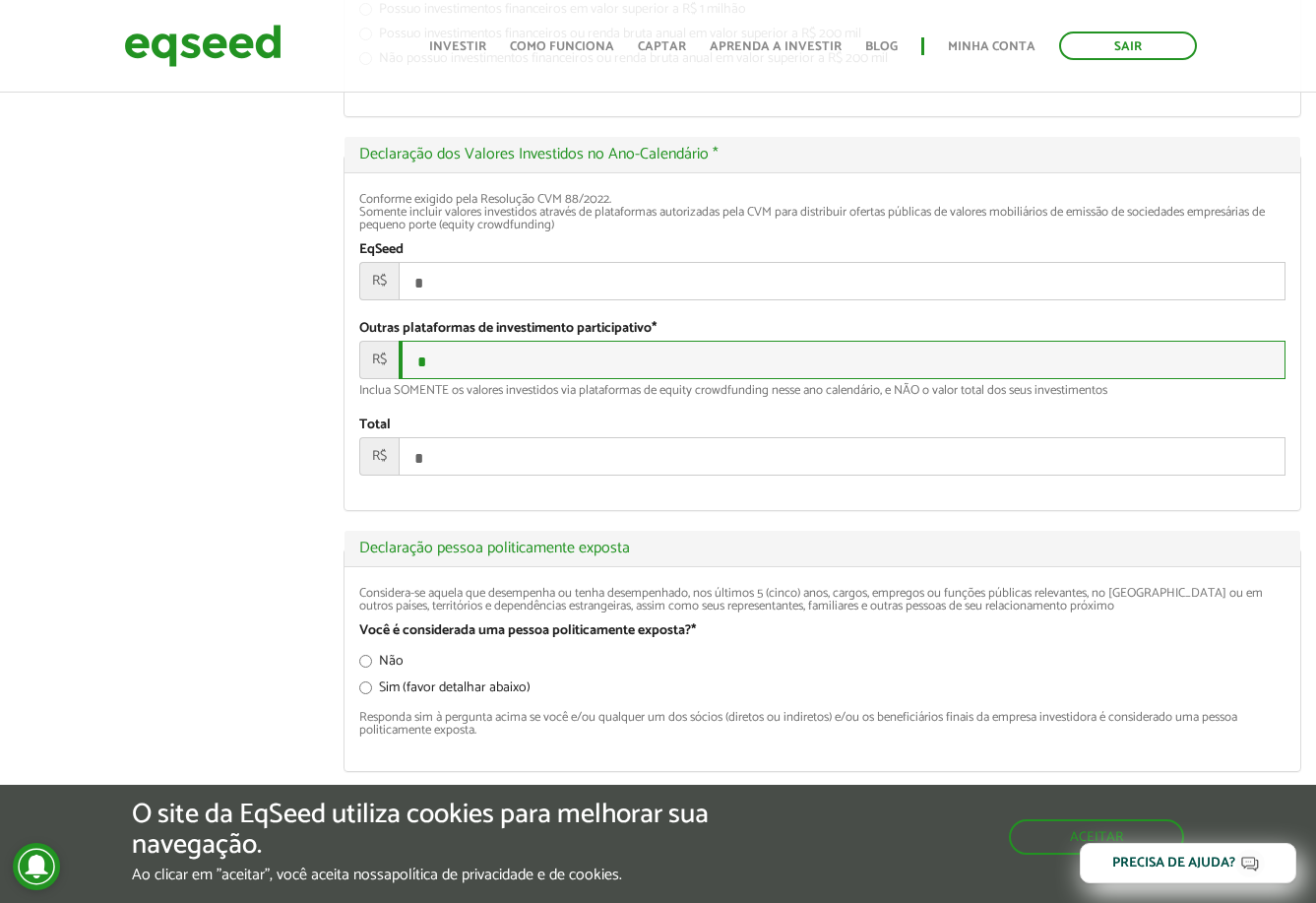 click on "*" at bounding box center [842, 359] 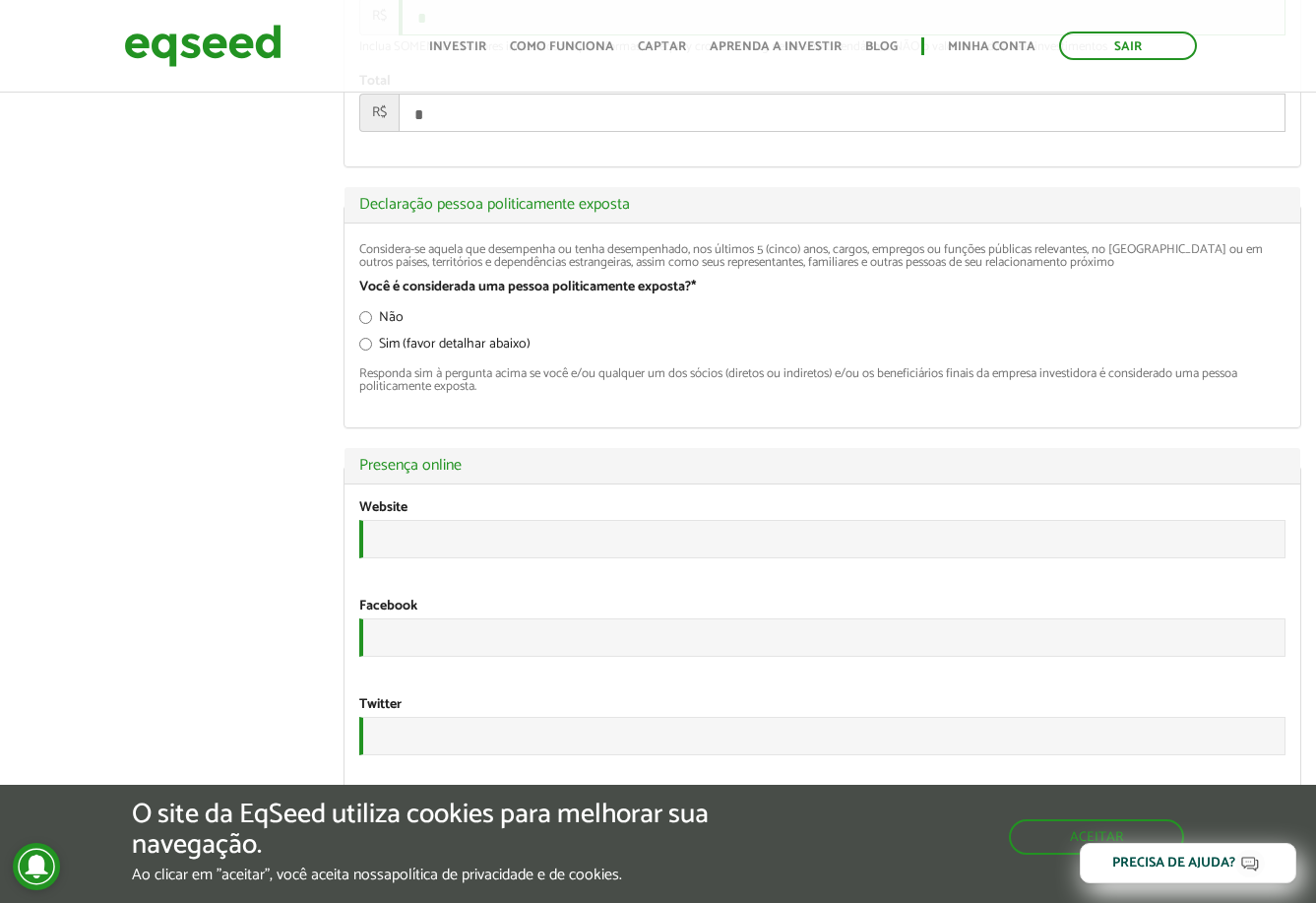 scroll, scrollTop: 2659, scrollLeft: 0, axis: vertical 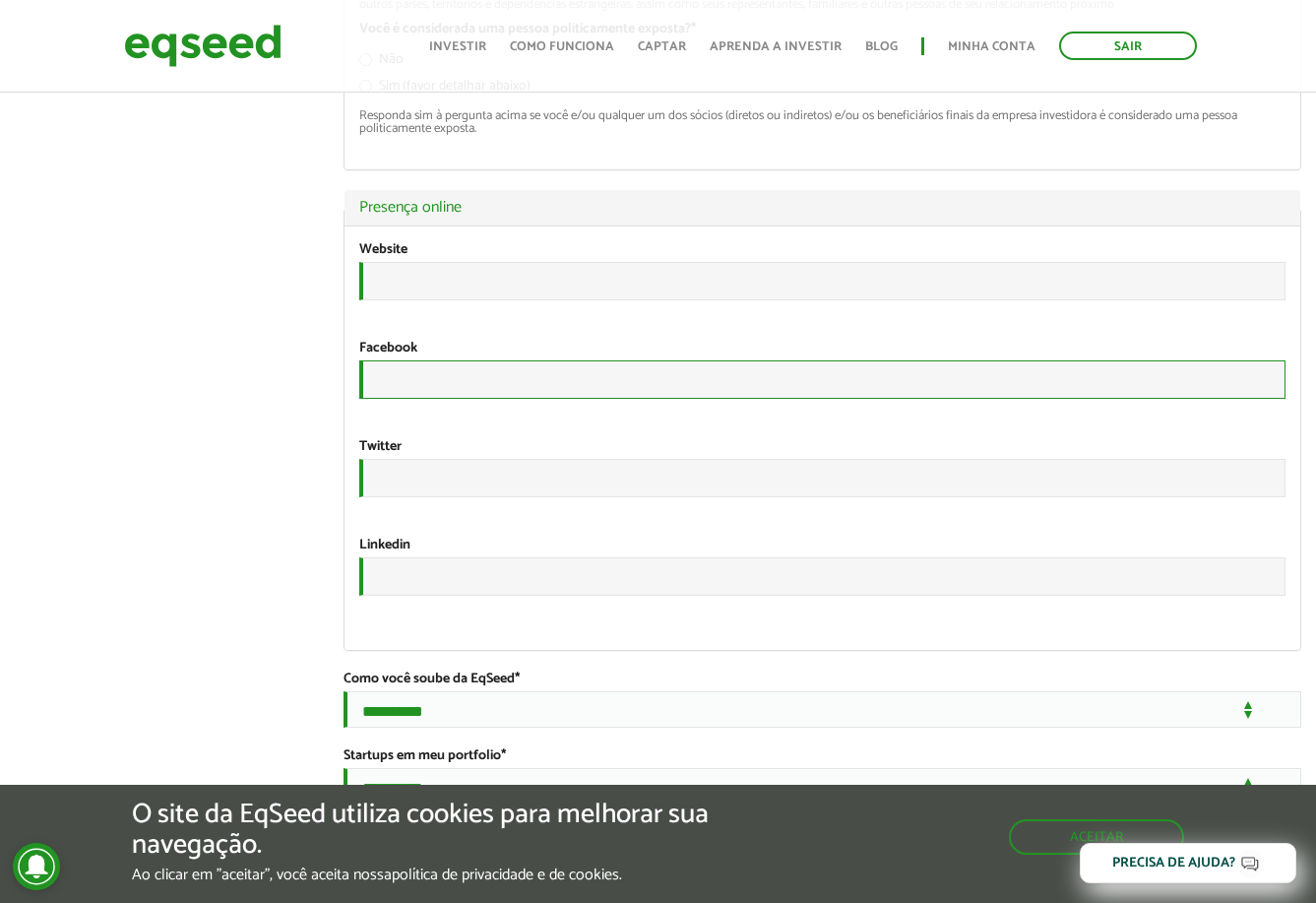 click on "URL" at bounding box center [822, 379] 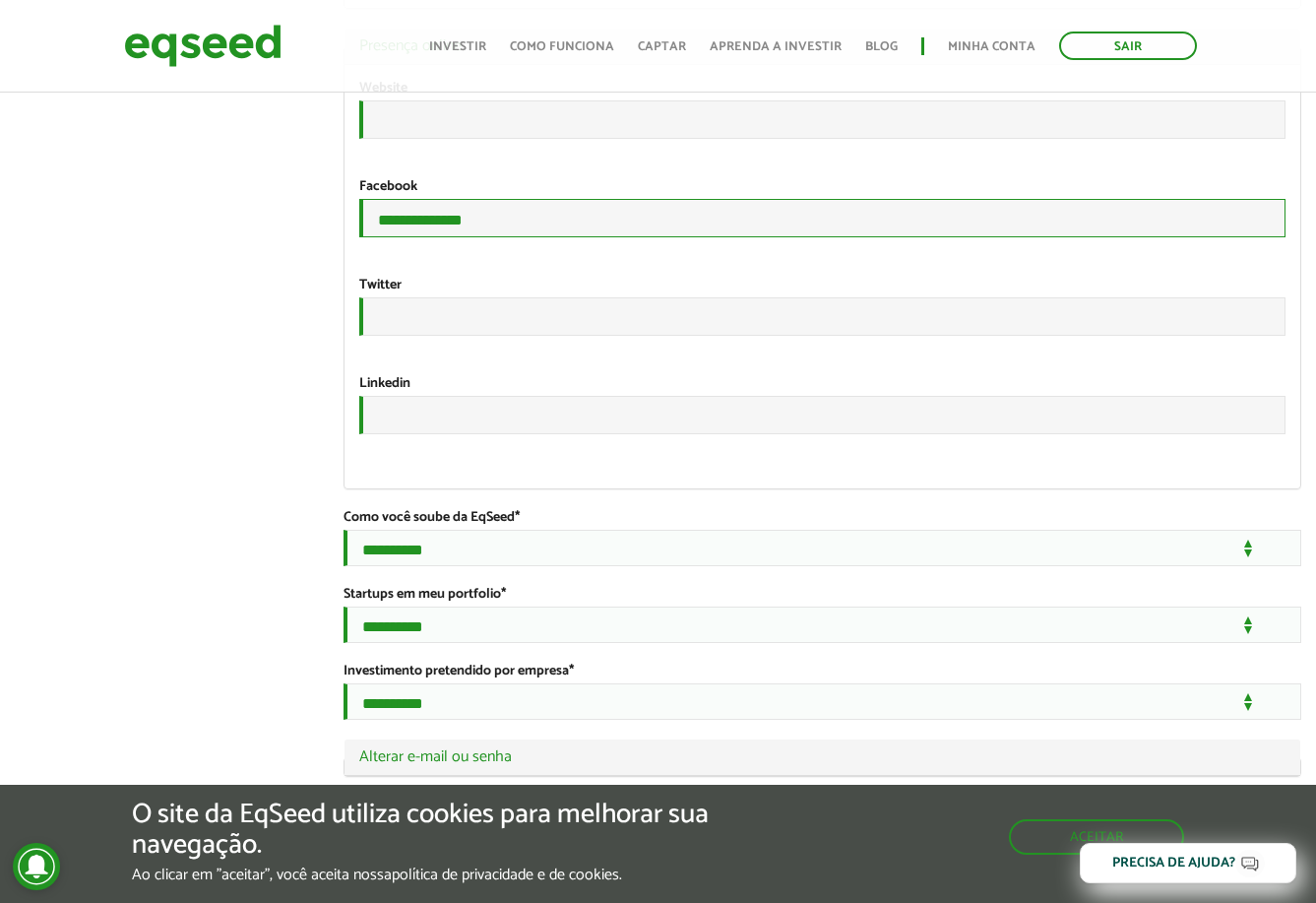 scroll, scrollTop: 3162, scrollLeft: 0, axis: vertical 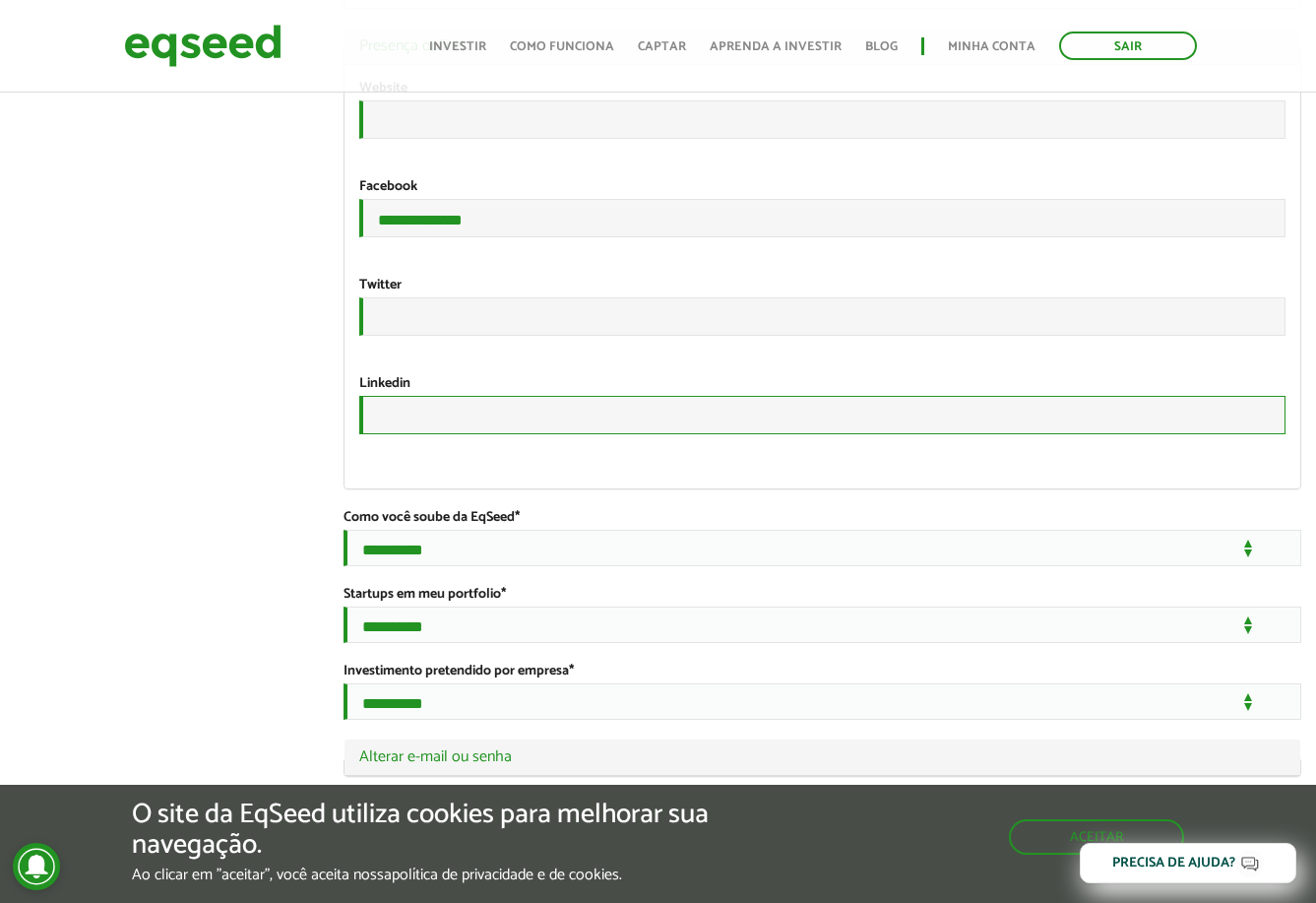 click on "URL" at bounding box center [822, 415] 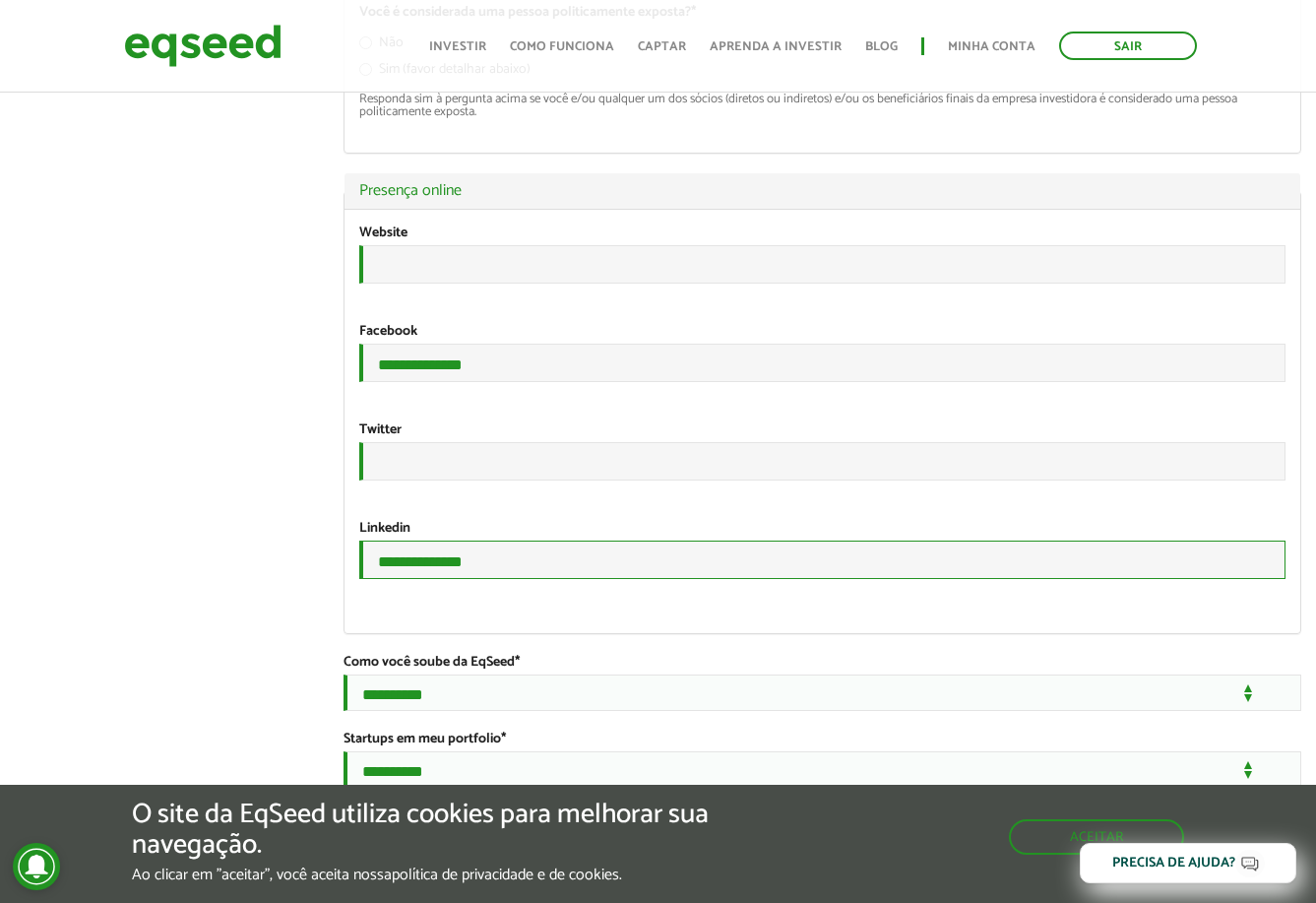 scroll, scrollTop: 2768, scrollLeft: 0, axis: vertical 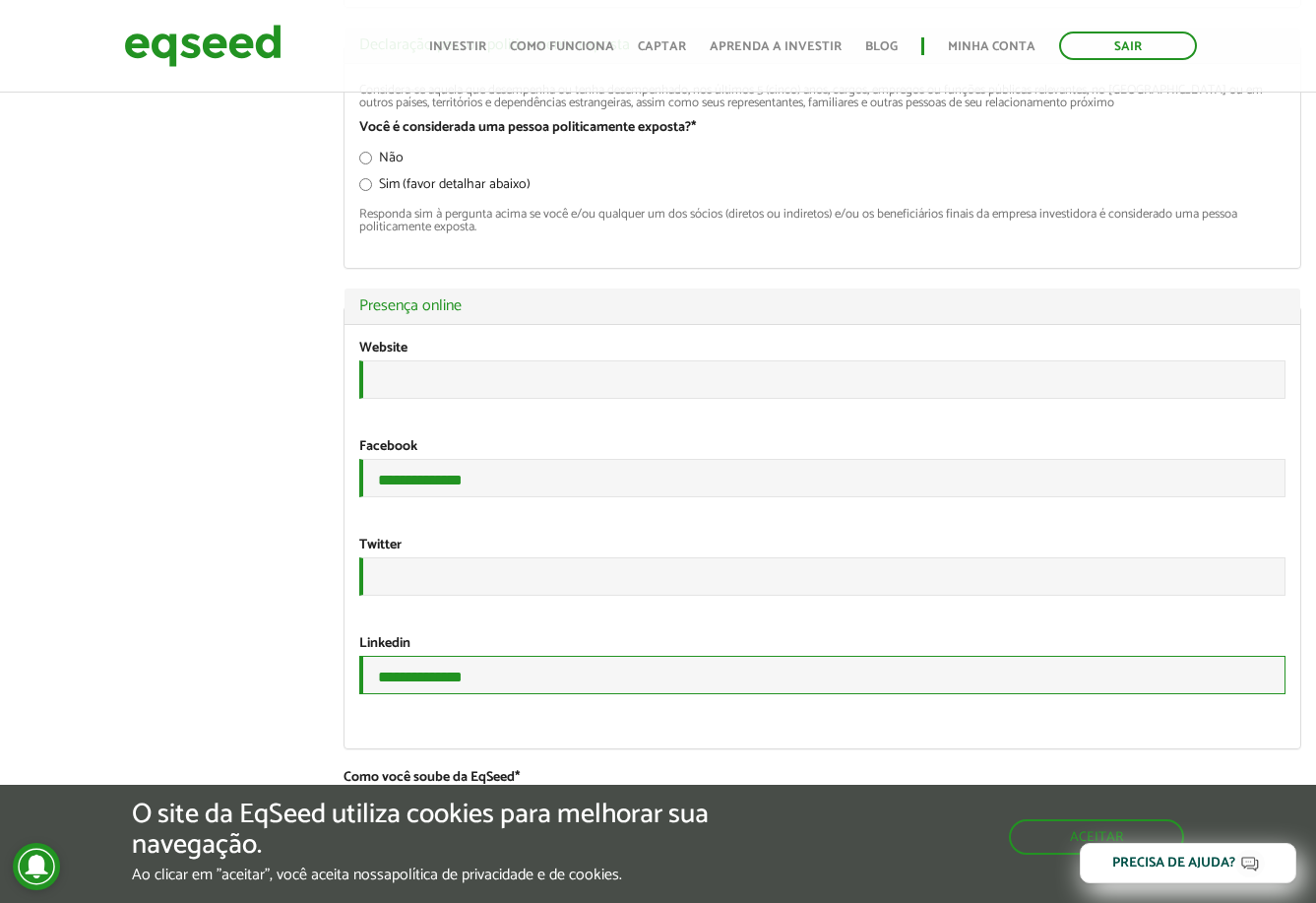 type on "**********" 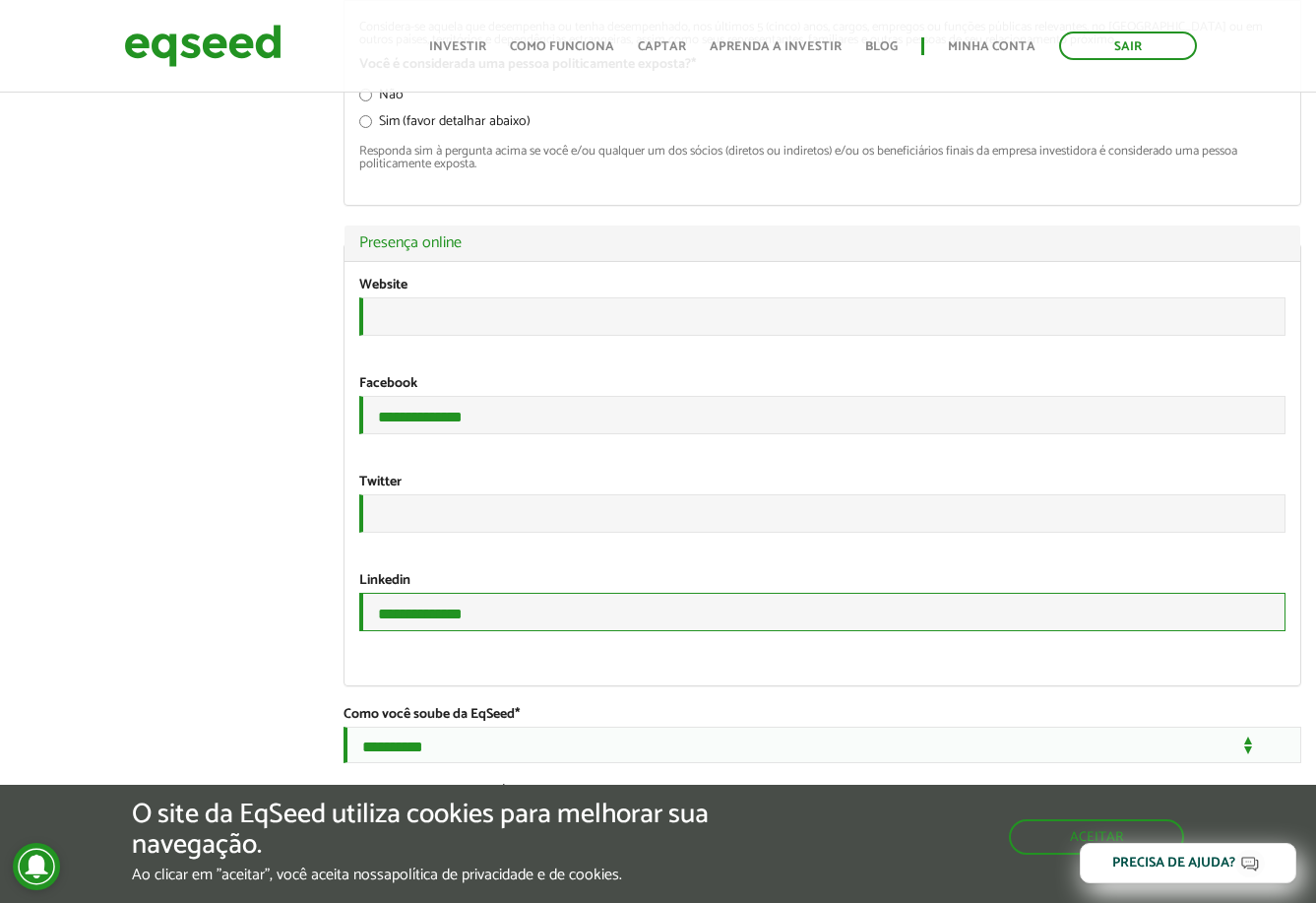 scroll, scrollTop: 2867, scrollLeft: 0, axis: vertical 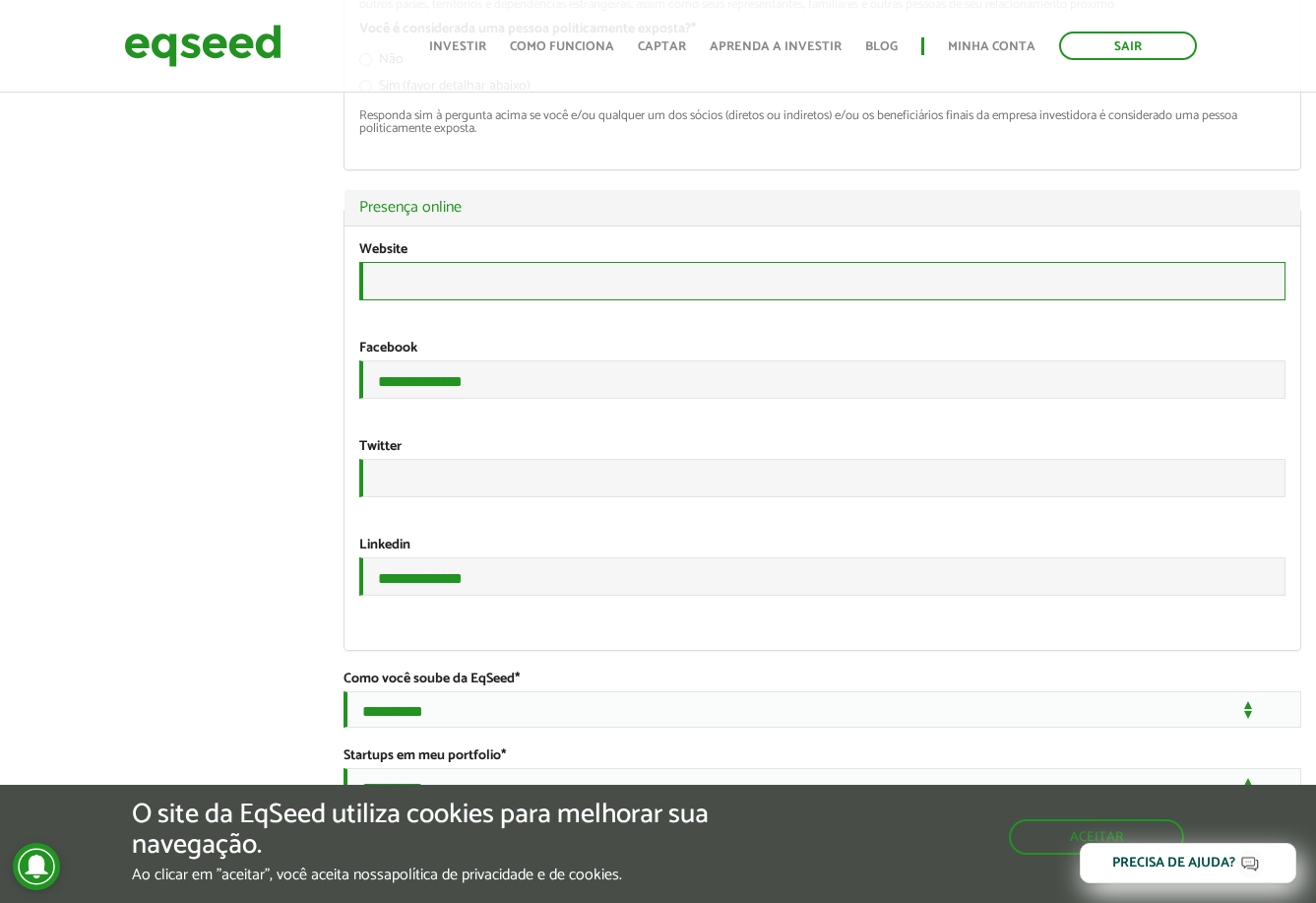 click on "URL" at bounding box center (822, 281) 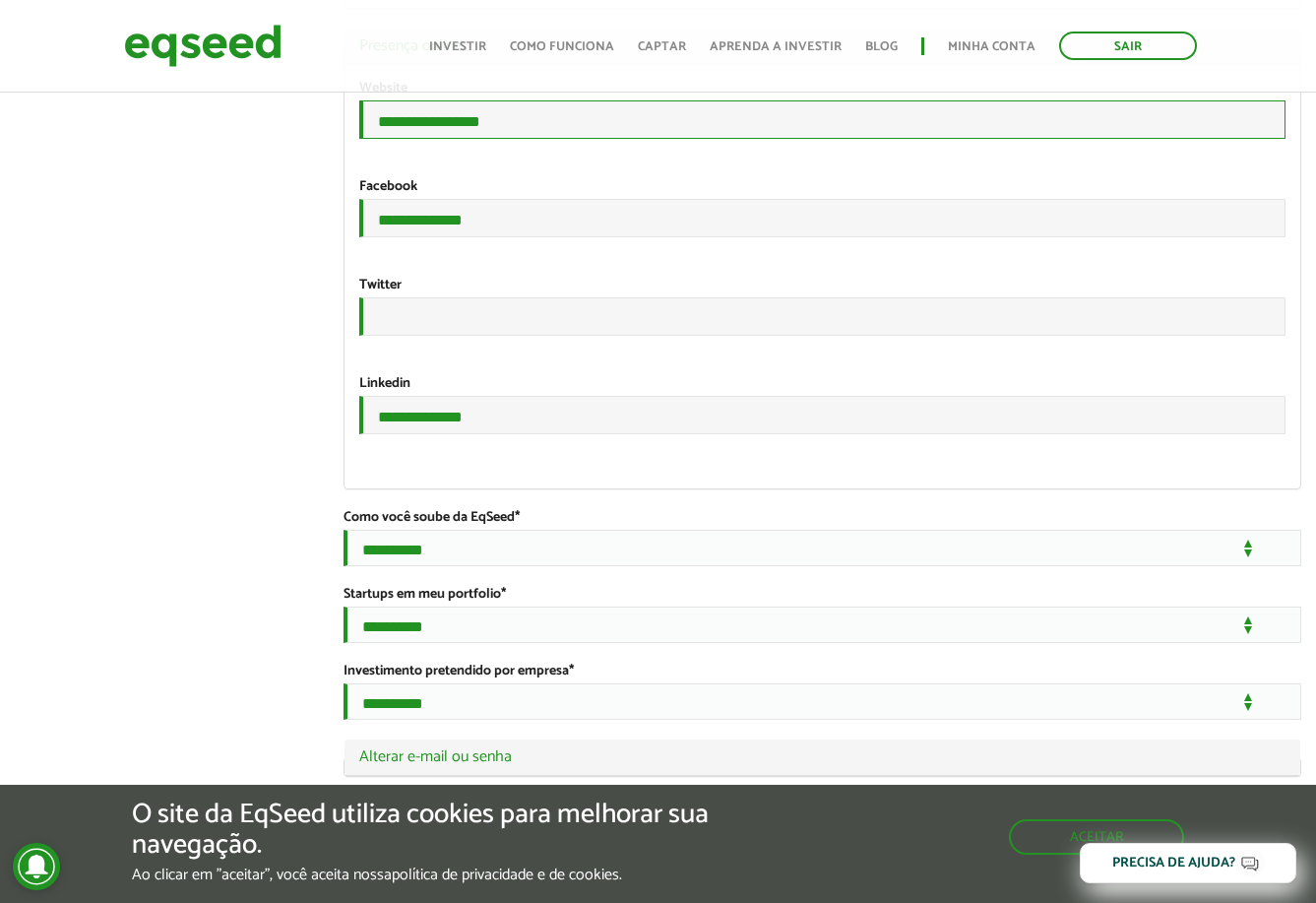 scroll, scrollTop: 3260, scrollLeft: 0, axis: vertical 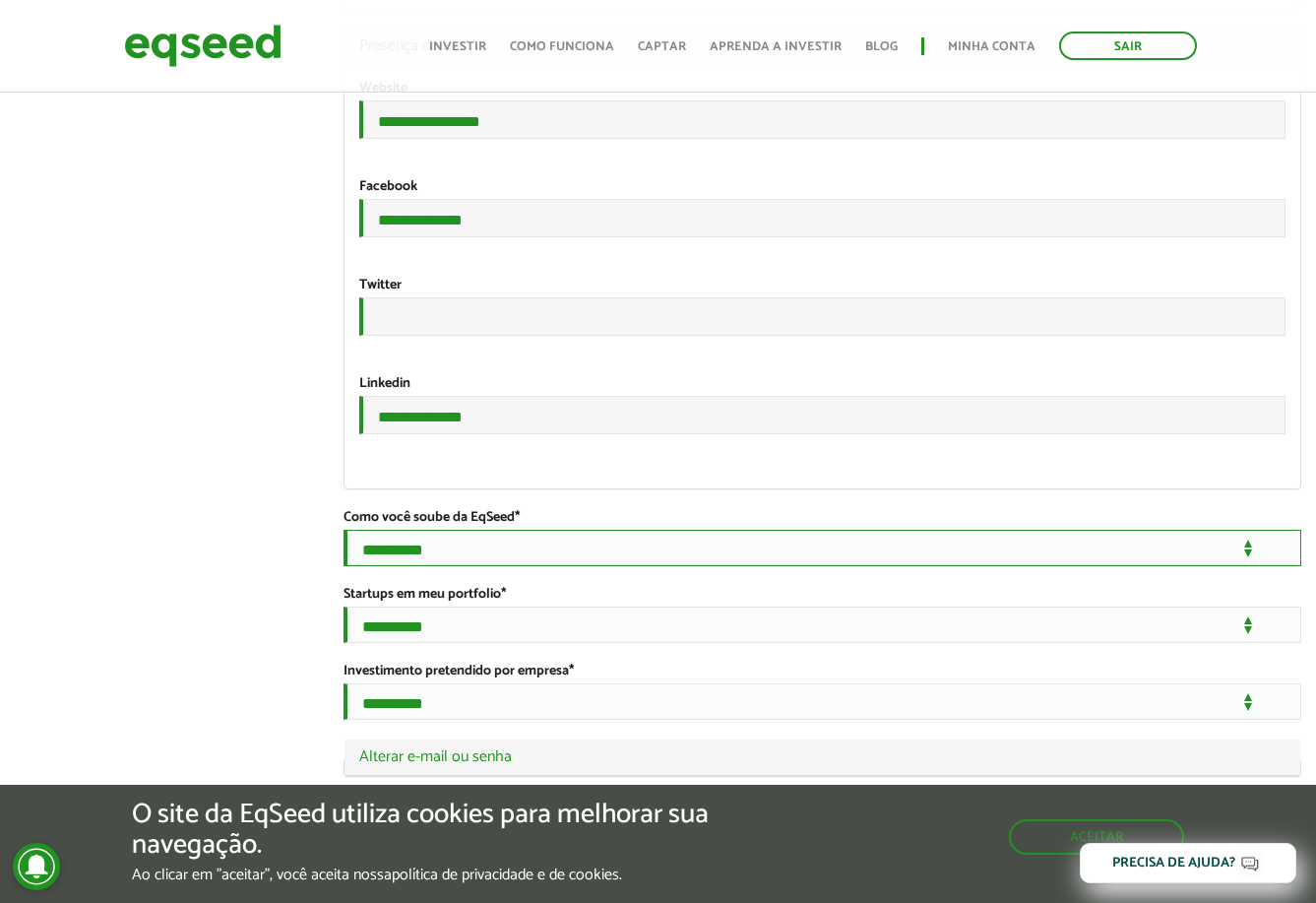 click on "**********" at bounding box center (822, 548) 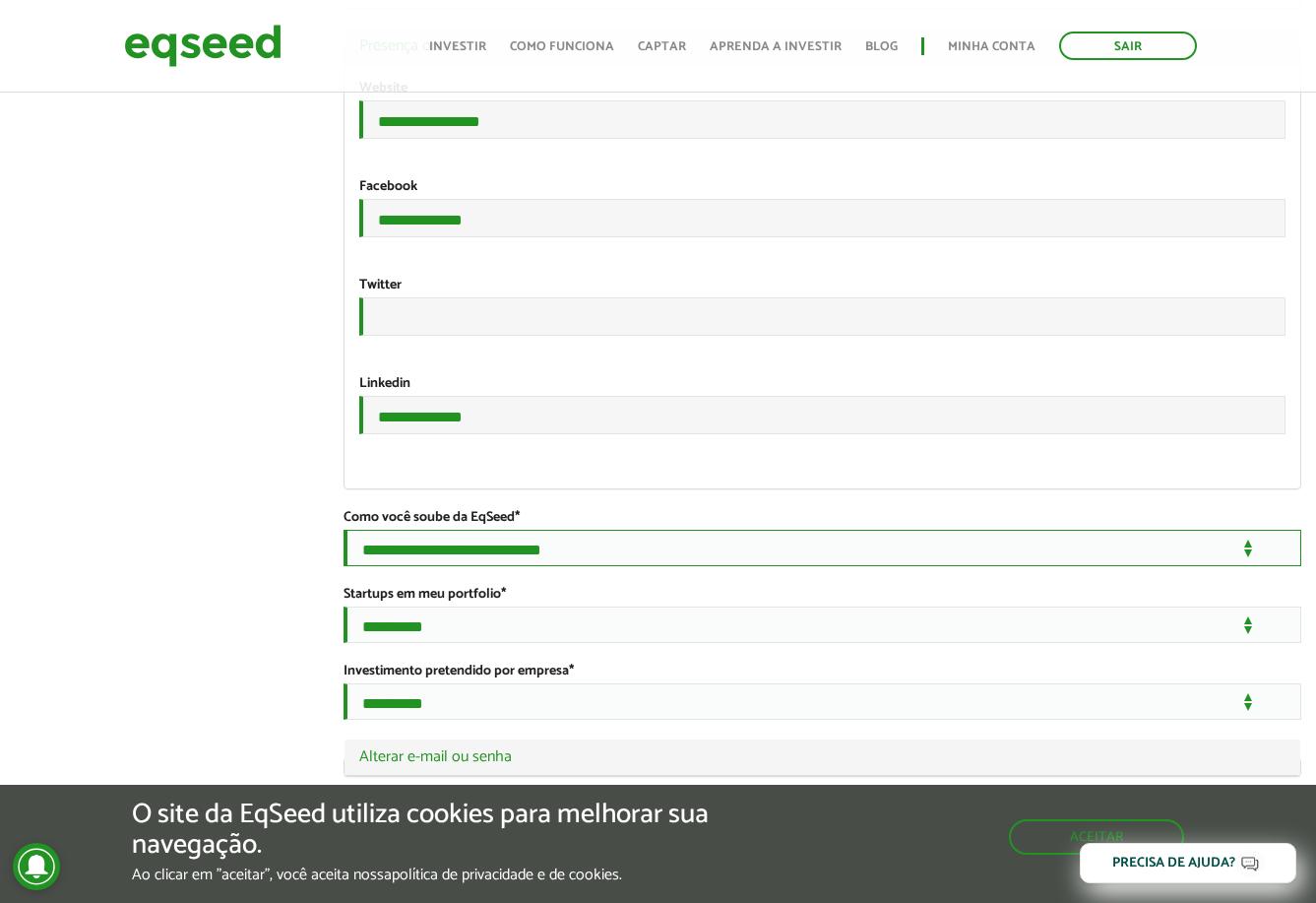 click on "**********" at bounding box center (822, 548) 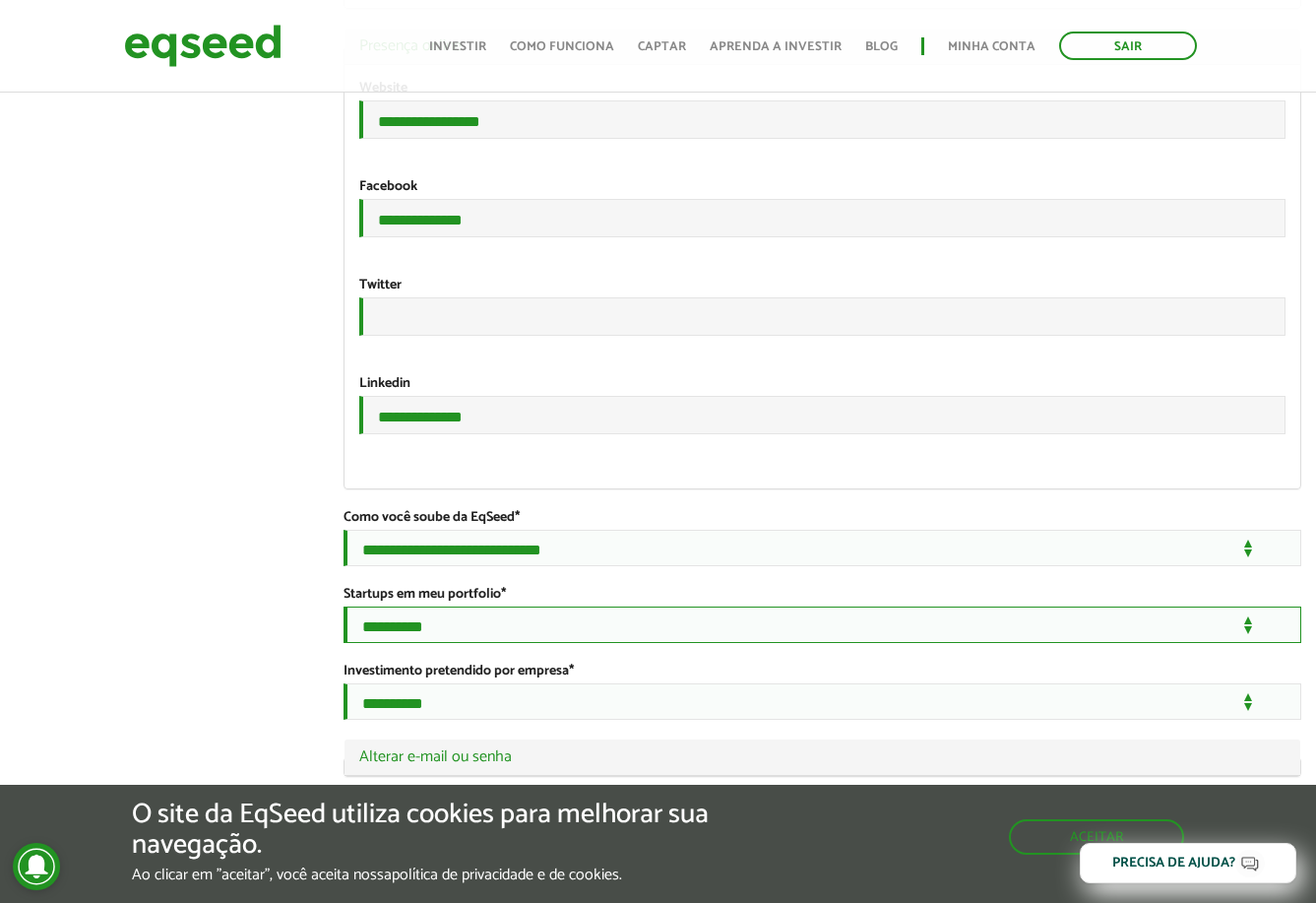 click on "**********" at bounding box center [822, 624] 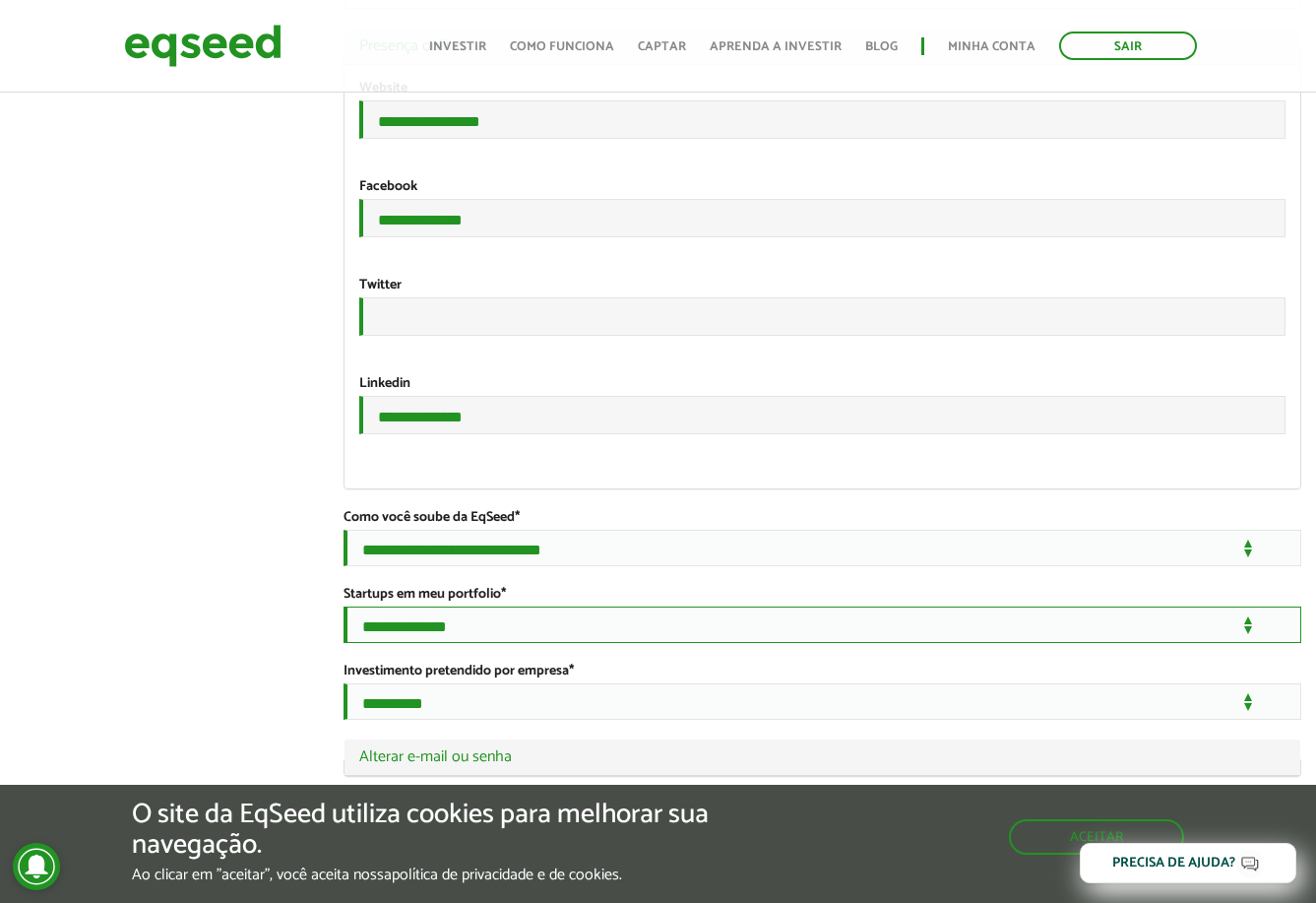 click on "**********" at bounding box center [822, 624] 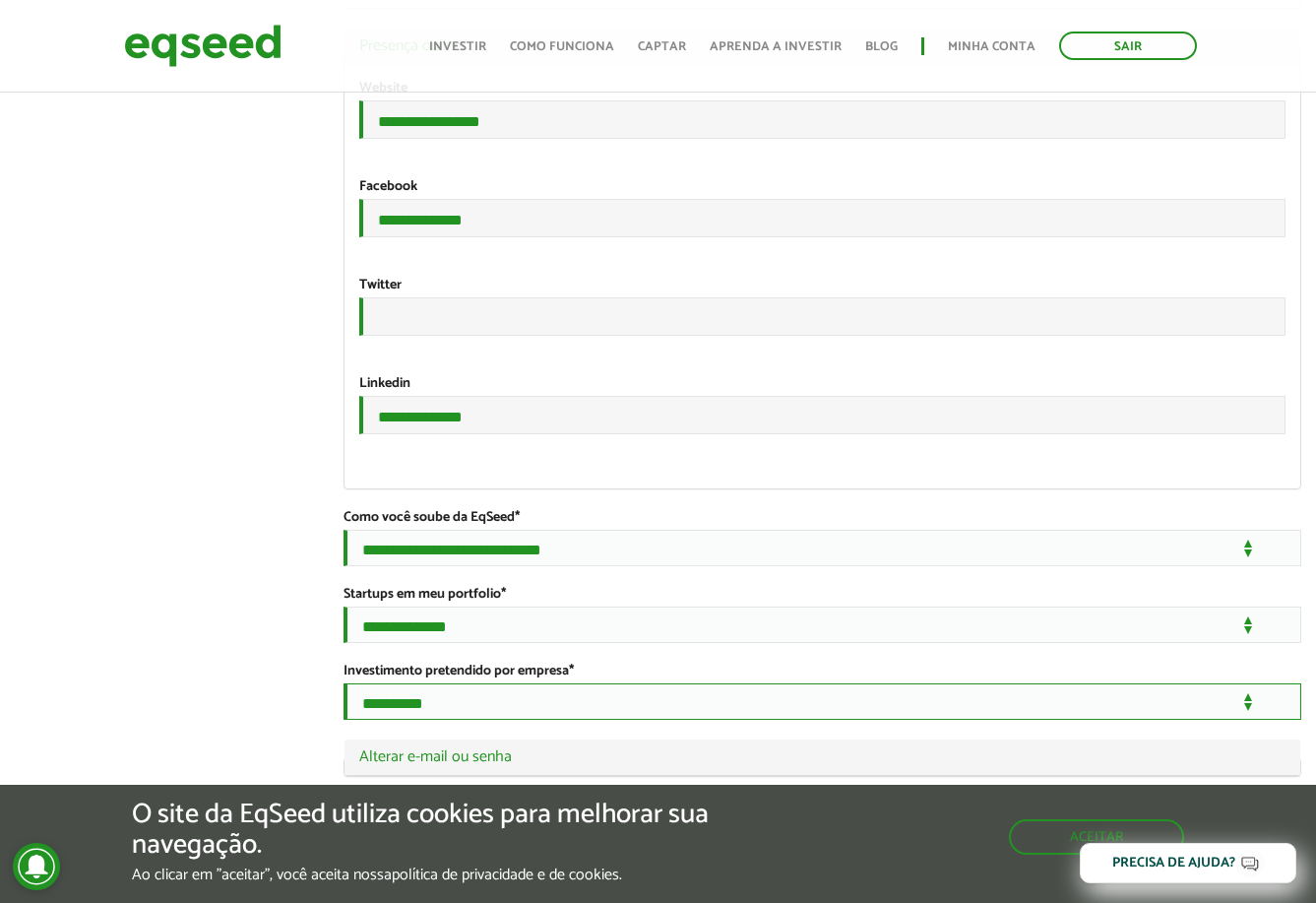 click on "**********" at bounding box center [822, 701] 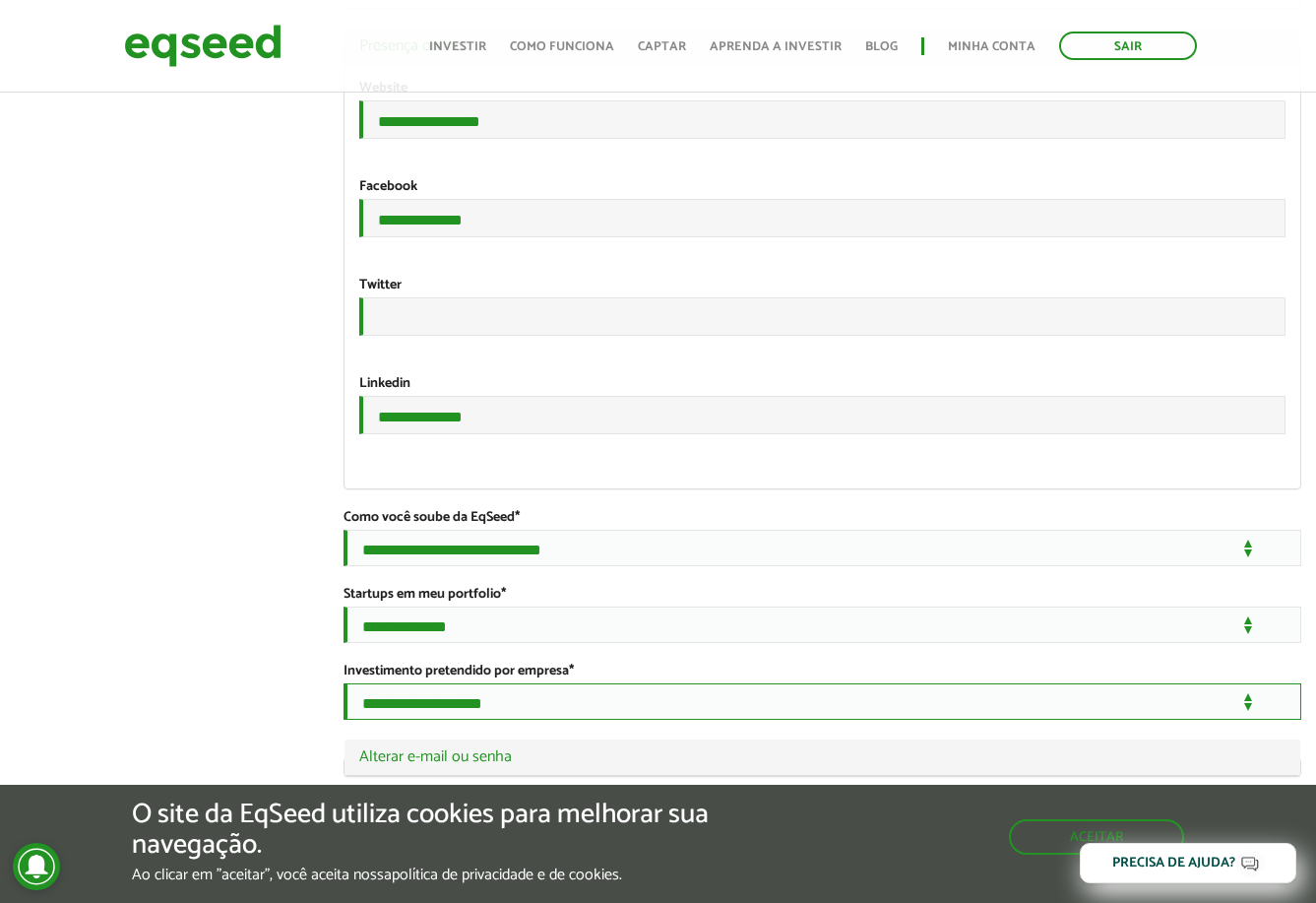 click on "**********" at bounding box center [822, 701] 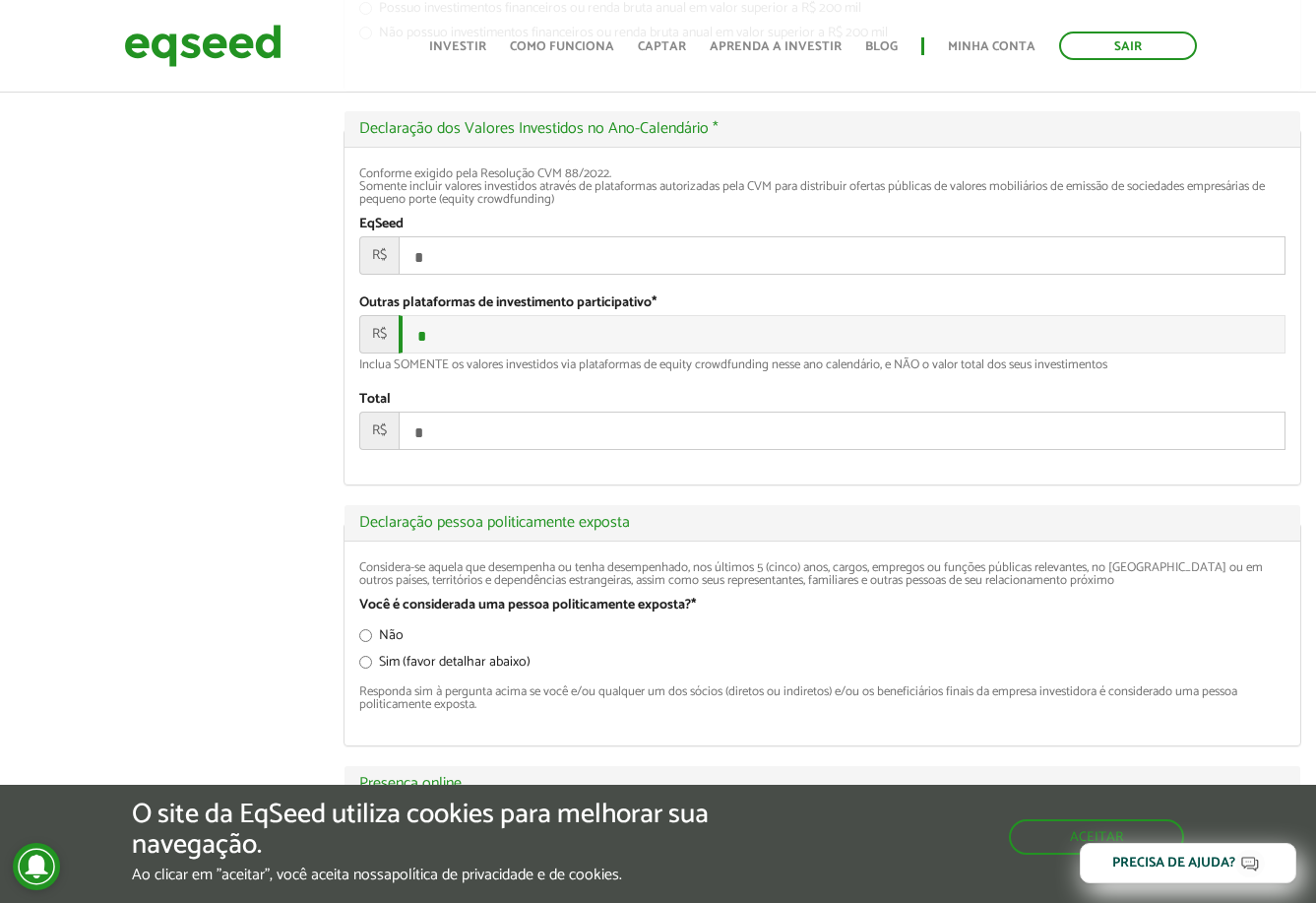 scroll, scrollTop: 2177, scrollLeft: 0, axis: vertical 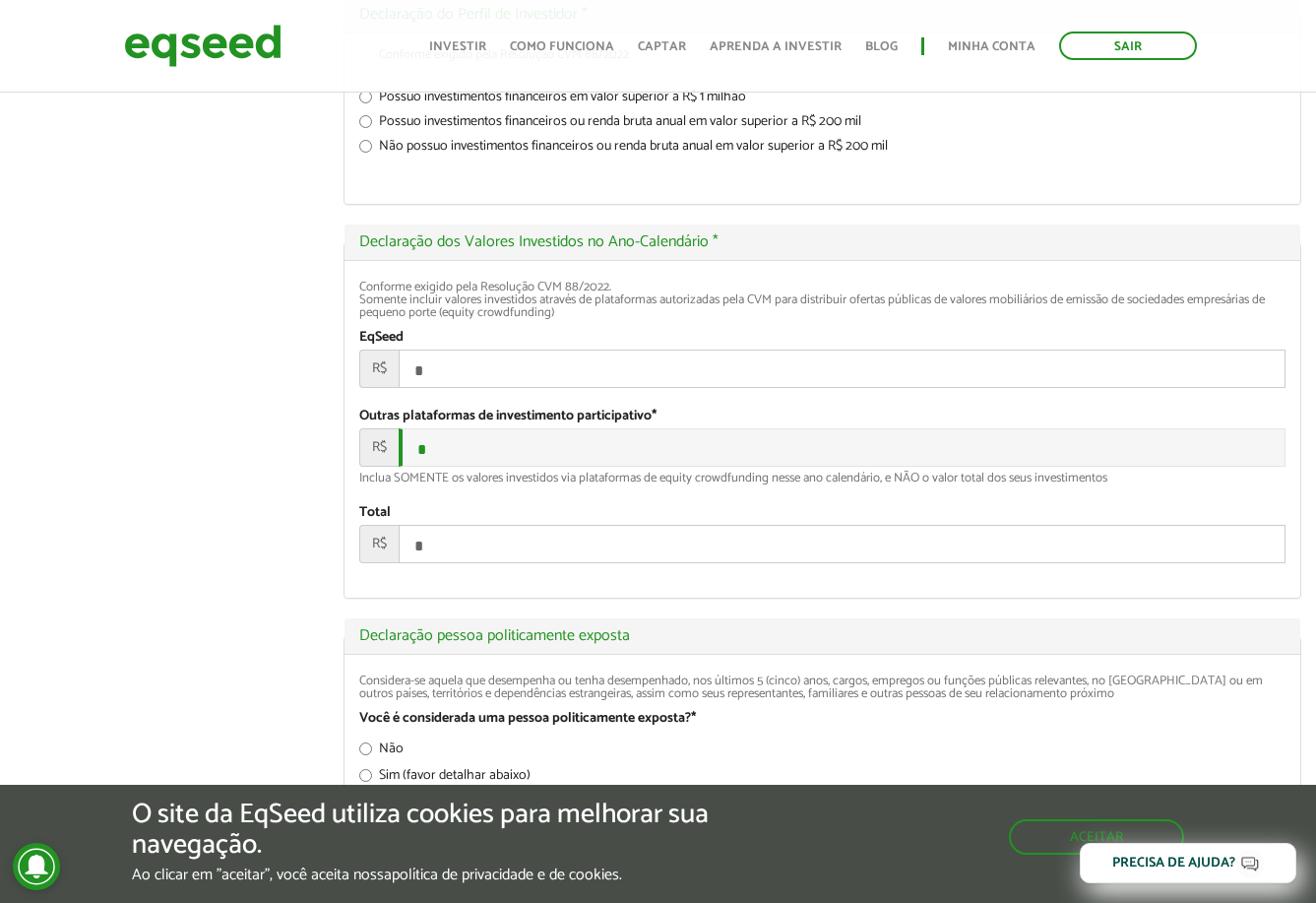 click on "*" at bounding box center (842, 368) 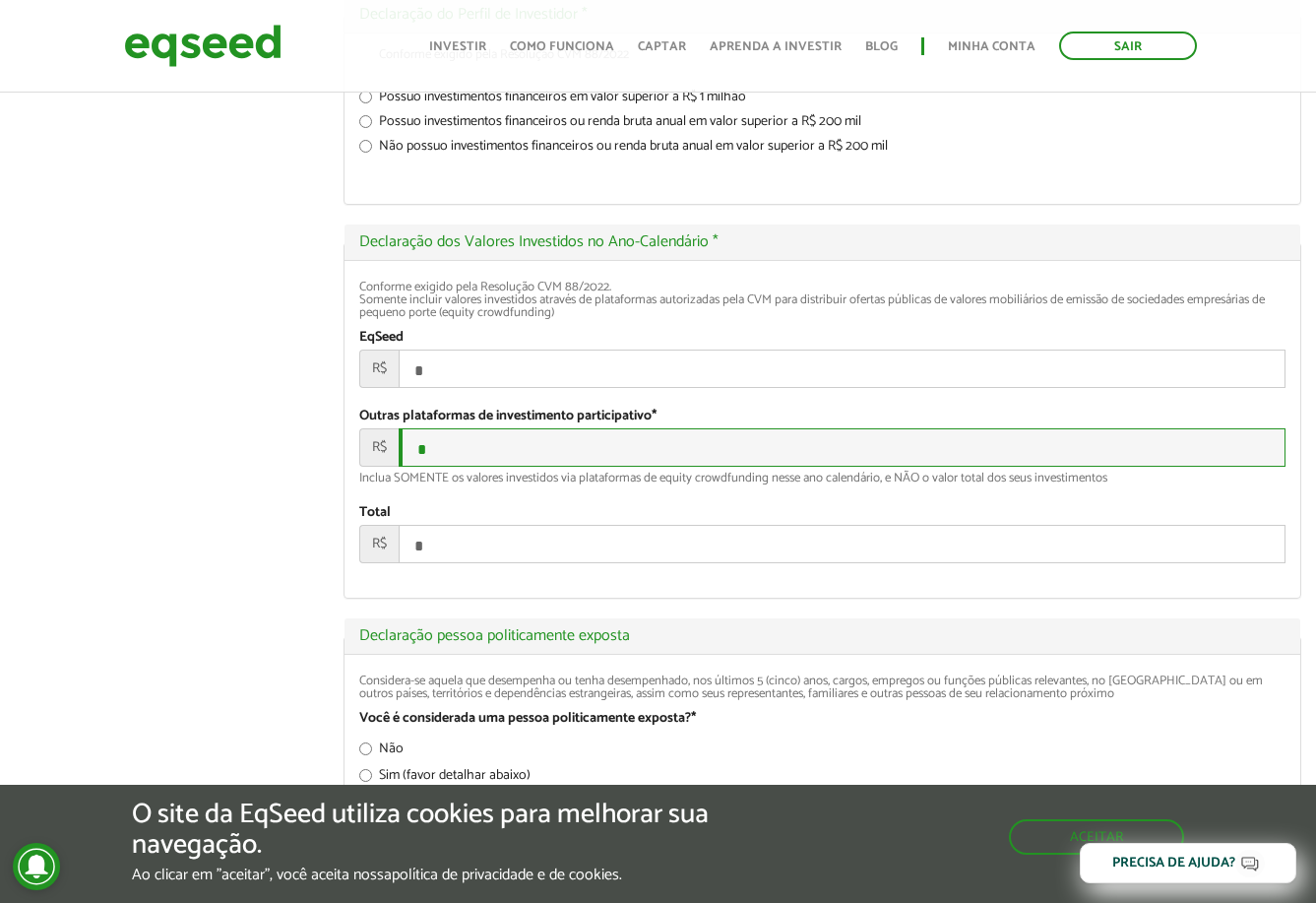 click on "*" at bounding box center (842, 447) 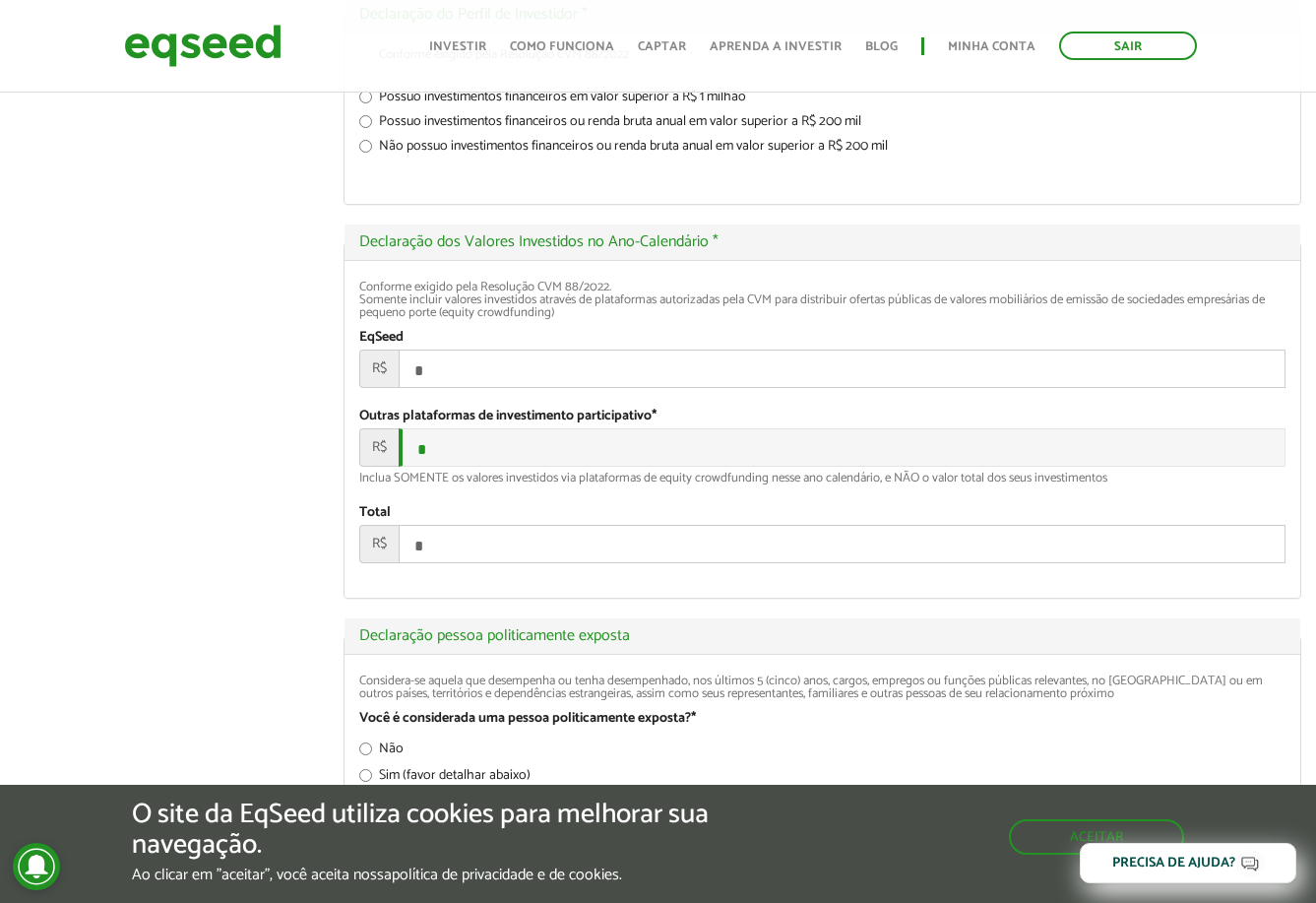 click on "*" at bounding box center [842, 368] 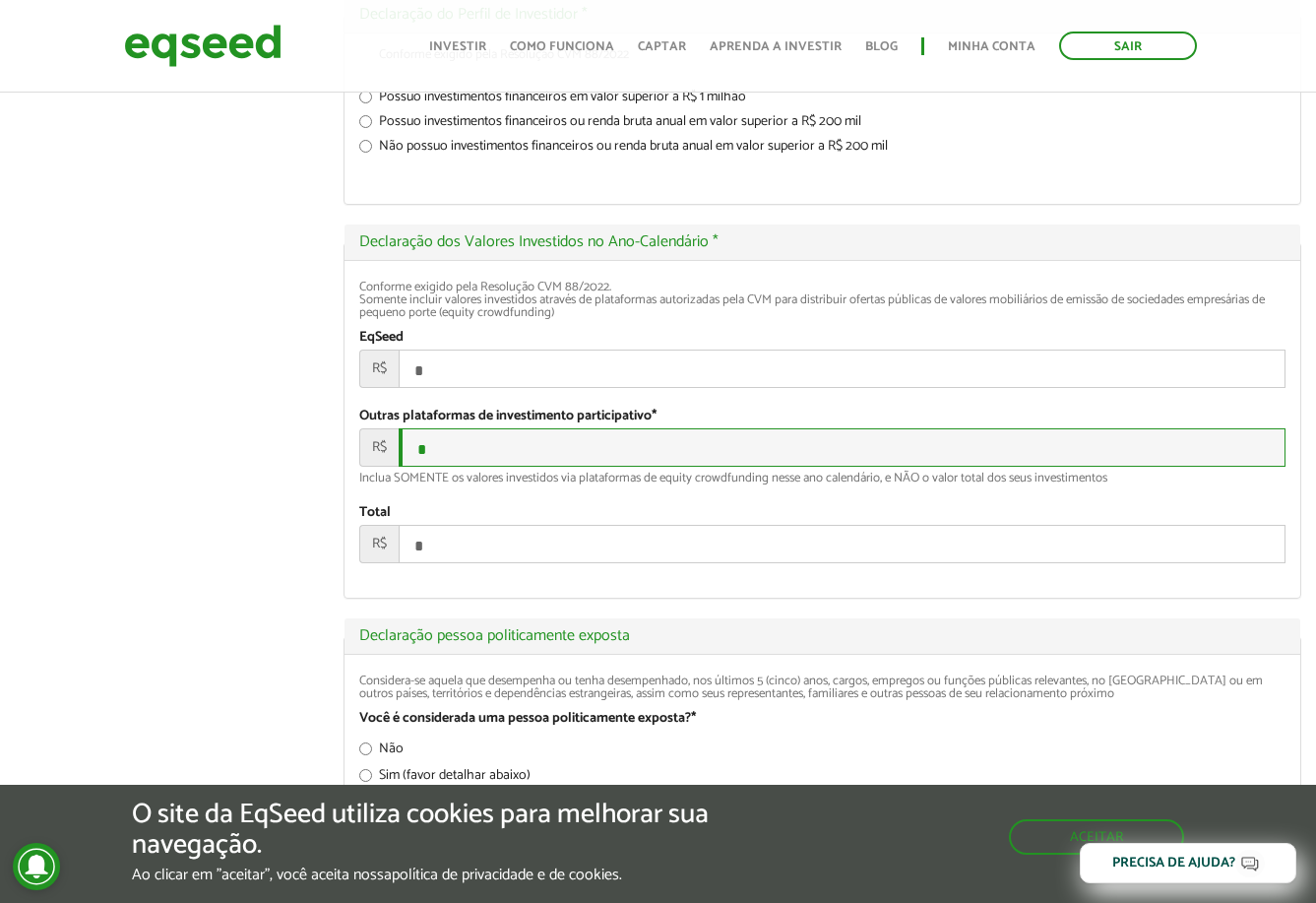 drag, startPoint x: 451, startPoint y: 589, endPoint x: 415, endPoint y: 593, distance: 36.221541 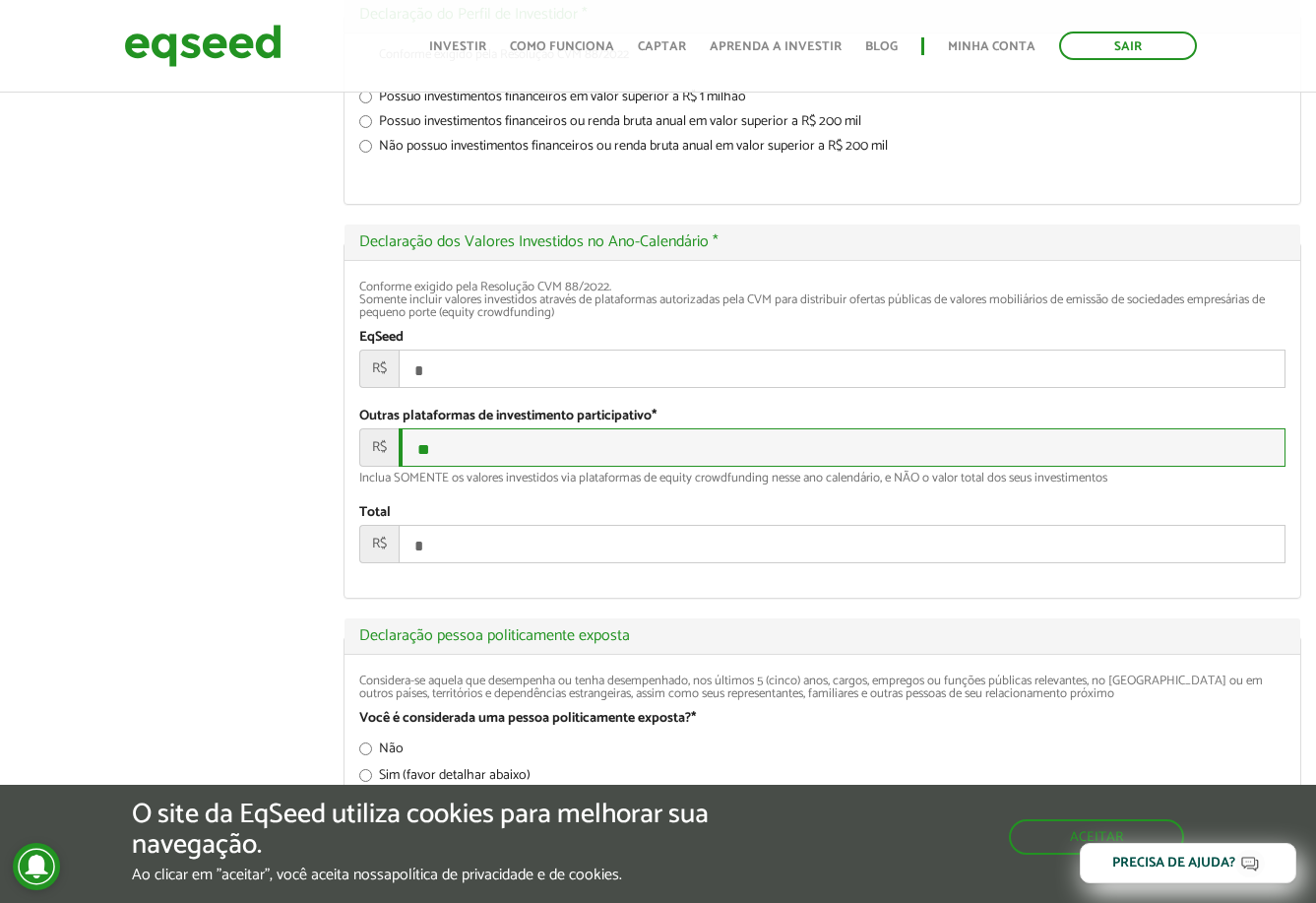 type on "**" 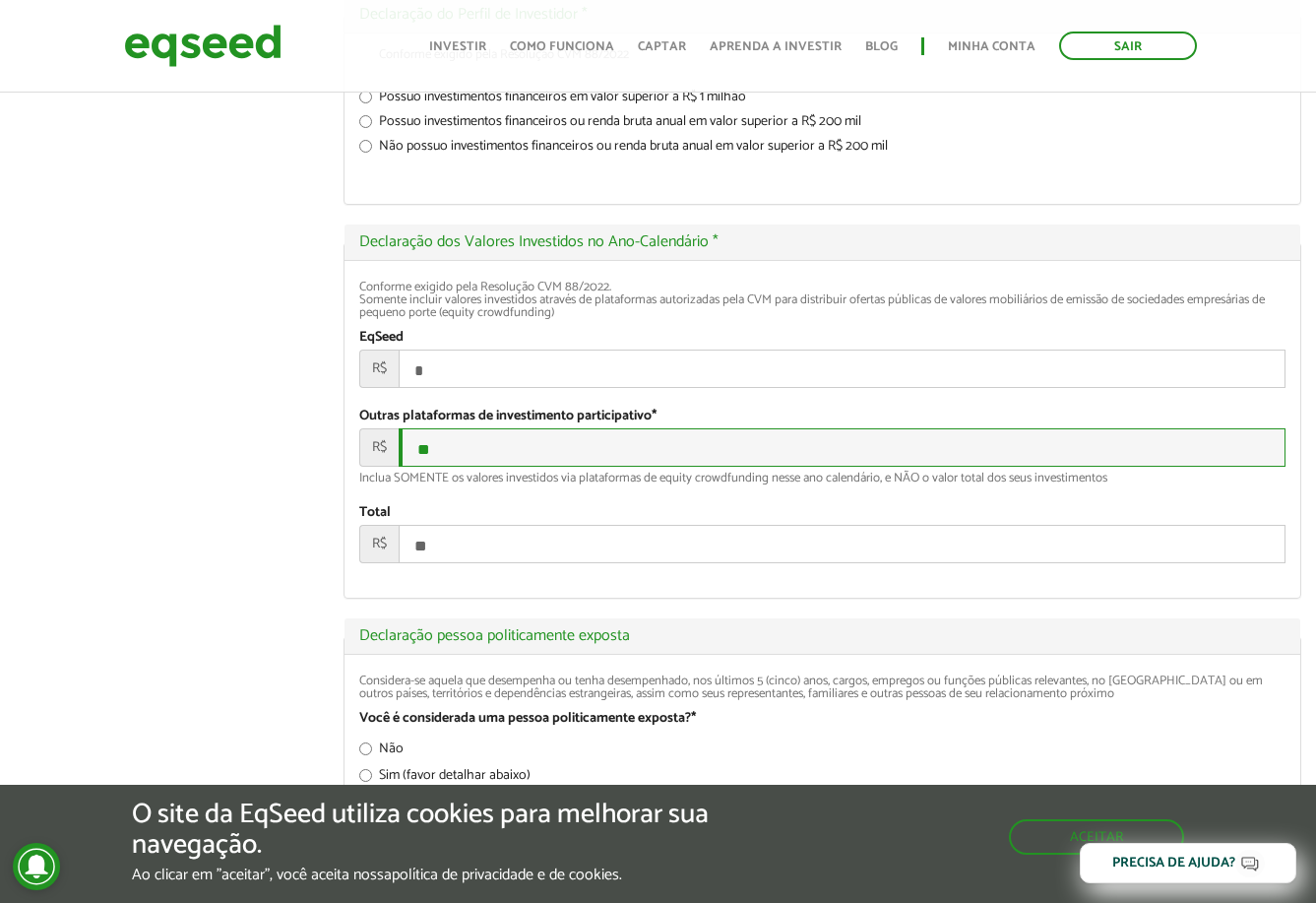 type on "***" 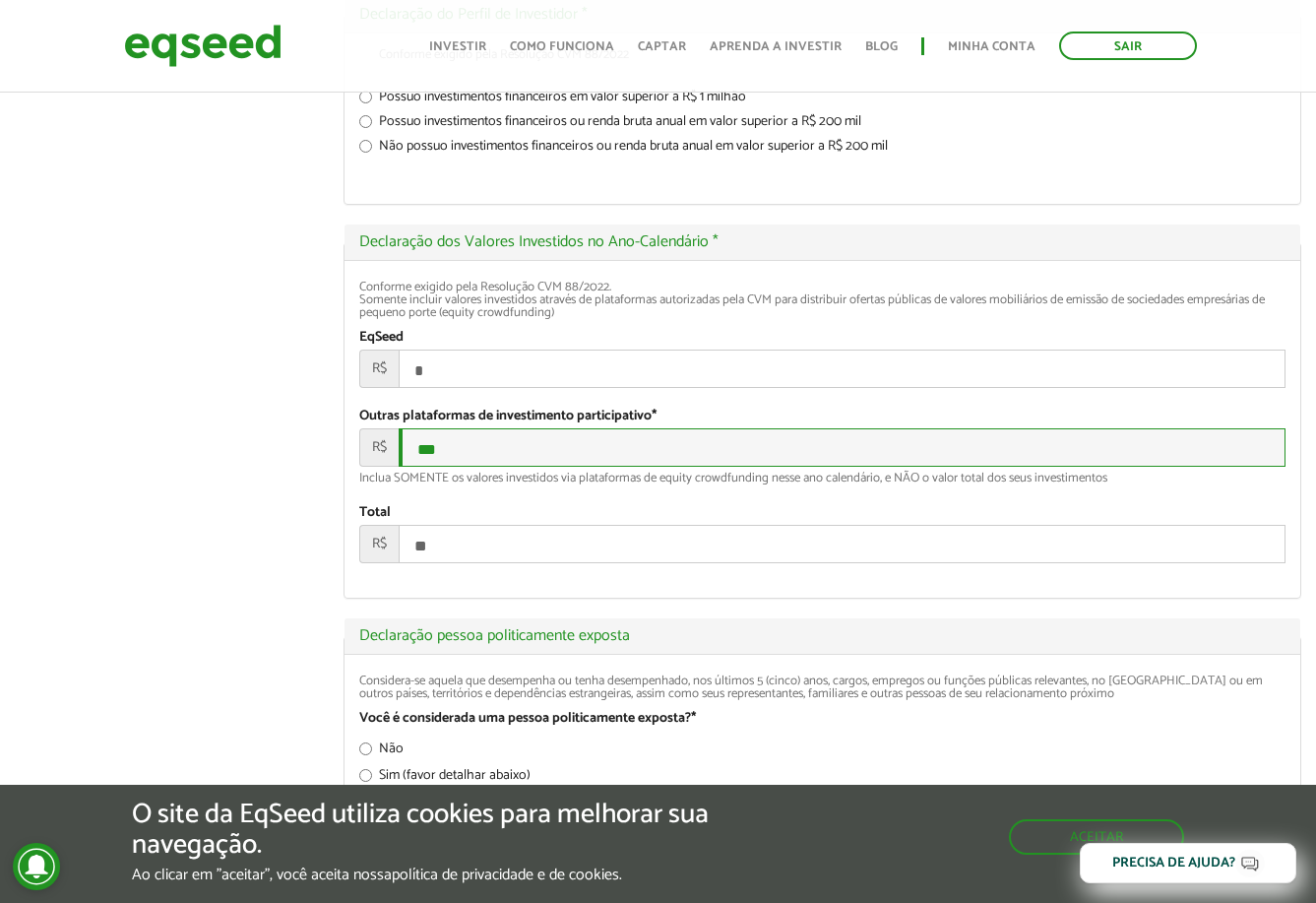 type on "***" 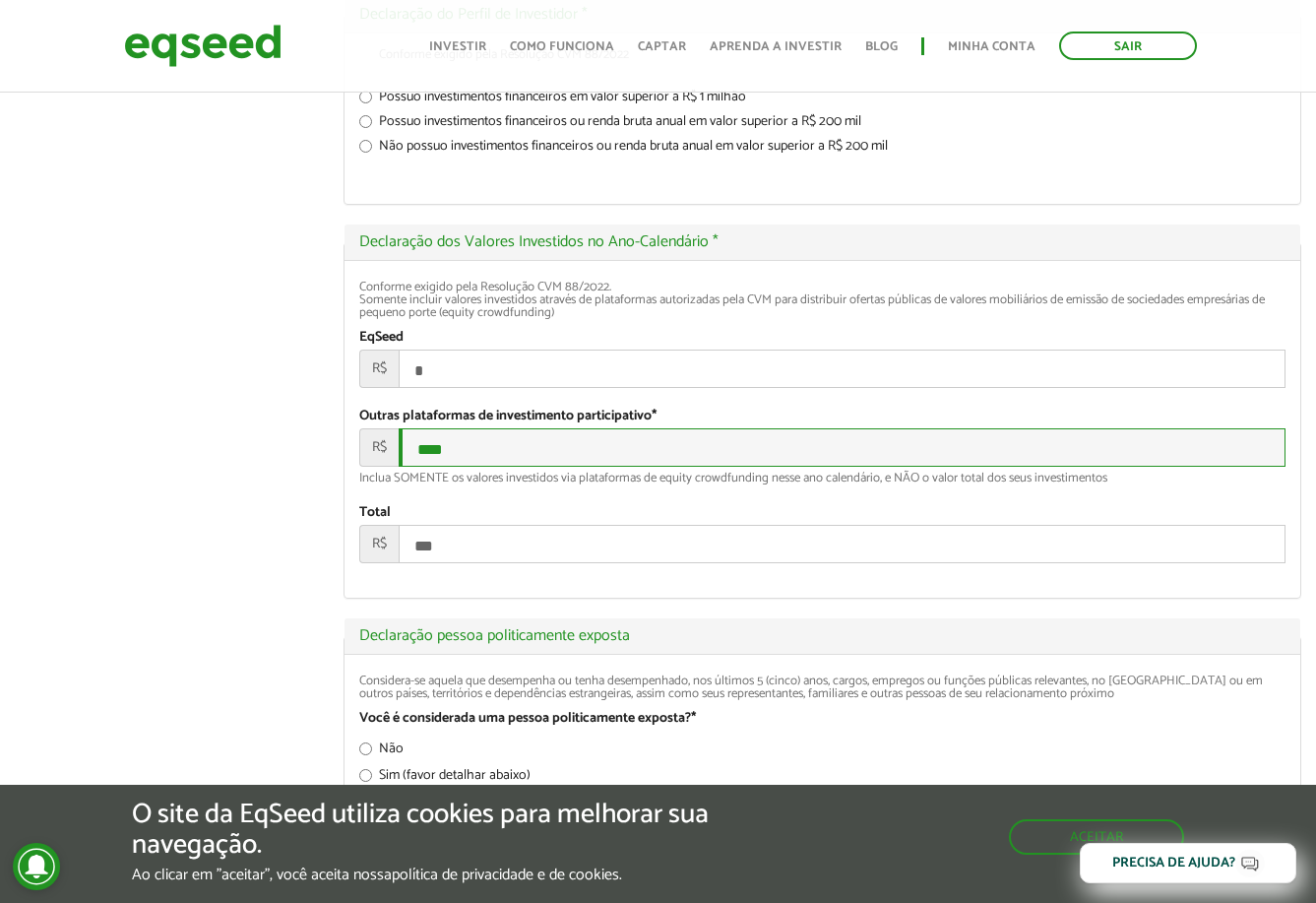 type on "*****" 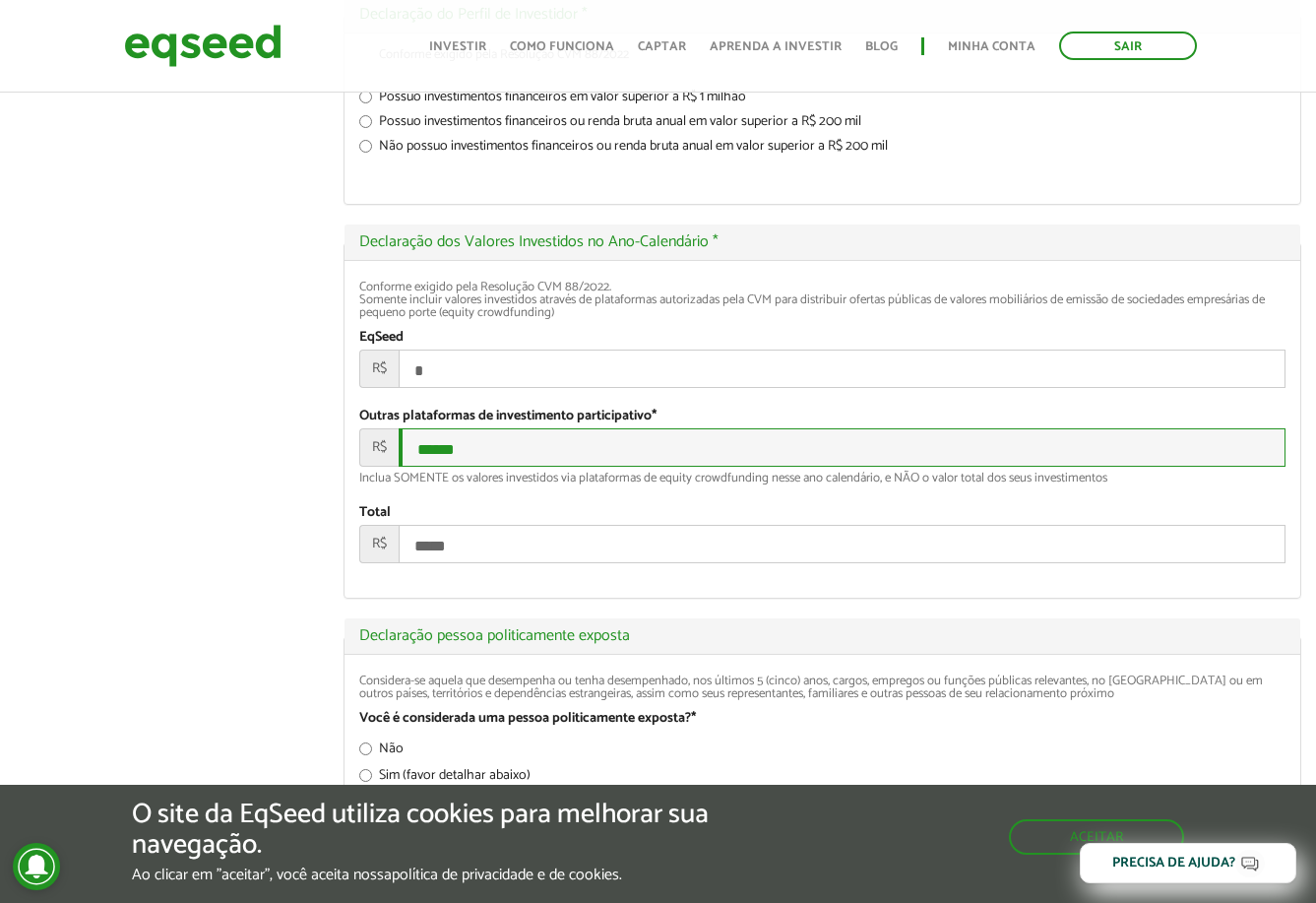 type on "******" 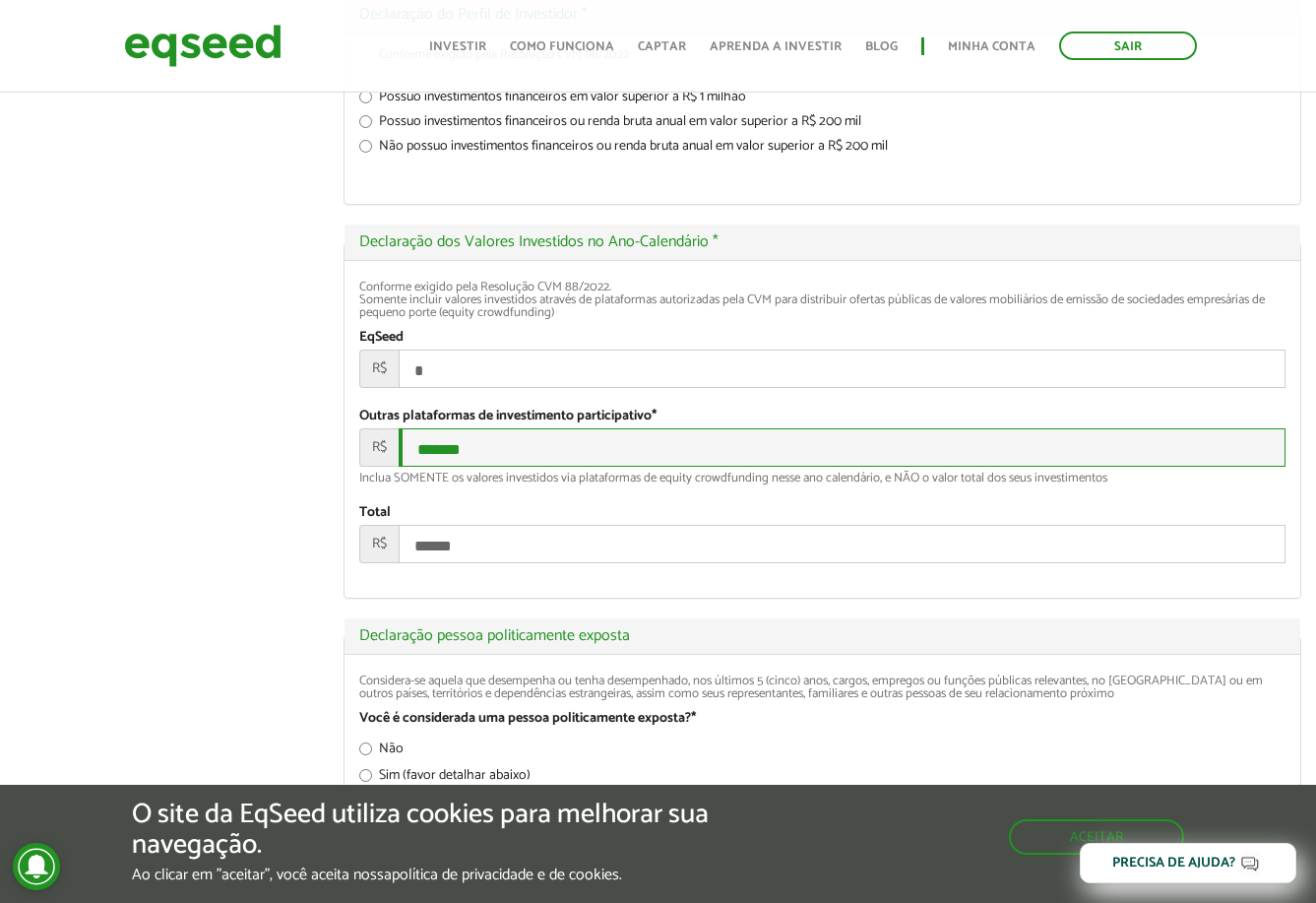 type on "*******" 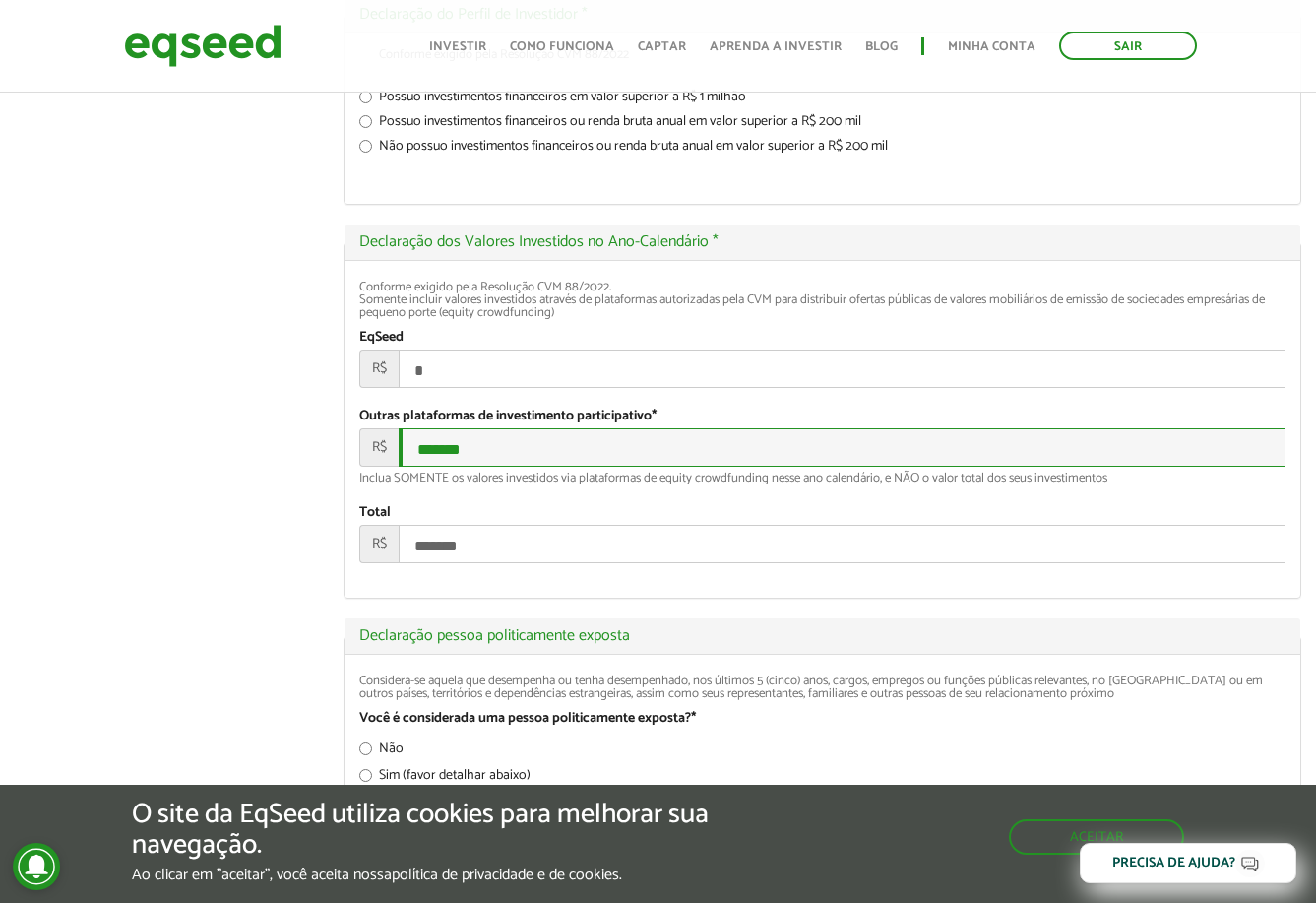 click on "*******" at bounding box center [842, 447] 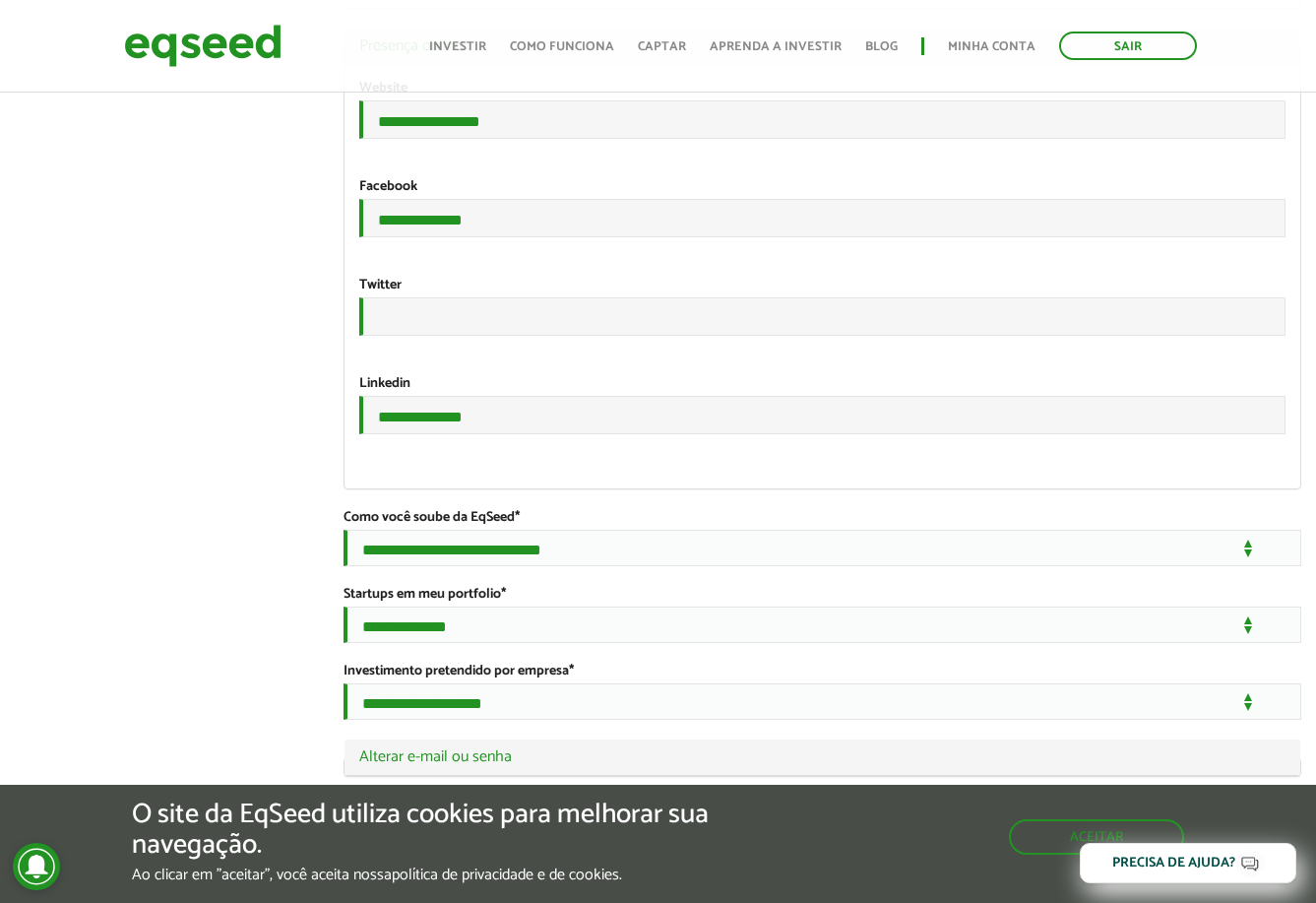 scroll, scrollTop: 3260, scrollLeft: 0, axis: vertical 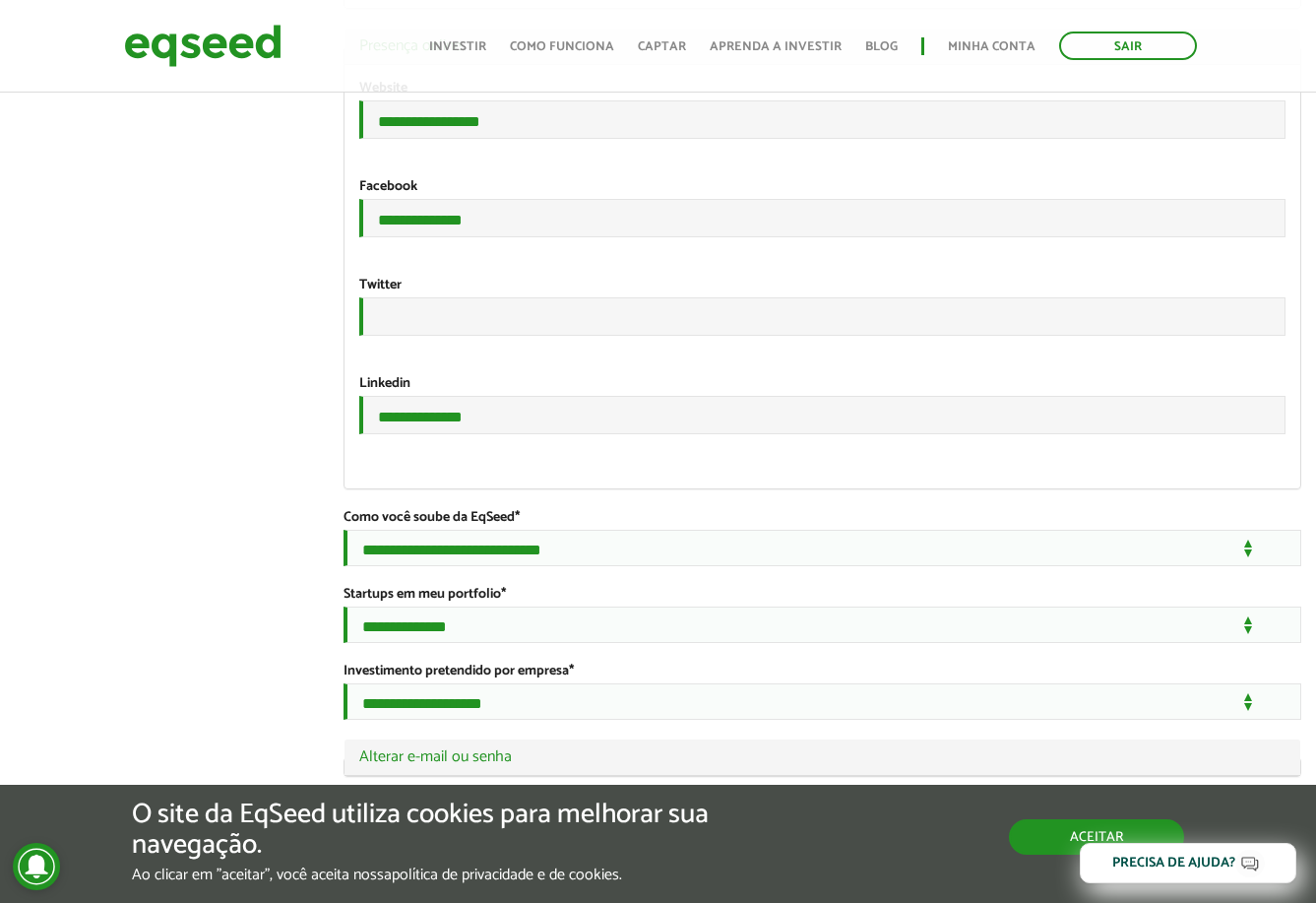 type on "*******" 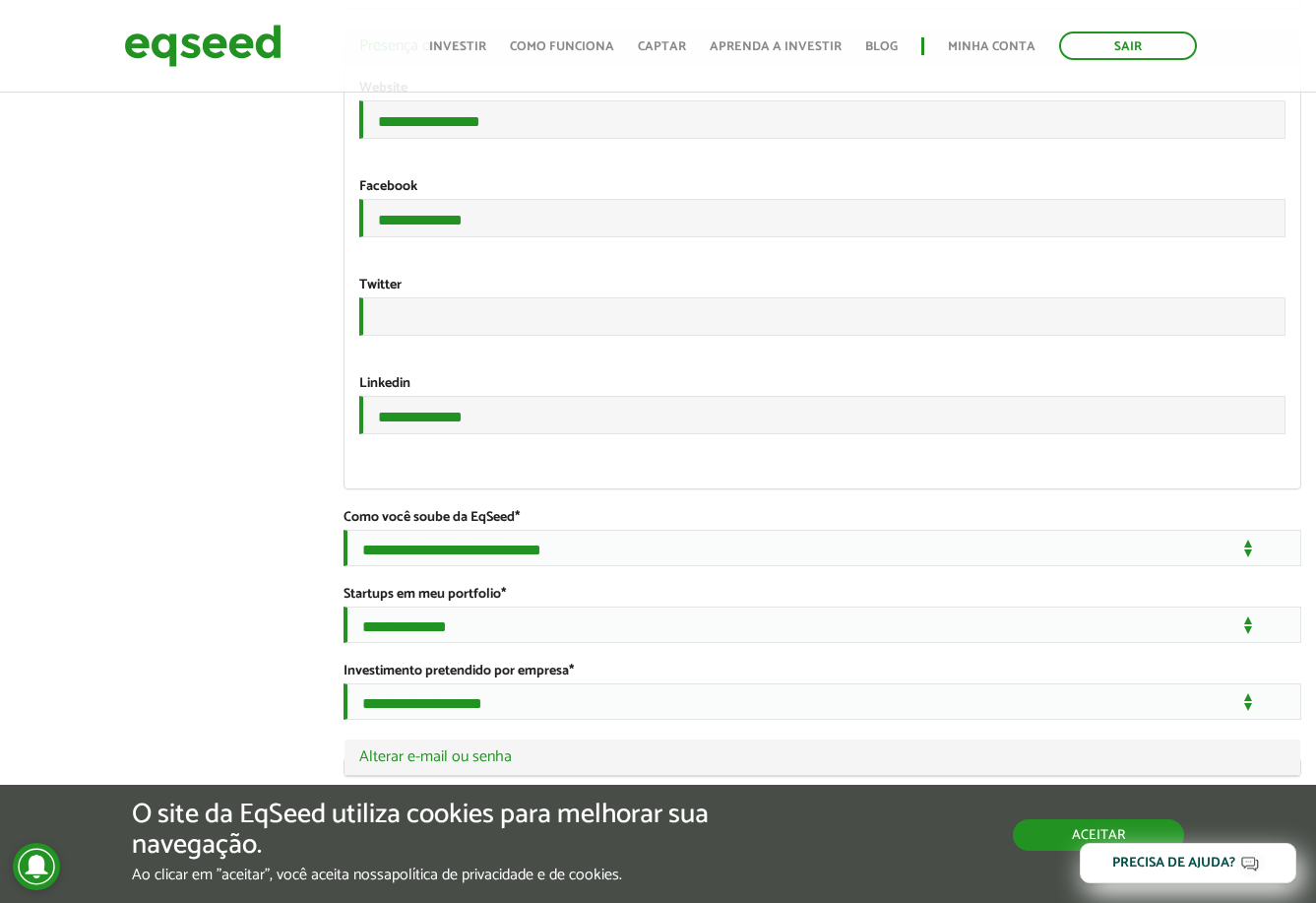 type on "*******" 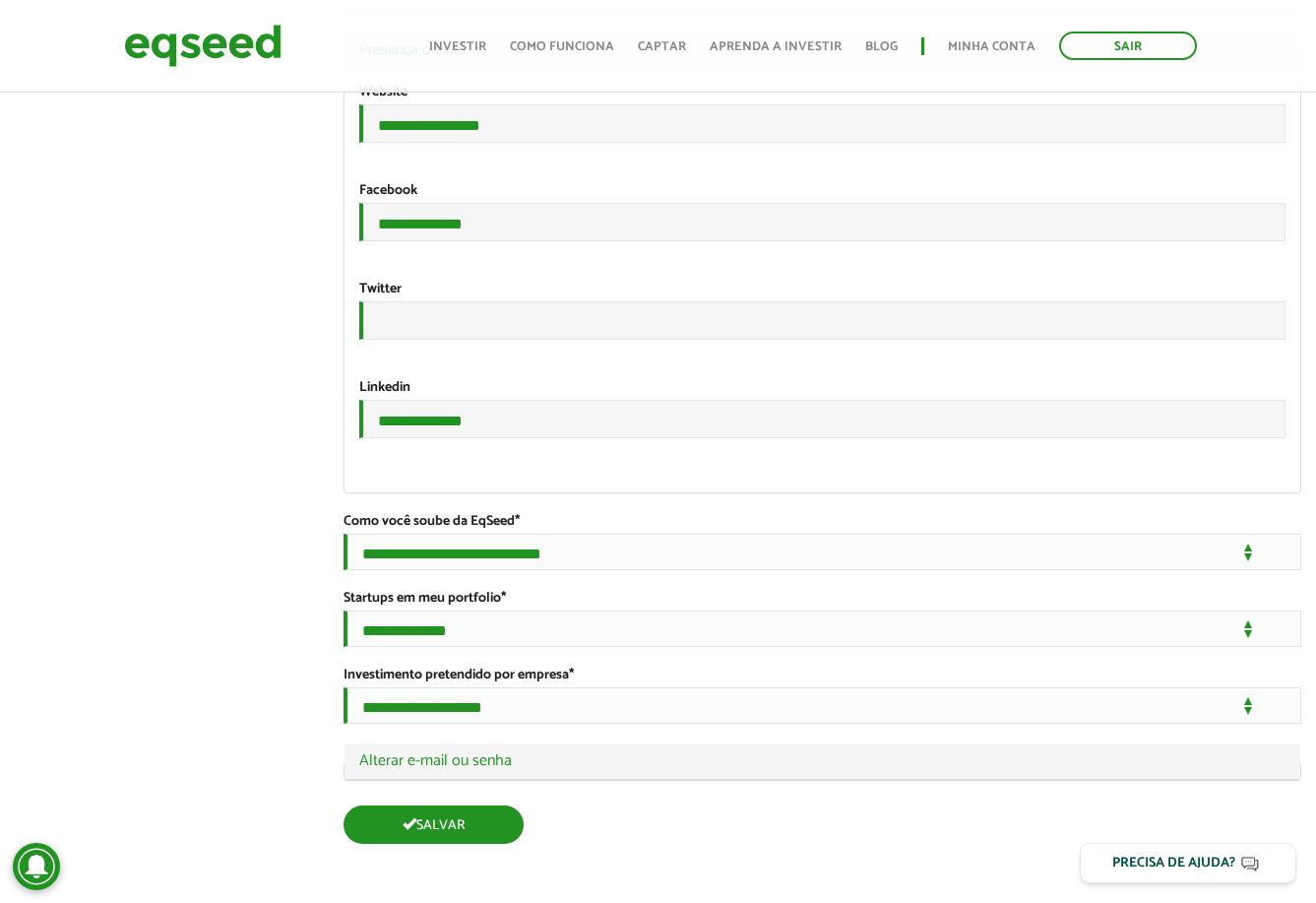 scroll, scrollTop: 3257, scrollLeft: 0, axis: vertical 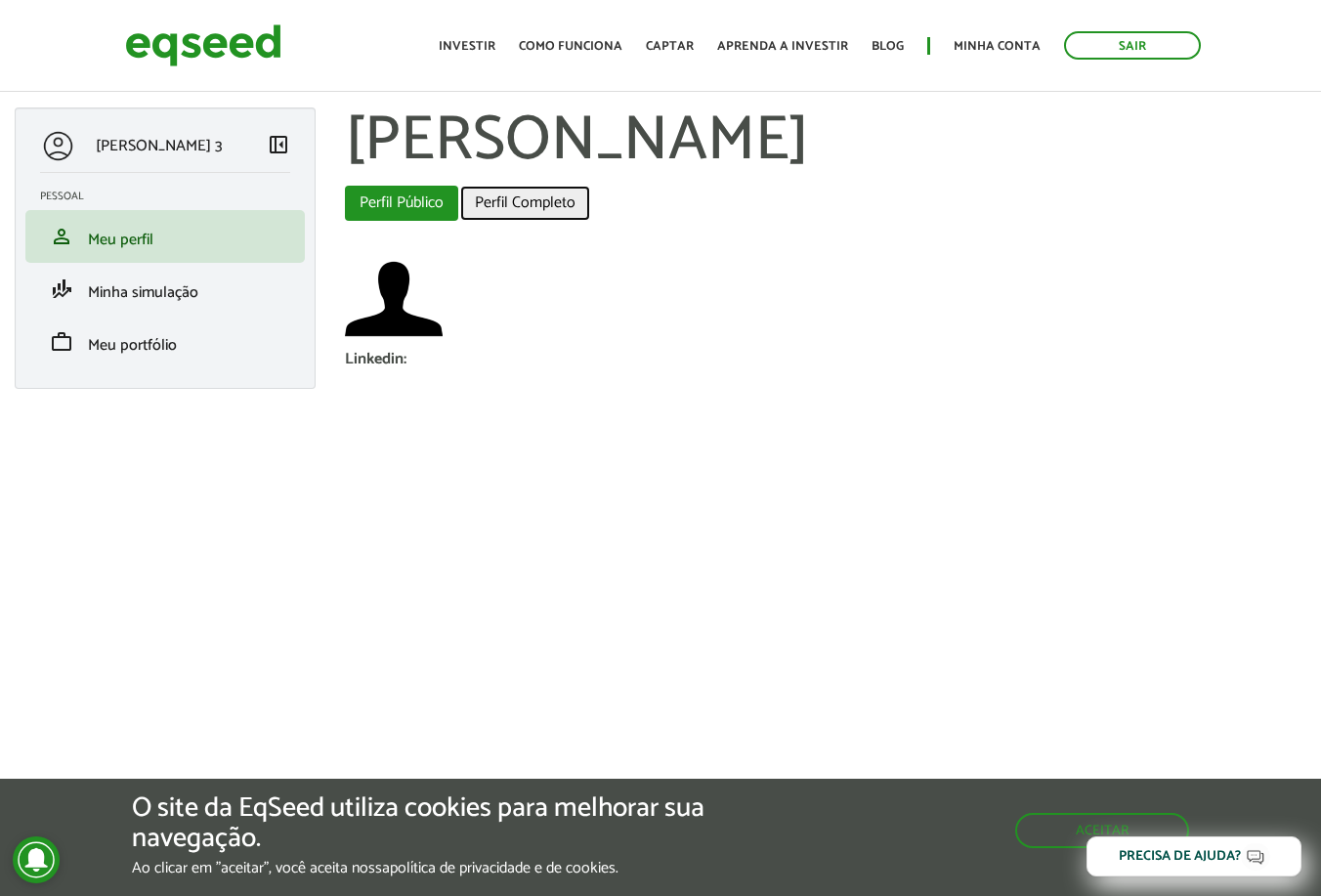 click on "Perfil Completo" at bounding box center [525, 203] 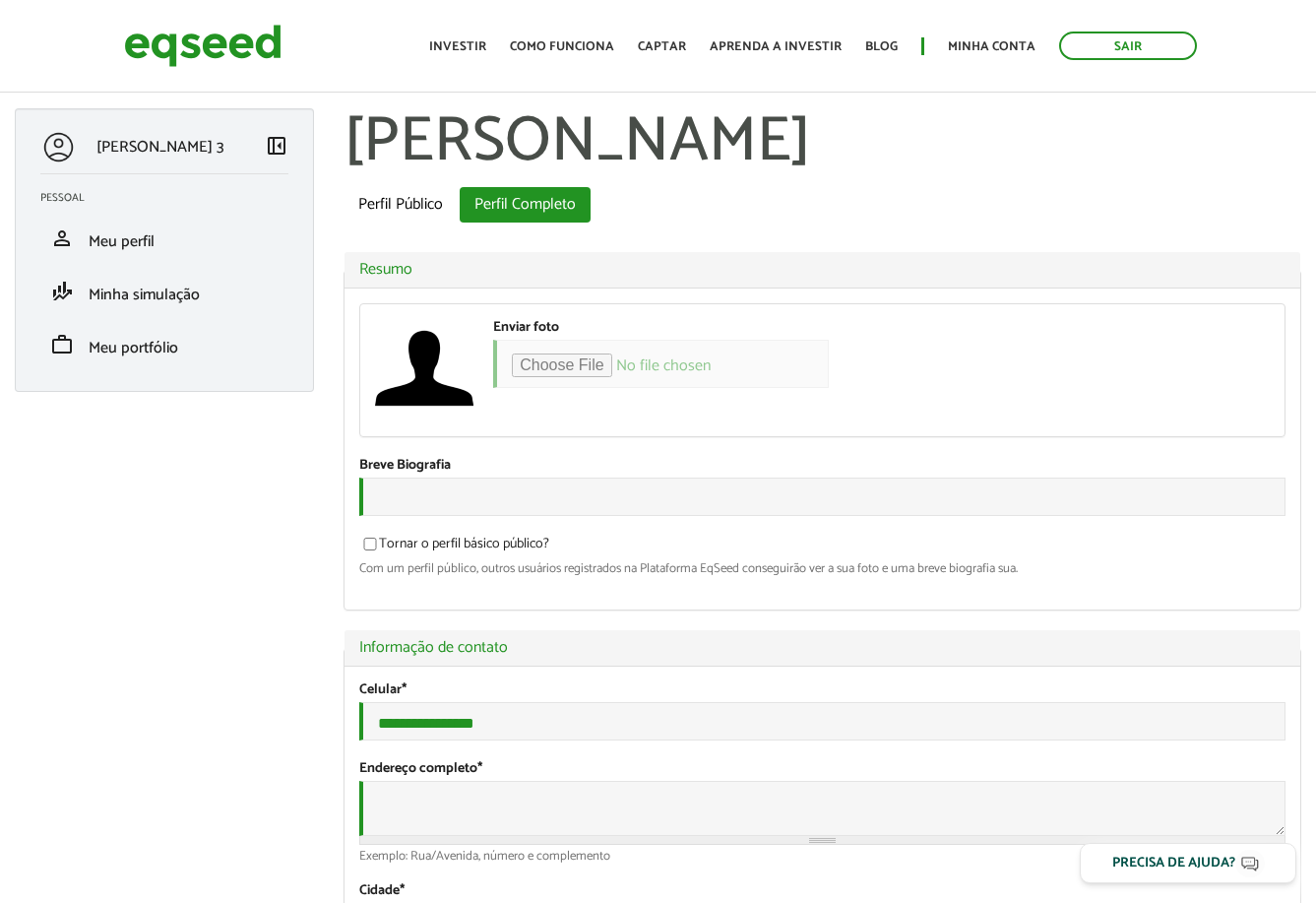scroll, scrollTop: 0, scrollLeft: 0, axis: both 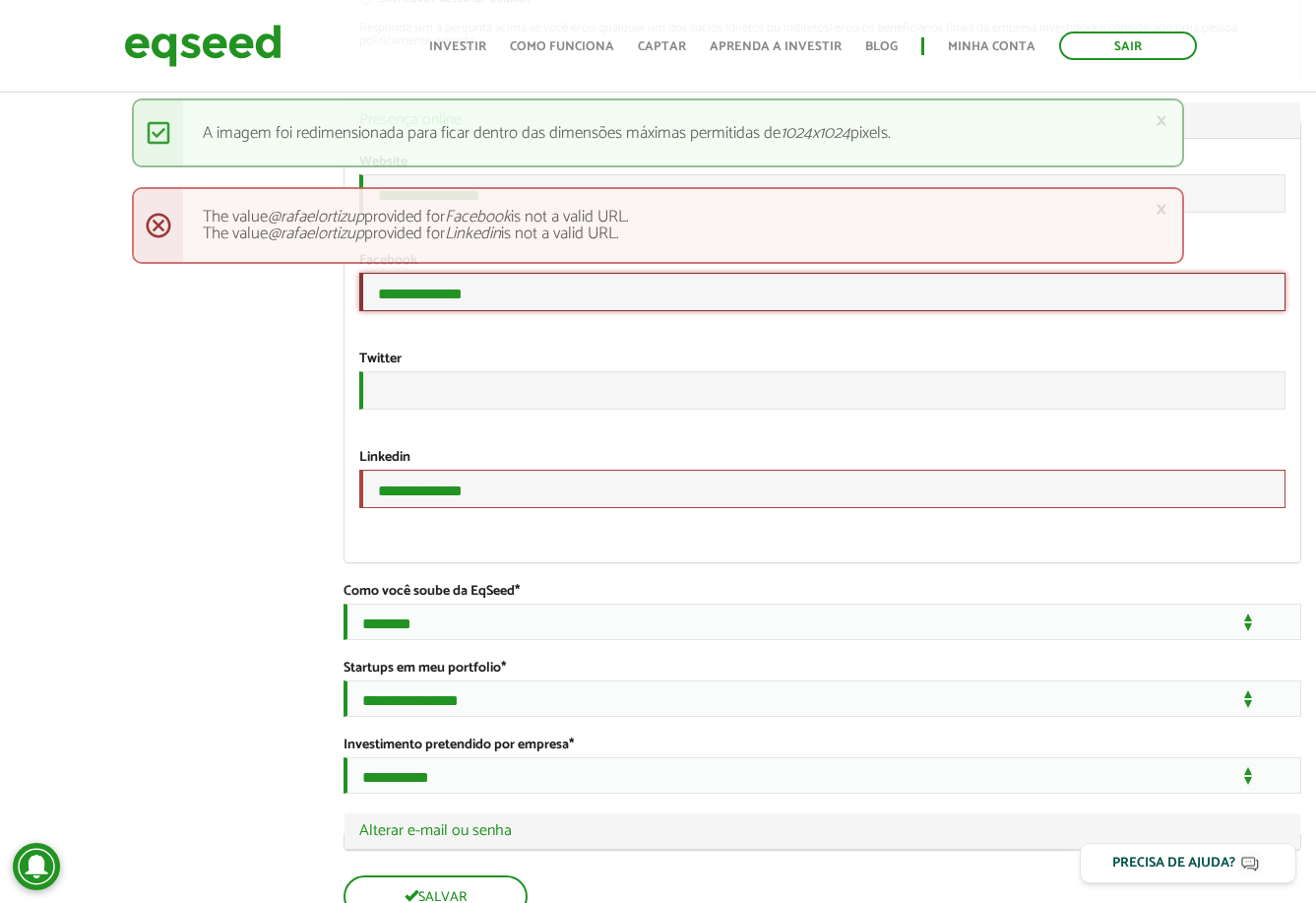 drag, startPoint x: 497, startPoint y: 459, endPoint x: 275, endPoint y: 467, distance: 222.1441 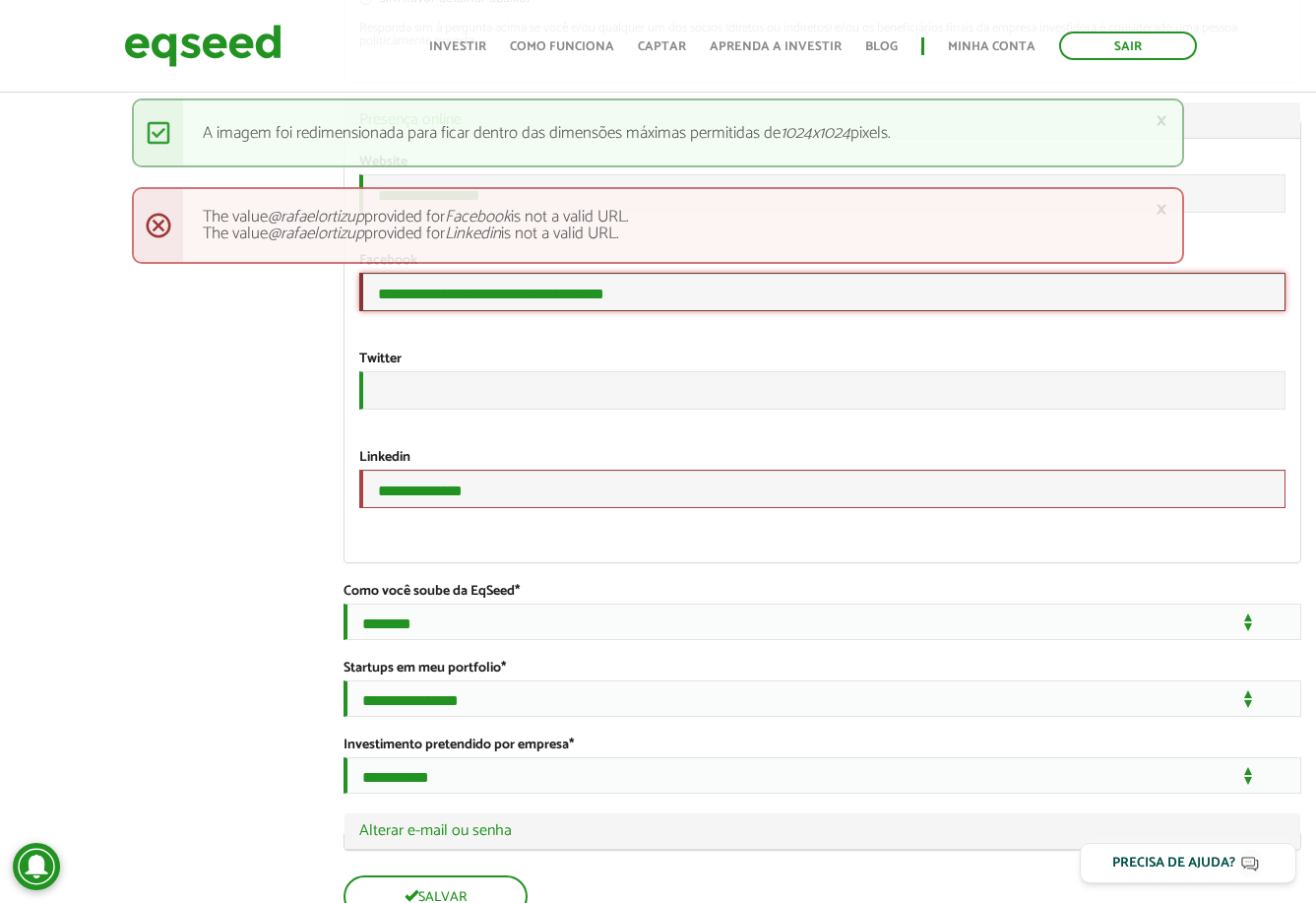 type on "**********" 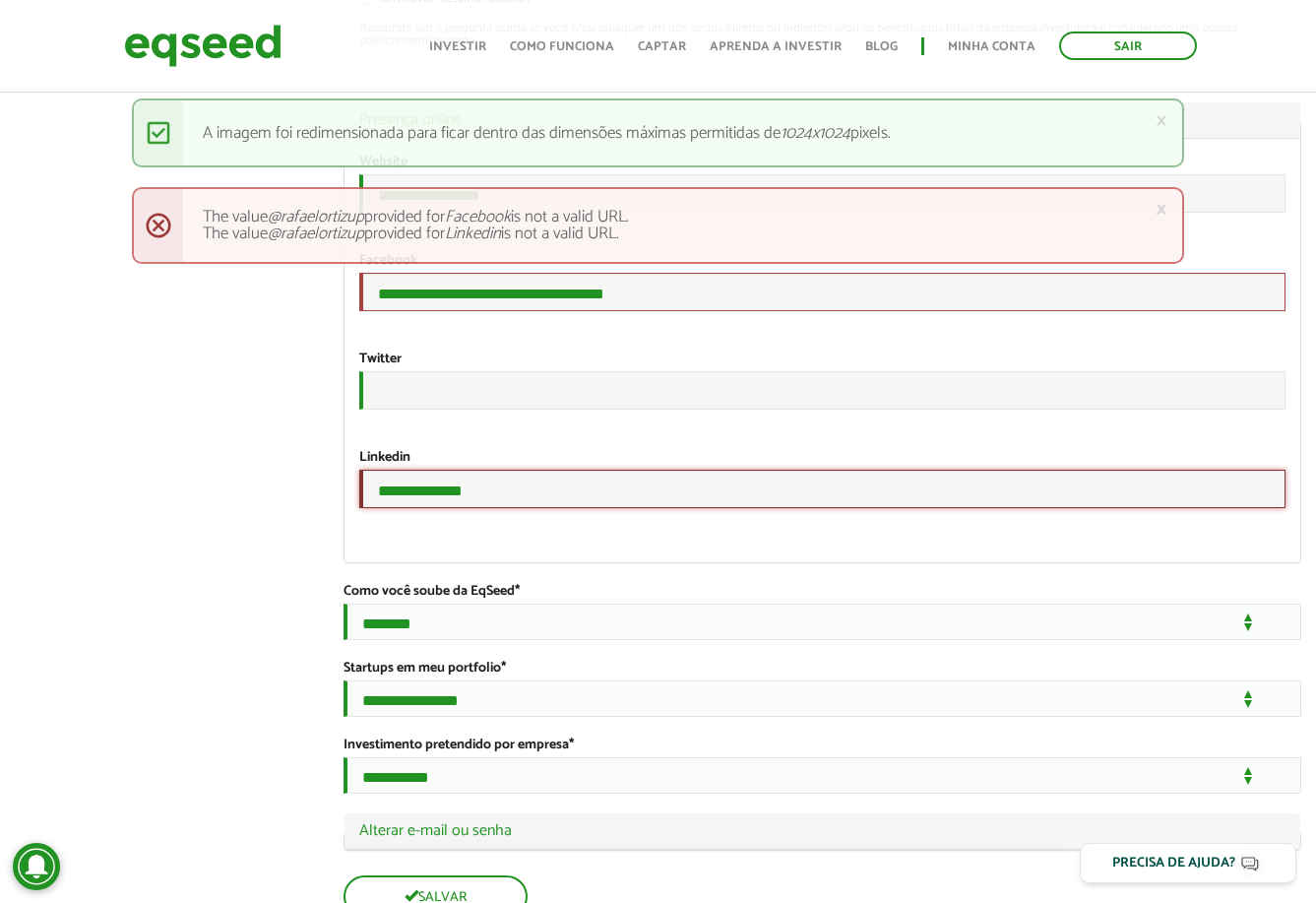 drag, startPoint x: 539, startPoint y: 678, endPoint x: 39, endPoint y: 694, distance: 500.2559 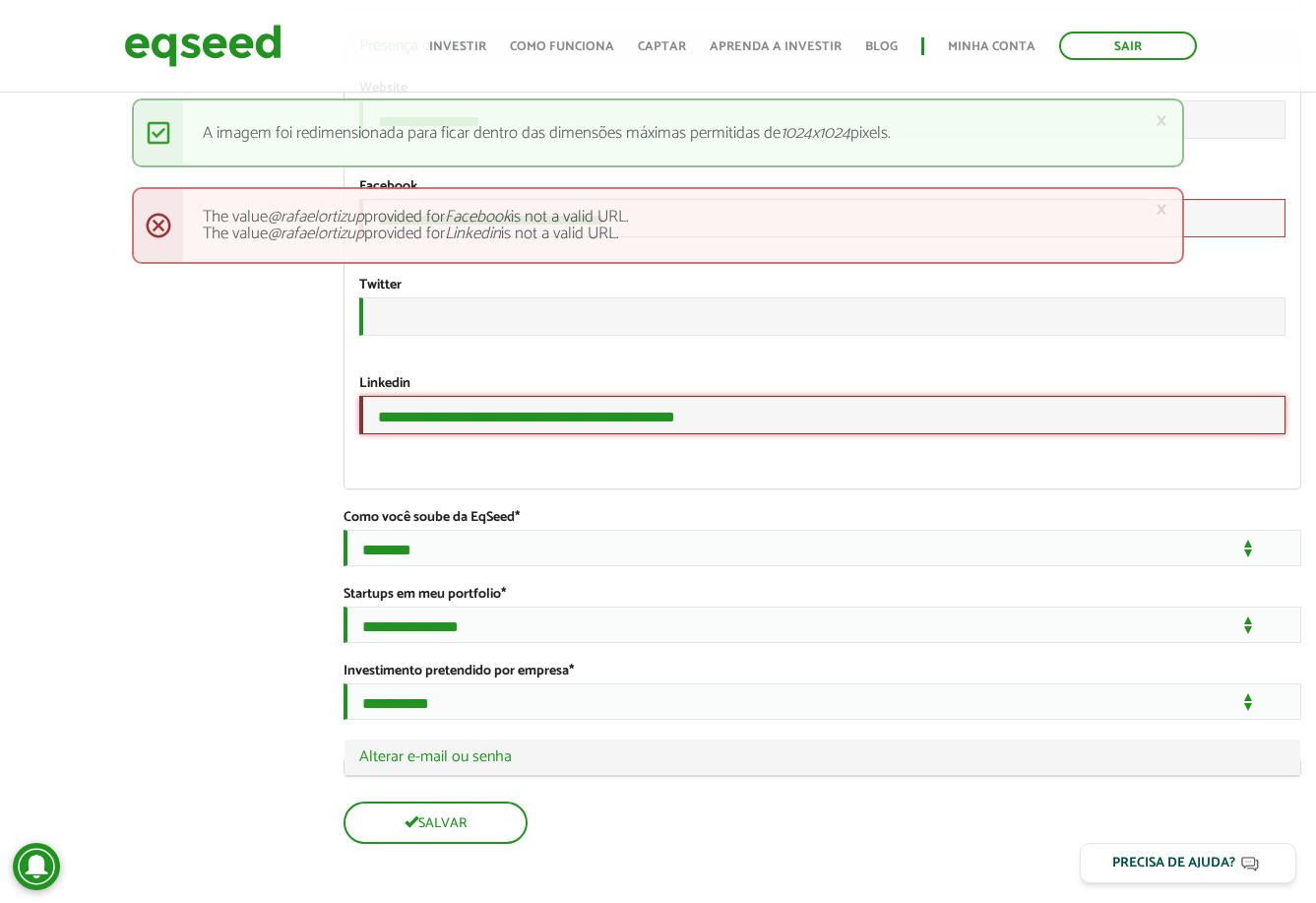 scroll, scrollTop: 3260, scrollLeft: 0, axis: vertical 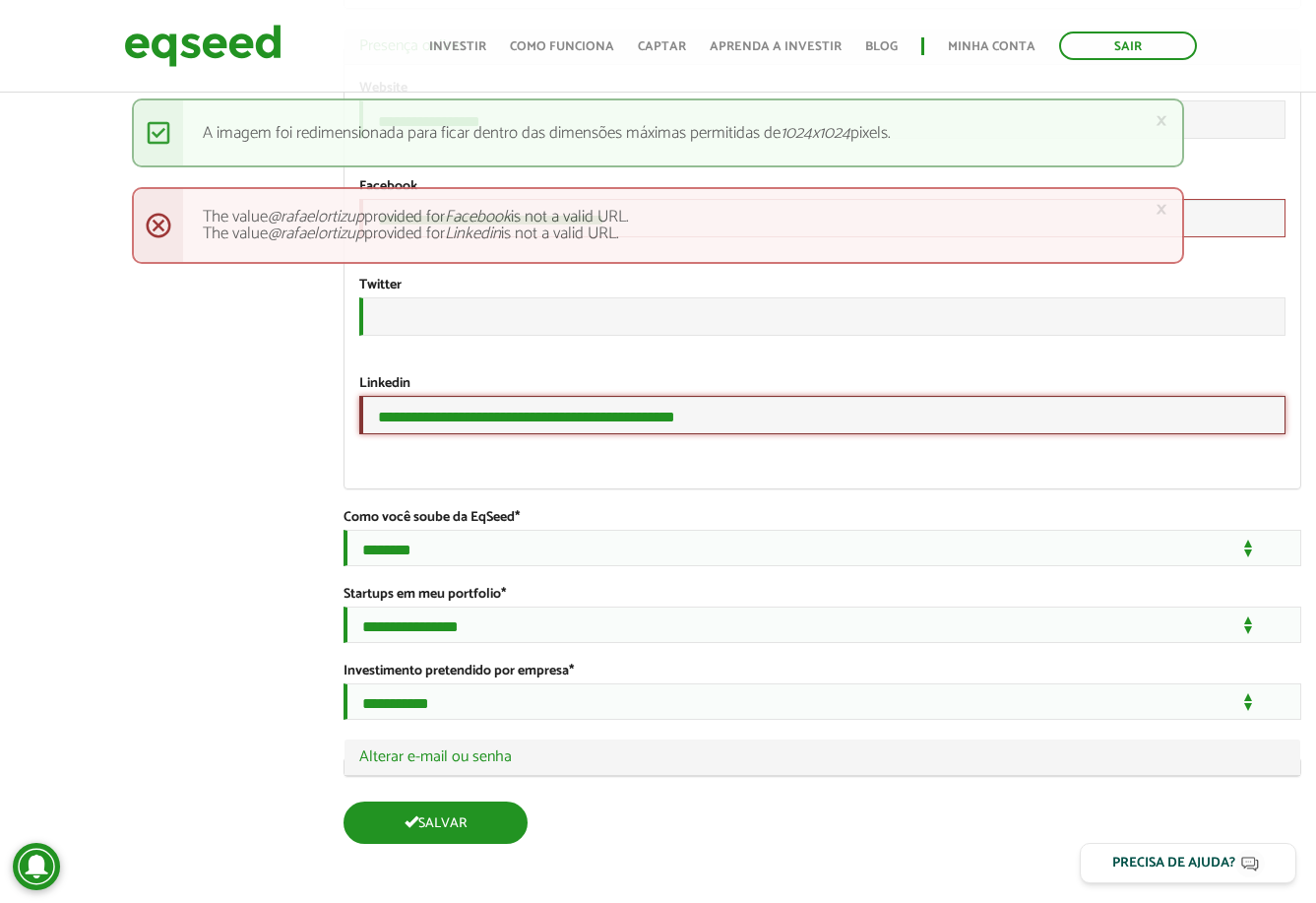 type on "**********" 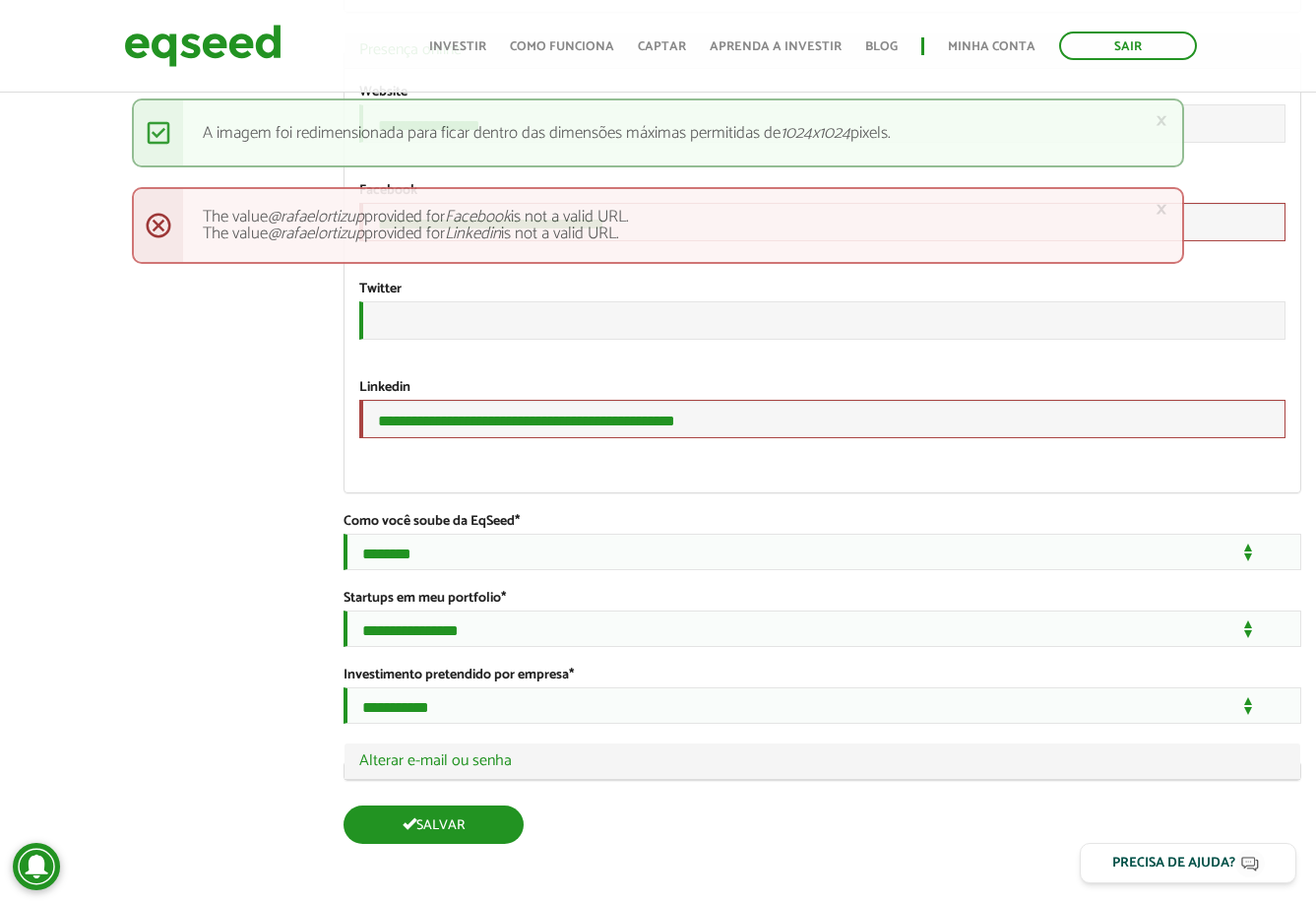 scroll, scrollTop: 3257, scrollLeft: 0, axis: vertical 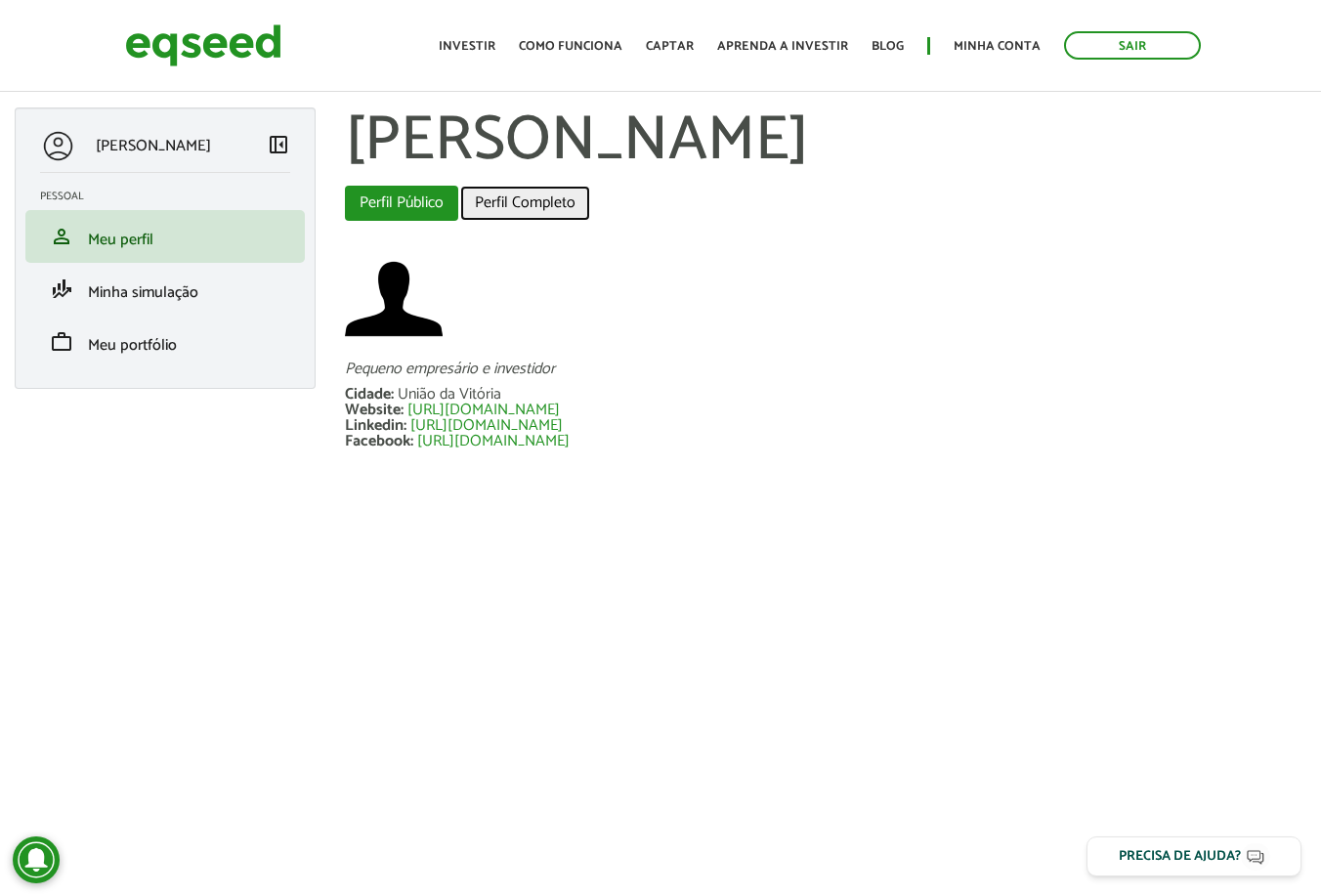 click on "Perfil Completo" at bounding box center (525, 203) 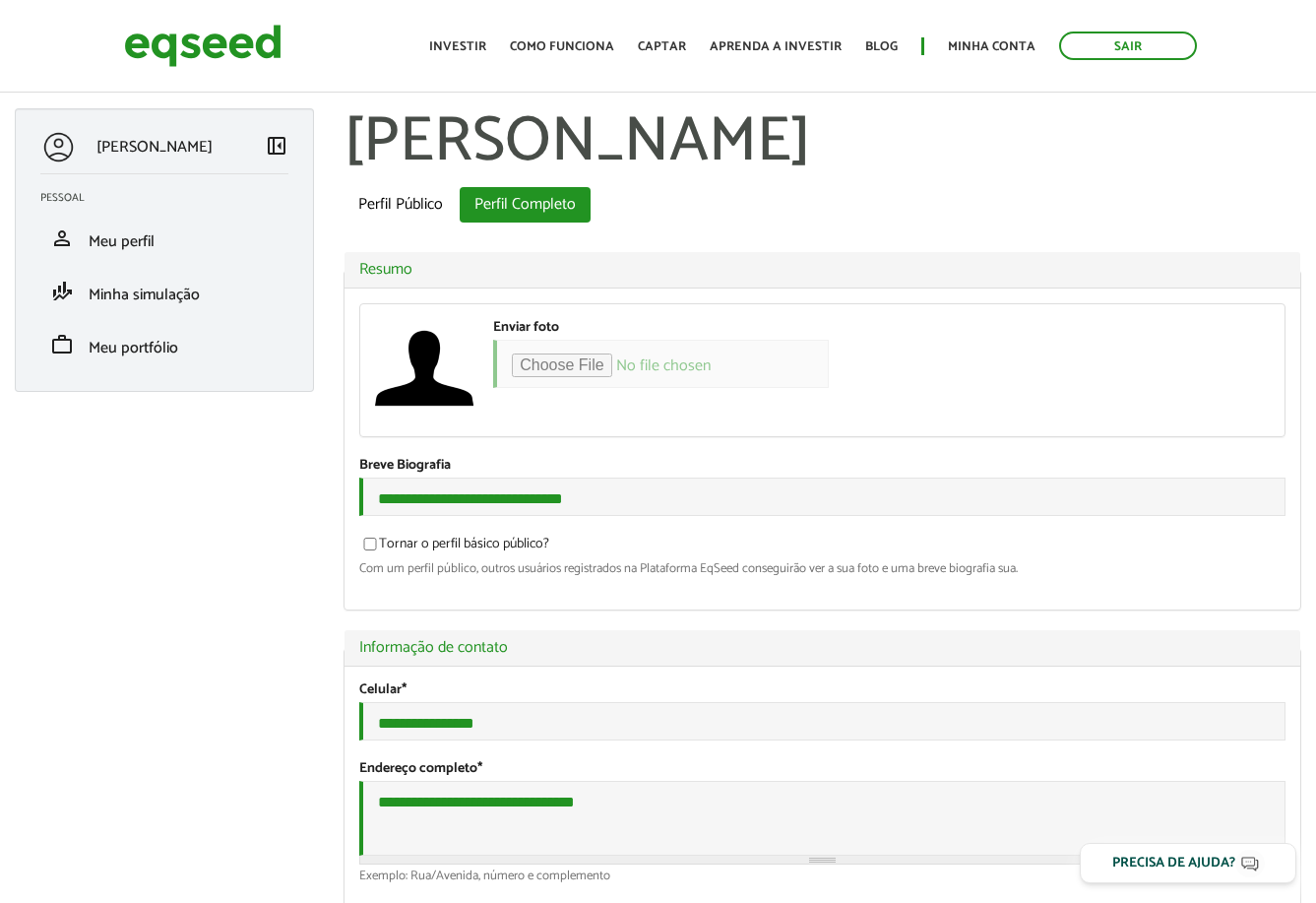 scroll, scrollTop: 0, scrollLeft: 0, axis: both 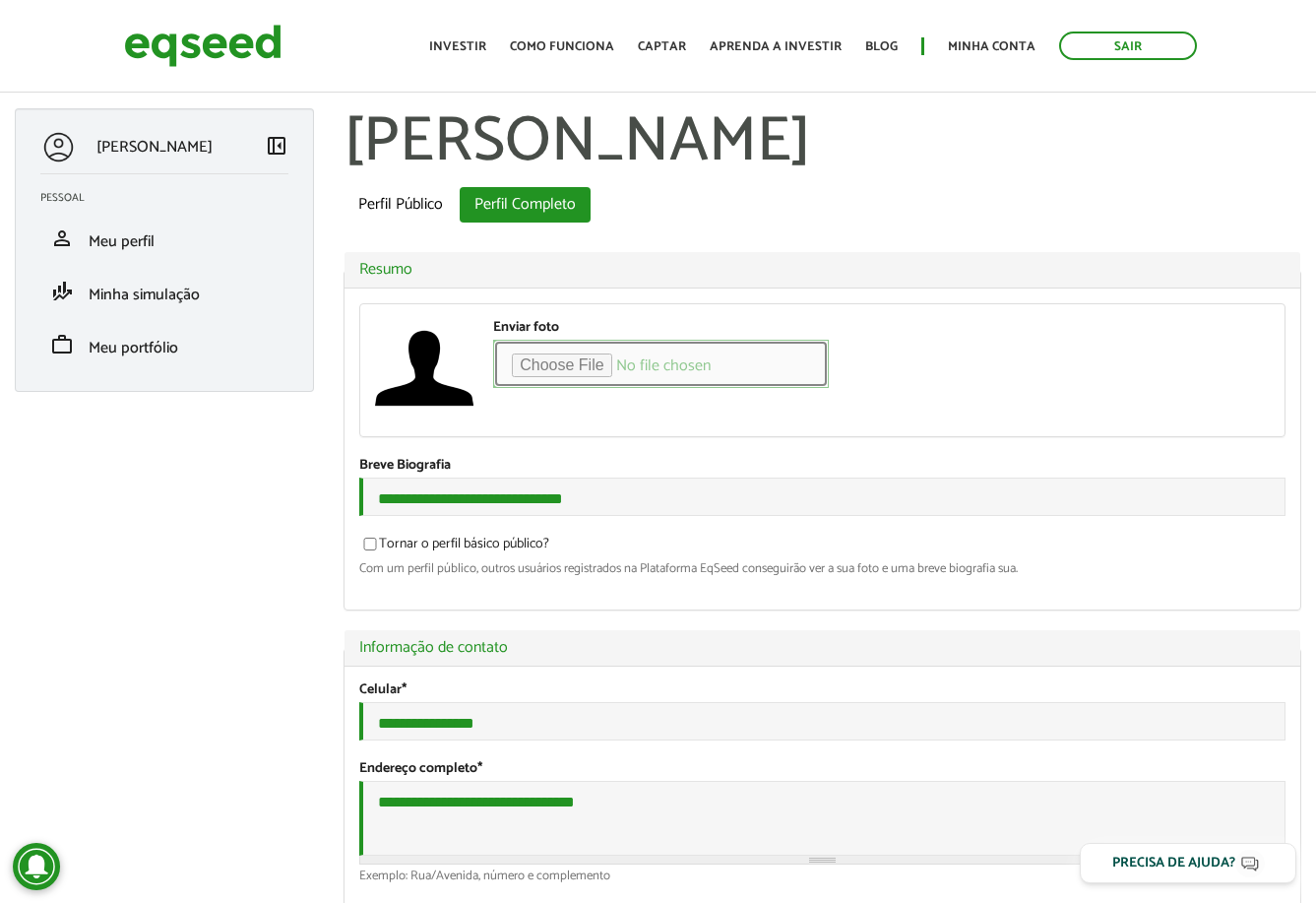 click on "Enviar foto" at bounding box center (660, 363) 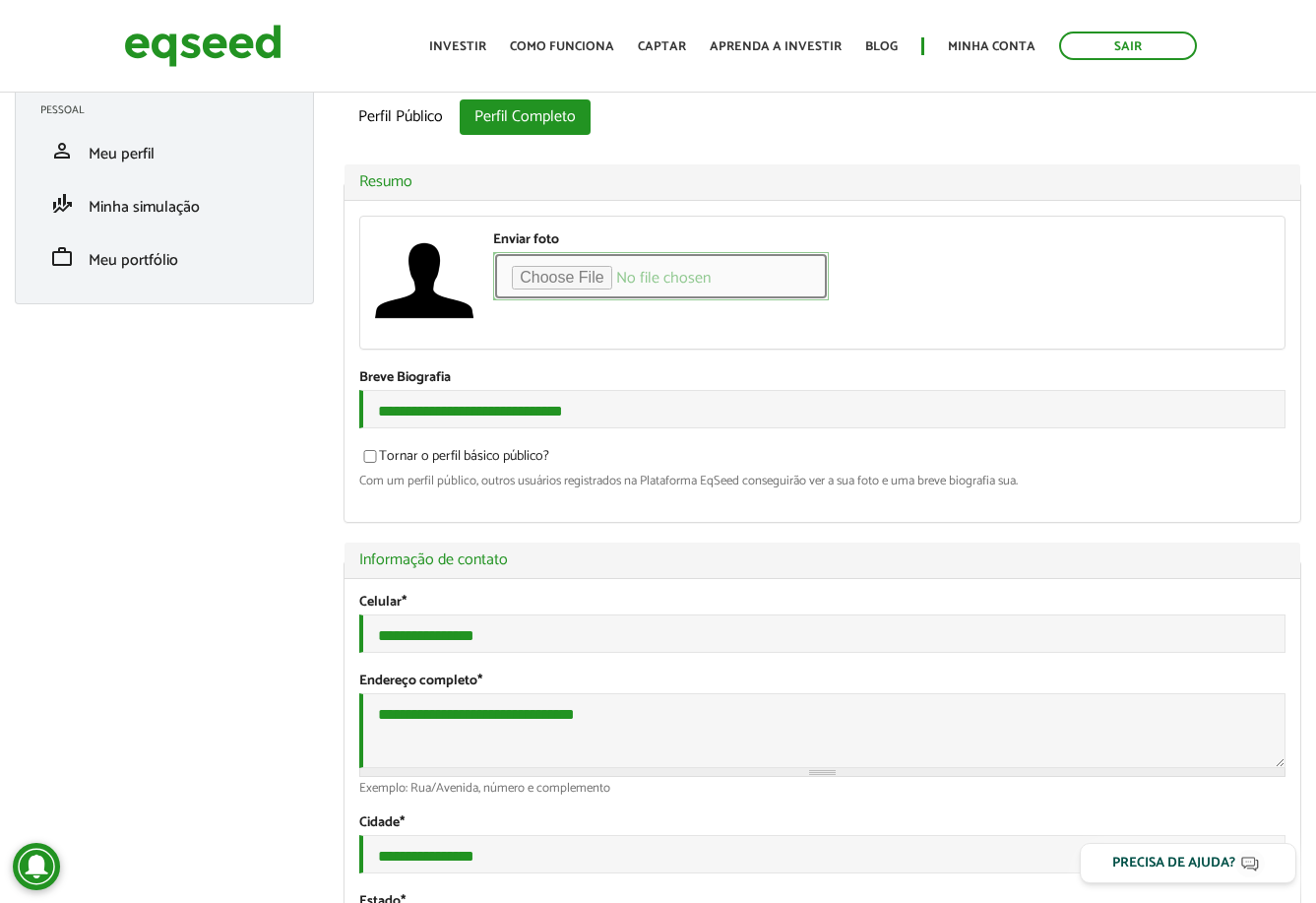 scroll, scrollTop: 0, scrollLeft: 0, axis: both 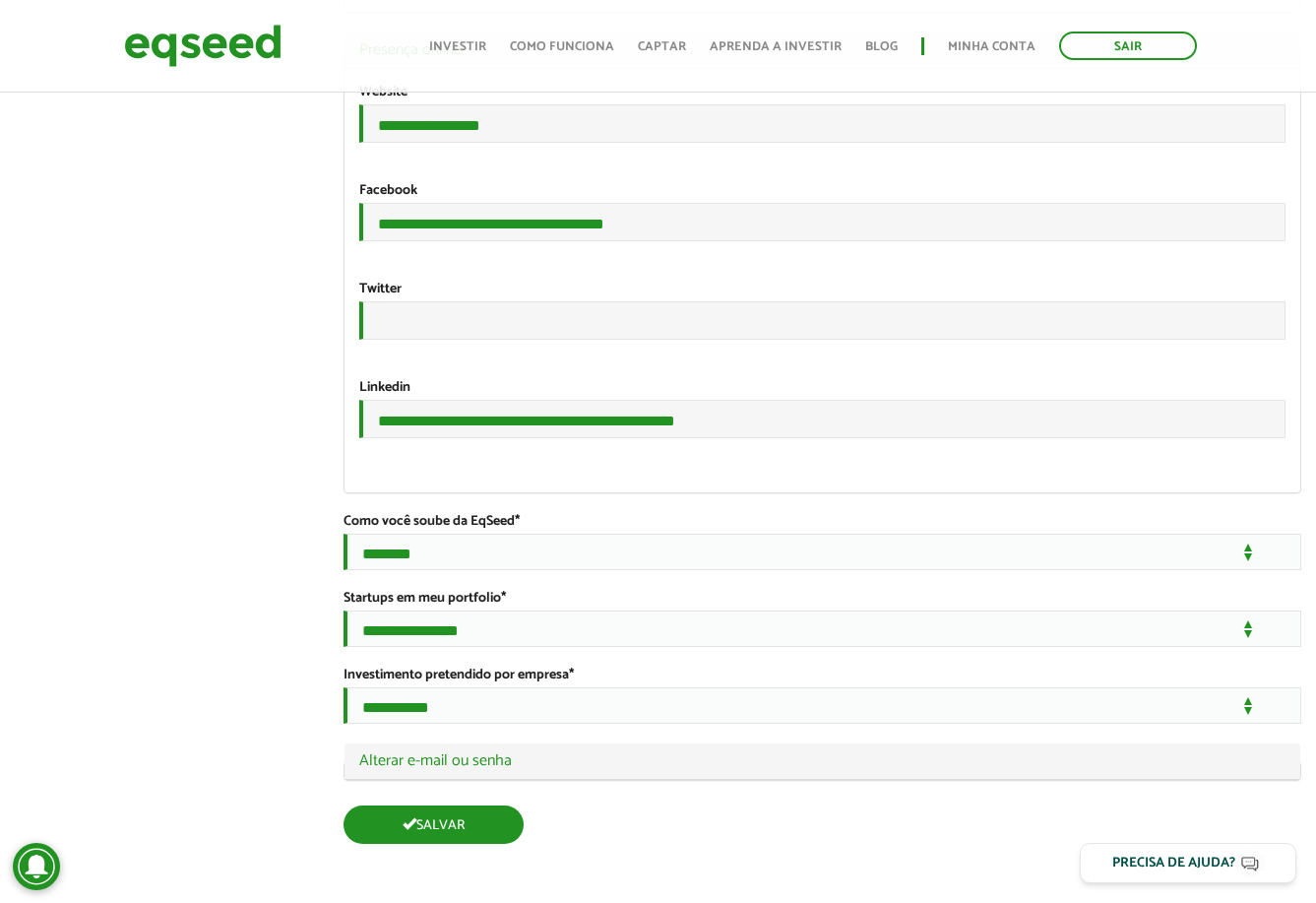 click on "Salvar" at bounding box center [433, 824] 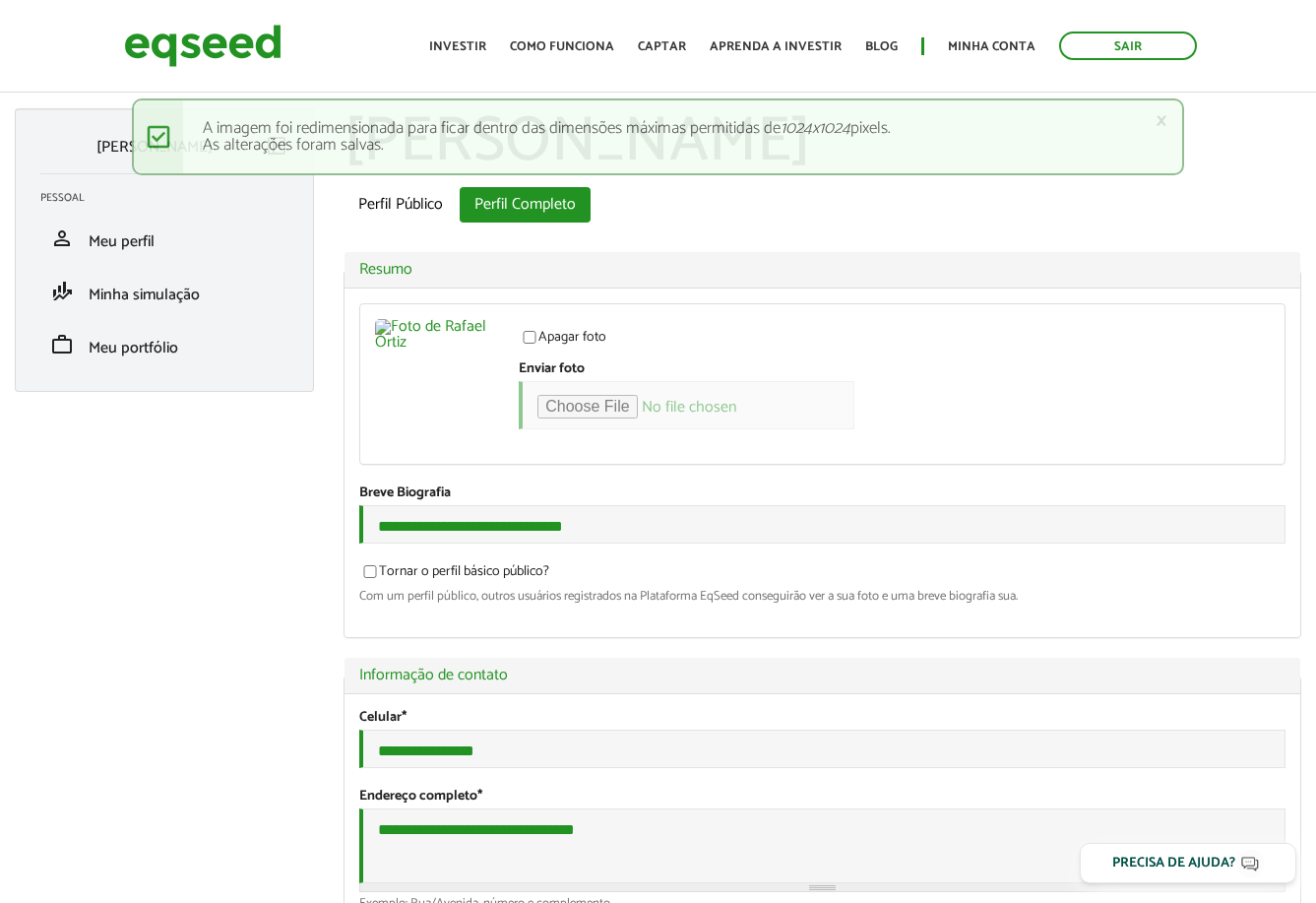 scroll, scrollTop: 0, scrollLeft: 0, axis: both 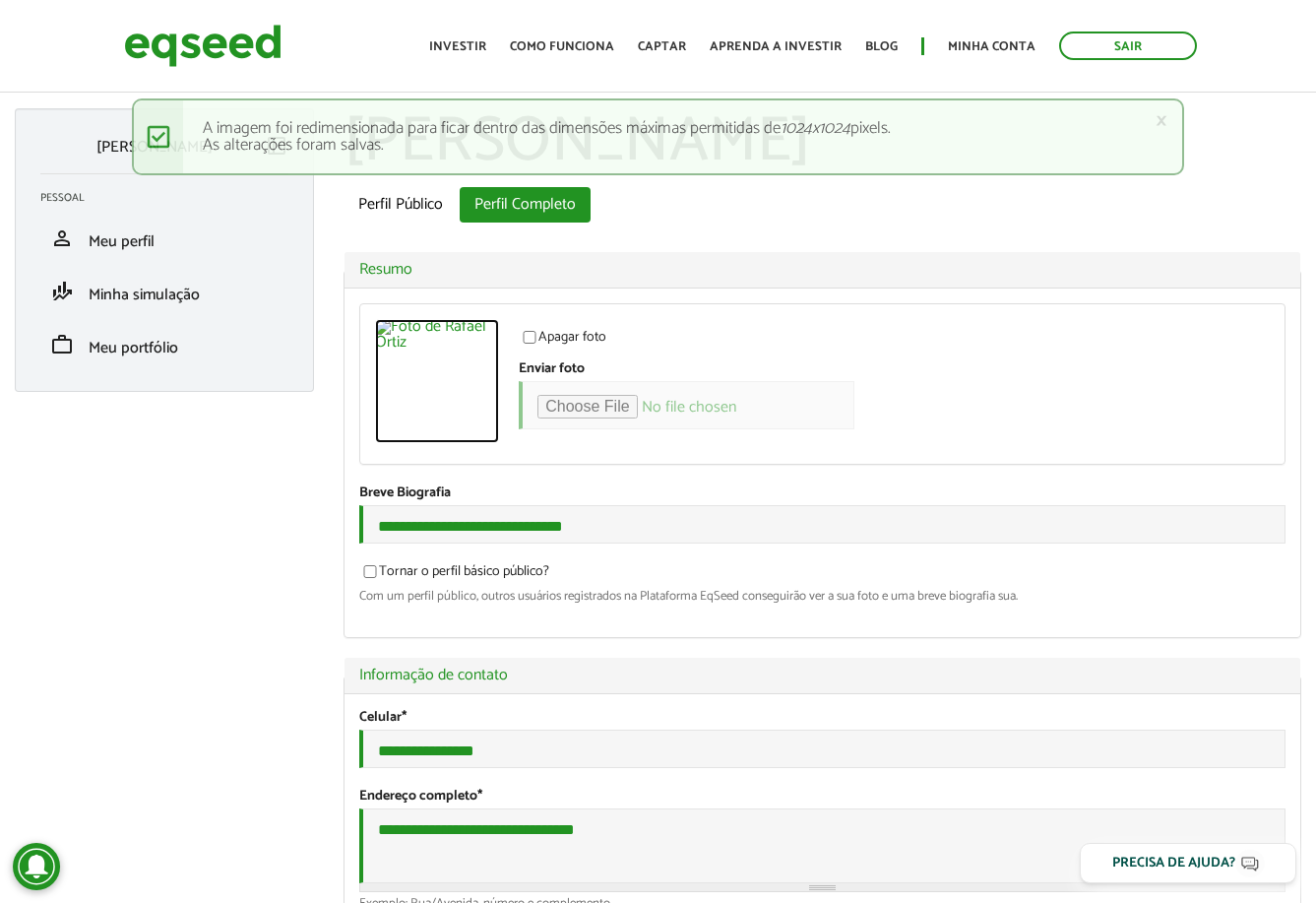 click at bounding box center [437, 381] 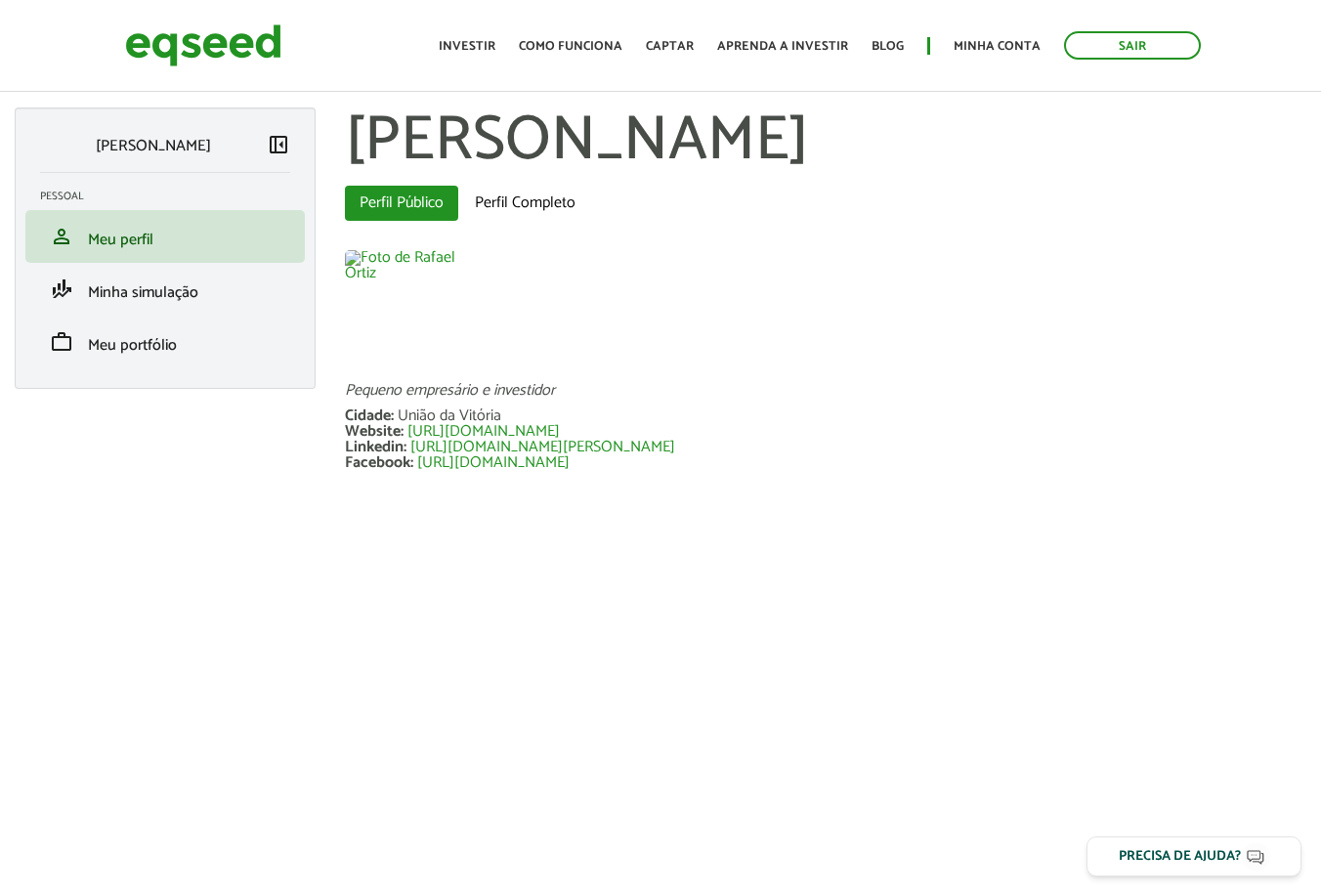 scroll, scrollTop: 0, scrollLeft: 0, axis: both 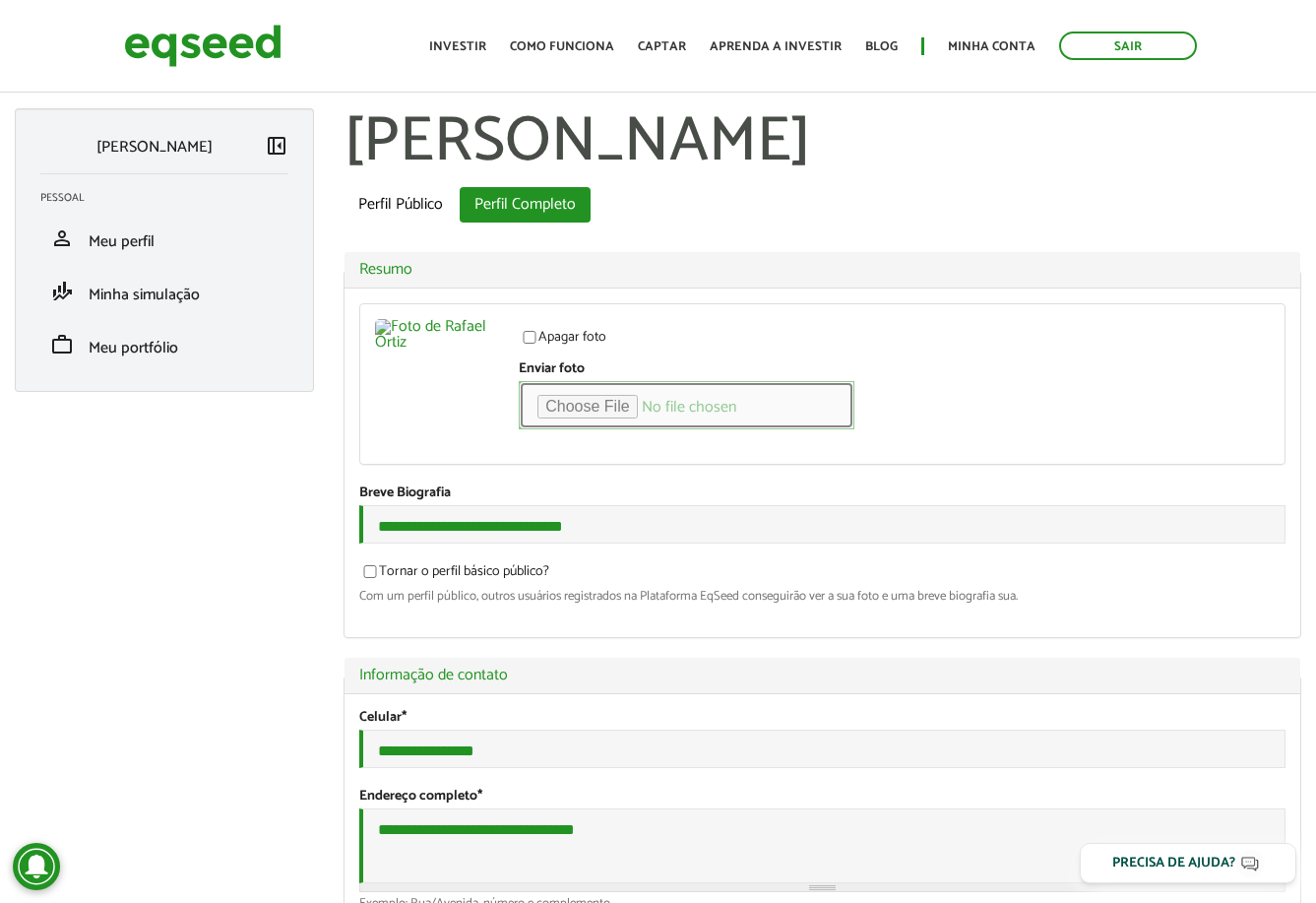 click on "Enviar foto" at bounding box center (686, 405) 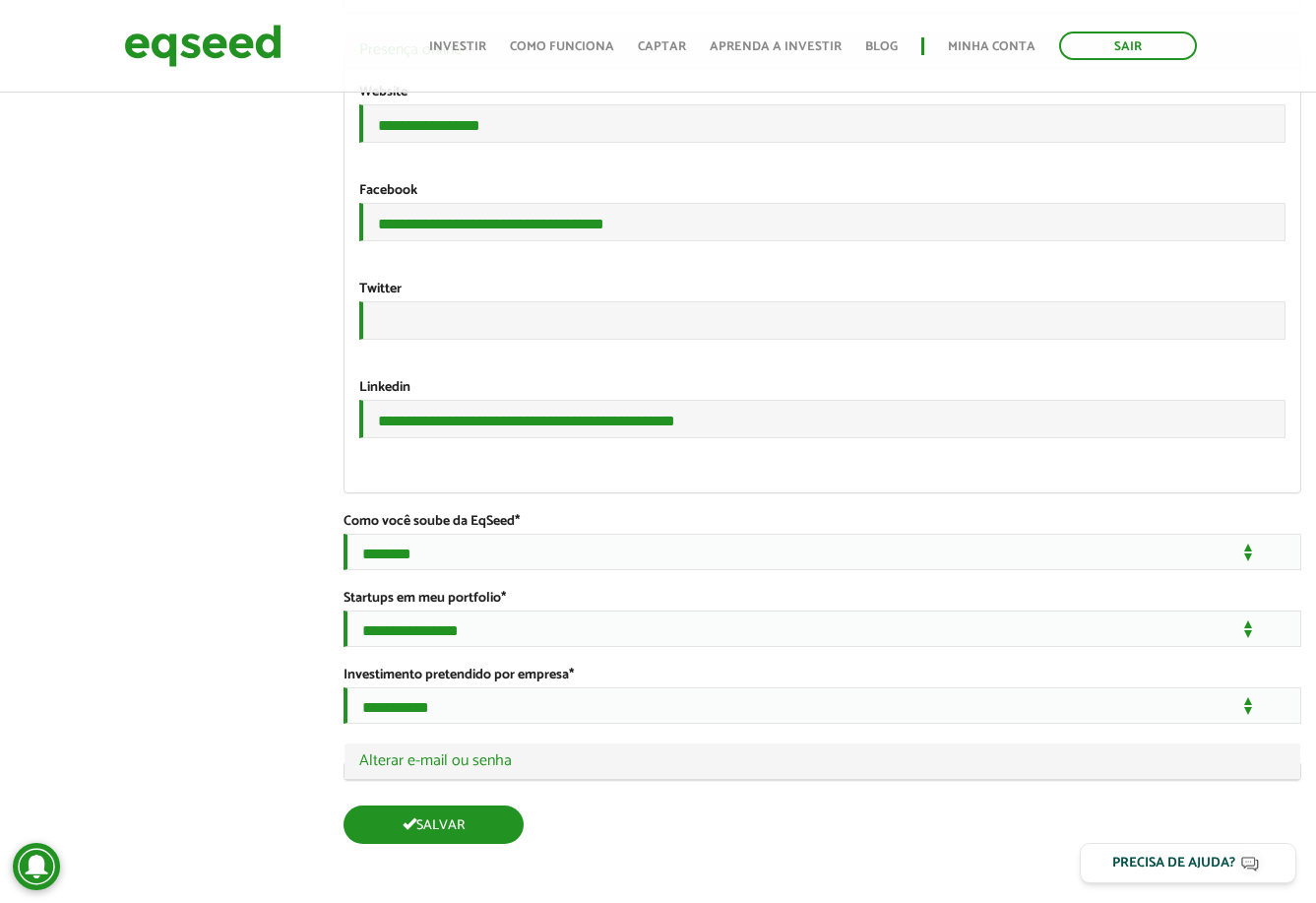 click on "Salvar" at bounding box center (433, 824) 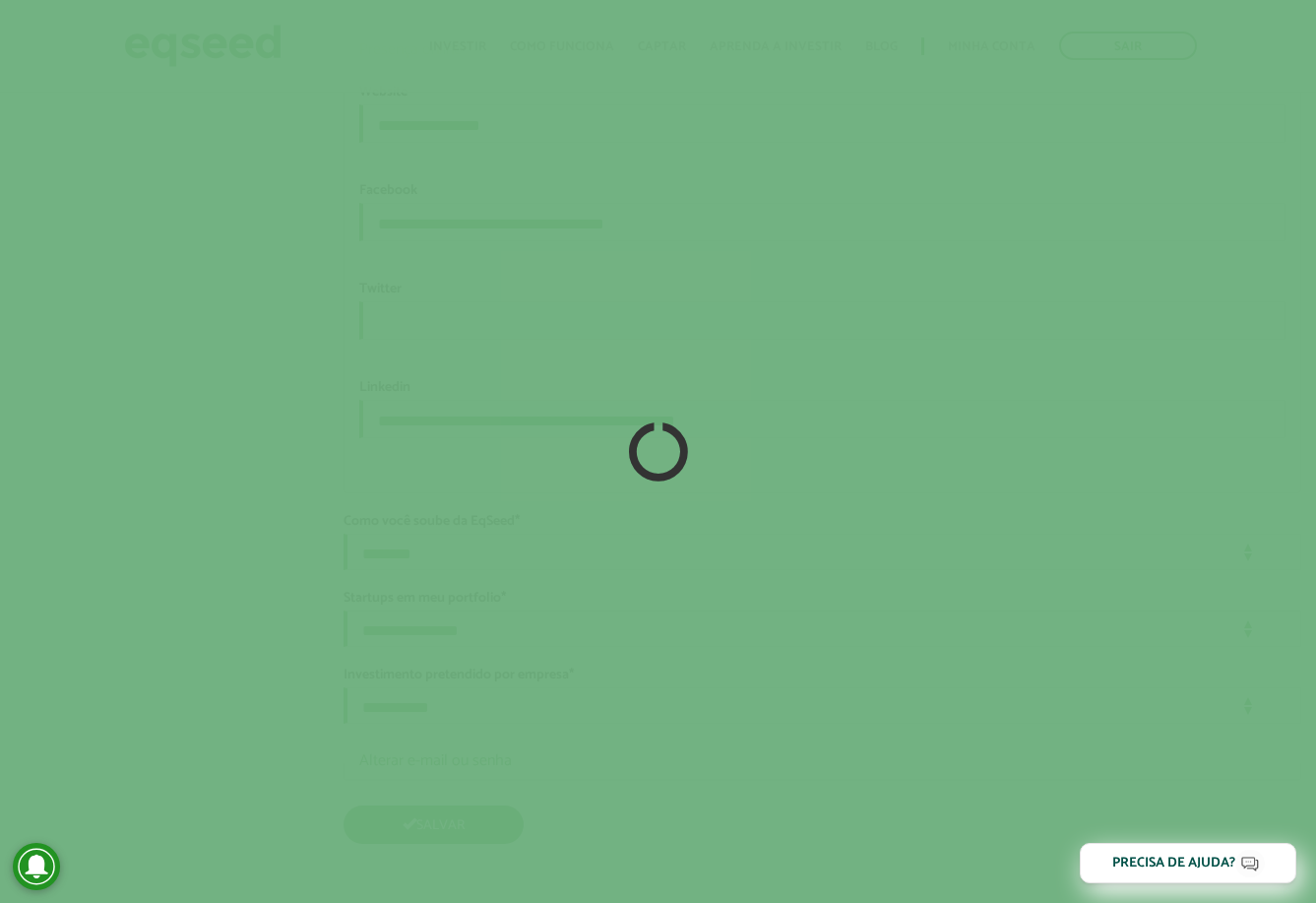 scroll, scrollTop: 3284, scrollLeft: 0, axis: vertical 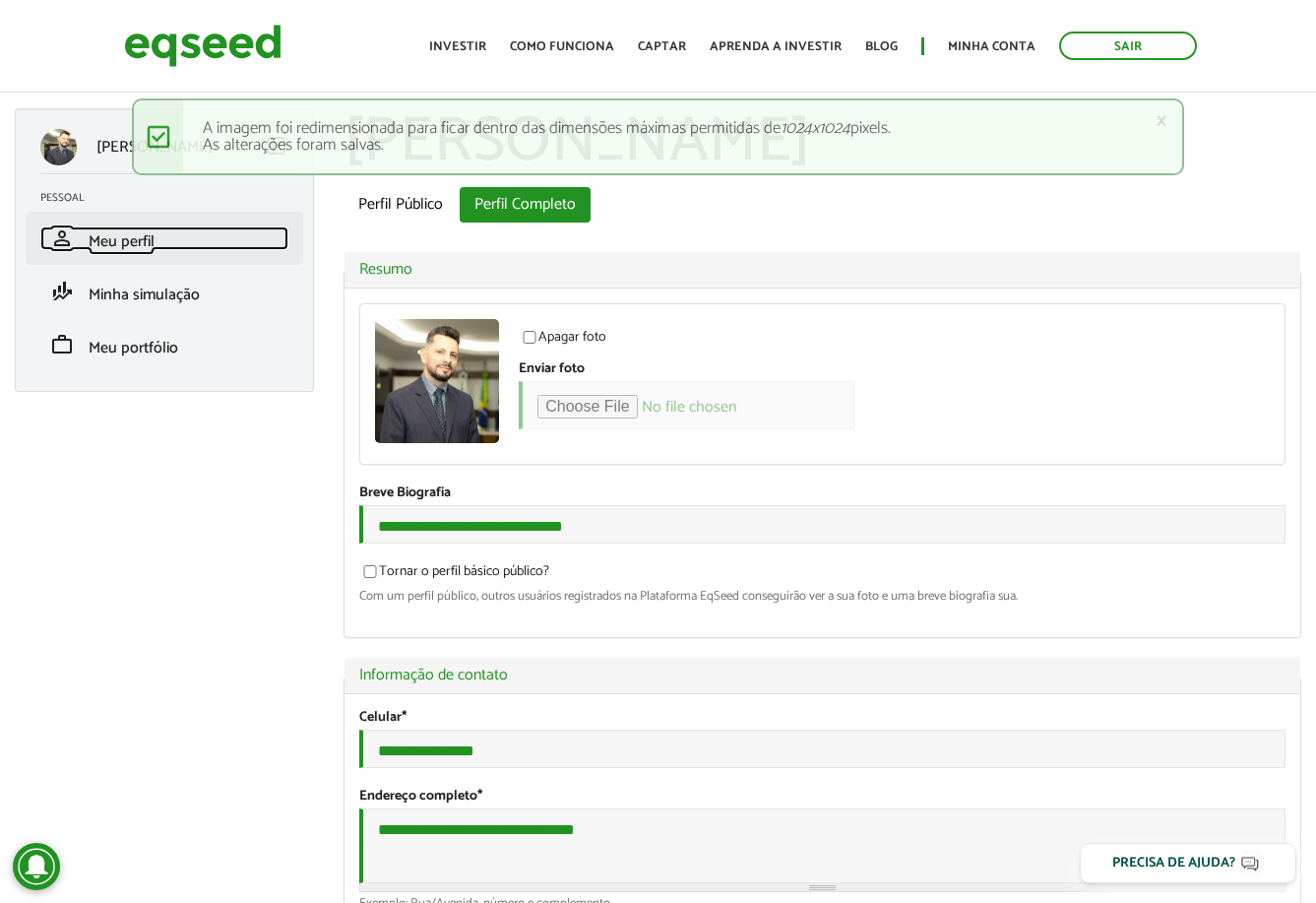 click on "Meu perfil" at bounding box center [121, 241] 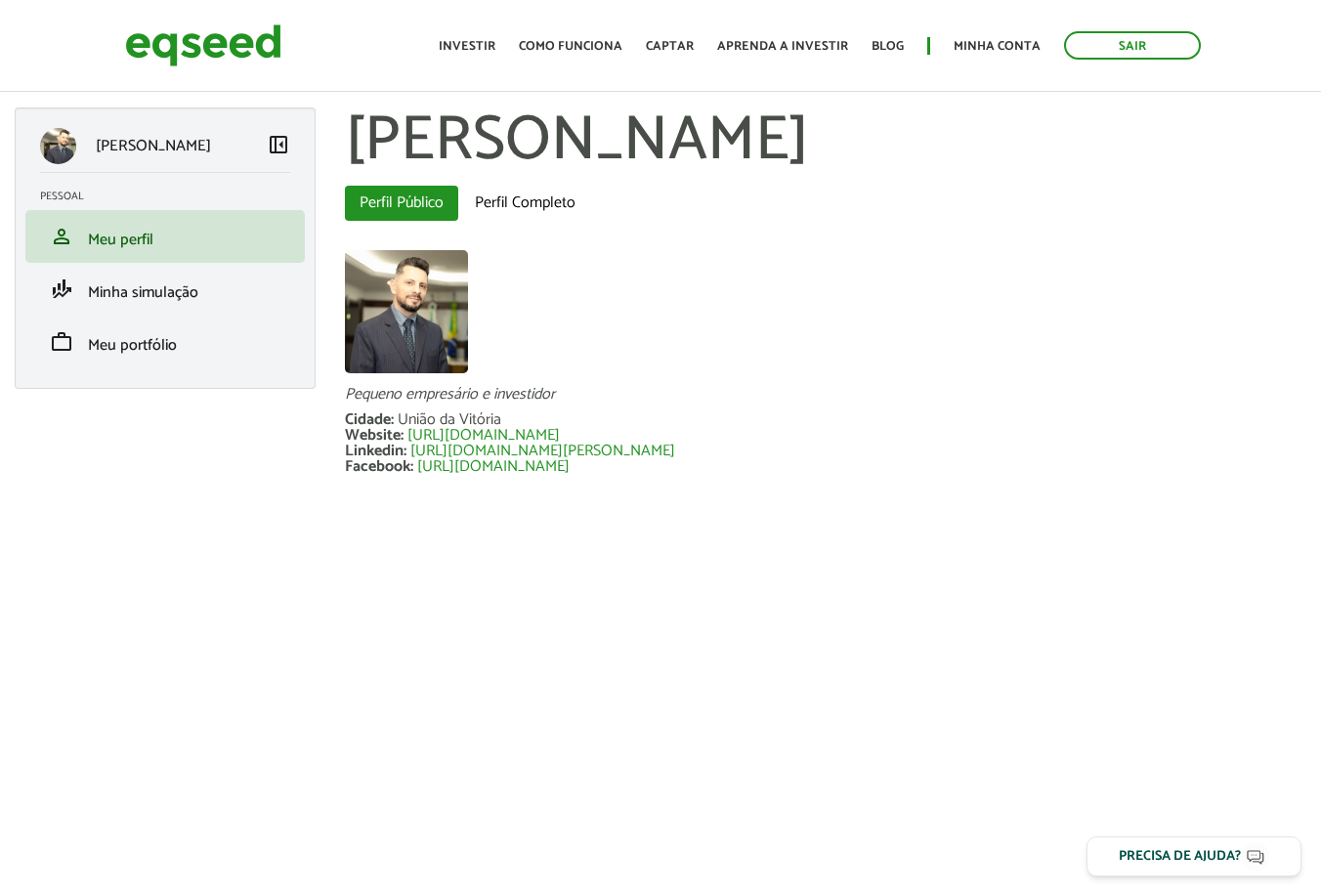 scroll, scrollTop: 0, scrollLeft: 0, axis: both 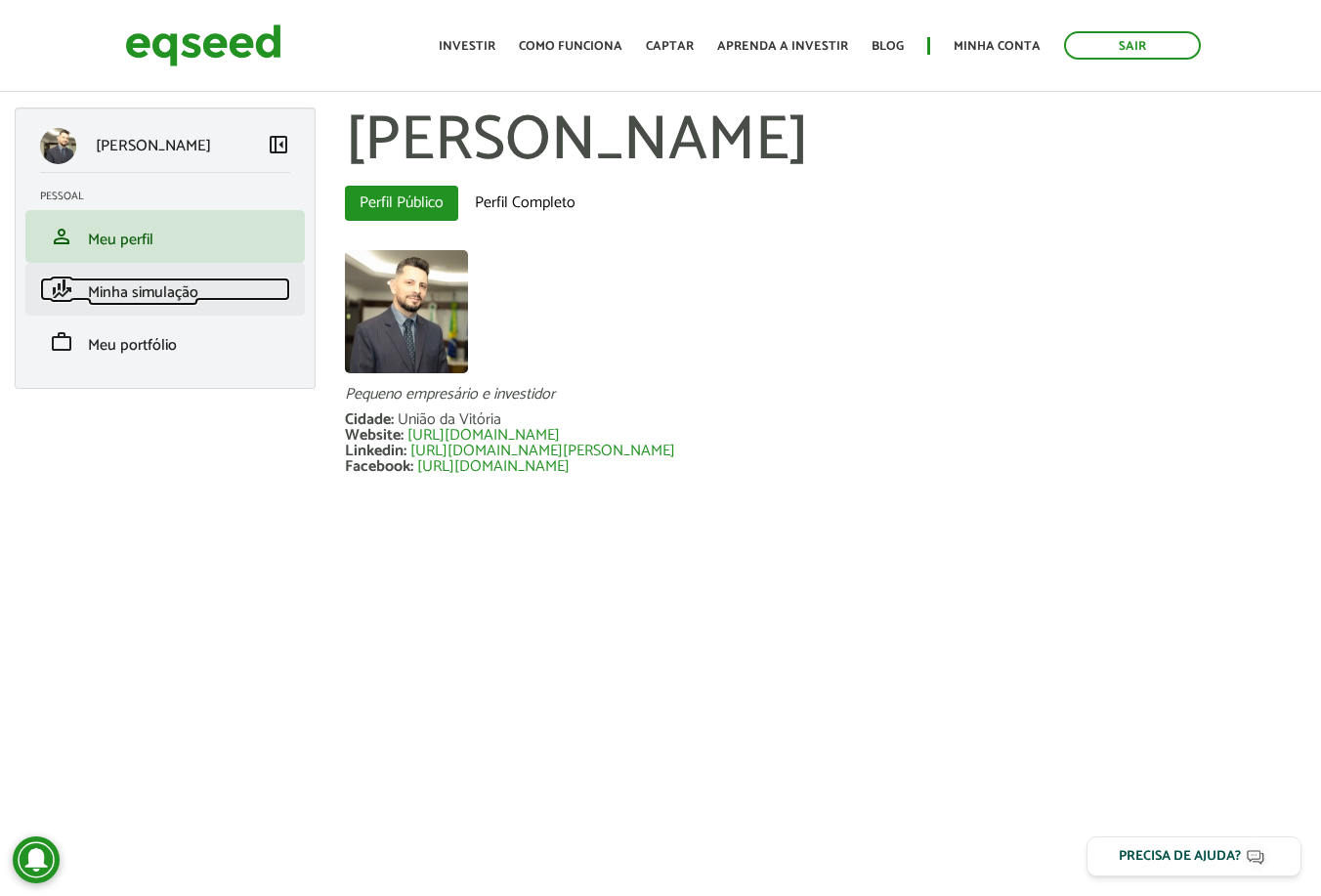 click on "Minha simulação" at bounding box center [143, 292] 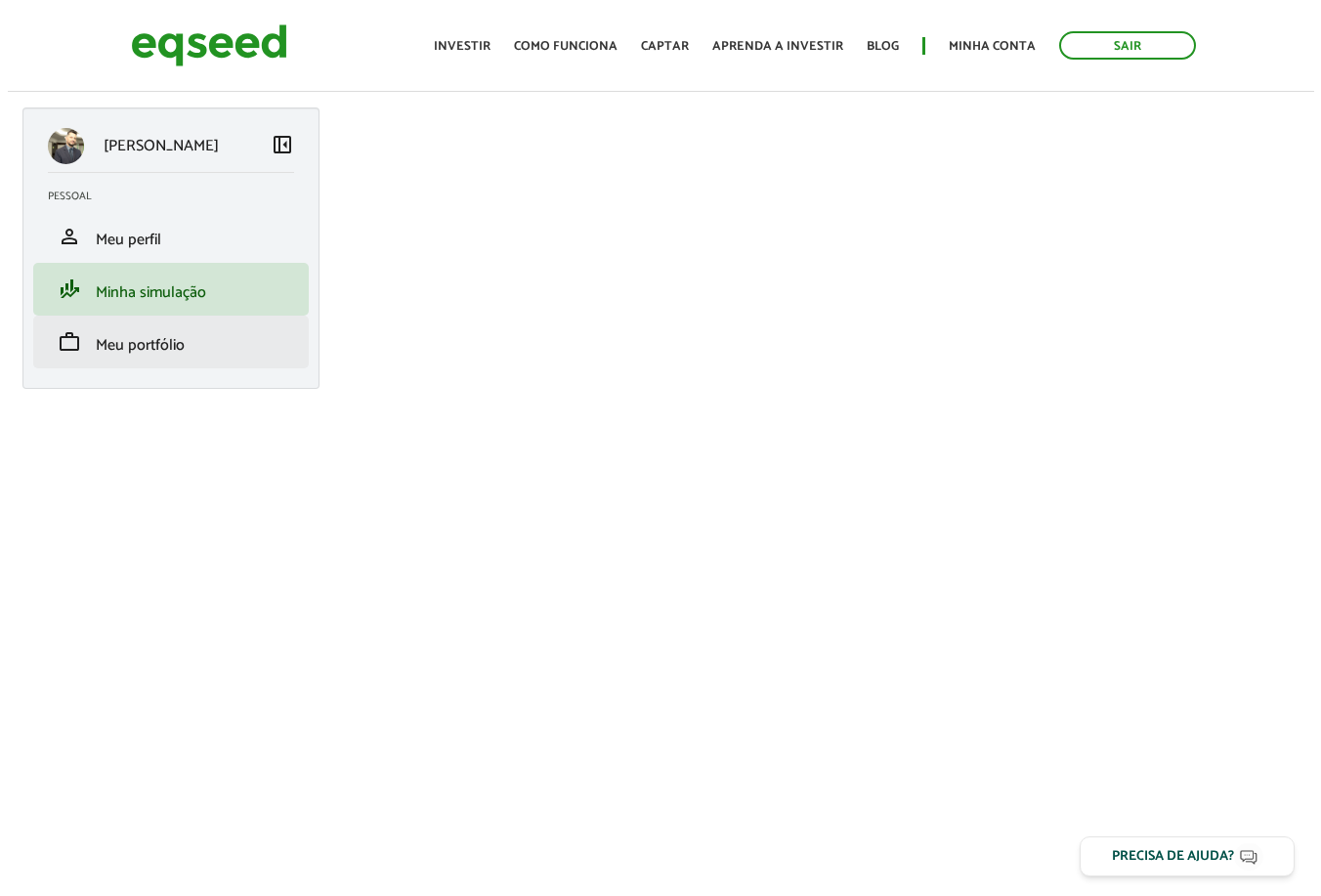 scroll, scrollTop: 0, scrollLeft: 0, axis: both 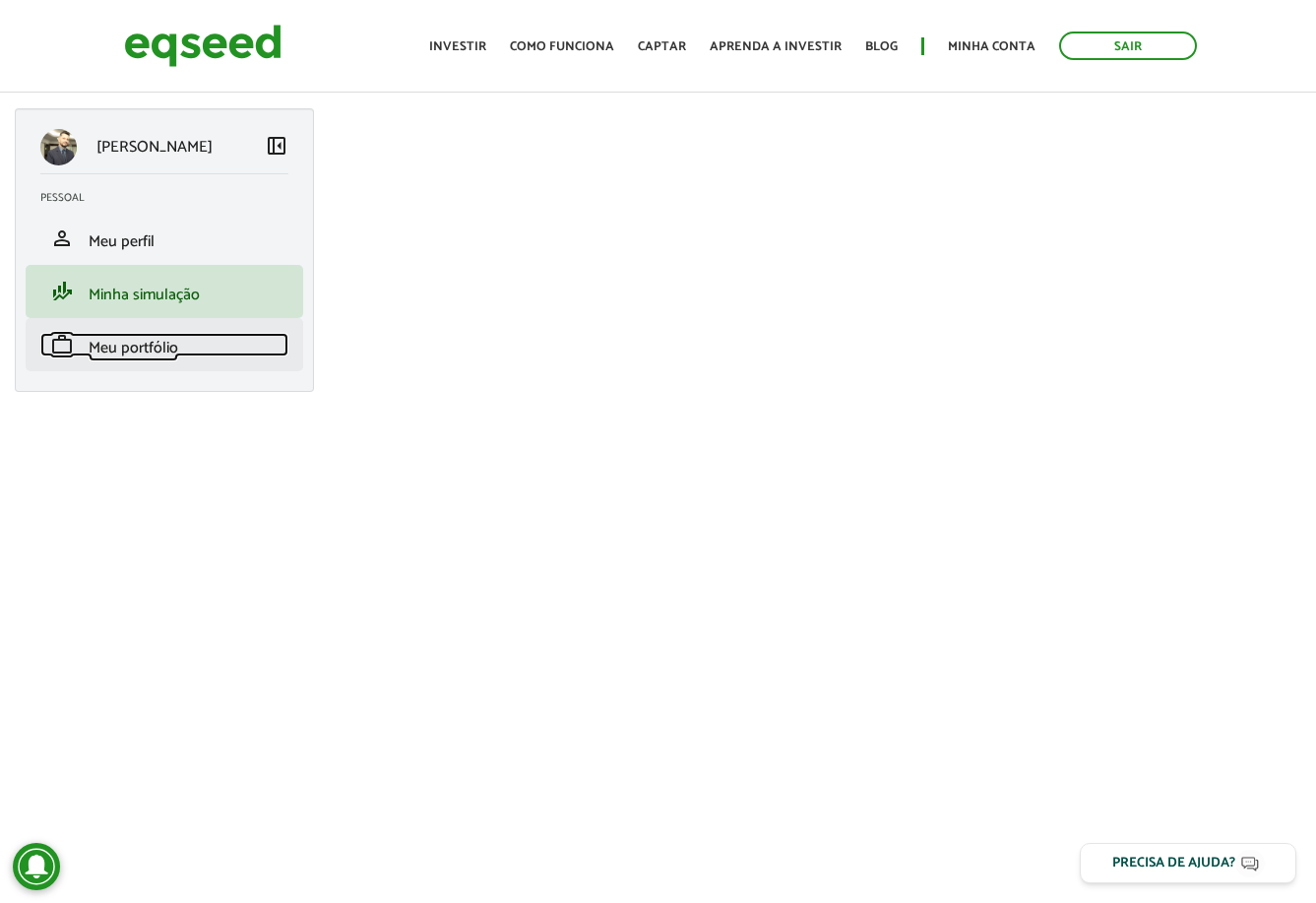 click on "Meu portfólio" at bounding box center (133, 348) 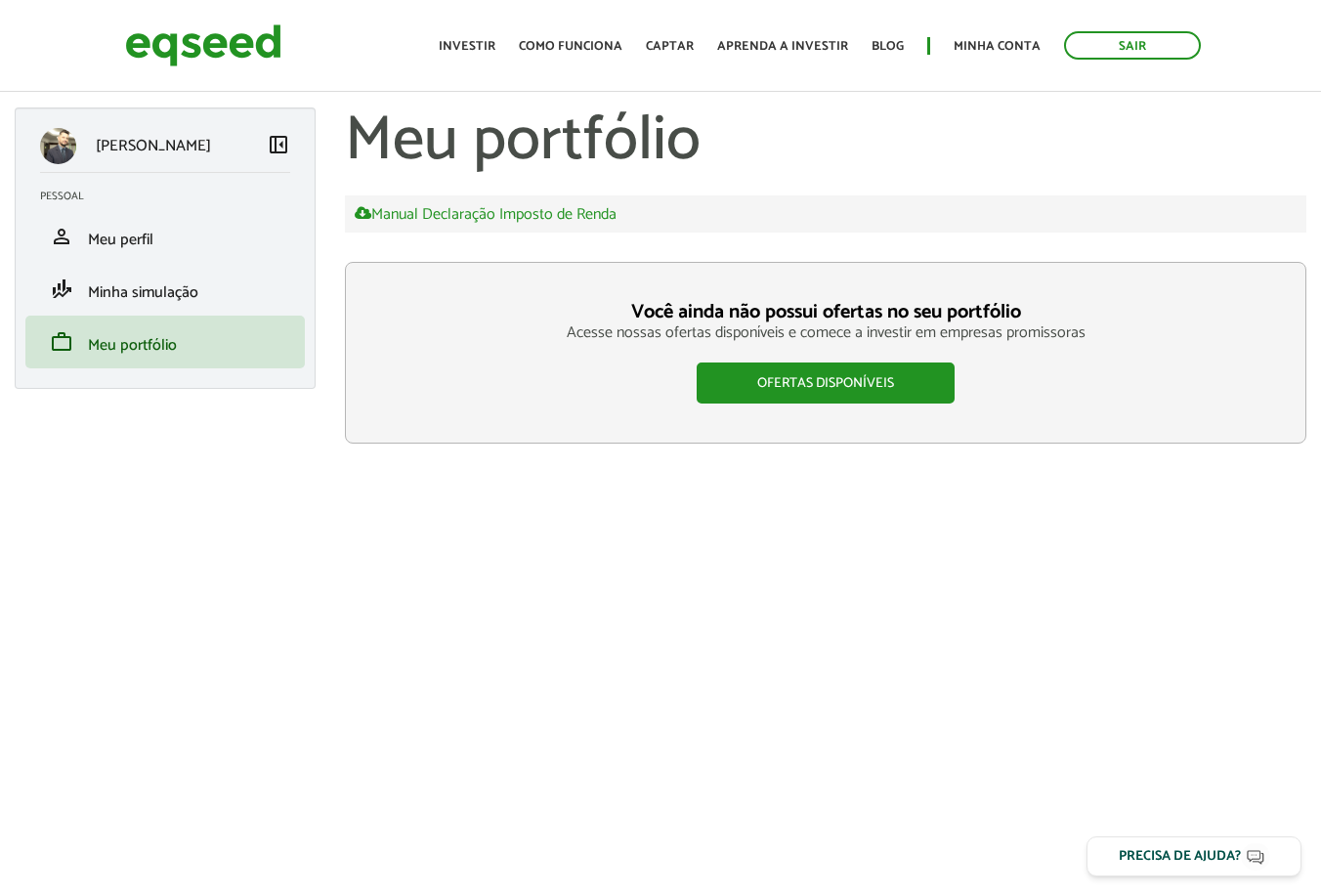 scroll, scrollTop: 0, scrollLeft: 0, axis: both 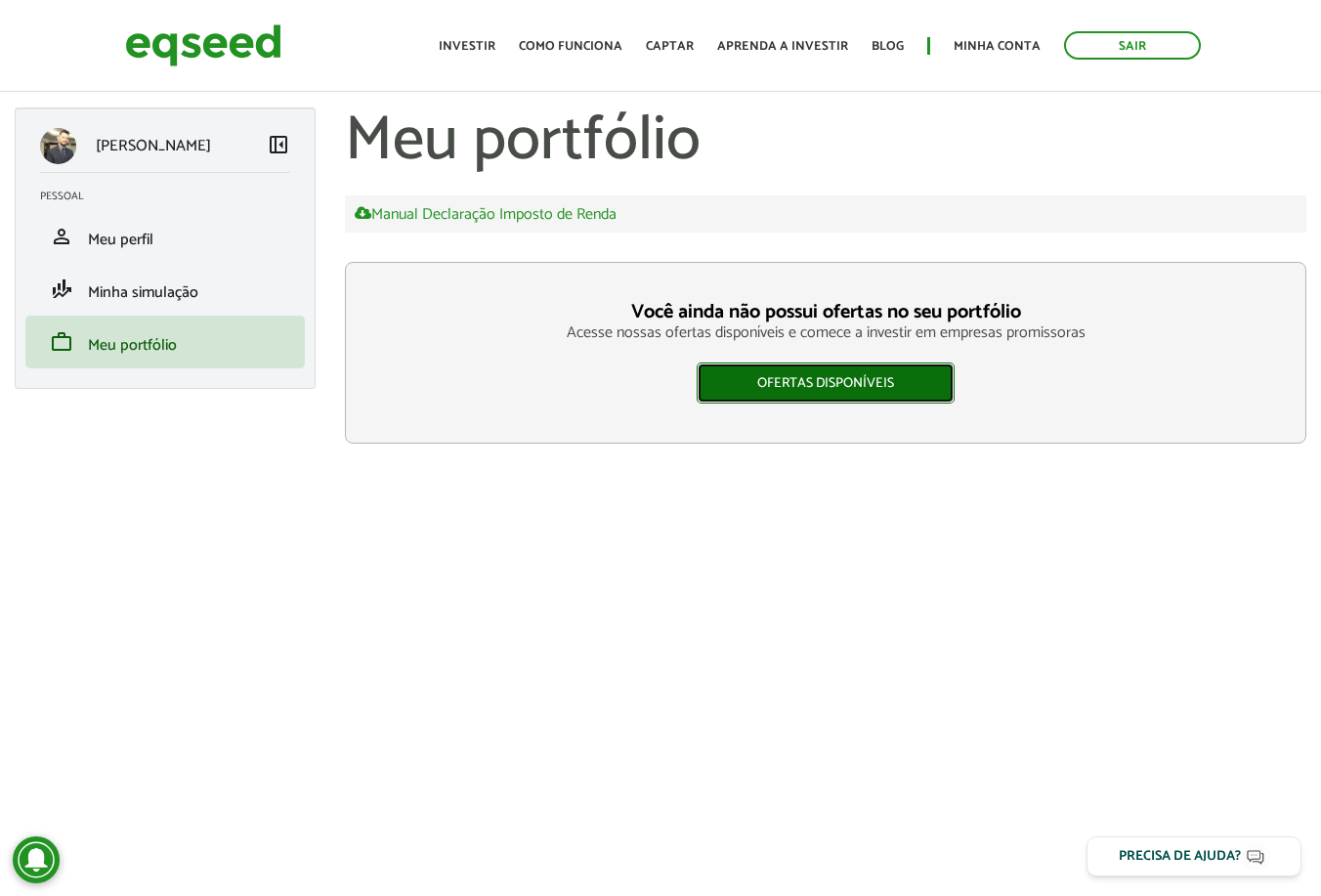 click on "Ofertas disponíveis" at bounding box center (826, 383) 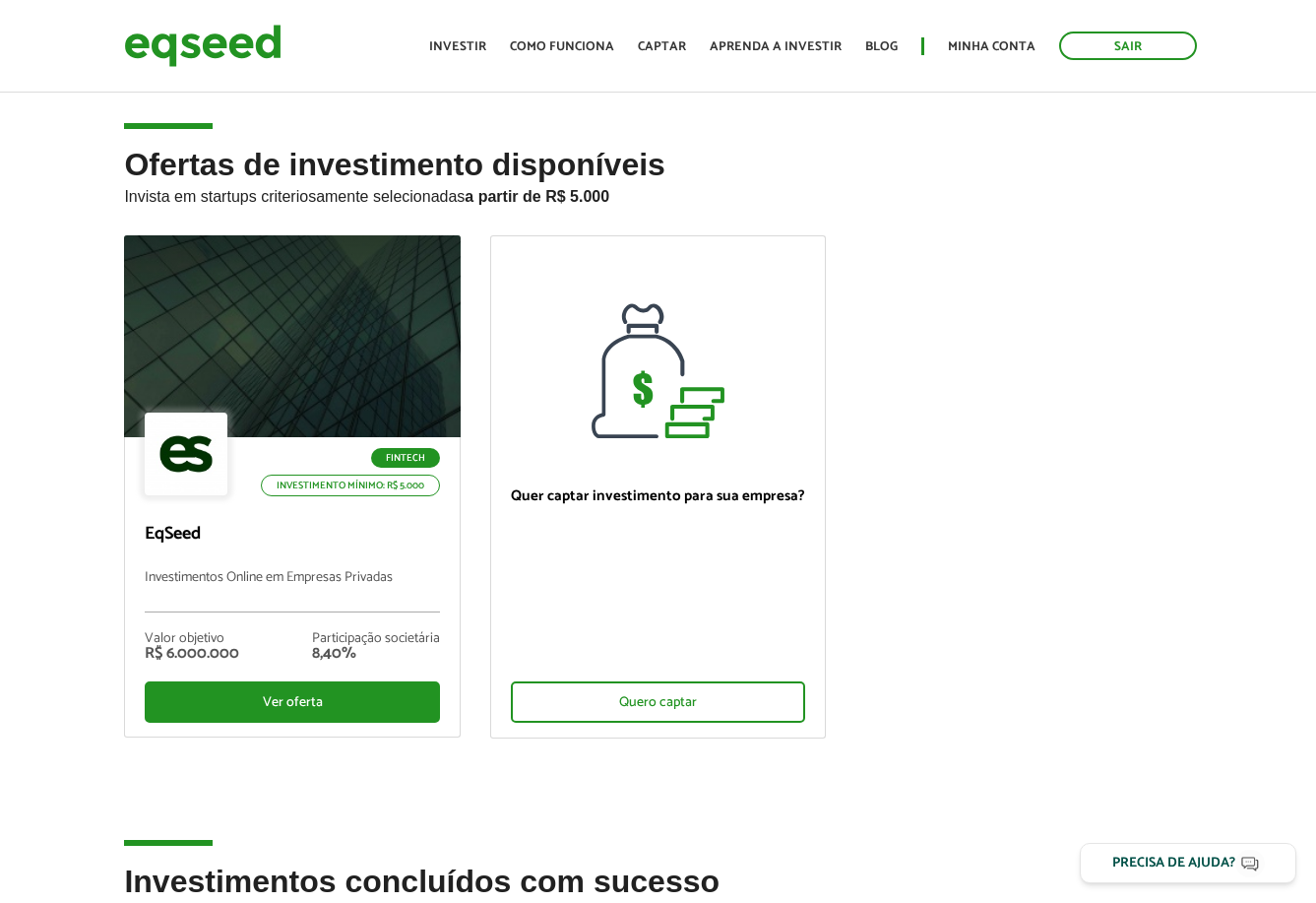scroll, scrollTop: 0, scrollLeft: 0, axis: both 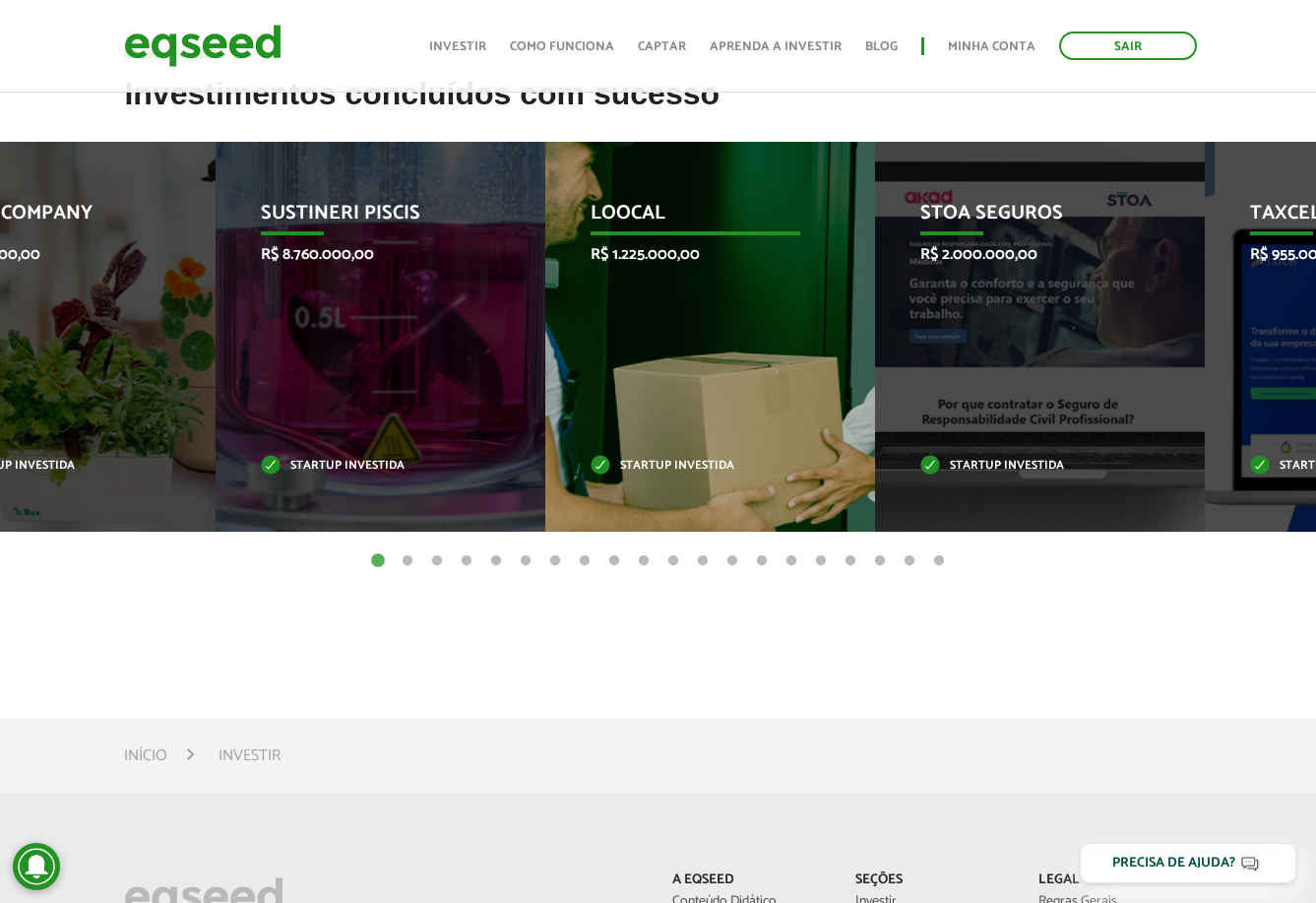 drag, startPoint x: 1074, startPoint y: 420, endPoint x: 587, endPoint y: 409, distance: 487.12421 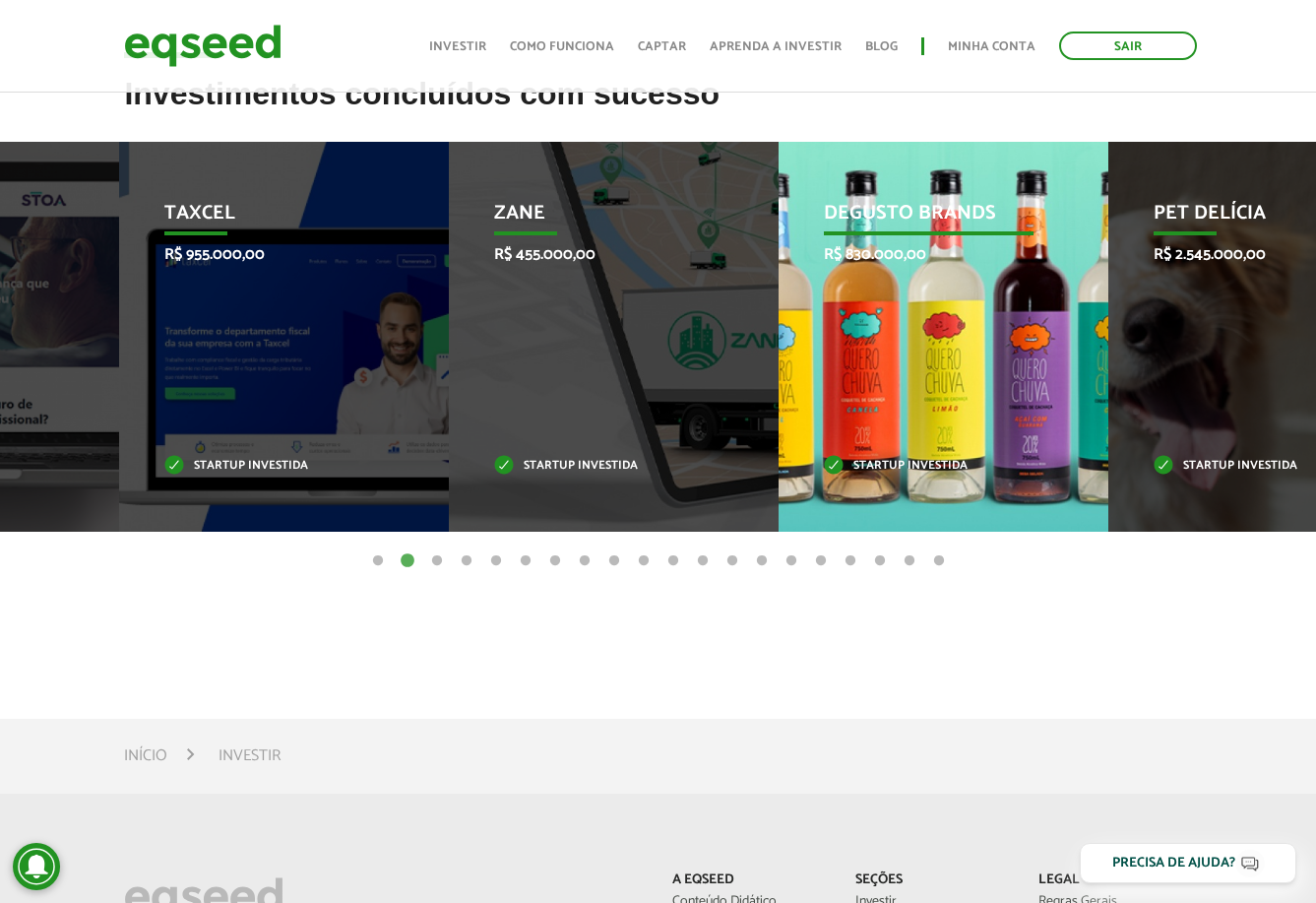 drag, startPoint x: 881, startPoint y: 358, endPoint x: 461, endPoint y: 368, distance: 420.11903 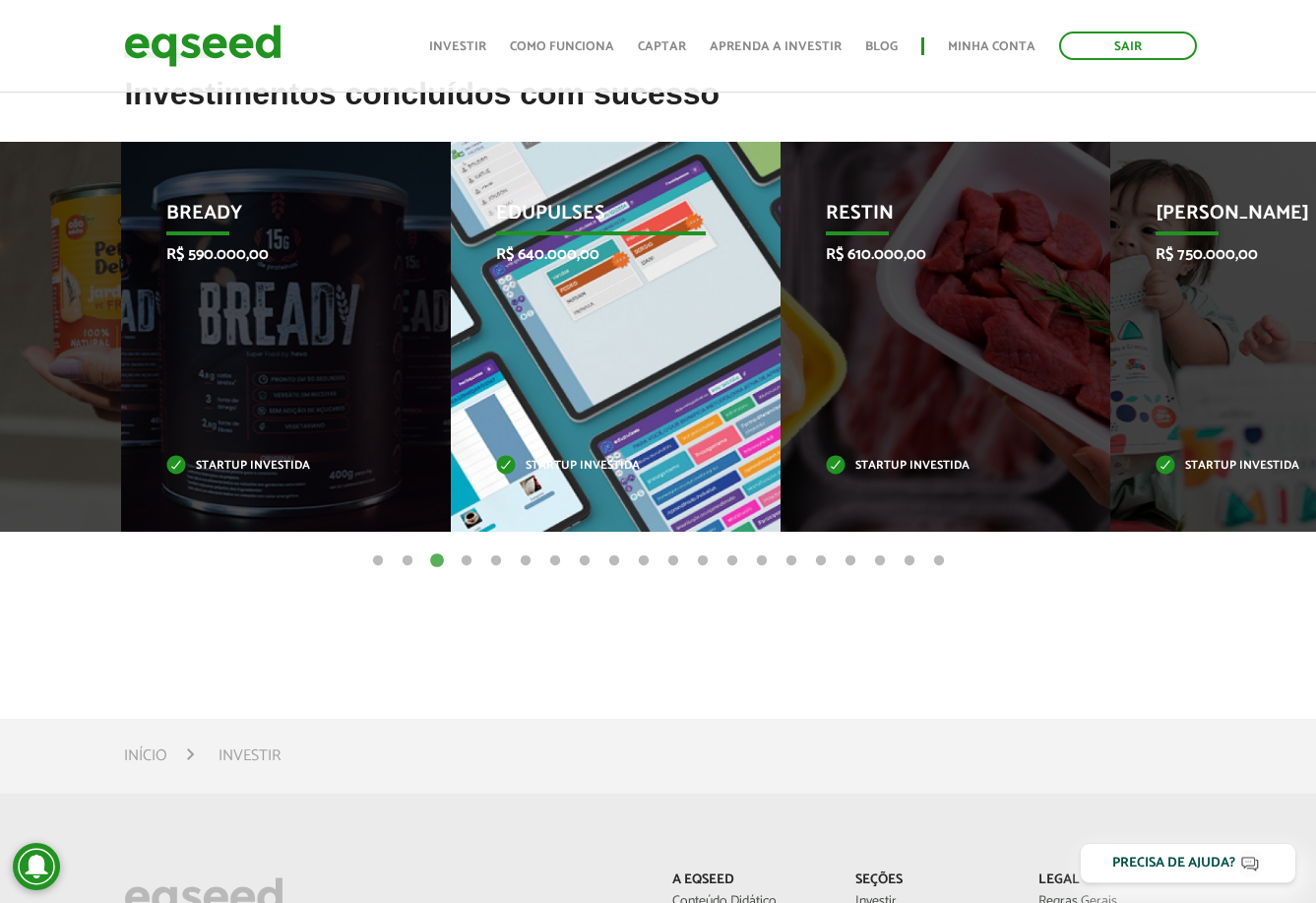 drag, startPoint x: 851, startPoint y: 341, endPoint x: 498, endPoint y: 348, distance: 353.0694 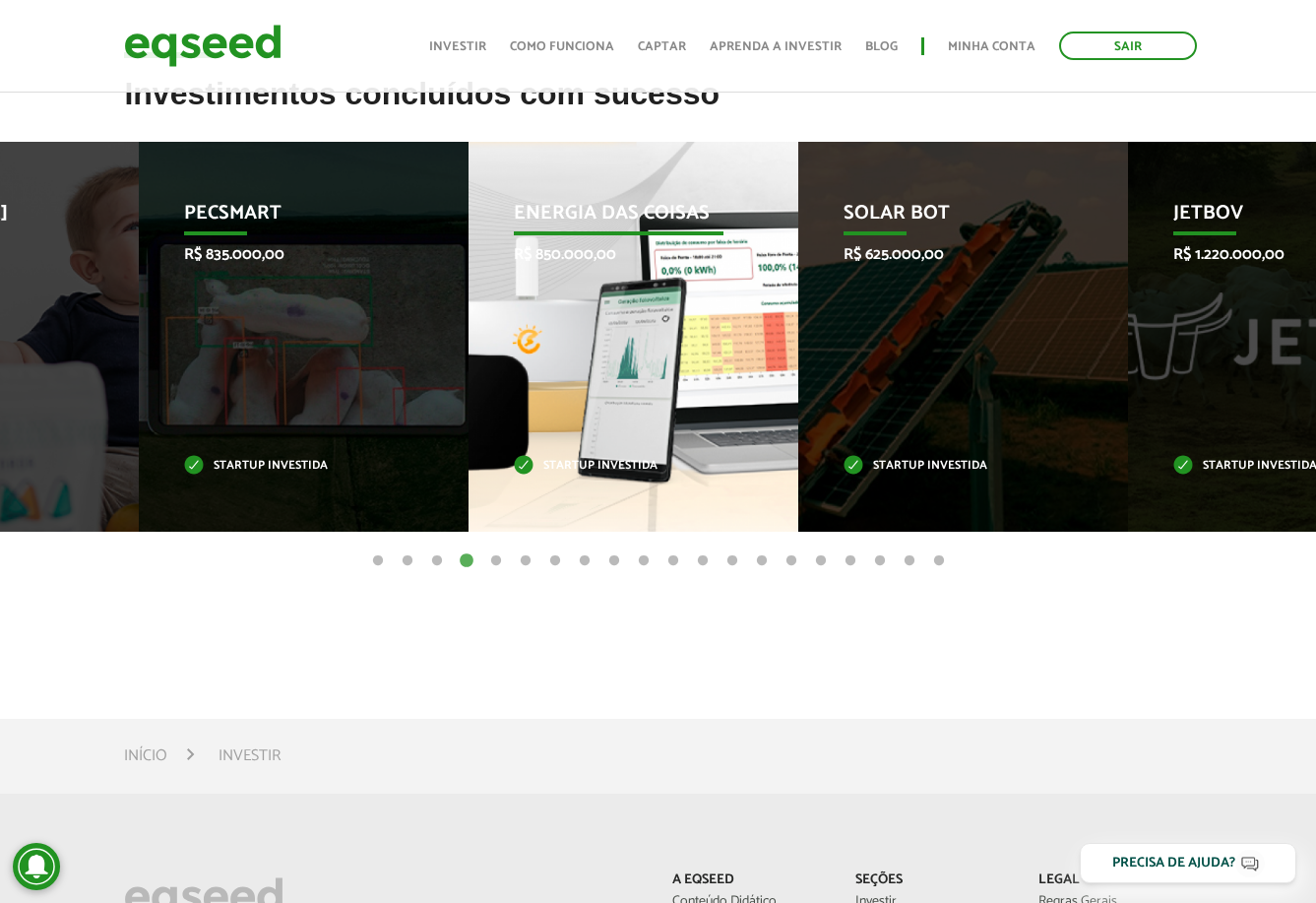 drag, startPoint x: 836, startPoint y: 410, endPoint x: 552, endPoint y: 420, distance: 284.18 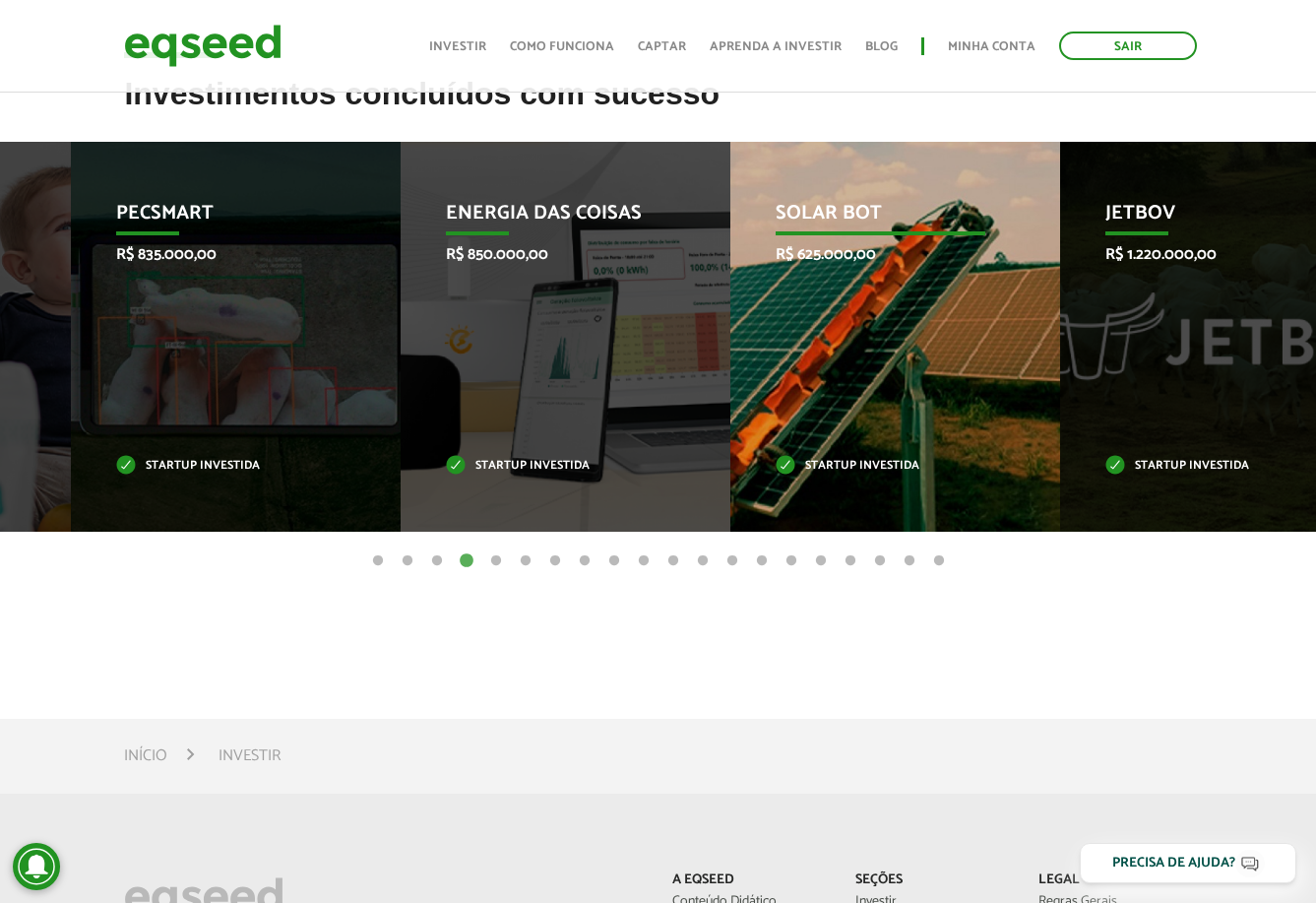 drag, startPoint x: 780, startPoint y: 411, endPoint x: 339, endPoint y: 400, distance: 441.137 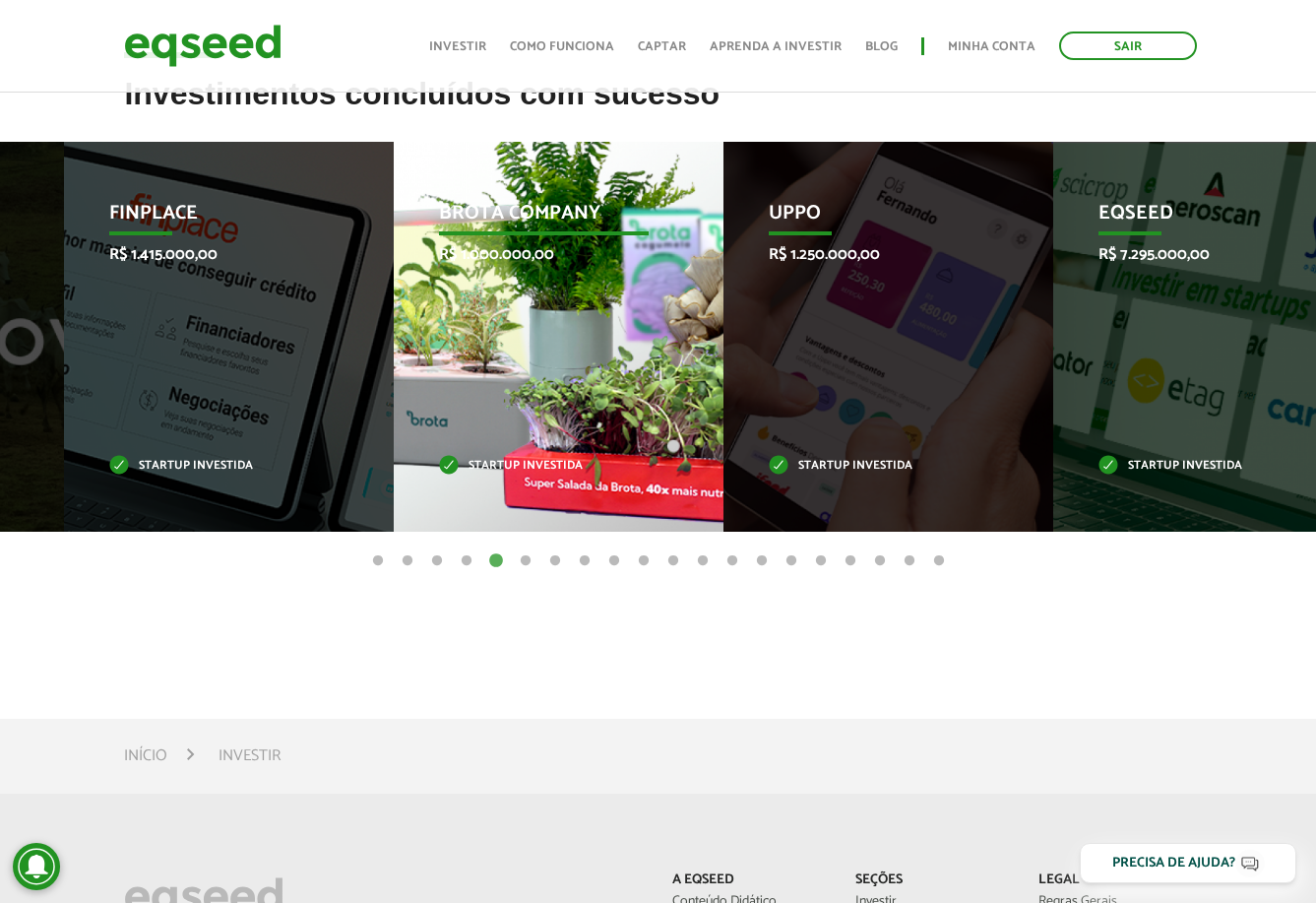 drag, startPoint x: 866, startPoint y: 436, endPoint x: 479, endPoint y: 419, distance: 387.373 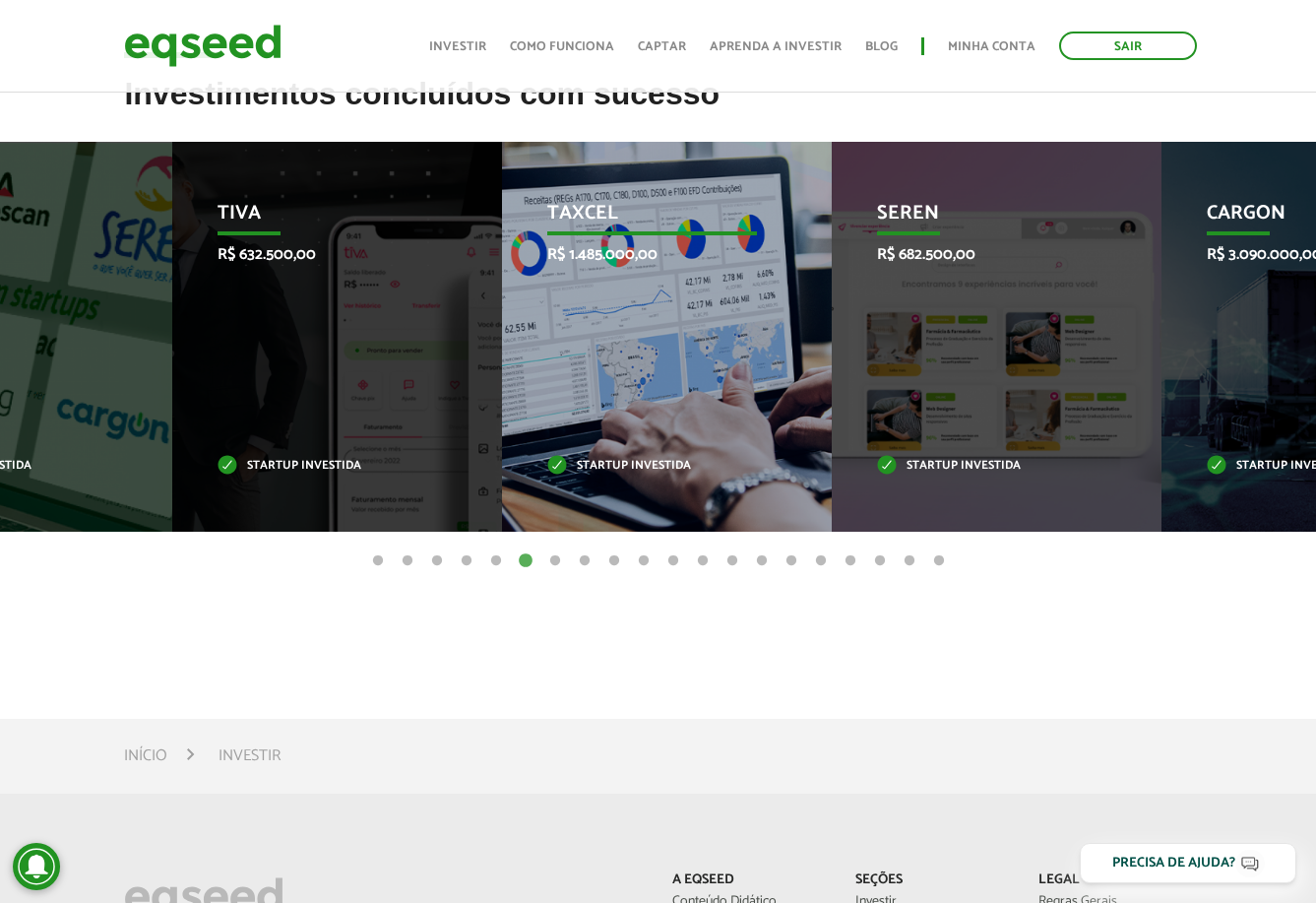 drag, startPoint x: 821, startPoint y: 394, endPoint x: 450, endPoint y: 382, distance: 371.19402 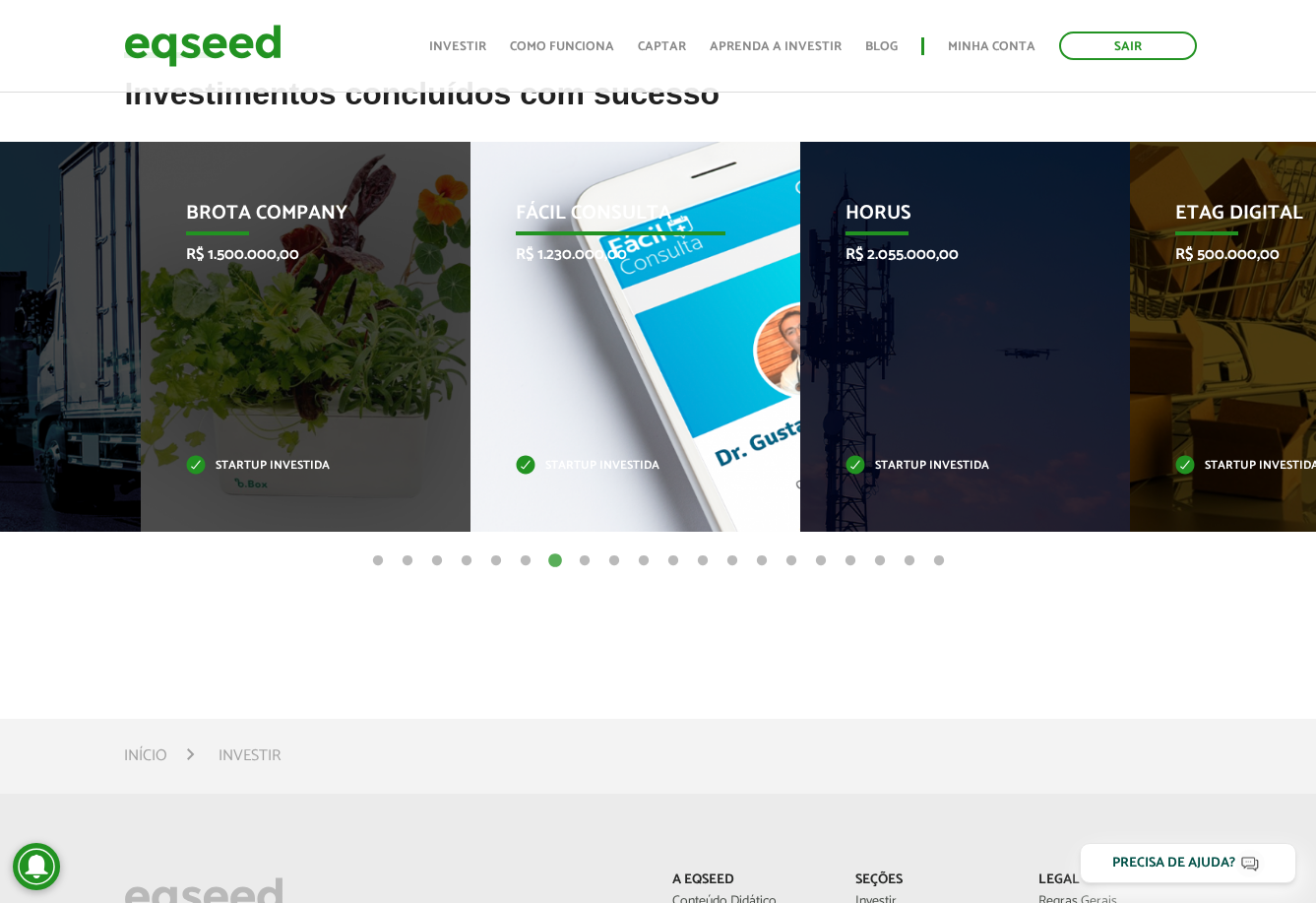 drag, startPoint x: 846, startPoint y: 420, endPoint x: 525, endPoint y: 410, distance: 321.15573 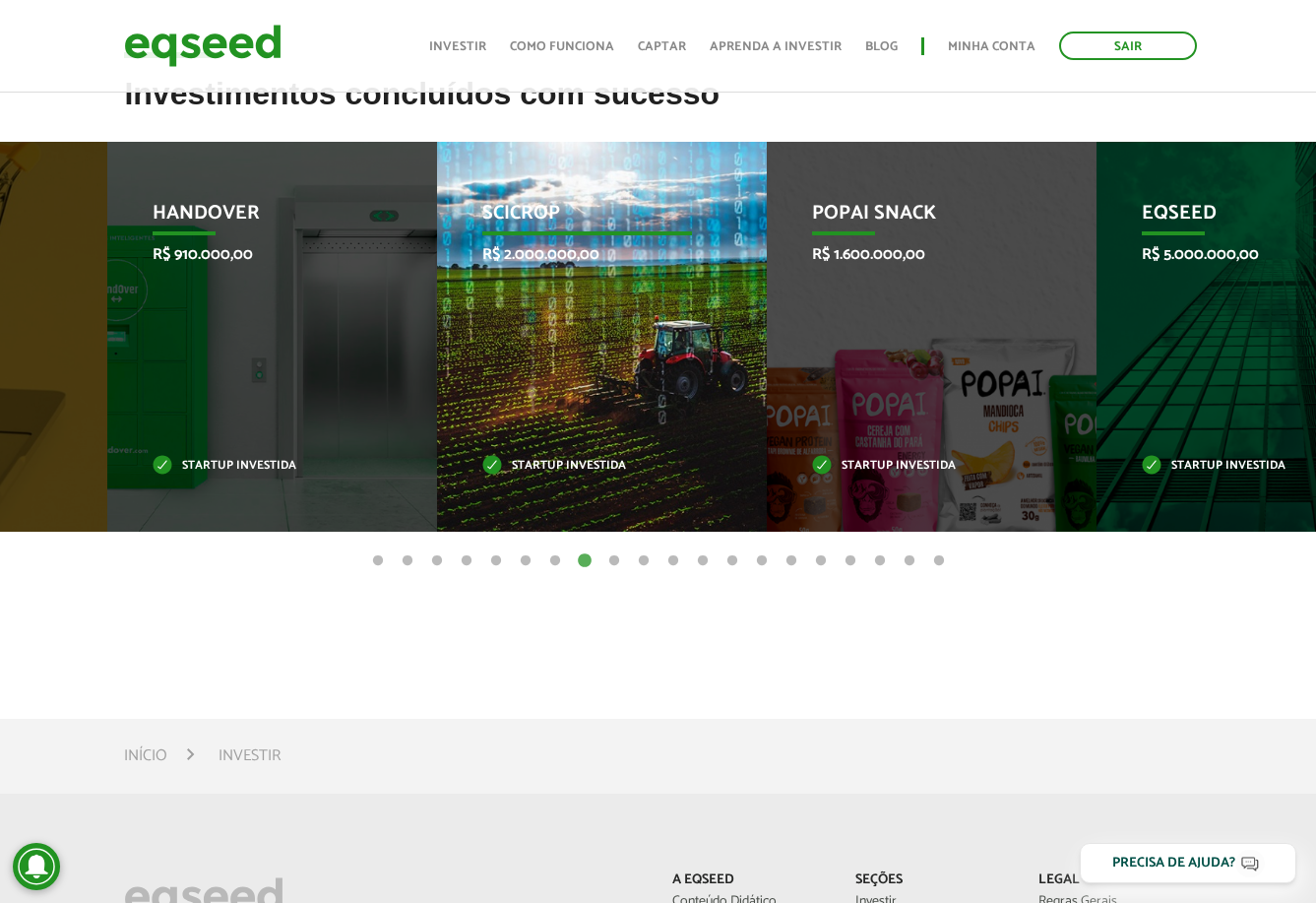 drag, startPoint x: 825, startPoint y: 428, endPoint x: 512, endPoint y: 417, distance: 313.19323 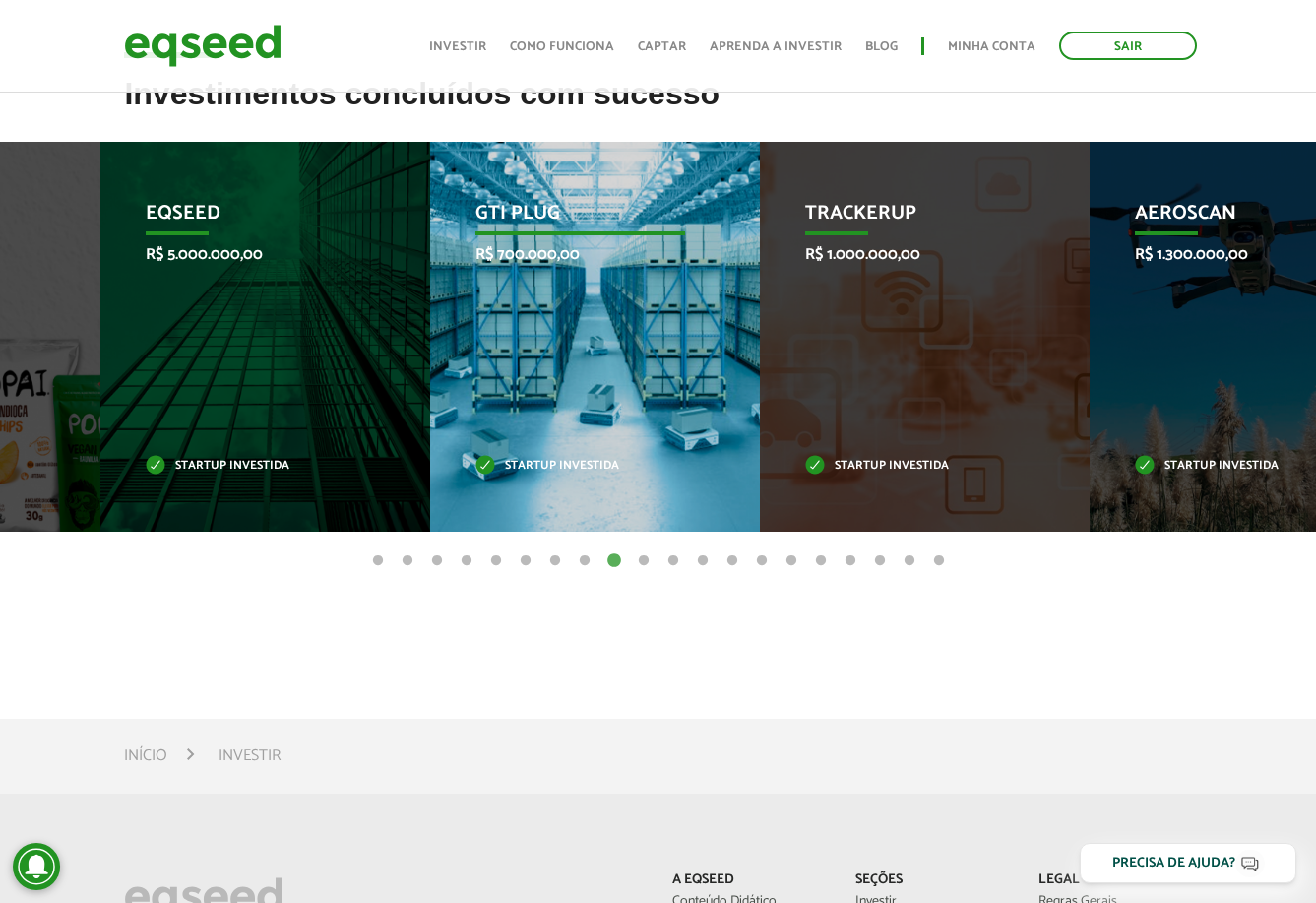 drag, startPoint x: 429, startPoint y: 410, endPoint x: 837, endPoint y: 412, distance: 408.0049 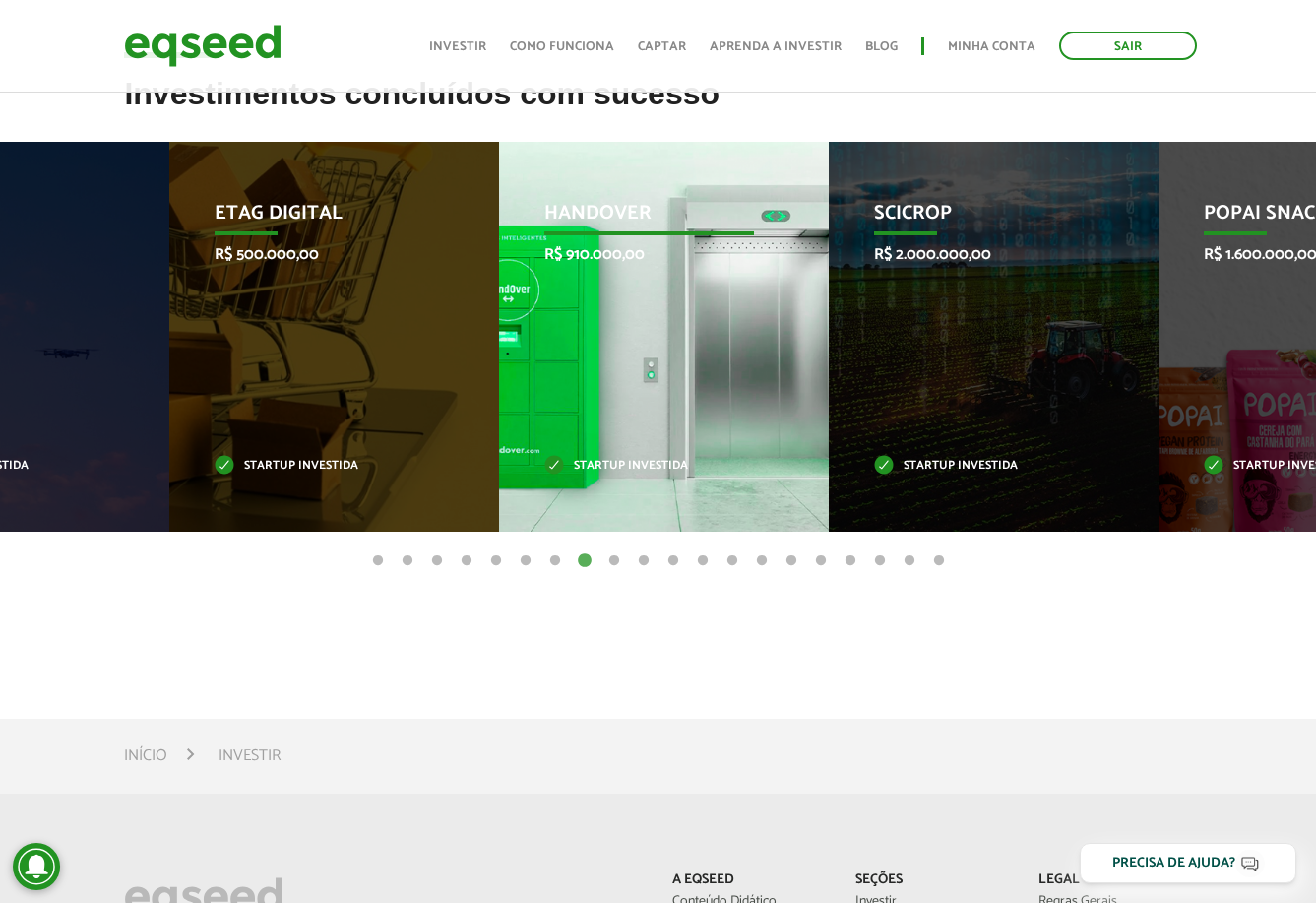drag, startPoint x: 553, startPoint y: 400, endPoint x: 778, endPoint y: 399, distance: 225.0022 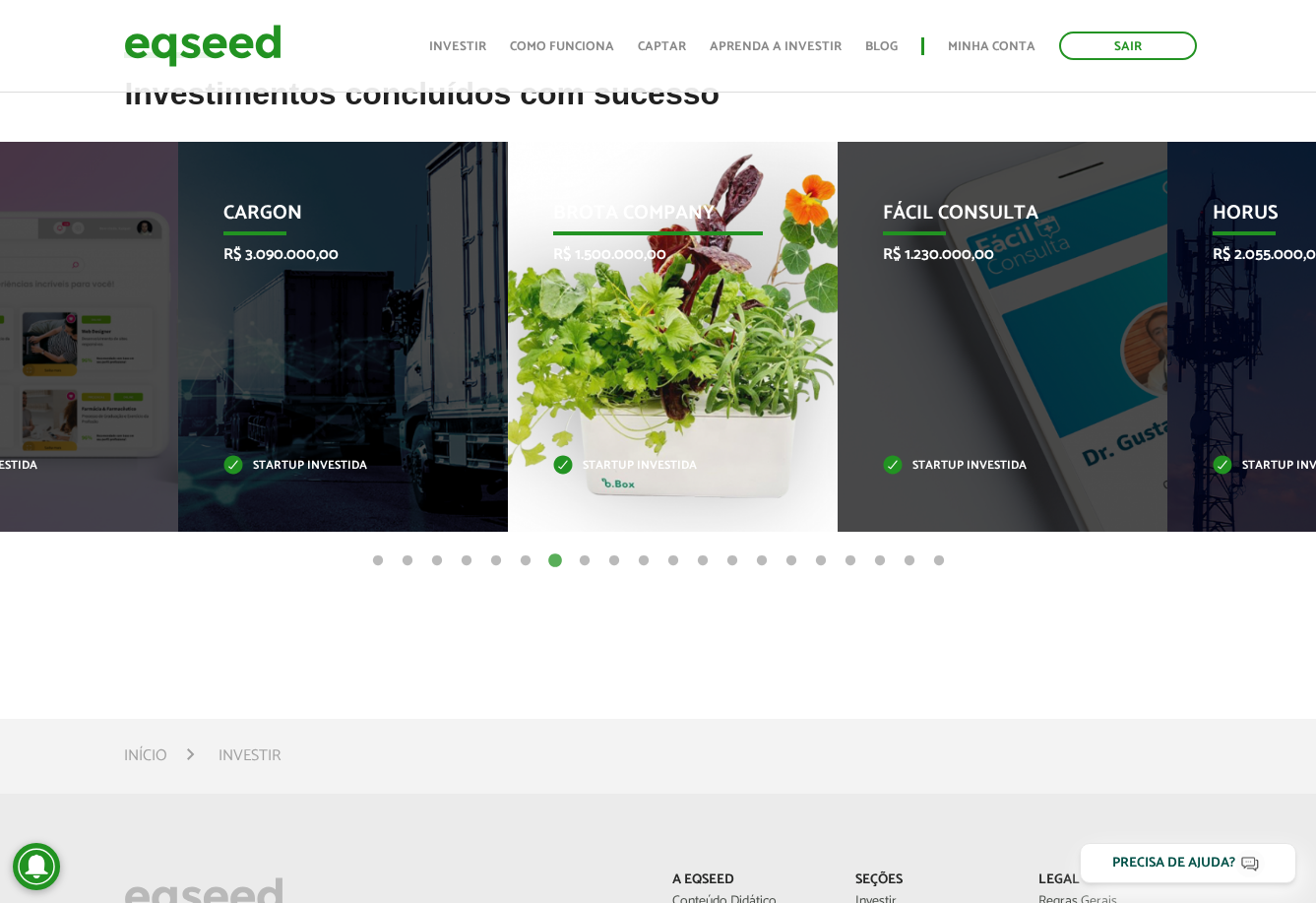 drag, startPoint x: 438, startPoint y: 404, endPoint x: 854, endPoint y: 386, distance: 416.3892 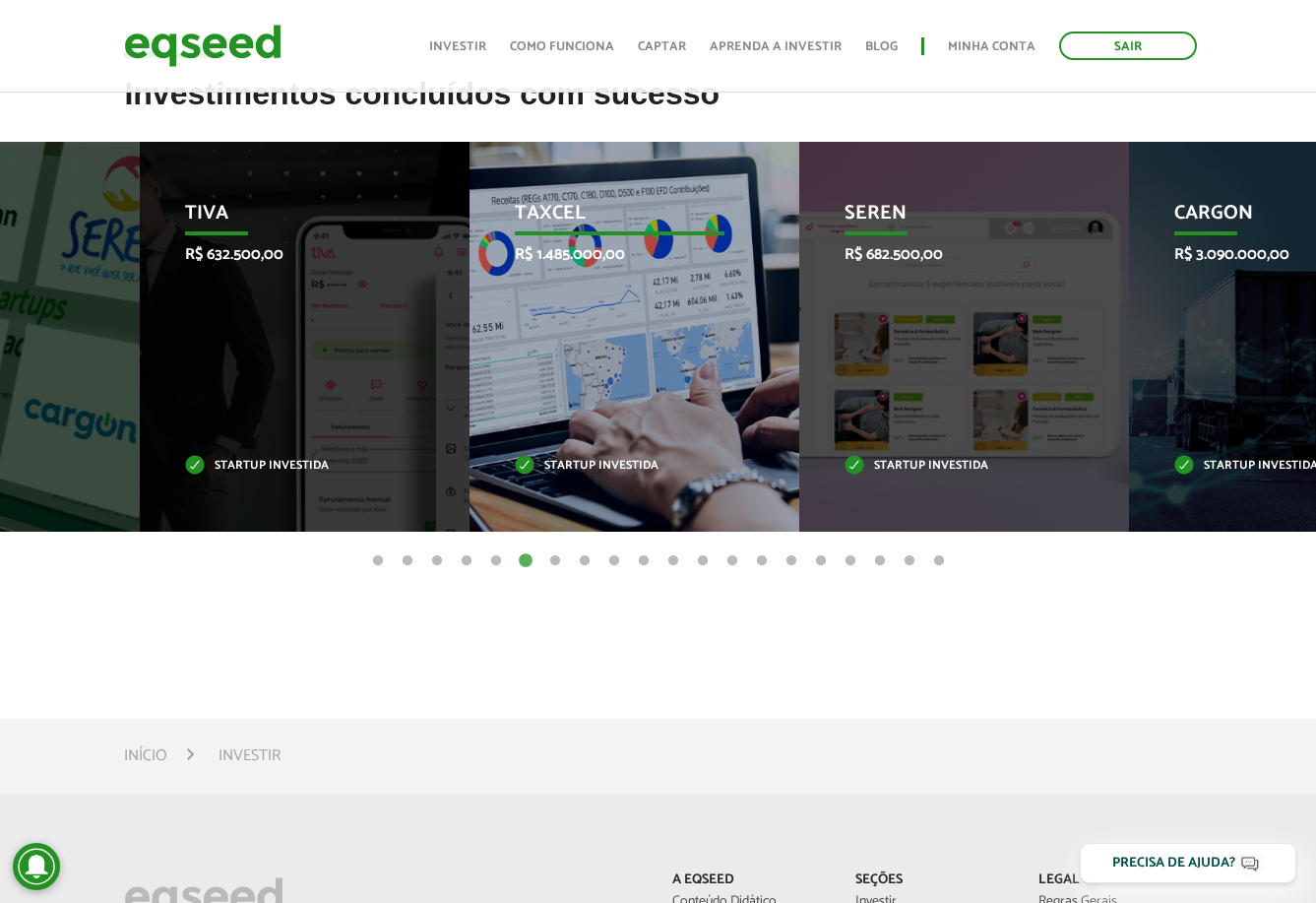 drag, startPoint x: 700, startPoint y: 468, endPoint x: 402, endPoint y: 459, distance: 298.13588 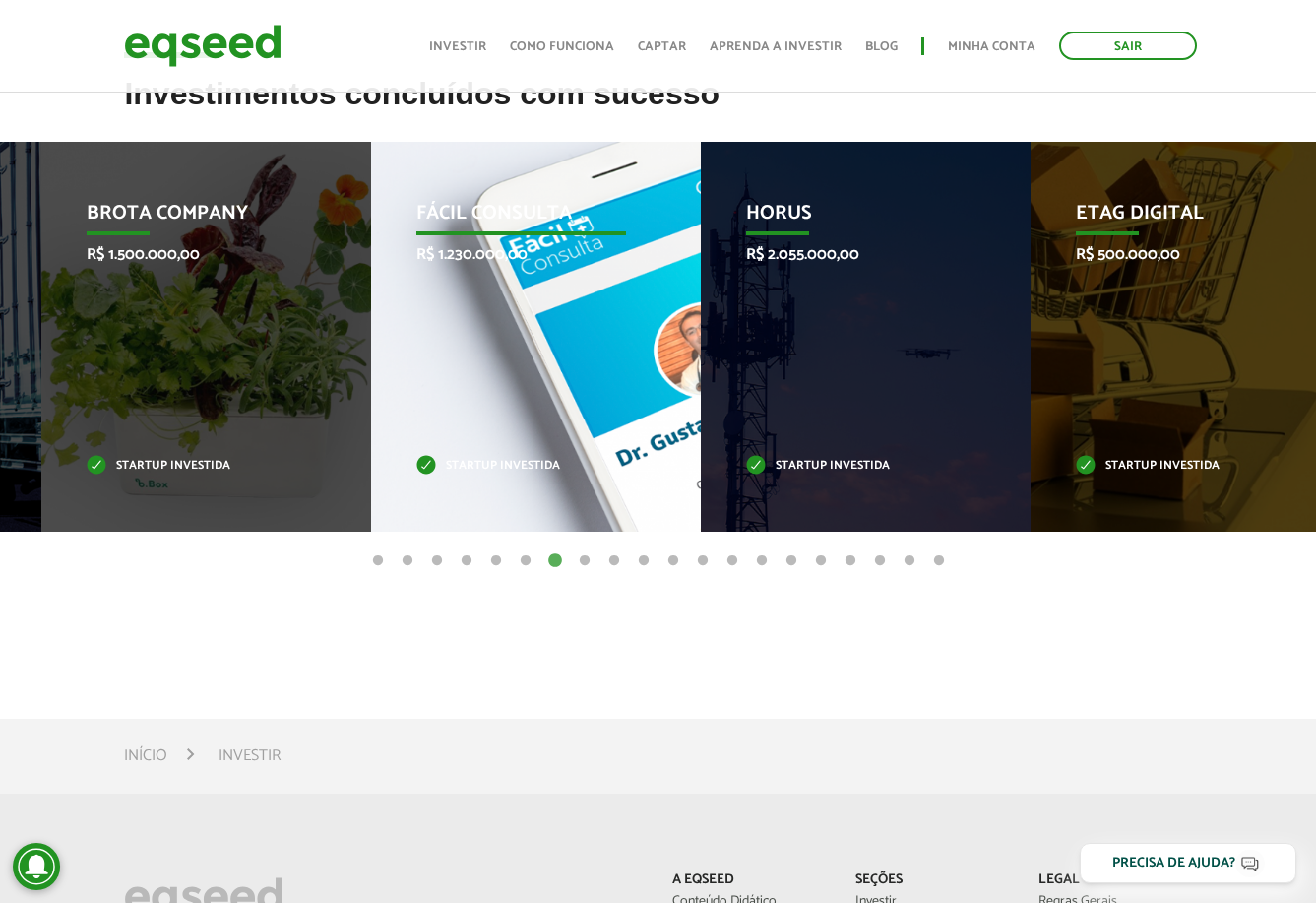 drag, startPoint x: 897, startPoint y: 470, endPoint x: 408, endPoint y: 455, distance: 489.23001 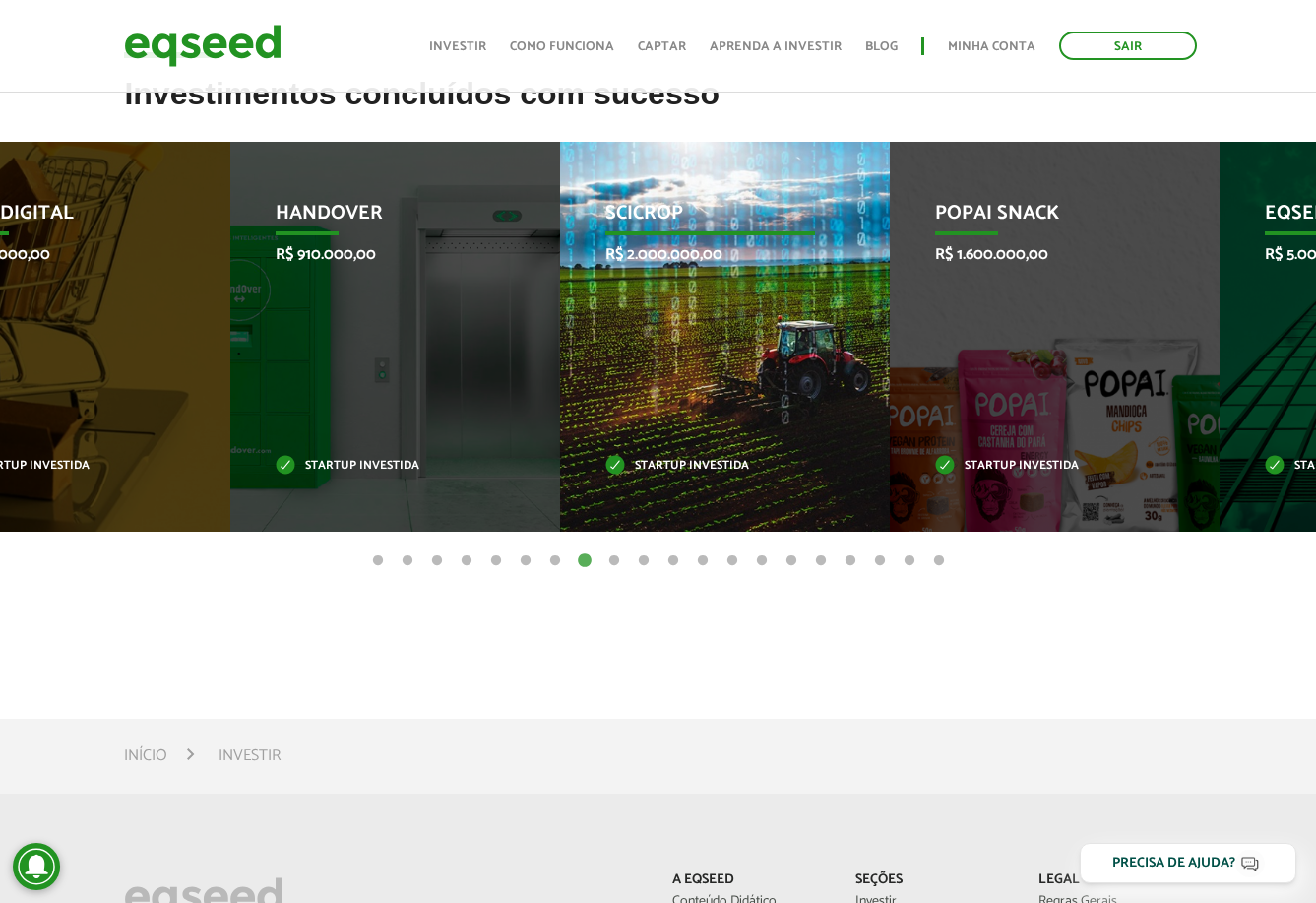 drag, startPoint x: 815, startPoint y: 457, endPoint x: 479, endPoint y: 439, distance: 336.4818 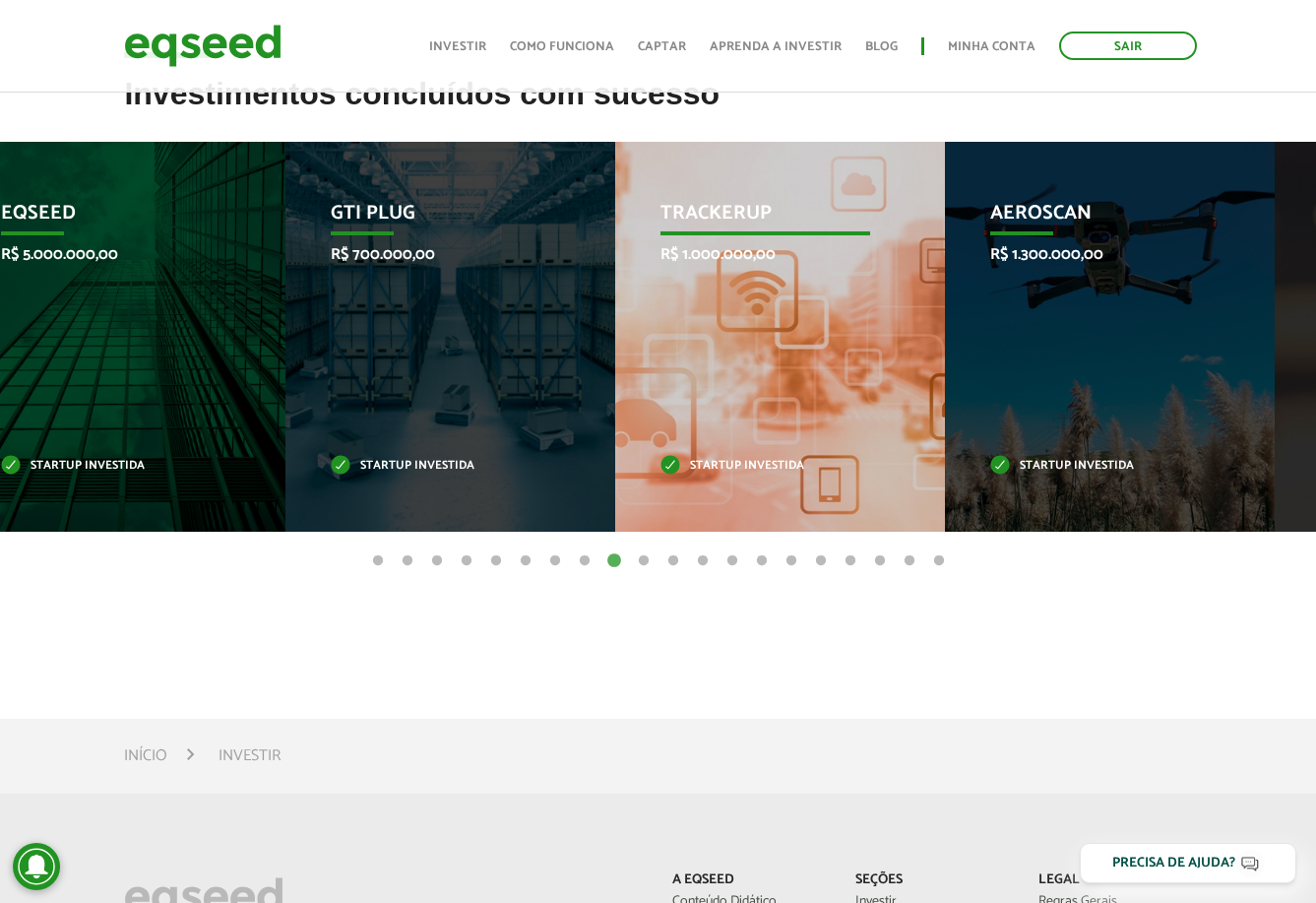 drag, startPoint x: 908, startPoint y: 447, endPoint x: 602, endPoint y: 449, distance: 306.00654 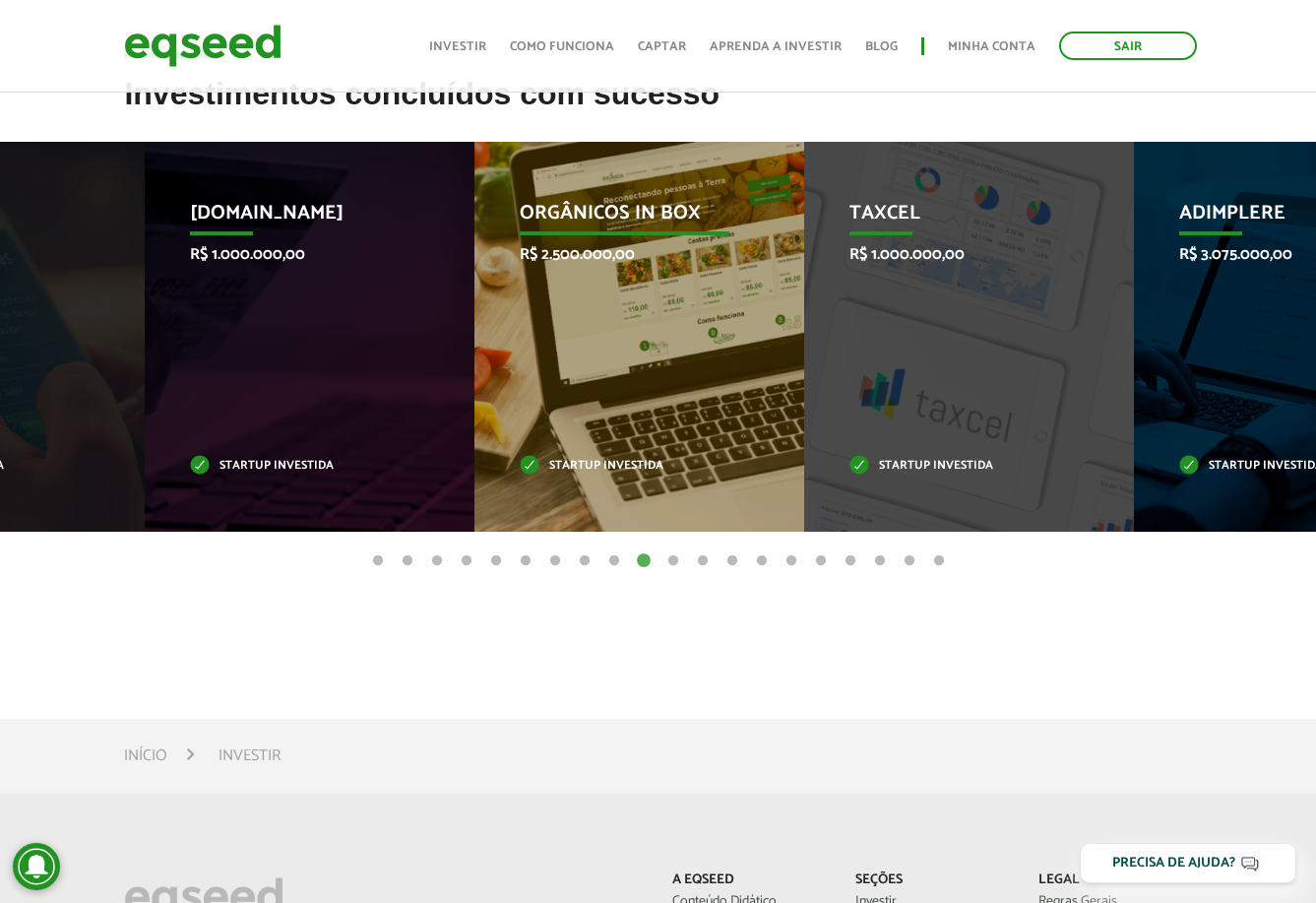 drag, startPoint x: 672, startPoint y: 419, endPoint x: 514, endPoint y: 402, distance: 158.91193 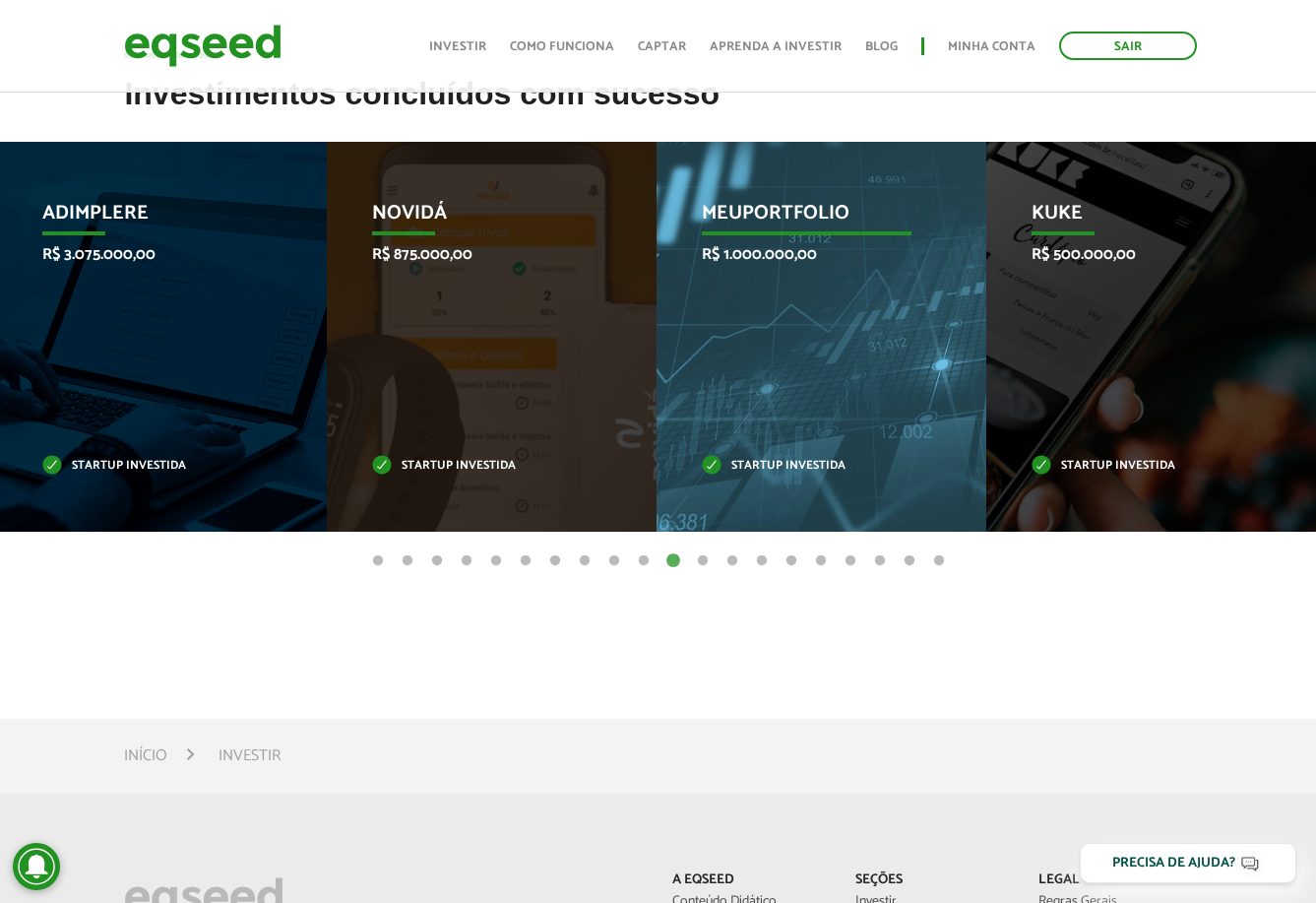 drag, startPoint x: 896, startPoint y: 391, endPoint x: 598, endPoint y: 400, distance: 298.13588 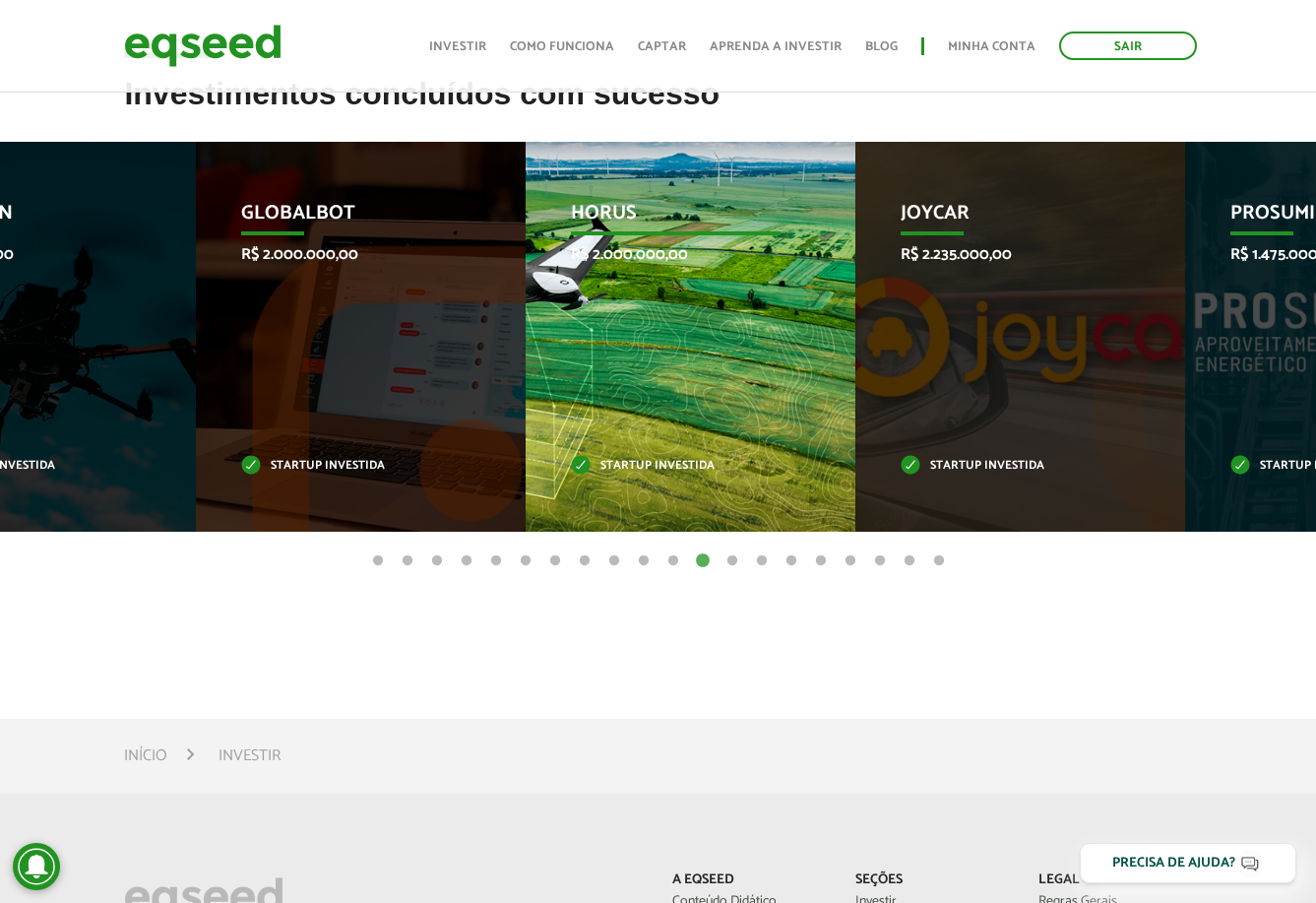 drag, startPoint x: 899, startPoint y: 439, endPoint x: 615, endPoint y: 410, distance: 285.4768 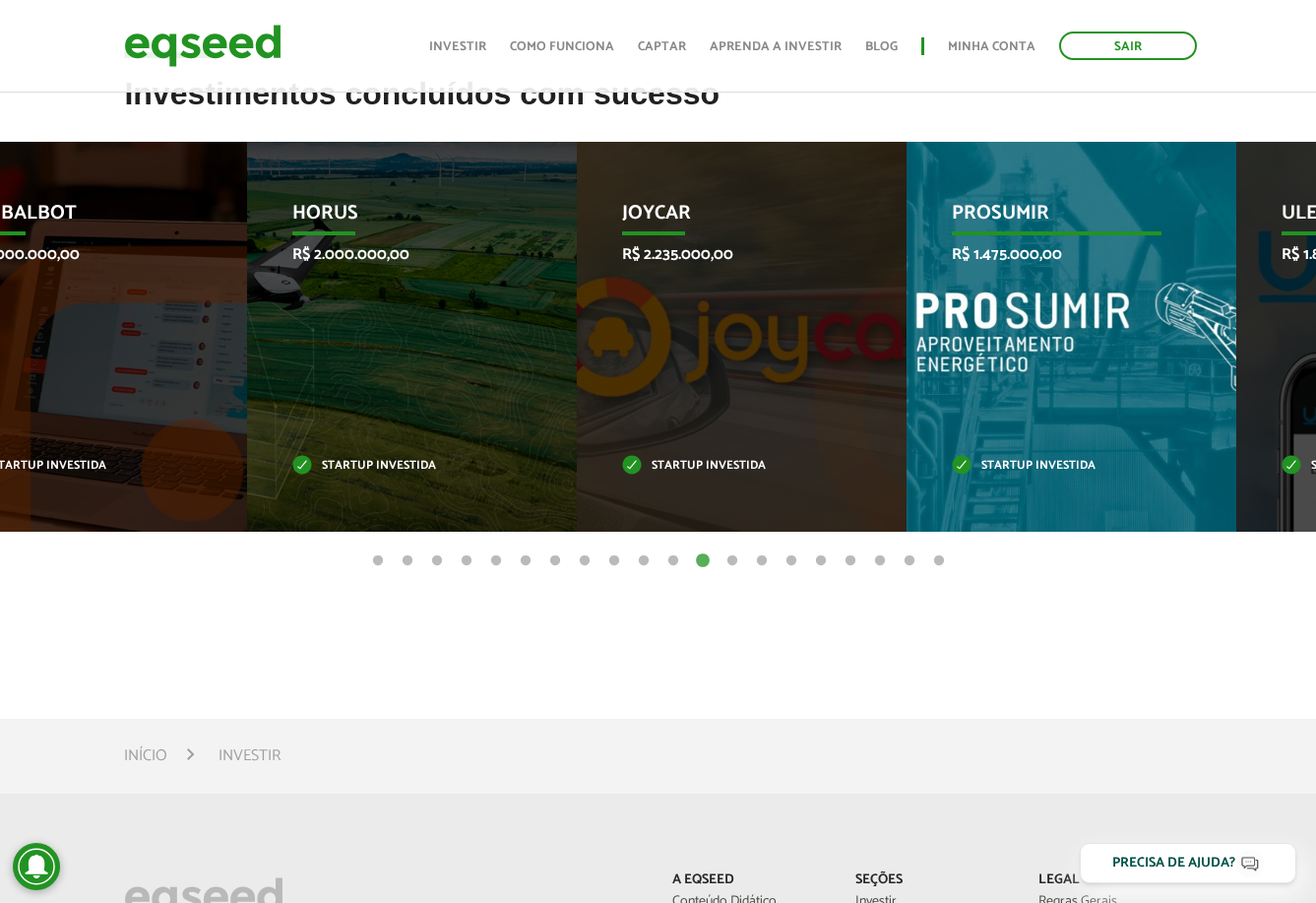 drag, startPoint x: 884, startPoint y: 415, endPoint x: 376, endPoint y: 378, distance: 509.3457 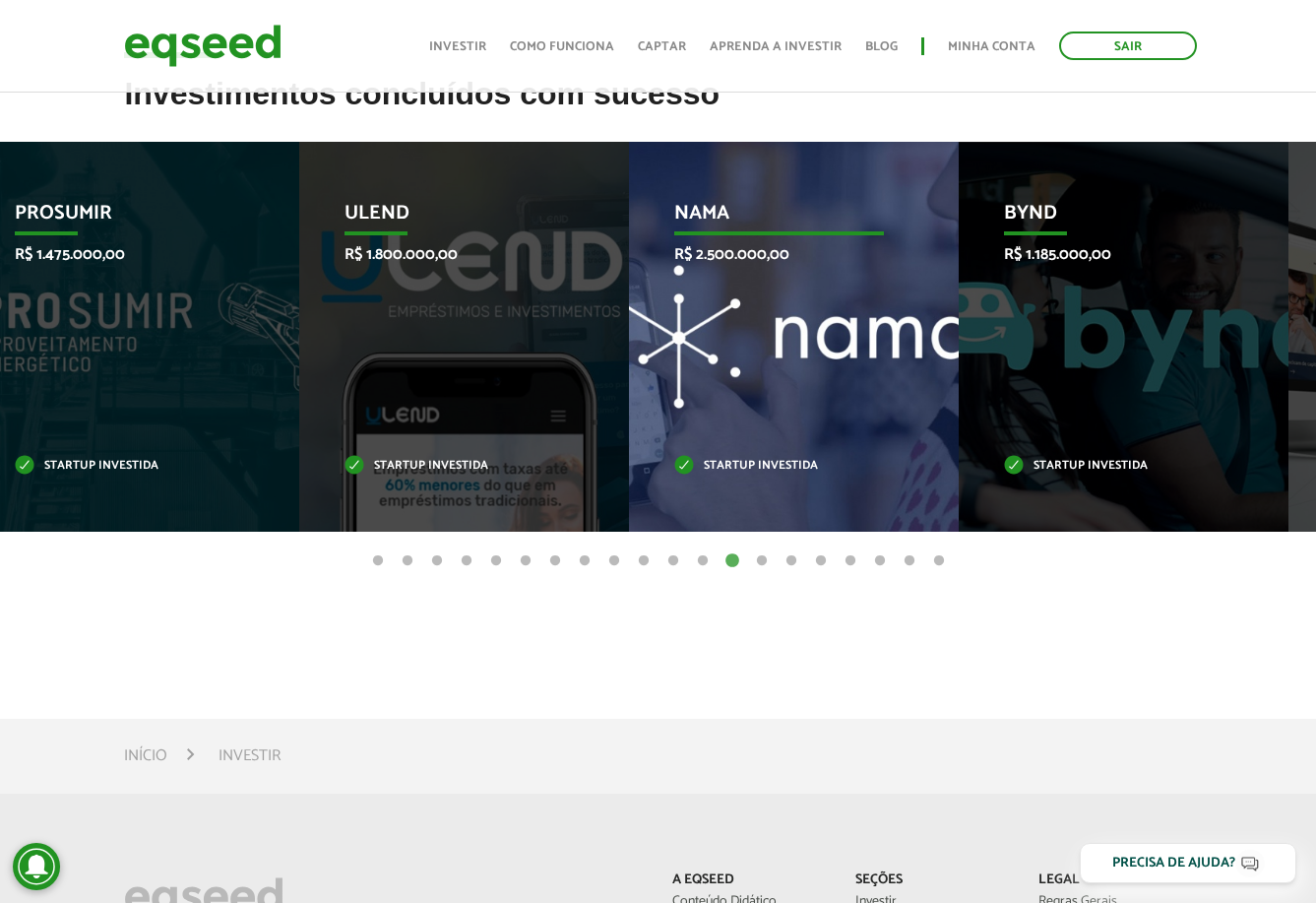 drag, startPoint x: 947, startPoint y: 322, endPoint x: 633, endPoint y: 298, distance: 314.91586 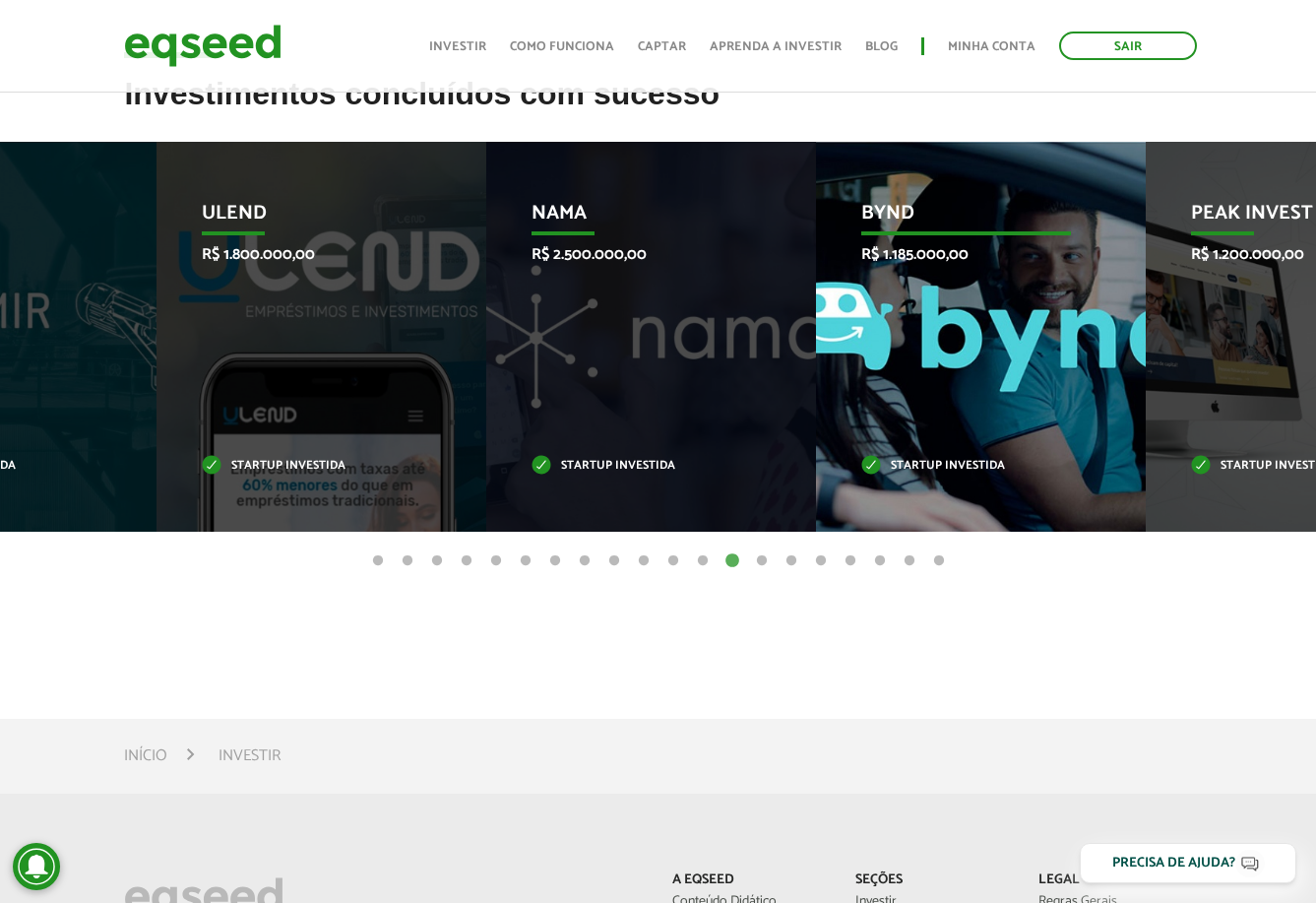 drag, startPoint x: 1029, startPoint y: 329, endPoint x: 588, endPoint y: 335, distance: 441.0408 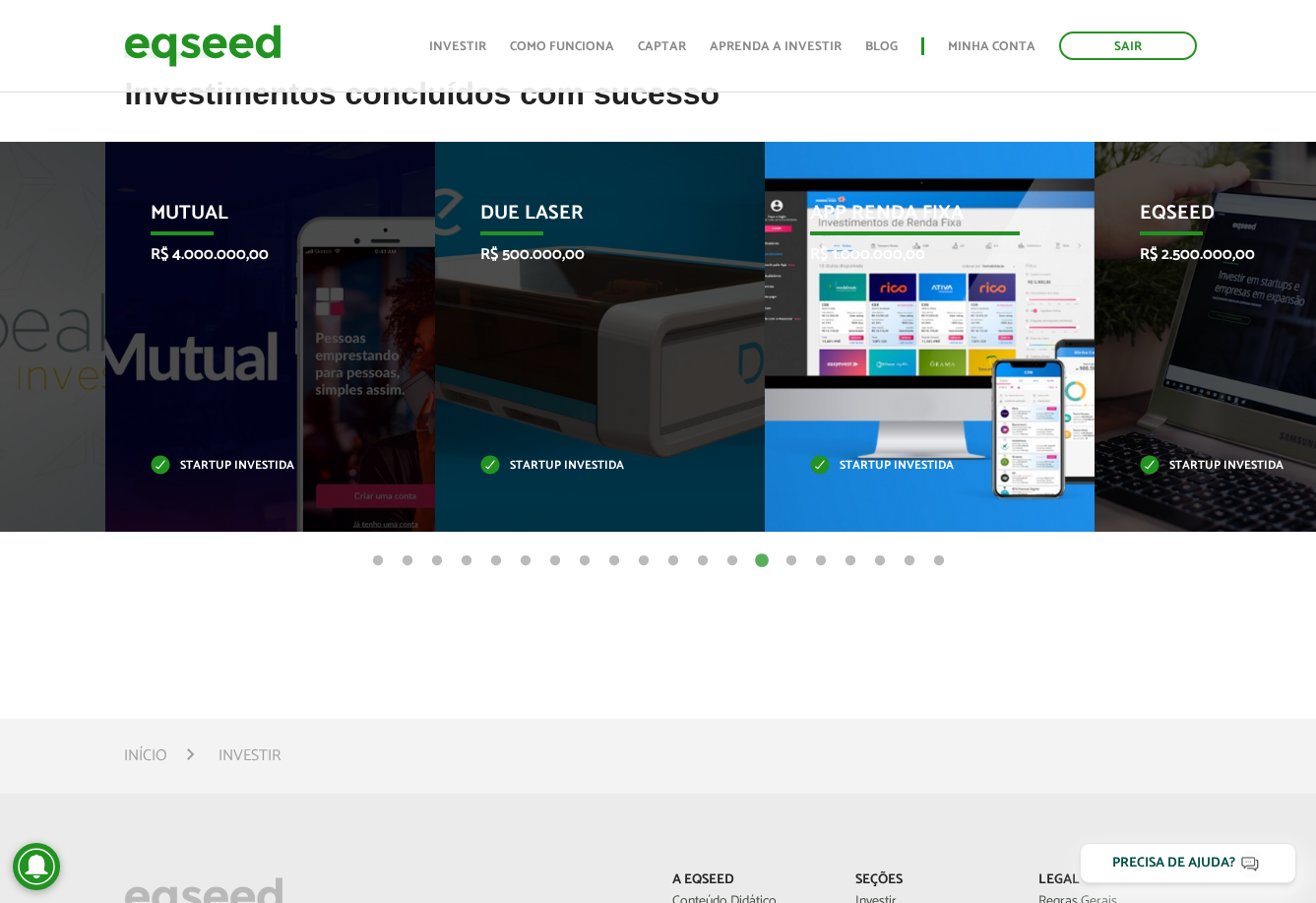 drag, startPoint x: 988, startPoint y: 351, endPoint x: 611, endPoint y: 348, distance: 377.01194 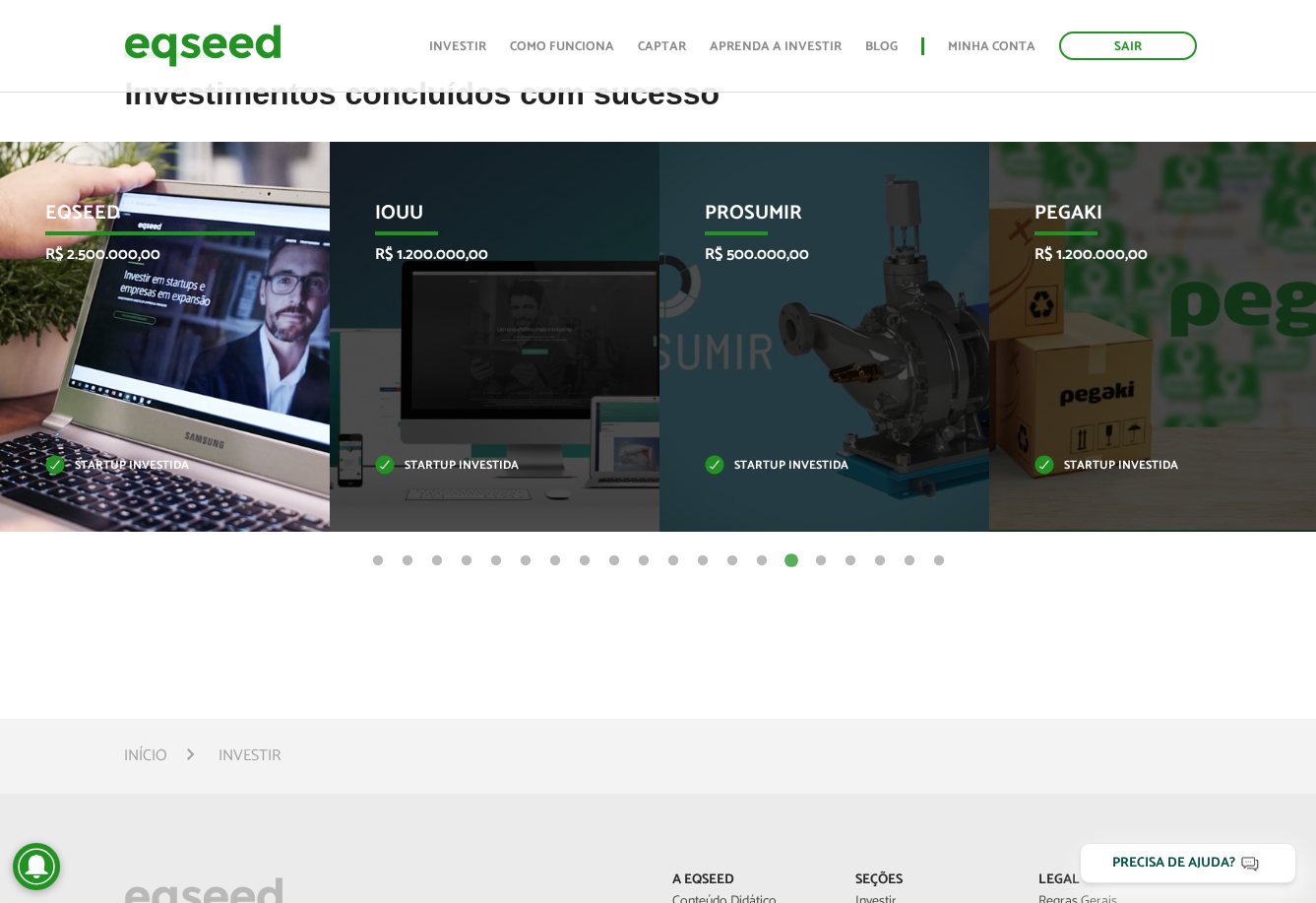 click on "EqSeed
R$ 2.500.000,00
Startup investida" at bounding box center [150, 337] 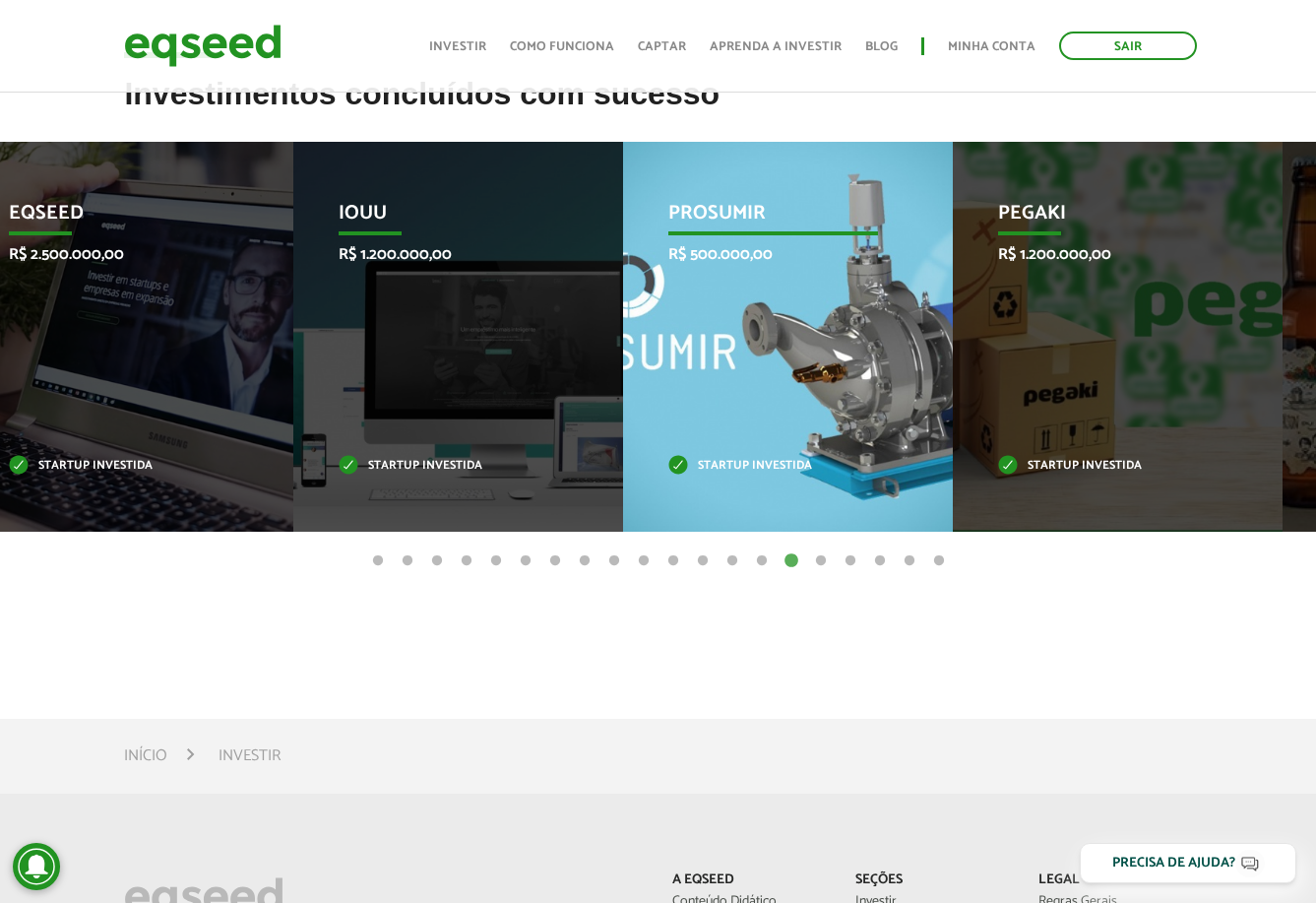 drag, startPoint x: 948, startPoint y: 395, endPoint x: 536, endPoint y: 392, distance: 412.01092 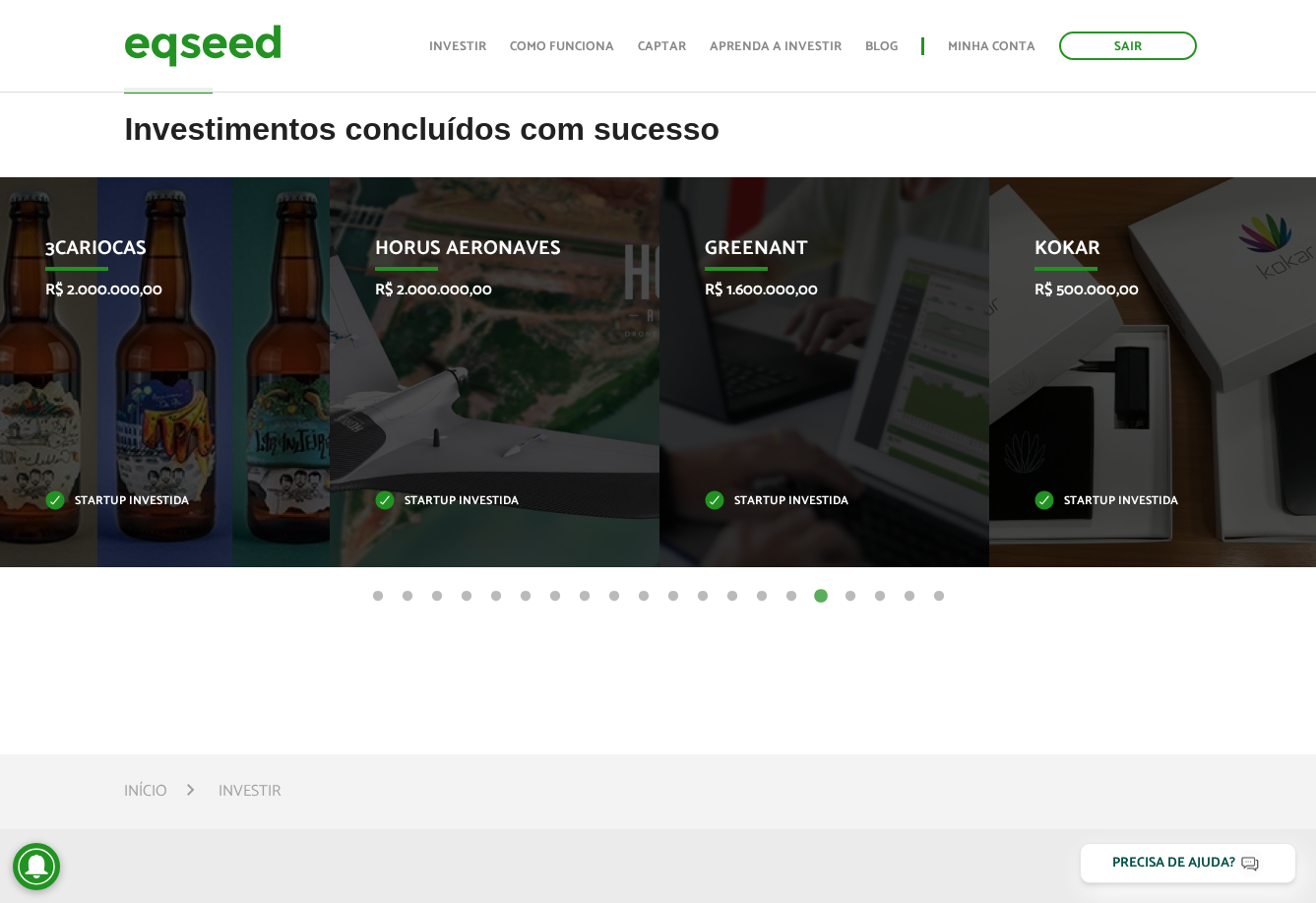 scroll, scrollTop: 788, scrollLeft: 0, axis: vertical 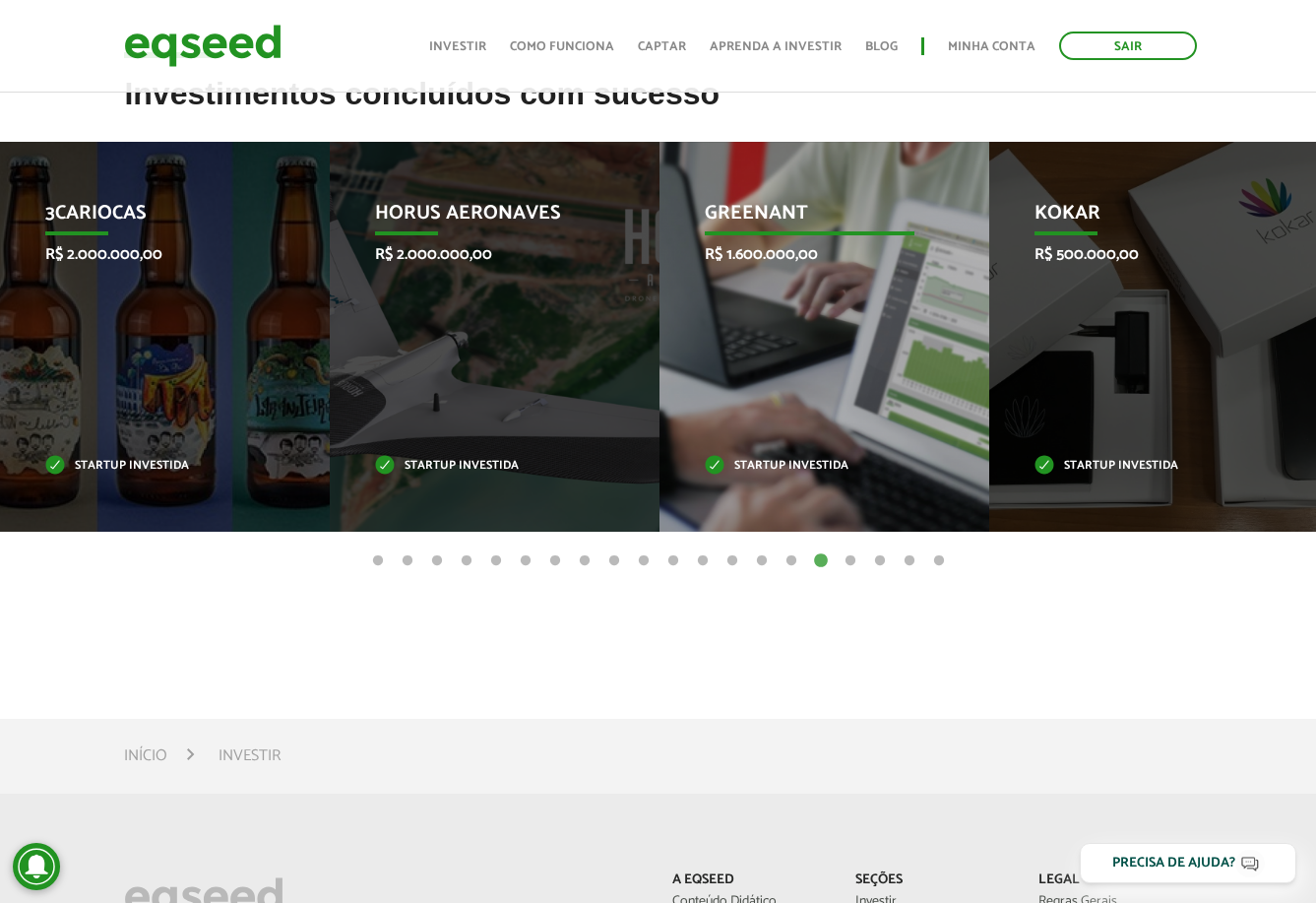 drag, startPoint x: 994, startPoint y: 420, endPoint x: 297, endPoint y: 400, distance: 697.2869 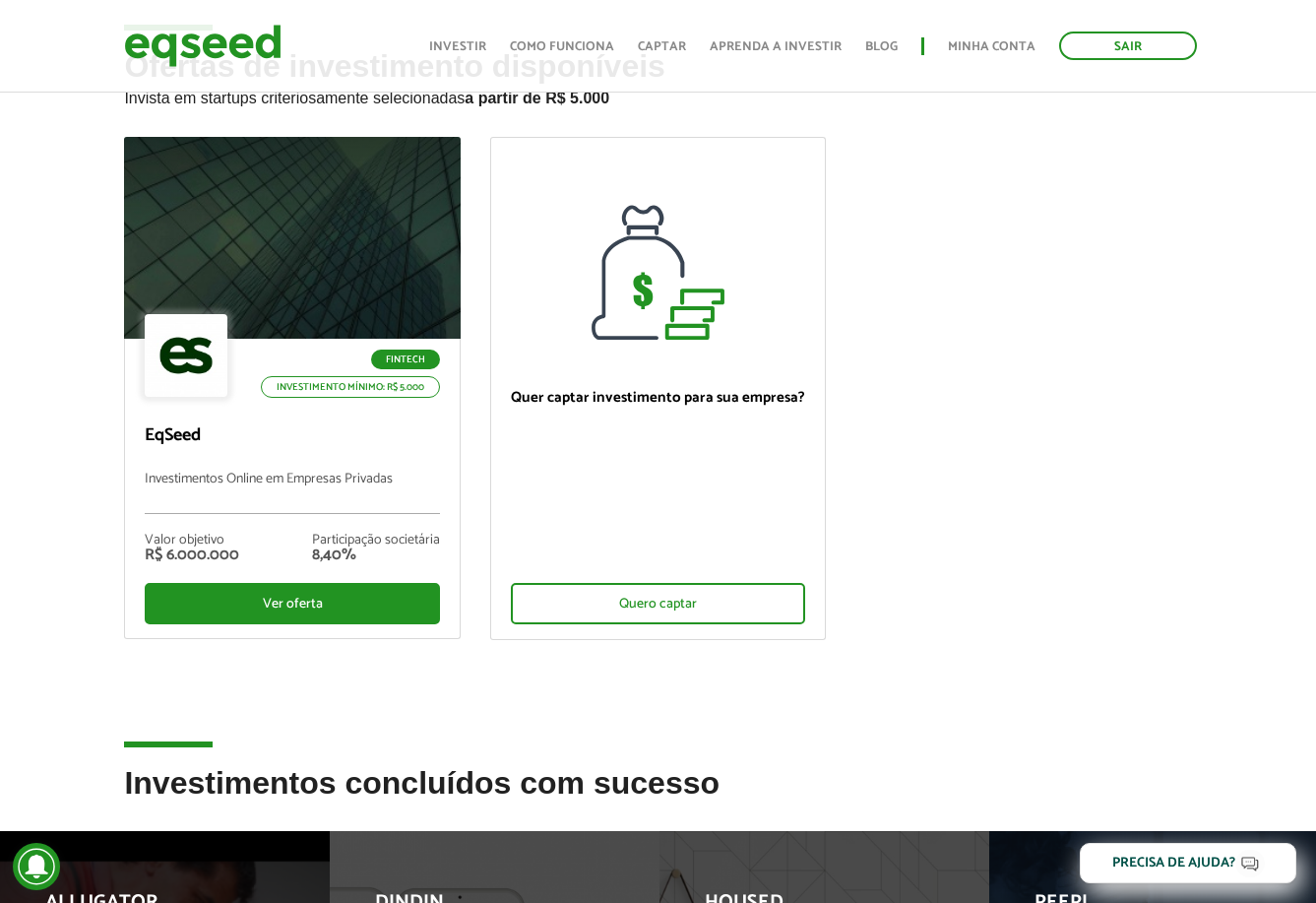 scroll, scrollTop: 0, scrollLeft: 0, axis: both 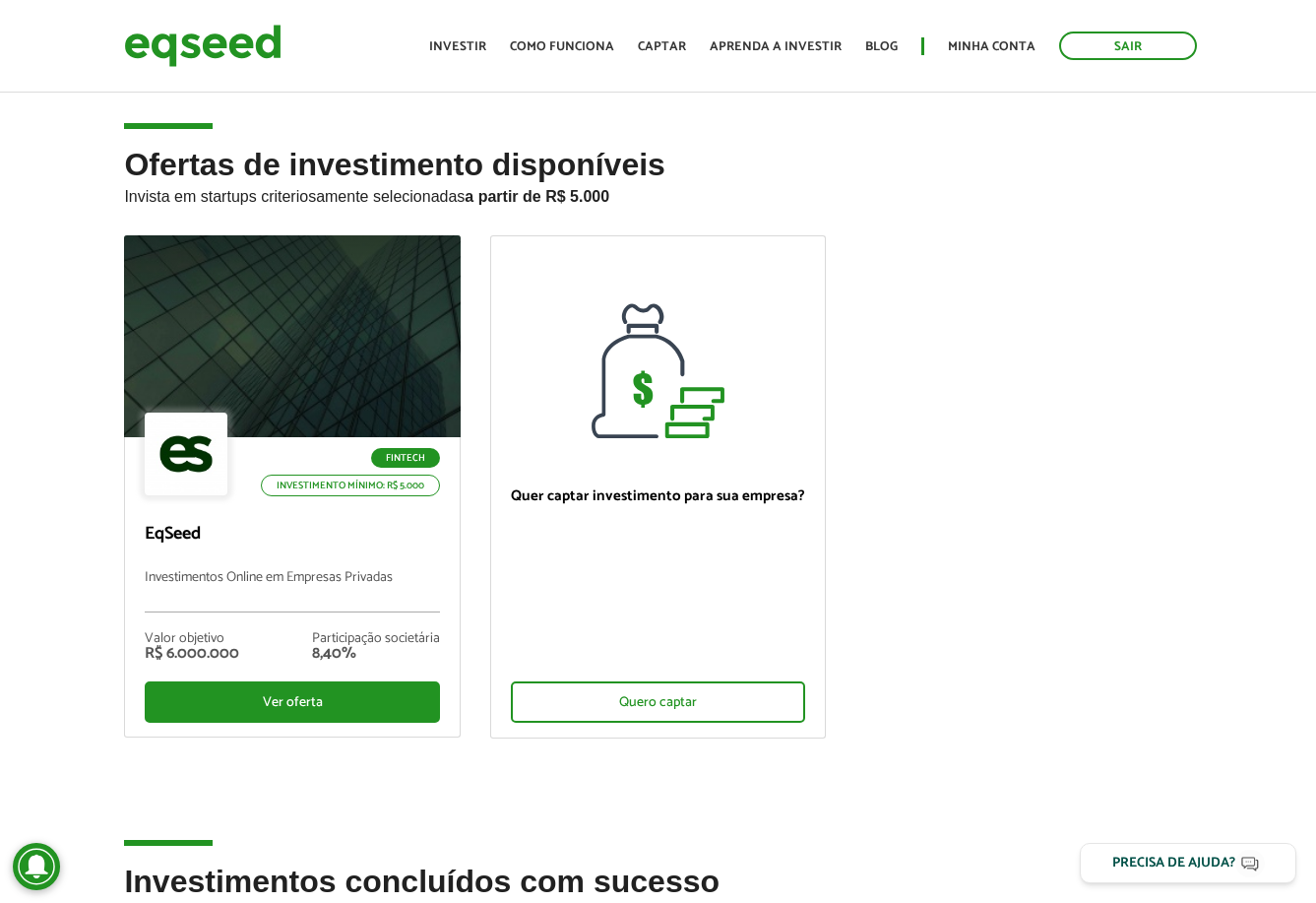 click on "Fintech
Investimento mínimo: R$ 5.000
EqSeed
Investimentos Online em Empresas Privadas
Valor objetivo
R$ 6.000.000
Participação societária
8,40%
Ver oferta
Quer captar investimento para sua empresa?
Quero captar" at bounding box center (658, 503) 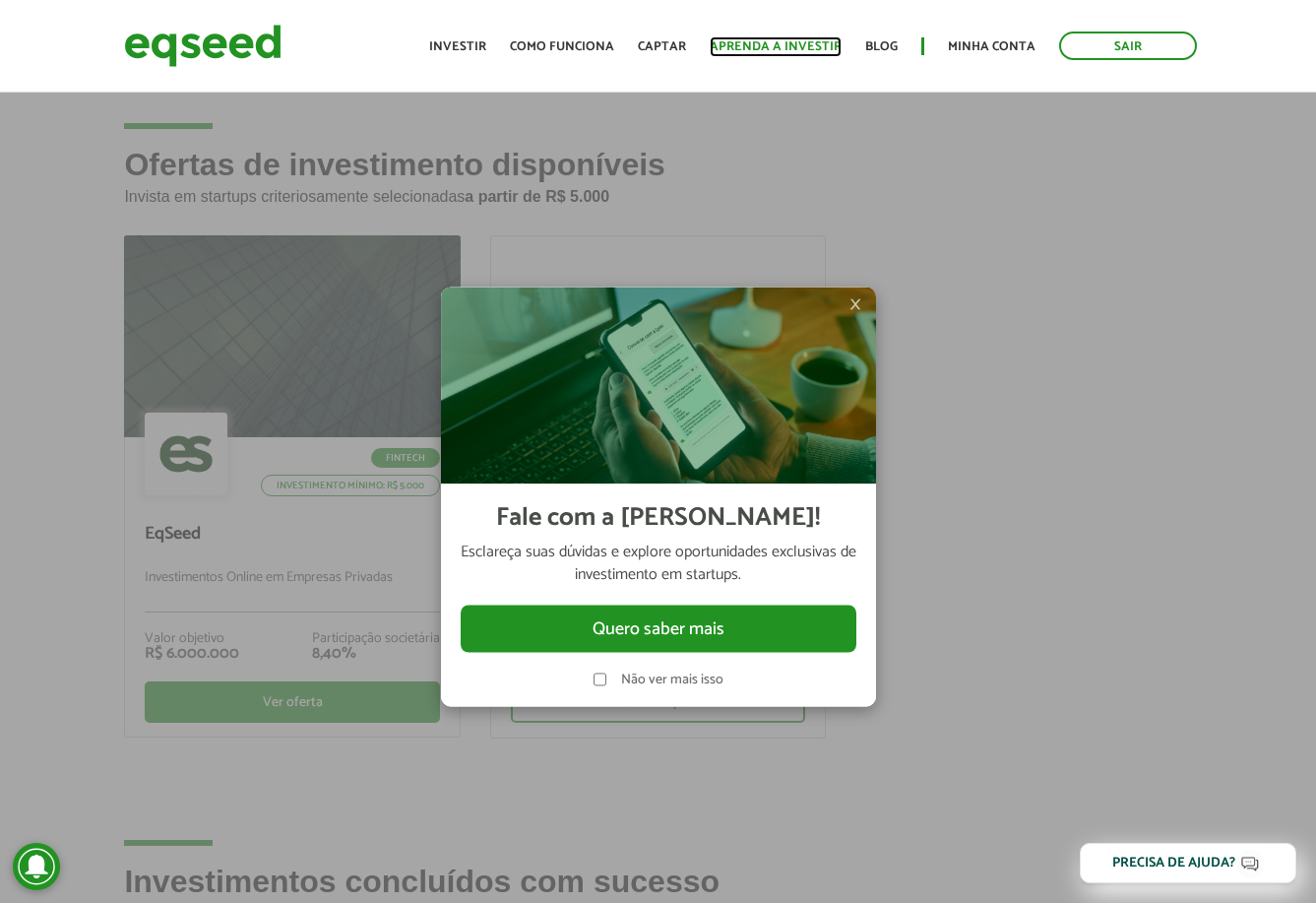 click on "Aprenda a investir" at bounding box center (776, 46) 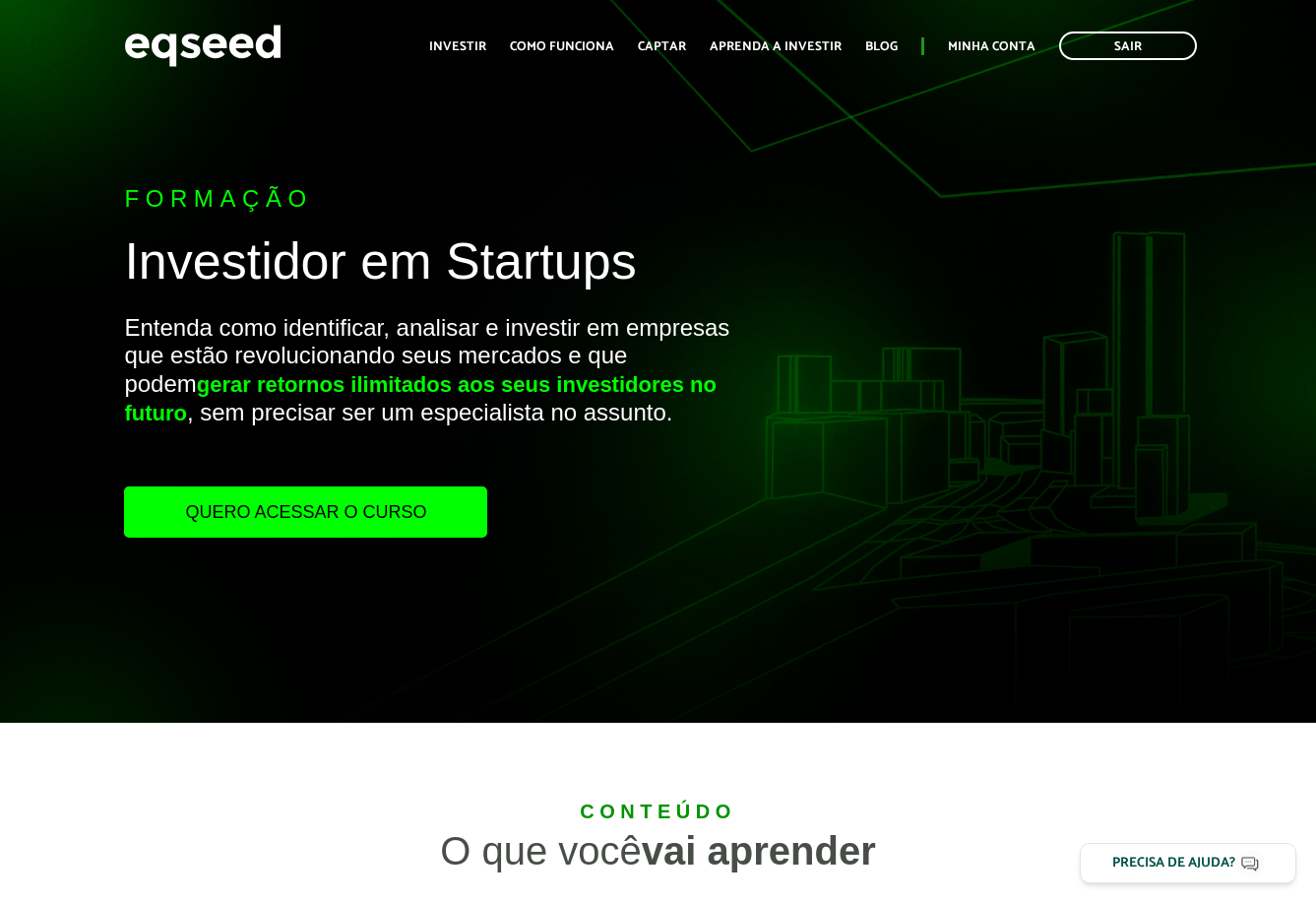 scroll, scrollTop: 0, scrollLeft: 0, axis: both 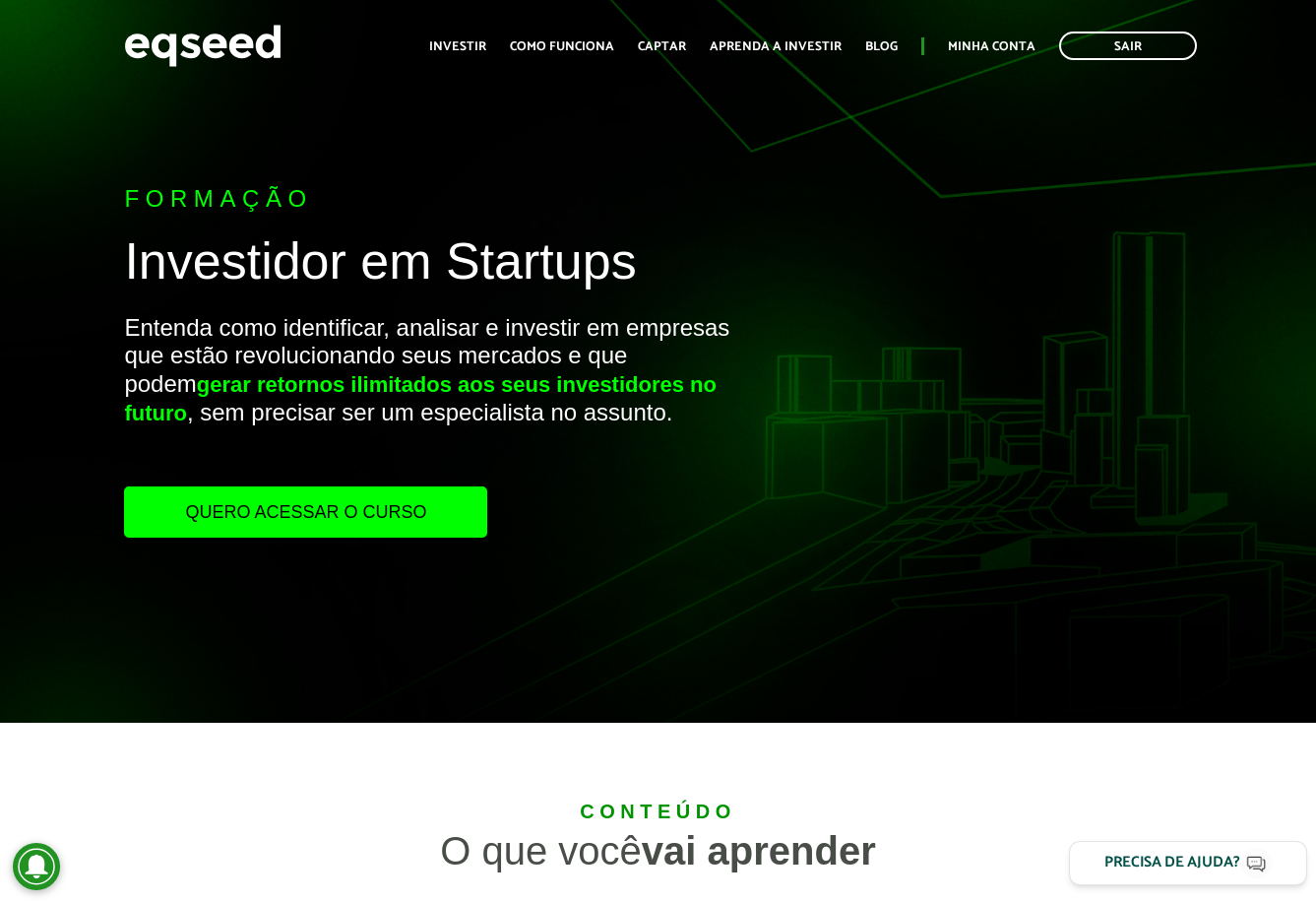 click on "Precisa de ajuda?" at bounding box center (1172, 863) 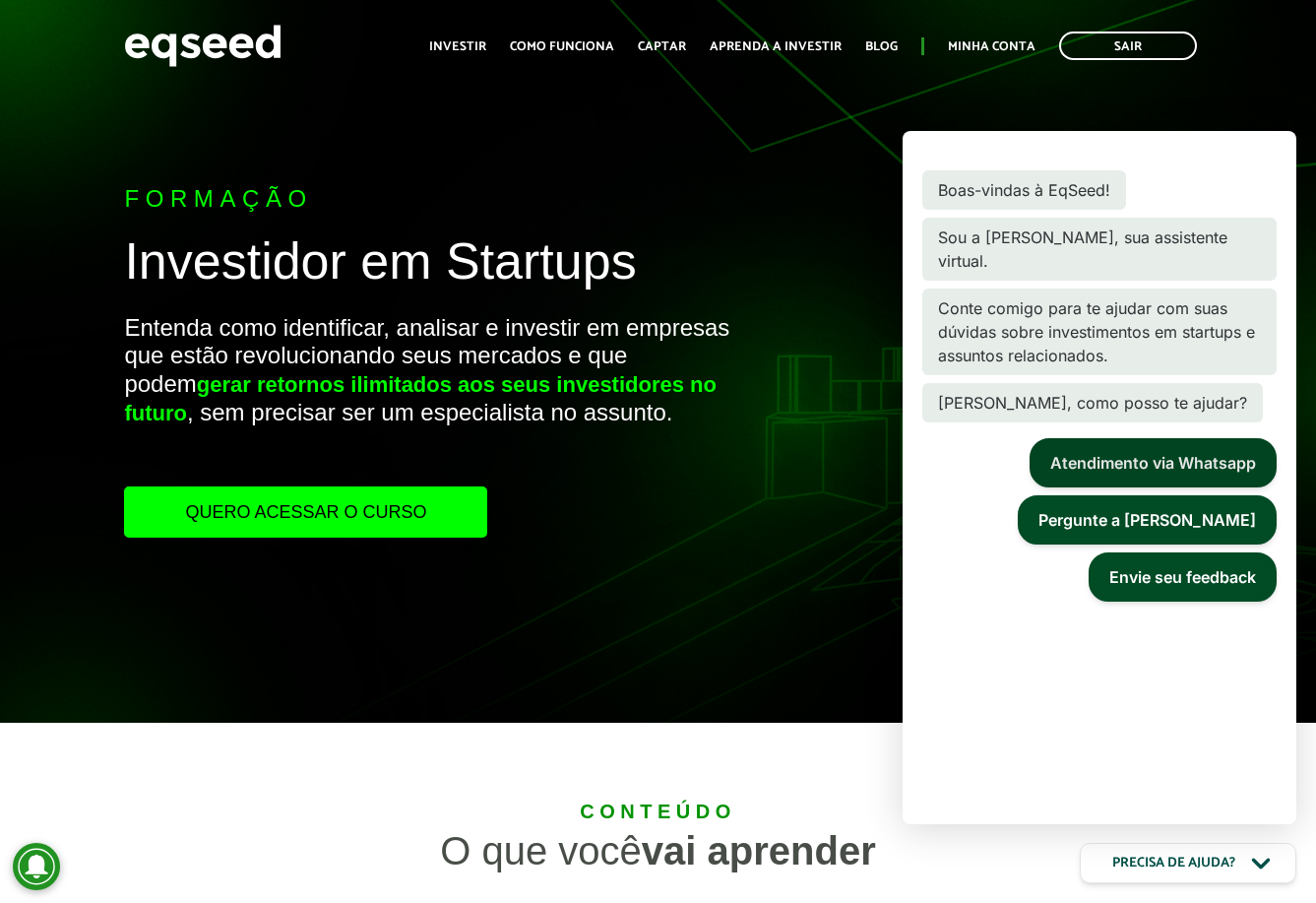 click on "Atendimento via Whatsapp" at bounding box center [1153, 463] 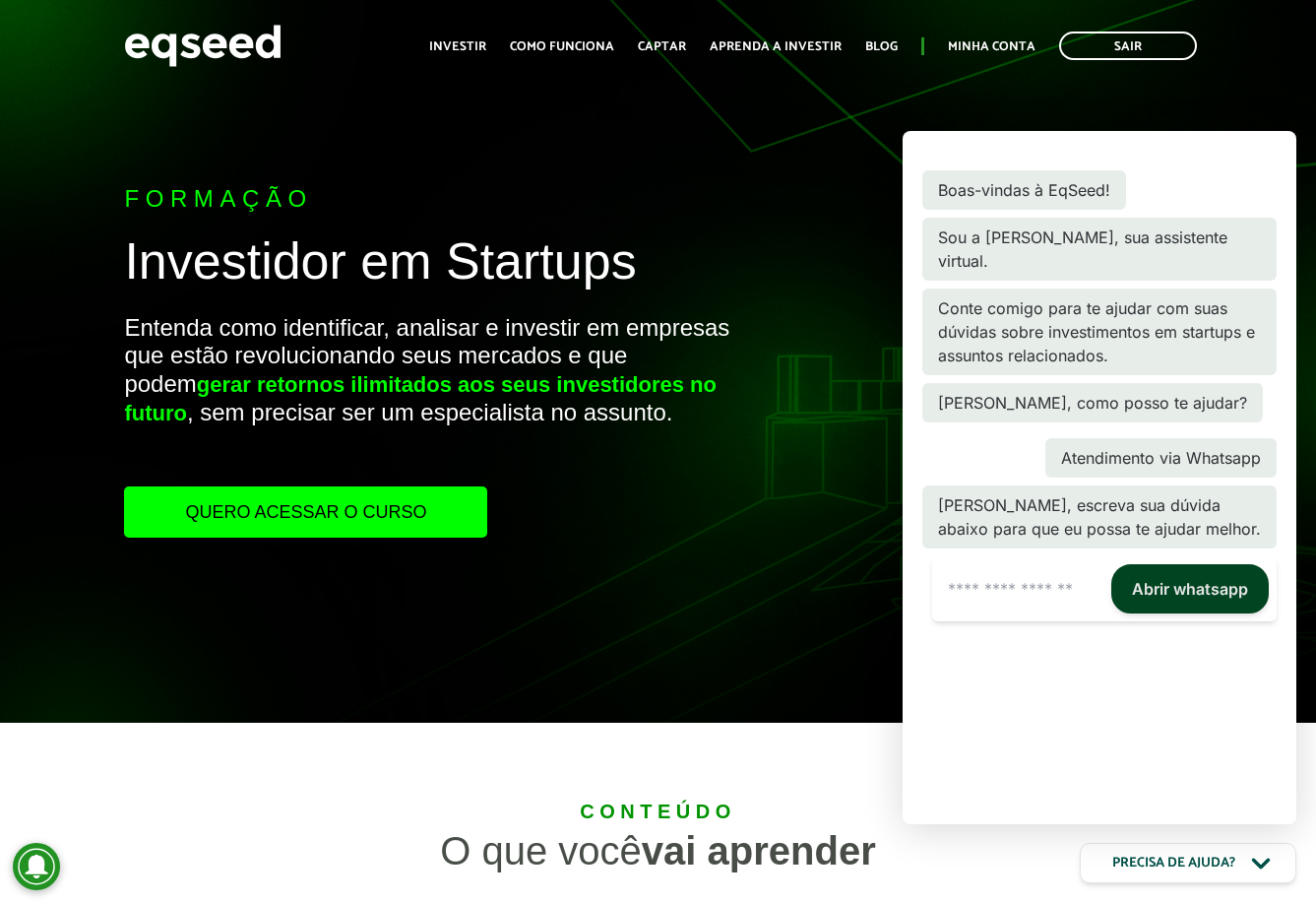 click on "Abrir whatsapp" at bounding box center (1190, 589) 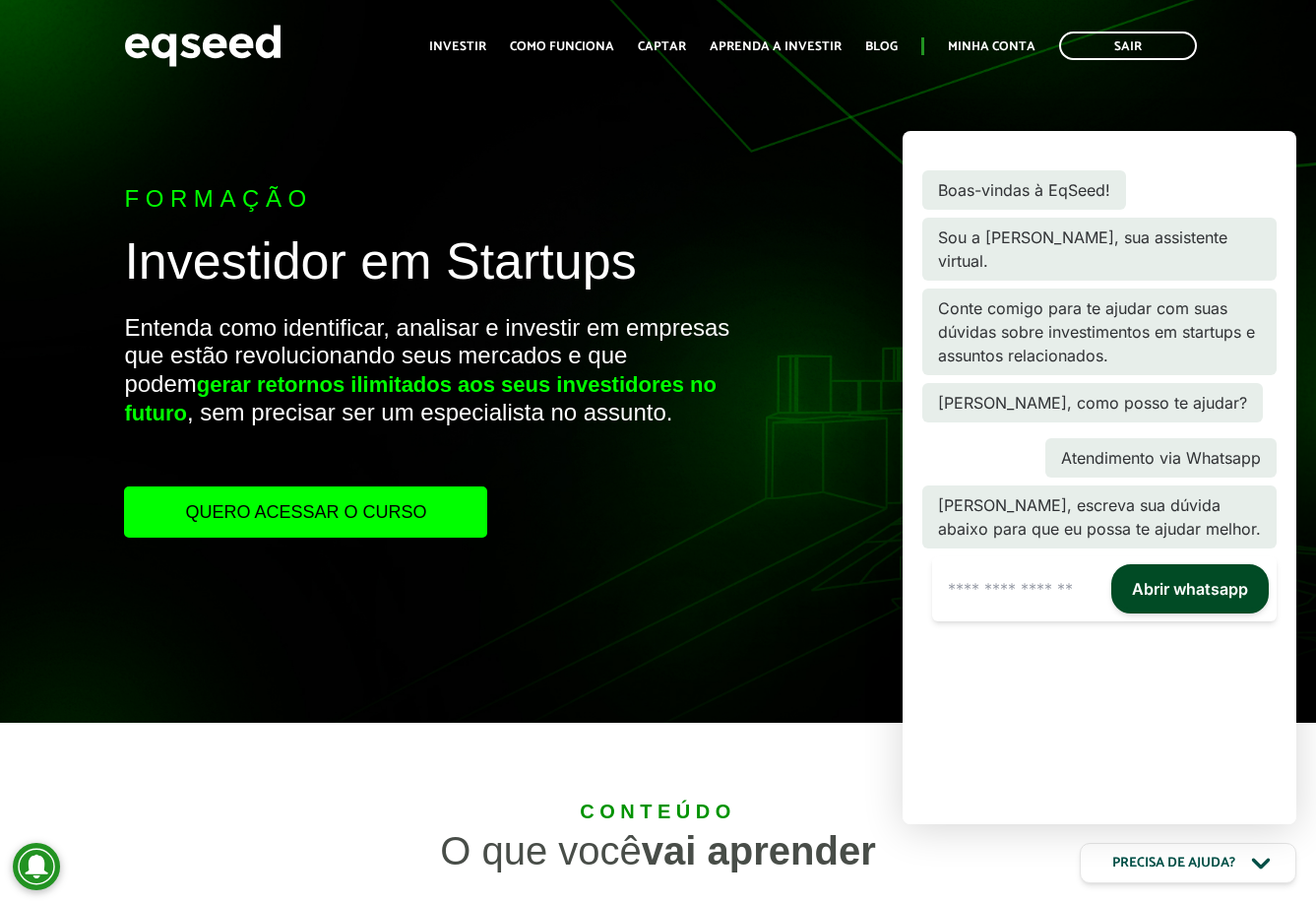 click at bounding box center [1018, 589] 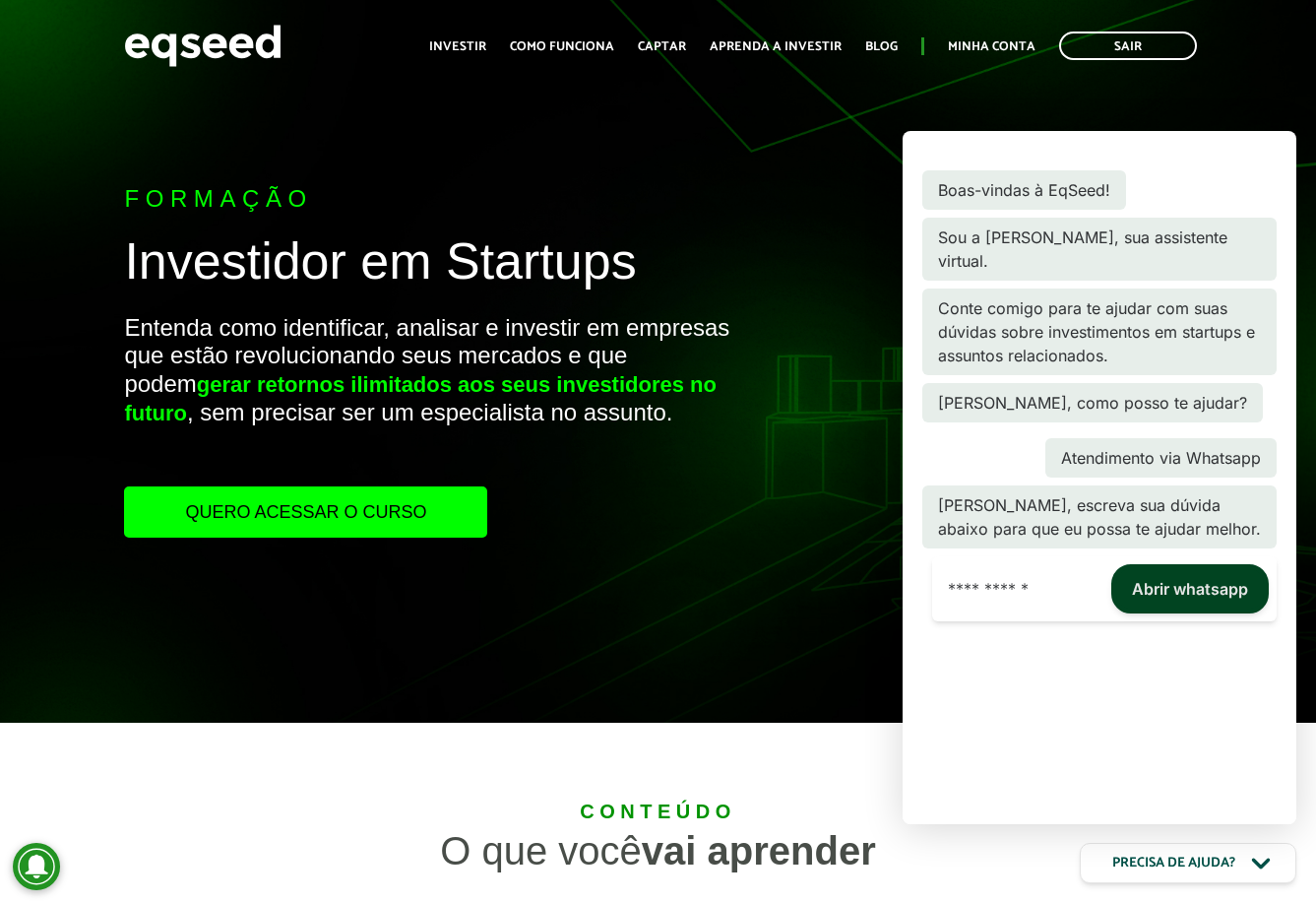 type on "**********" 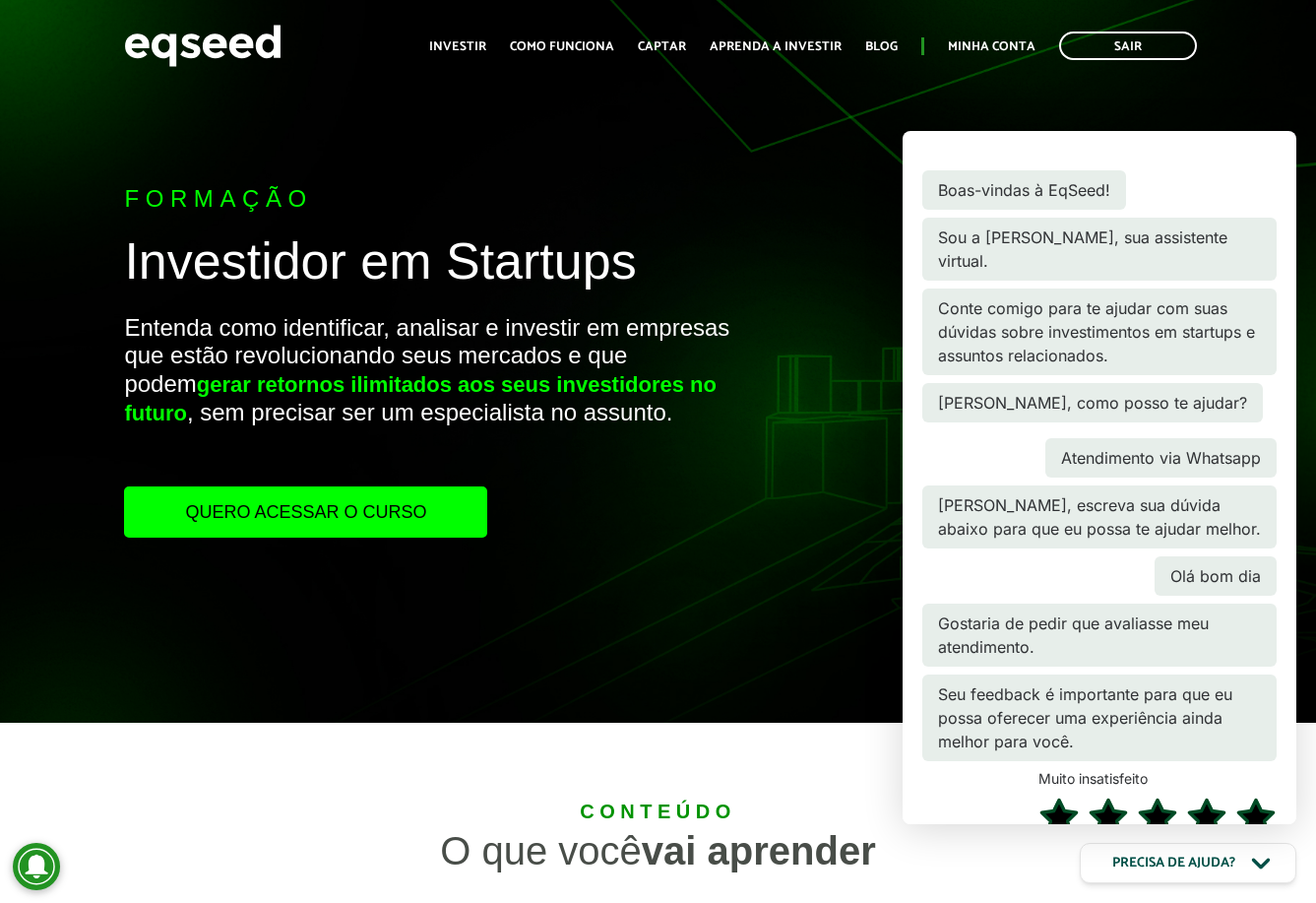 scroll, scrollTop: 160, scrollLeft: 0, axis: vertical 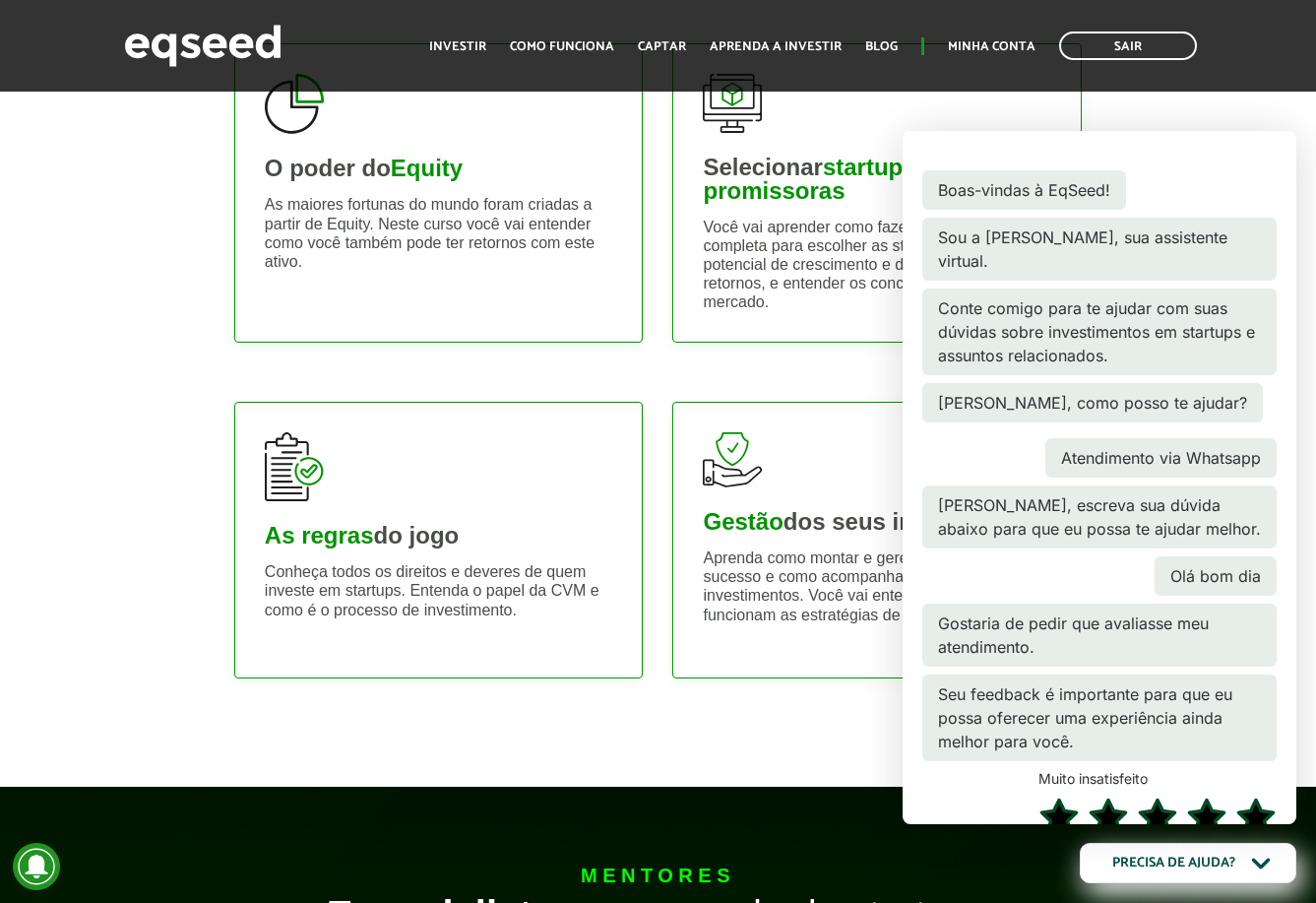click on "Conteúdo
O que você  vai aprender
O poder do  Equity
As maiores fortunas do mundo foram criadas a partir de Equity. Neste curso você vai entender como você também pode ter retornos com este ativo.
Selecionar  startups promissoras
Você vai aprender como fazer uma análise completa para escolher as startups com maior potencial de crescimento e de gerar grandes retornos, e entender os conceitos-chave deste mercado.
As regras  do jogo
Conheça todos os direitos e deveres de quem investe em startups. Entenda o papel da CVM e como é o processo de investimento.
Gestão  dos seus investimentos
Aprenda como montar e gerenciar um portfólio de sucesso e como acompanhar seus investimentos. Você vai entender como funcionam as estratégias de diversificação." at bounding box center [658, 311] 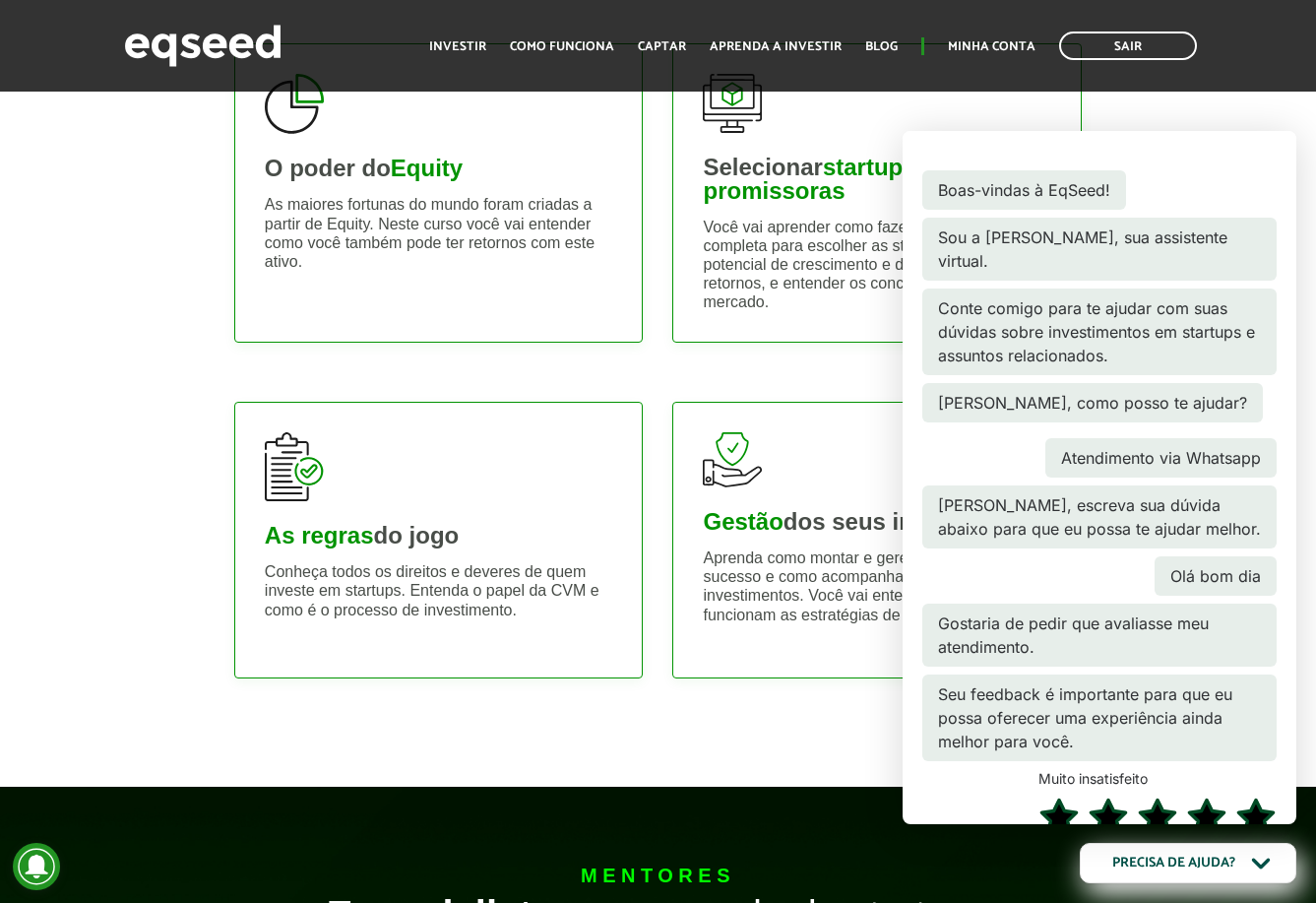 scroll, scrollTop: 788, scrollLeft: 0, axis: vertical 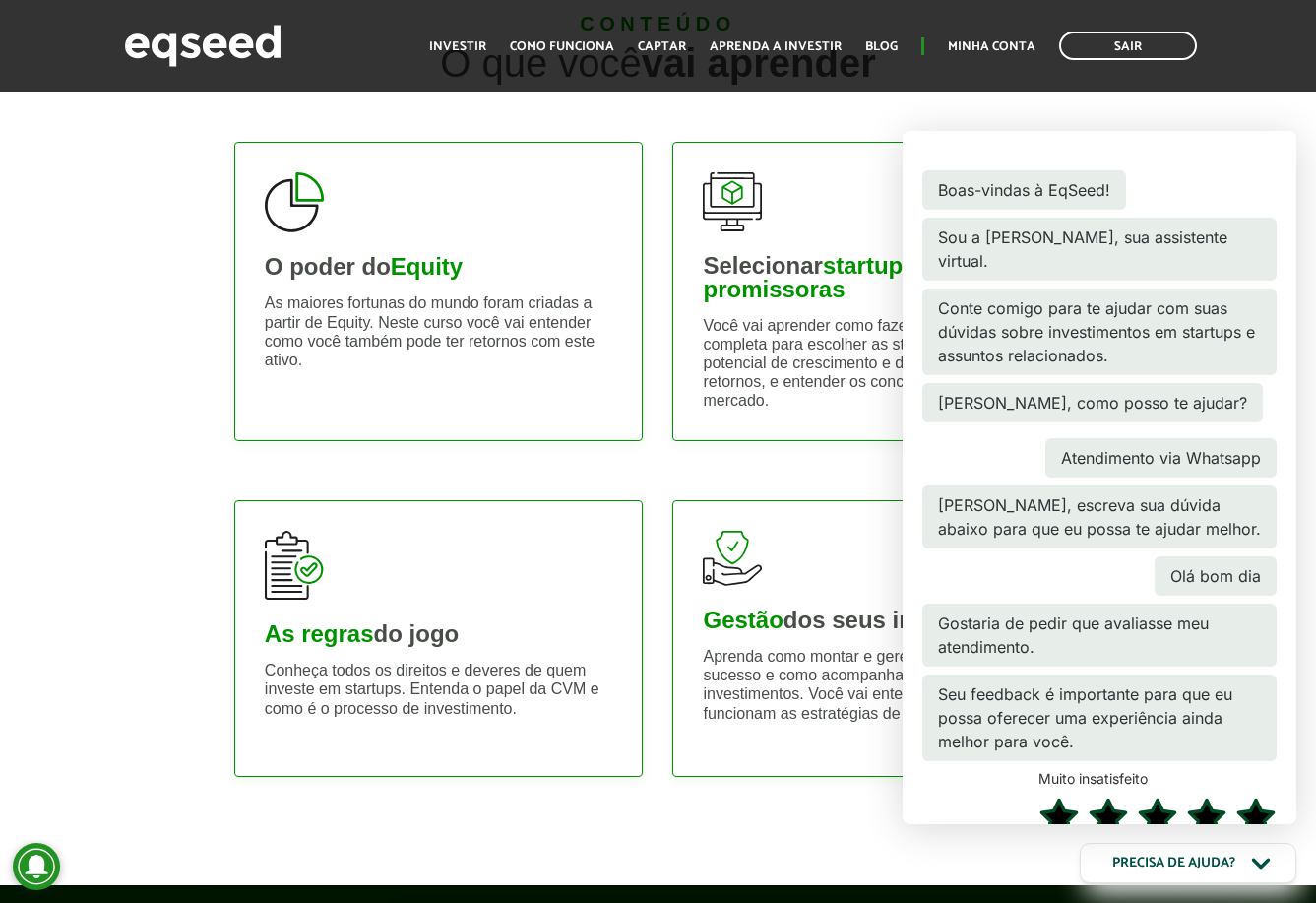 click on "Aprenda como montar e gerenciar um portfólio de sucesso e como acompanhar seus investimentos. Você vai entender como funcionam as estratégias de diversificação." at bounding box center [877, 684] 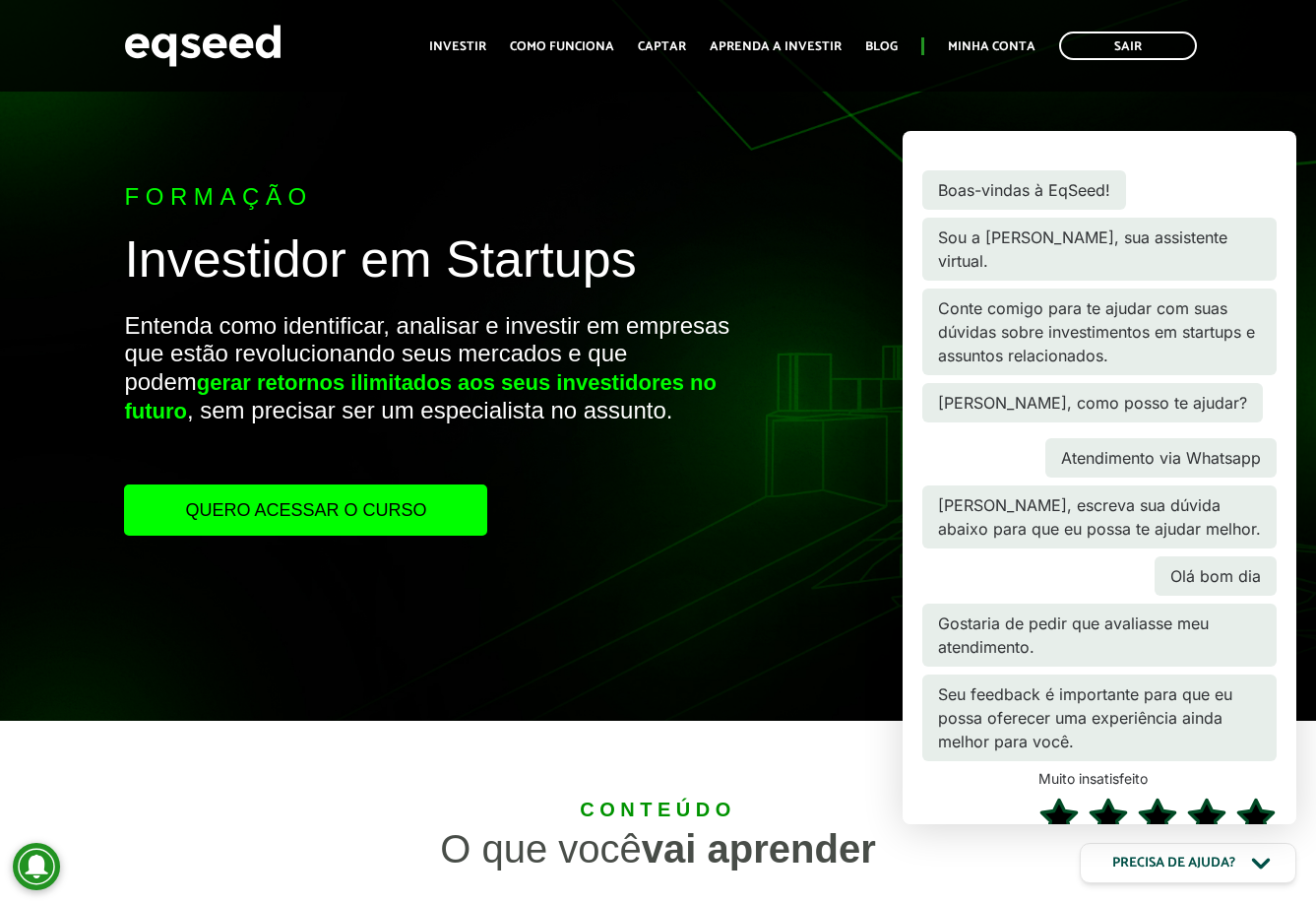 scroll, scrollTop: 0, scrollLeft: 0, axis: both 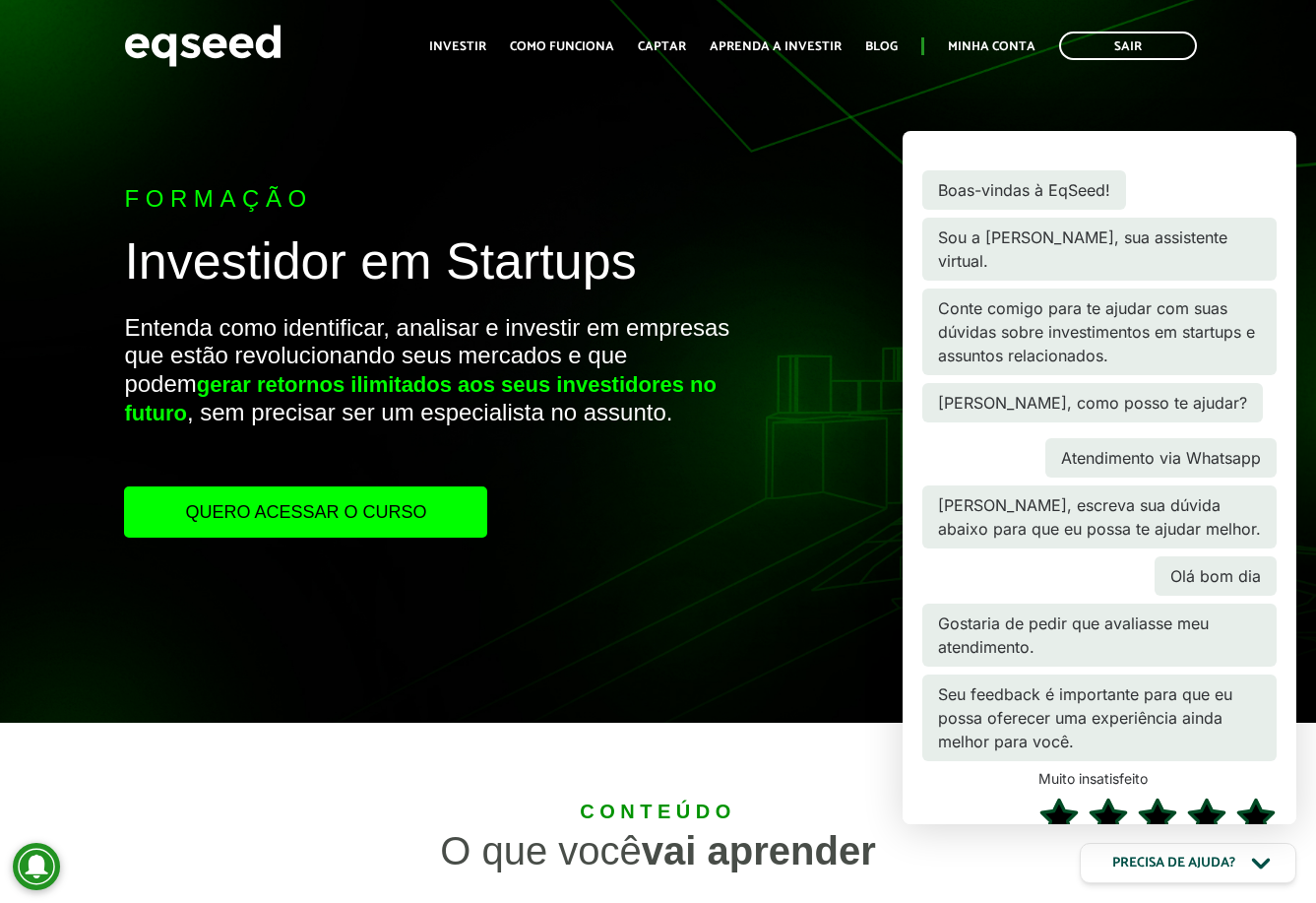click on "Quero acessar o curso" at bounding box center (305, 512) 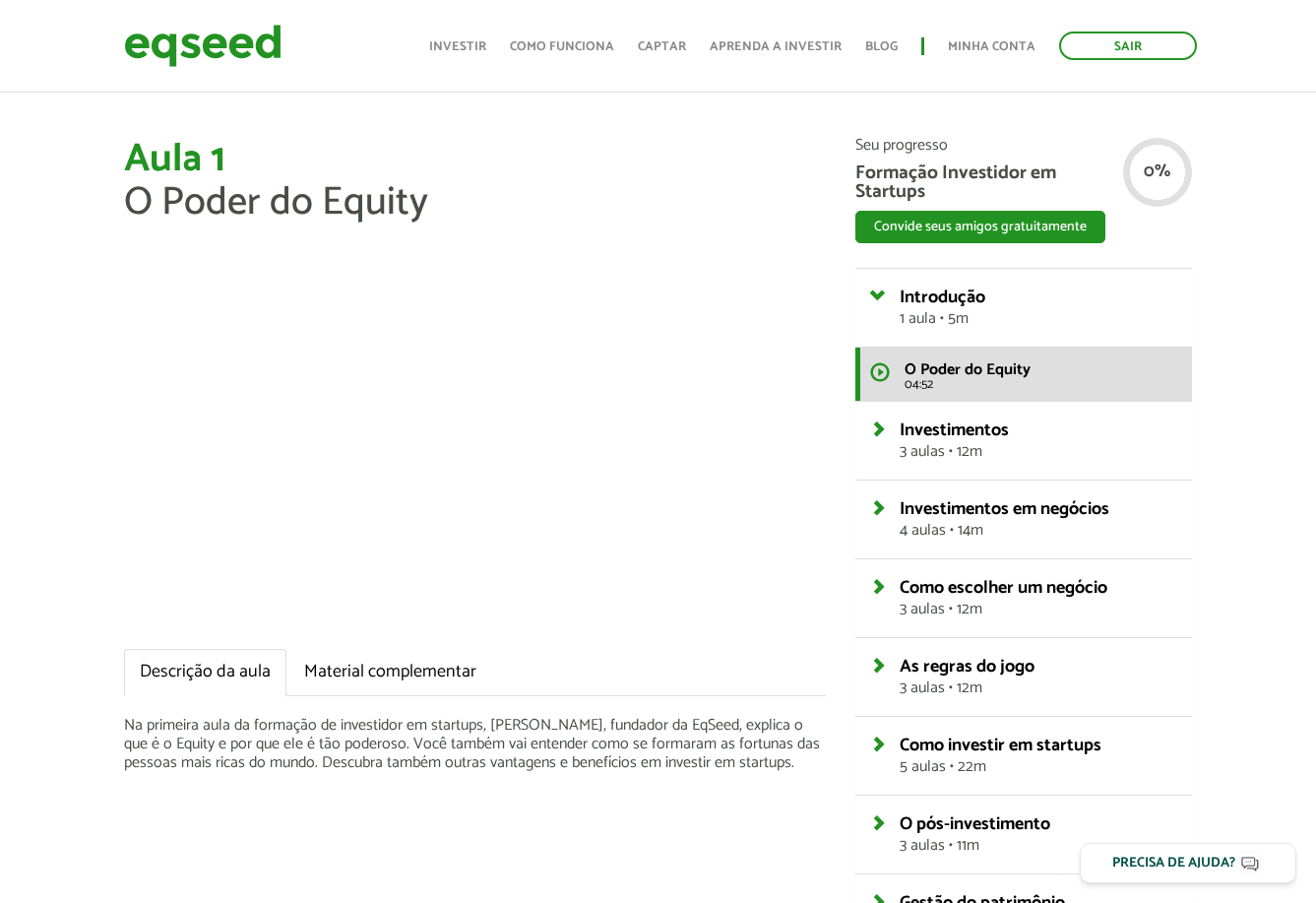 scroll, scrollTop: 394, scrollLeft: 0, axis: vertical 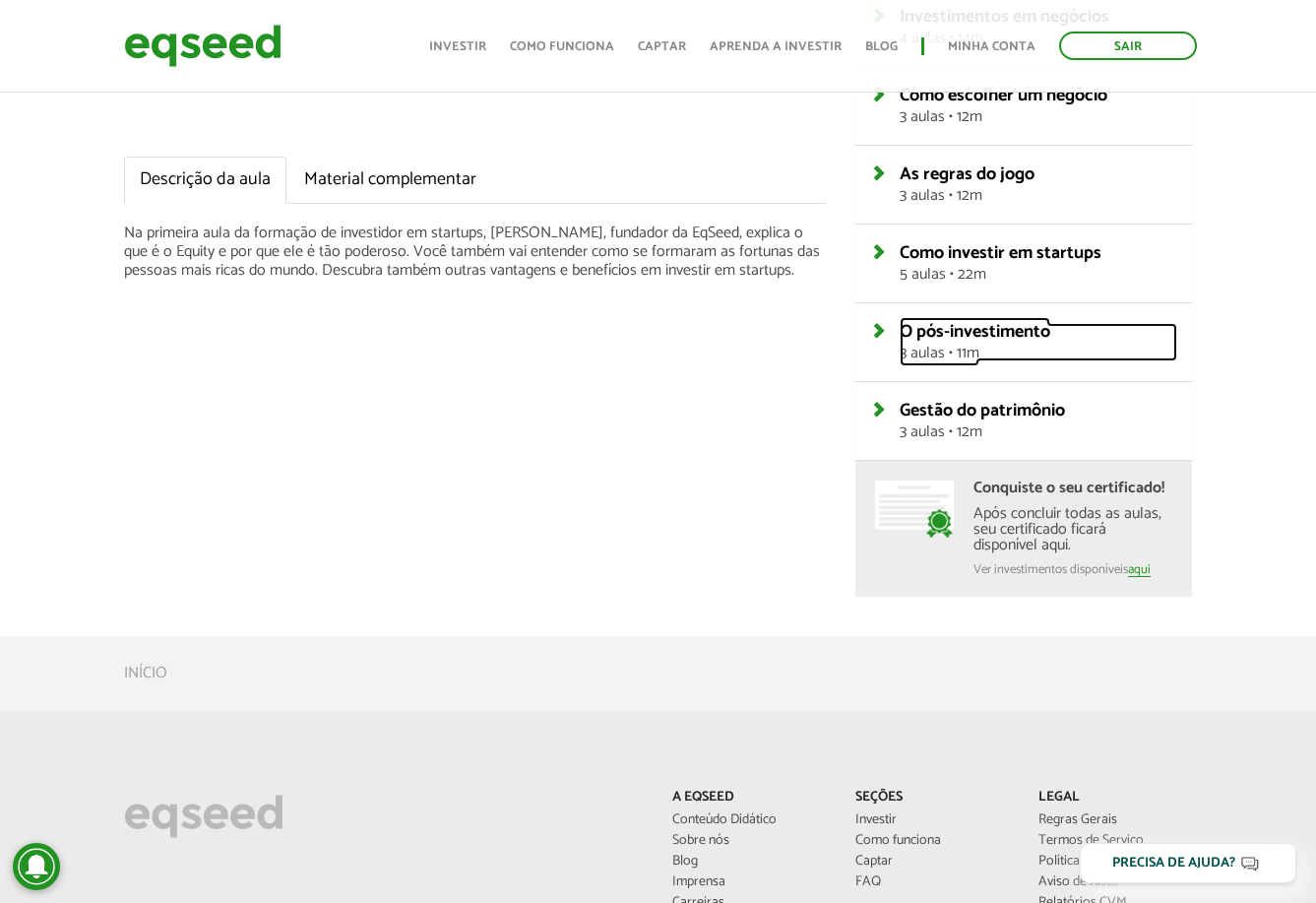 click on "3 aulas • 11m" at bounding box center (1037, 354) 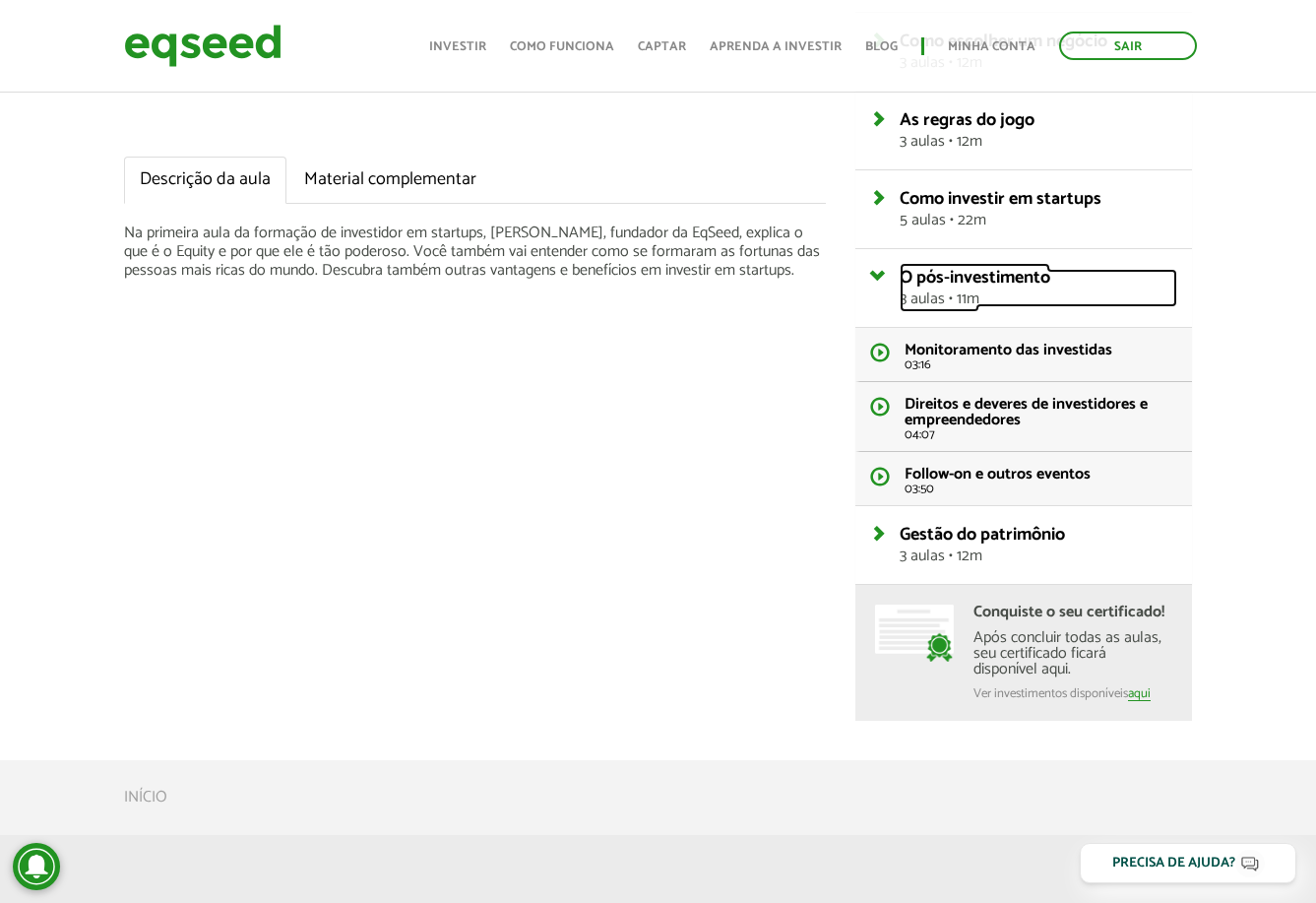 click on "3 aulas • 11m" at bounding box center [1037, 299] 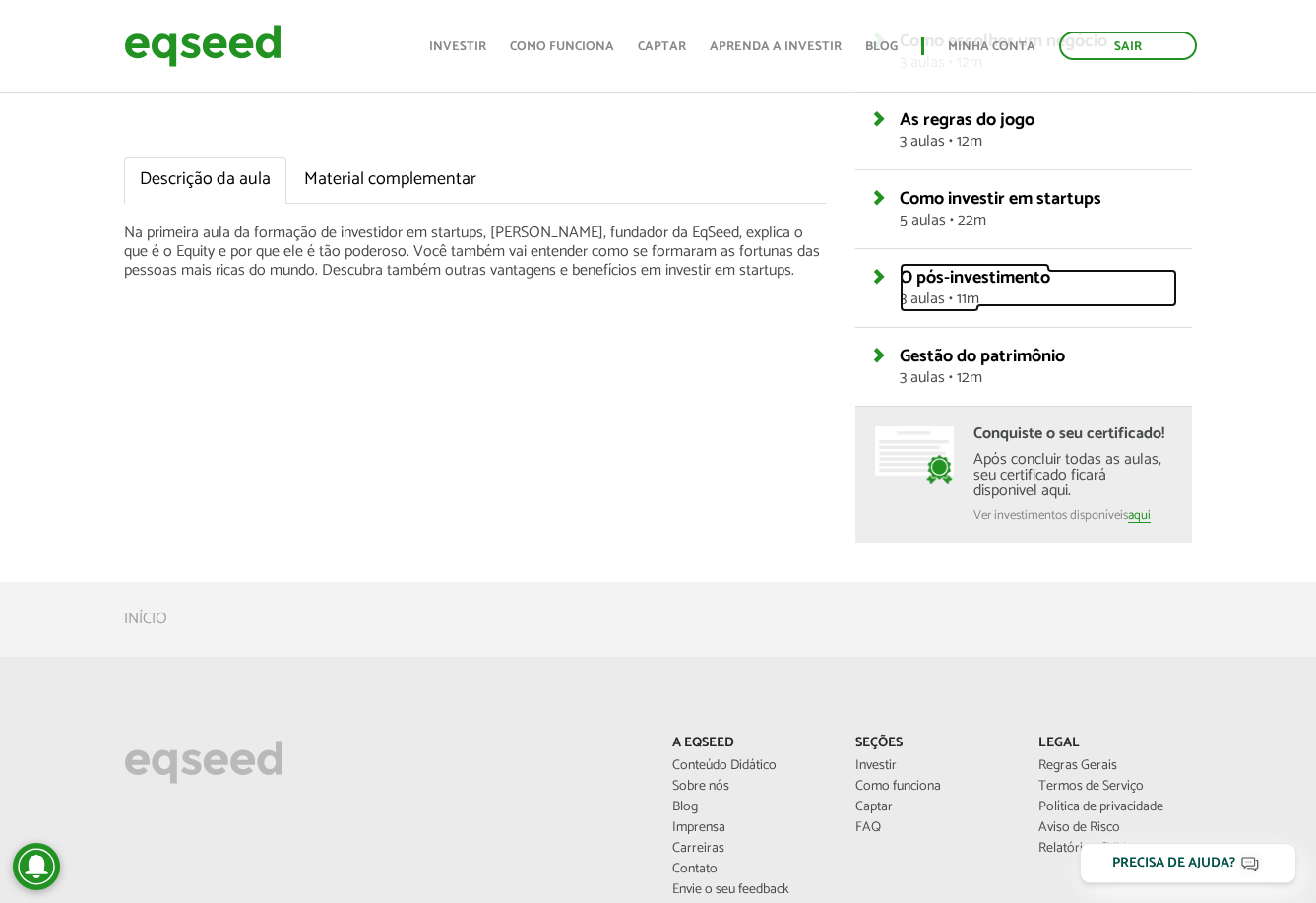 click on "3 aulas • 11m" at bounding box center [1037, 299] 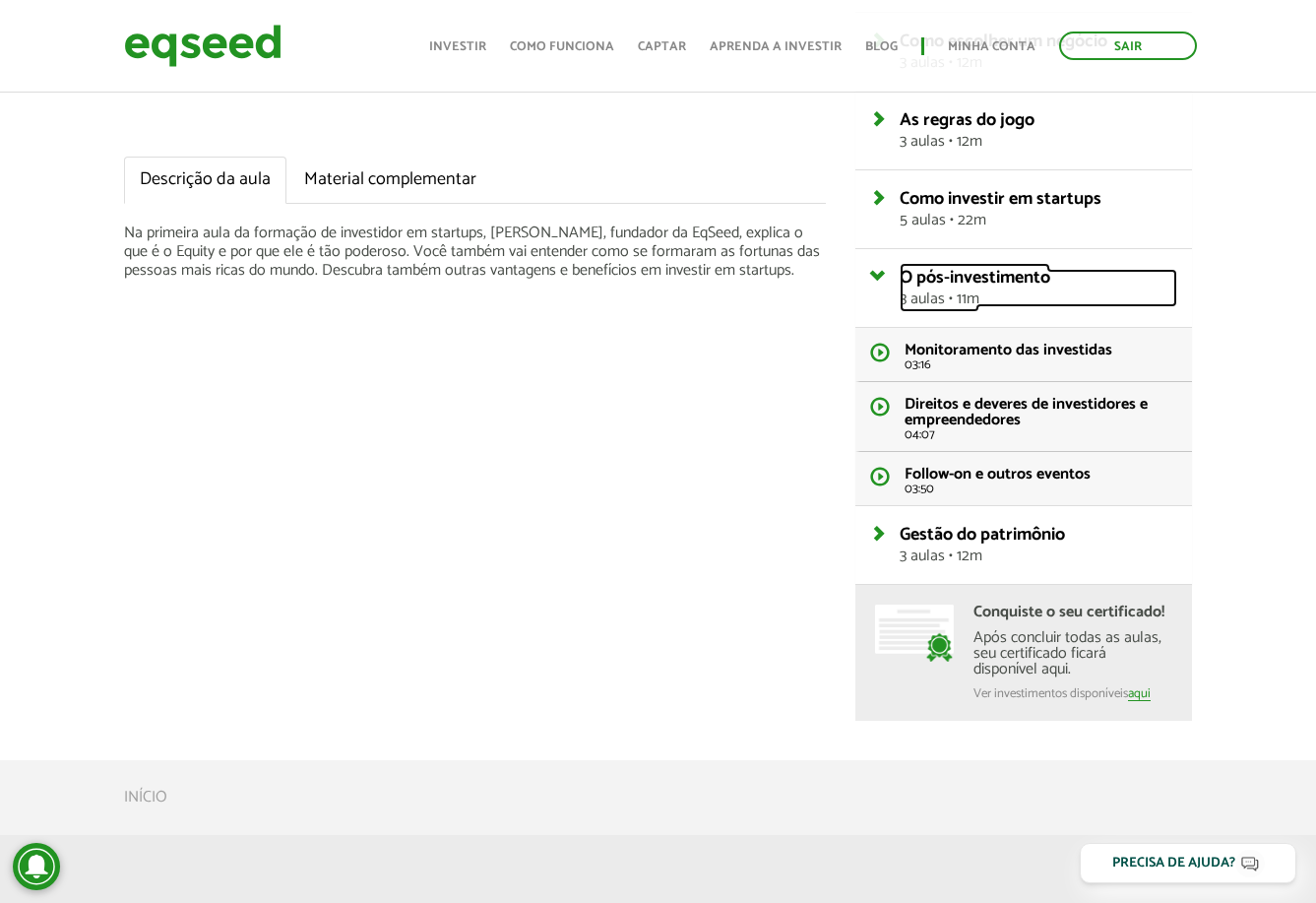 click on "3 aulas • 11m" at bounding box center (1037, 299) 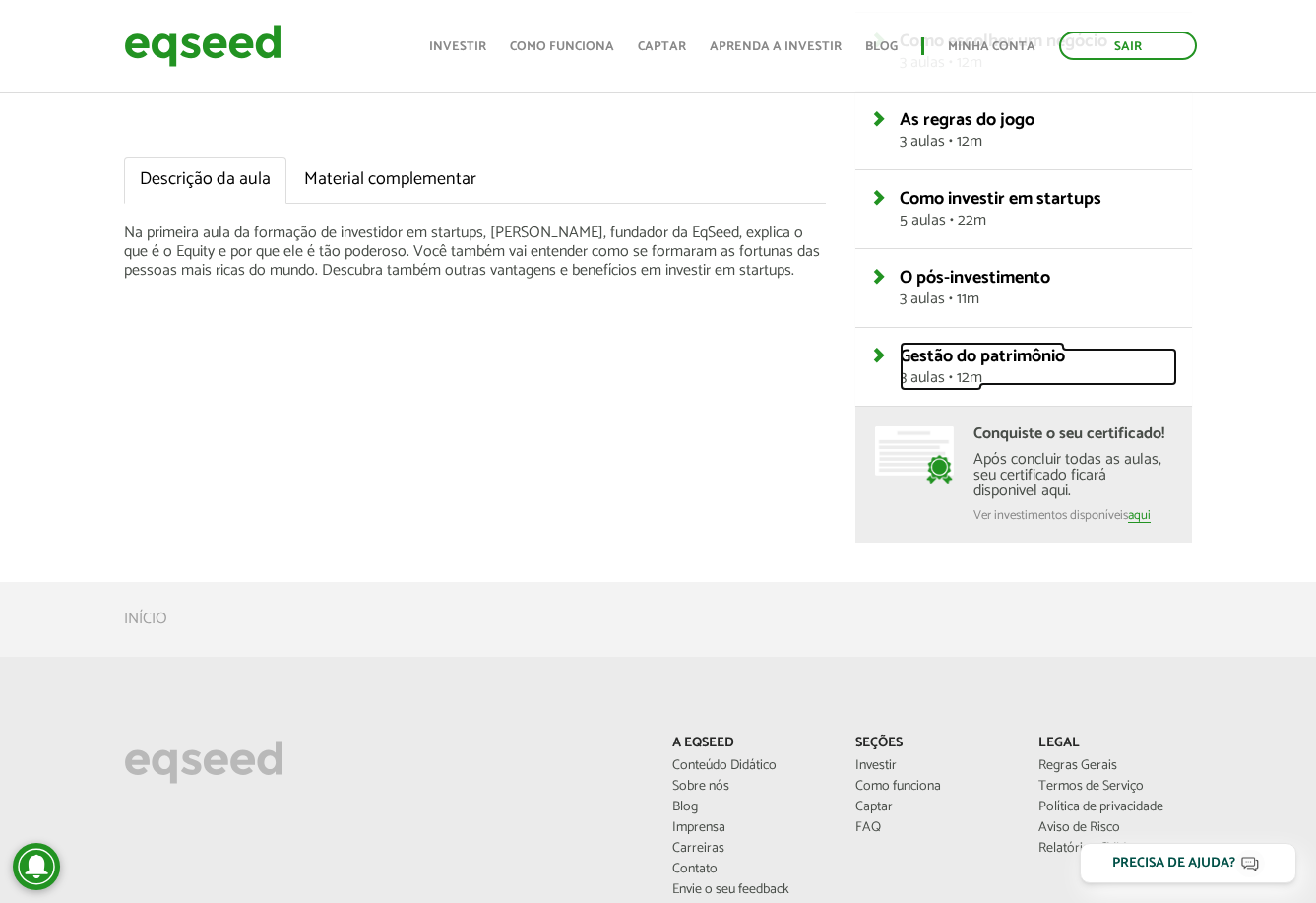 click on "Gestão do patrimônio" at bounding box center (982, 356) 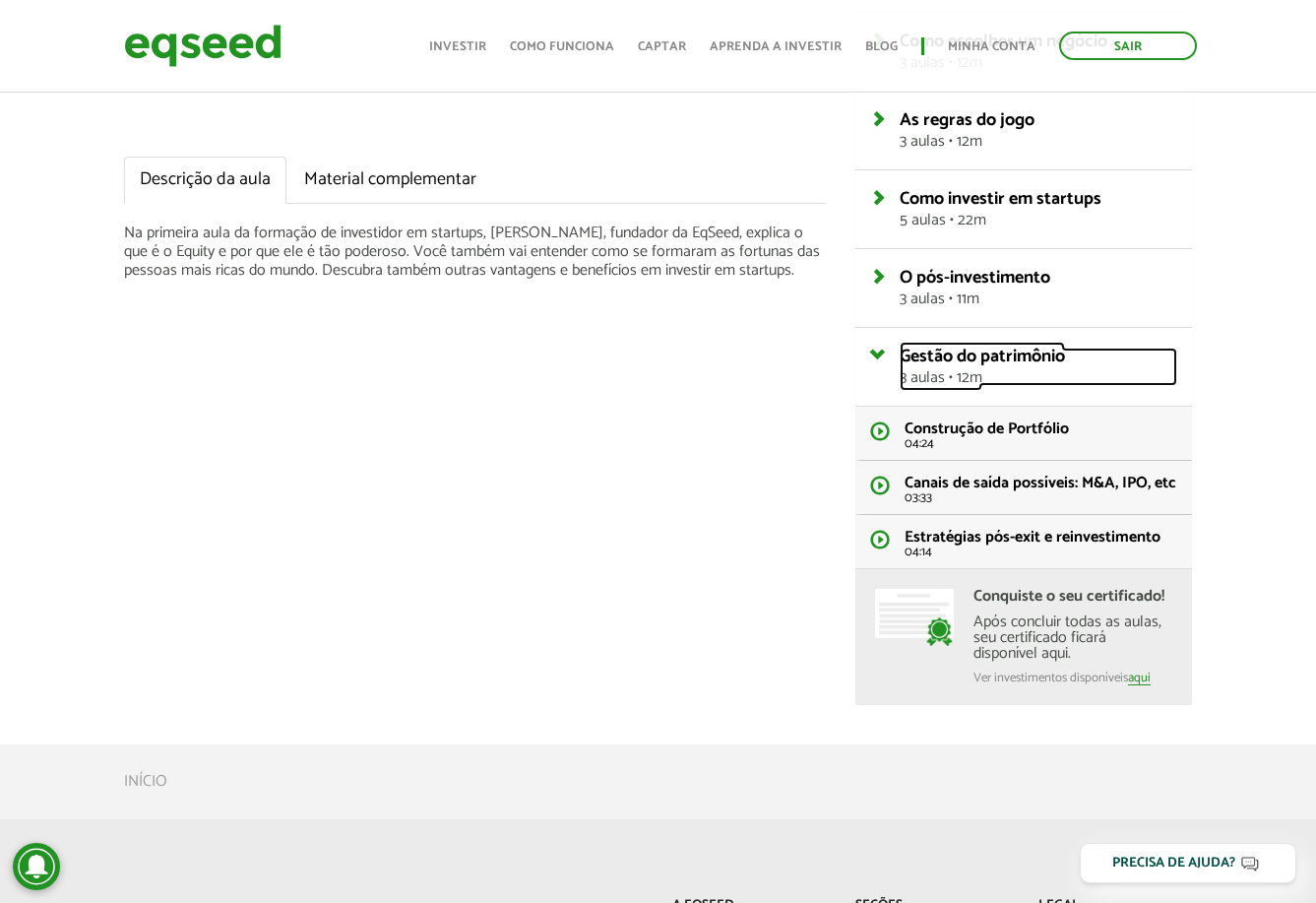click on "Gestão do patrimônio" at bounding box center [982, 356] 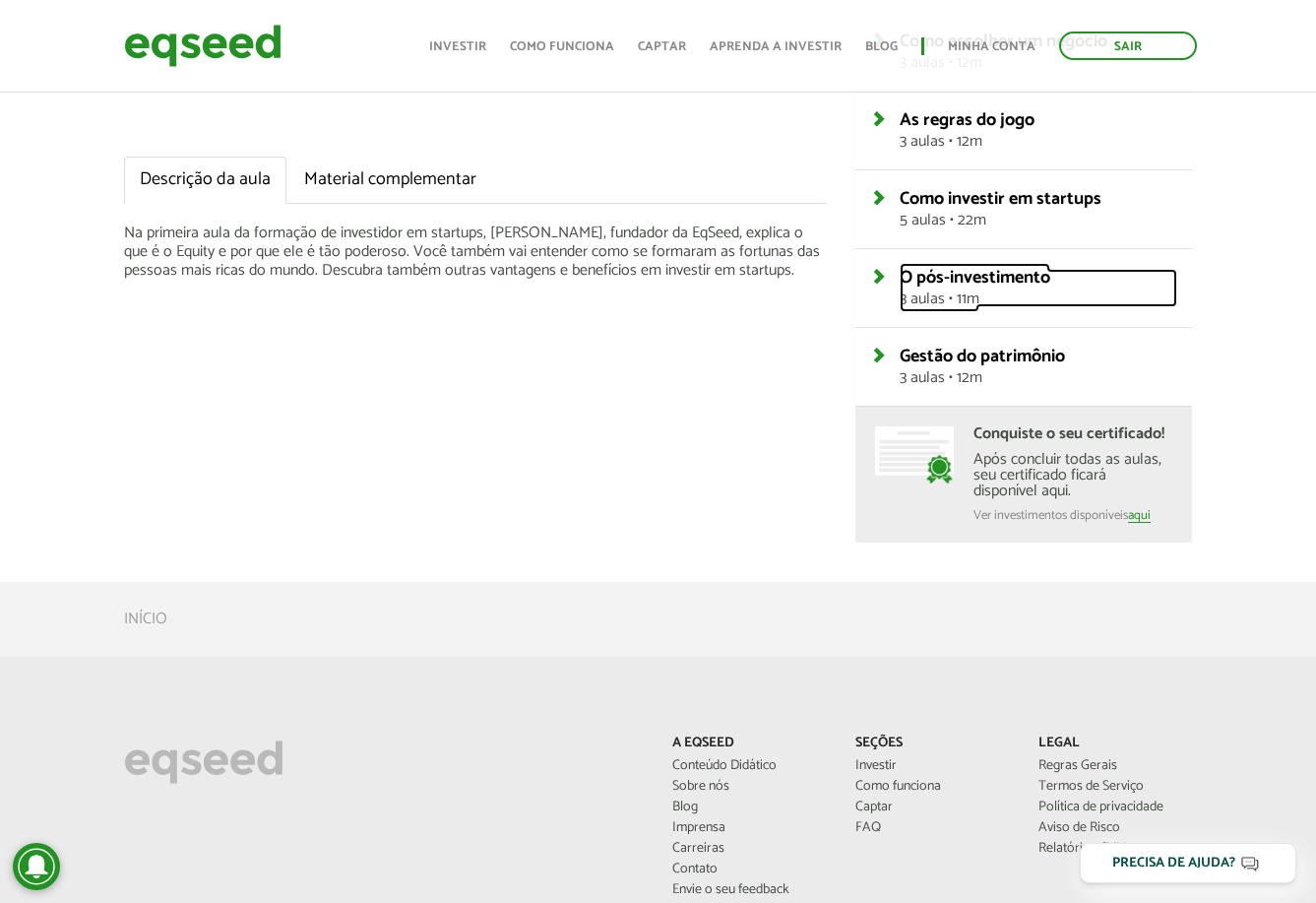 click on "3 aulas • 11m" at bounding box center [1037, 299] 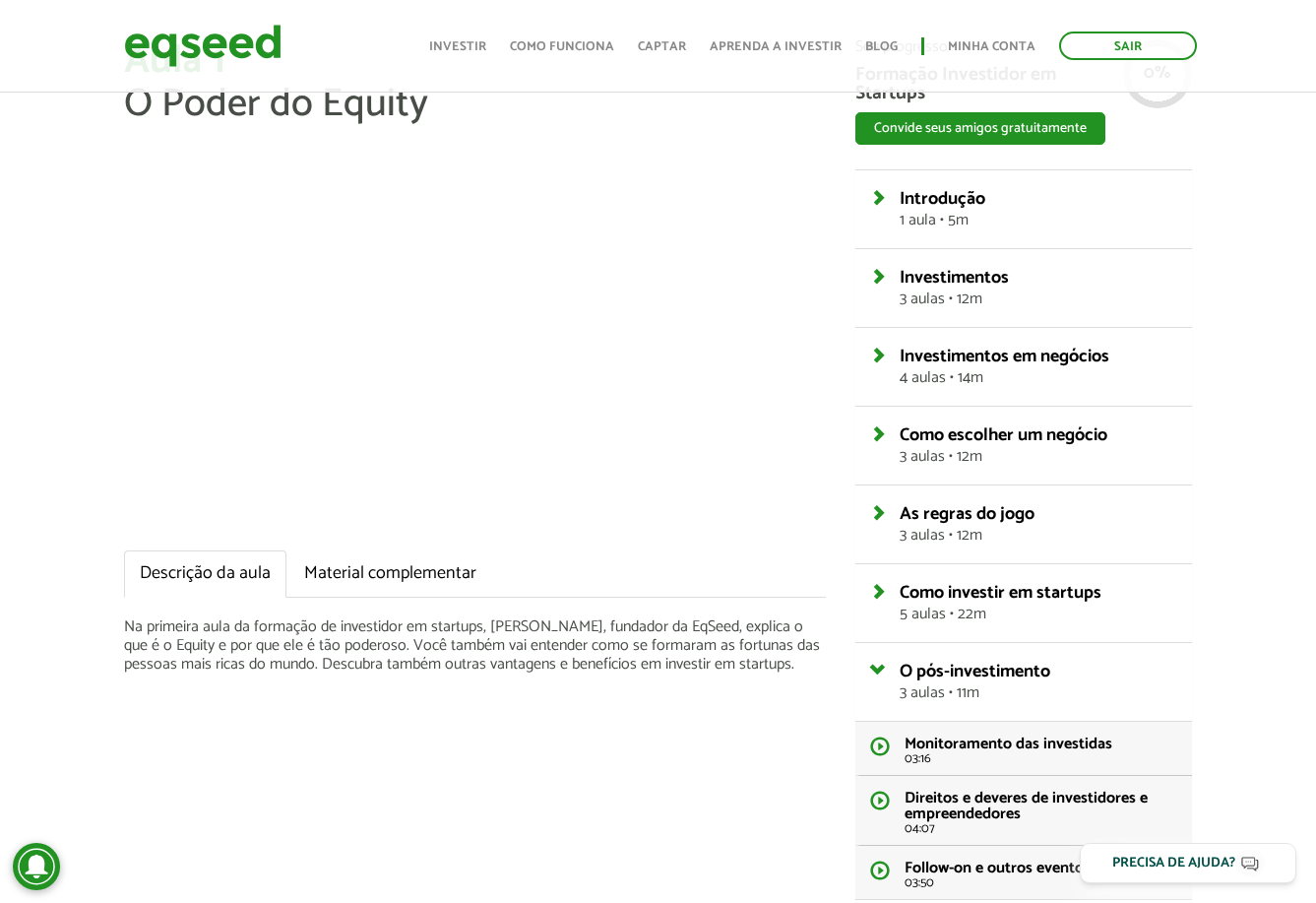 scroll, scrollTop: 197, scrollLeft: 0, axis: vertical 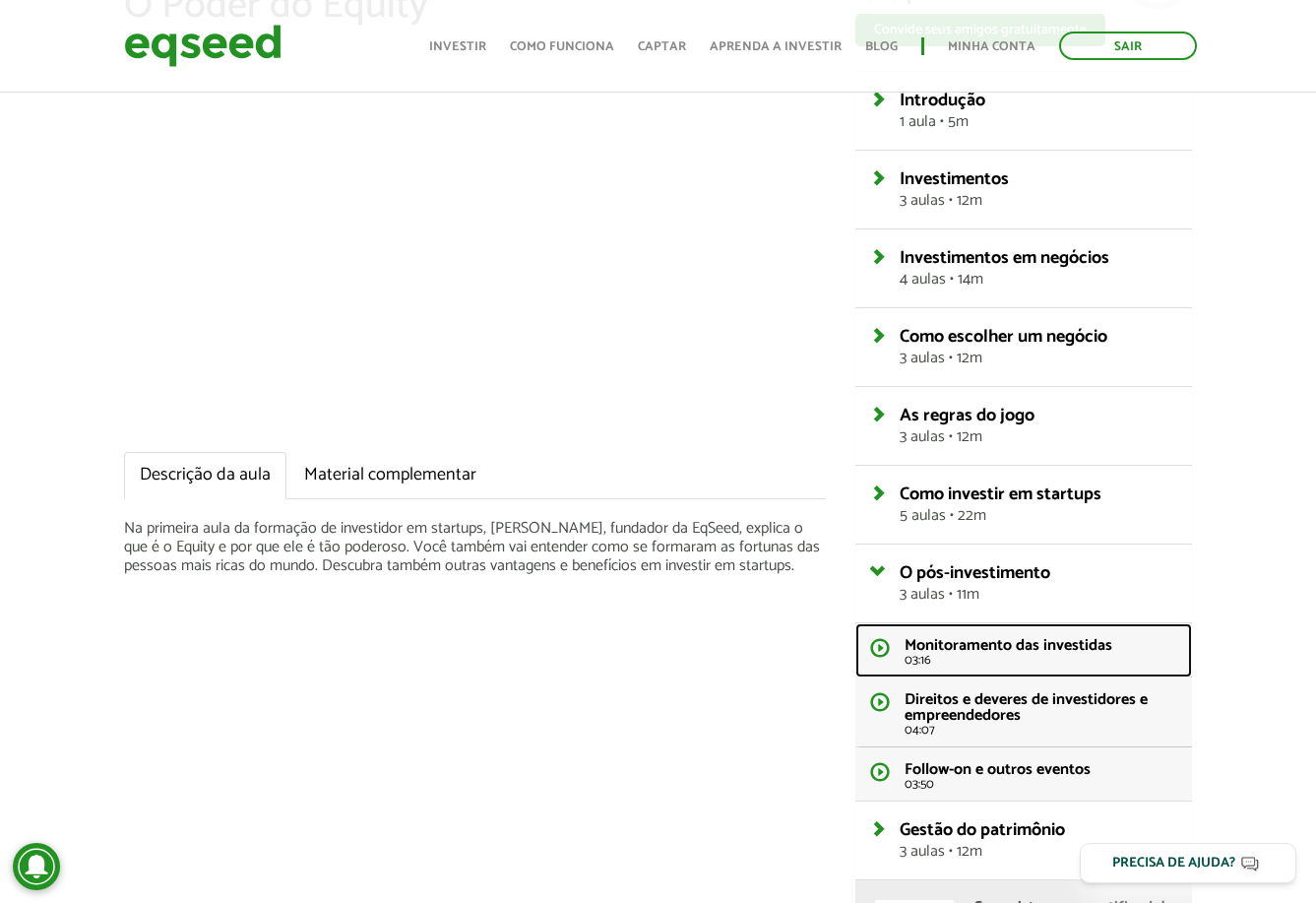 click on "Monitoramento das investidas" at bounding box center (1008, 645) 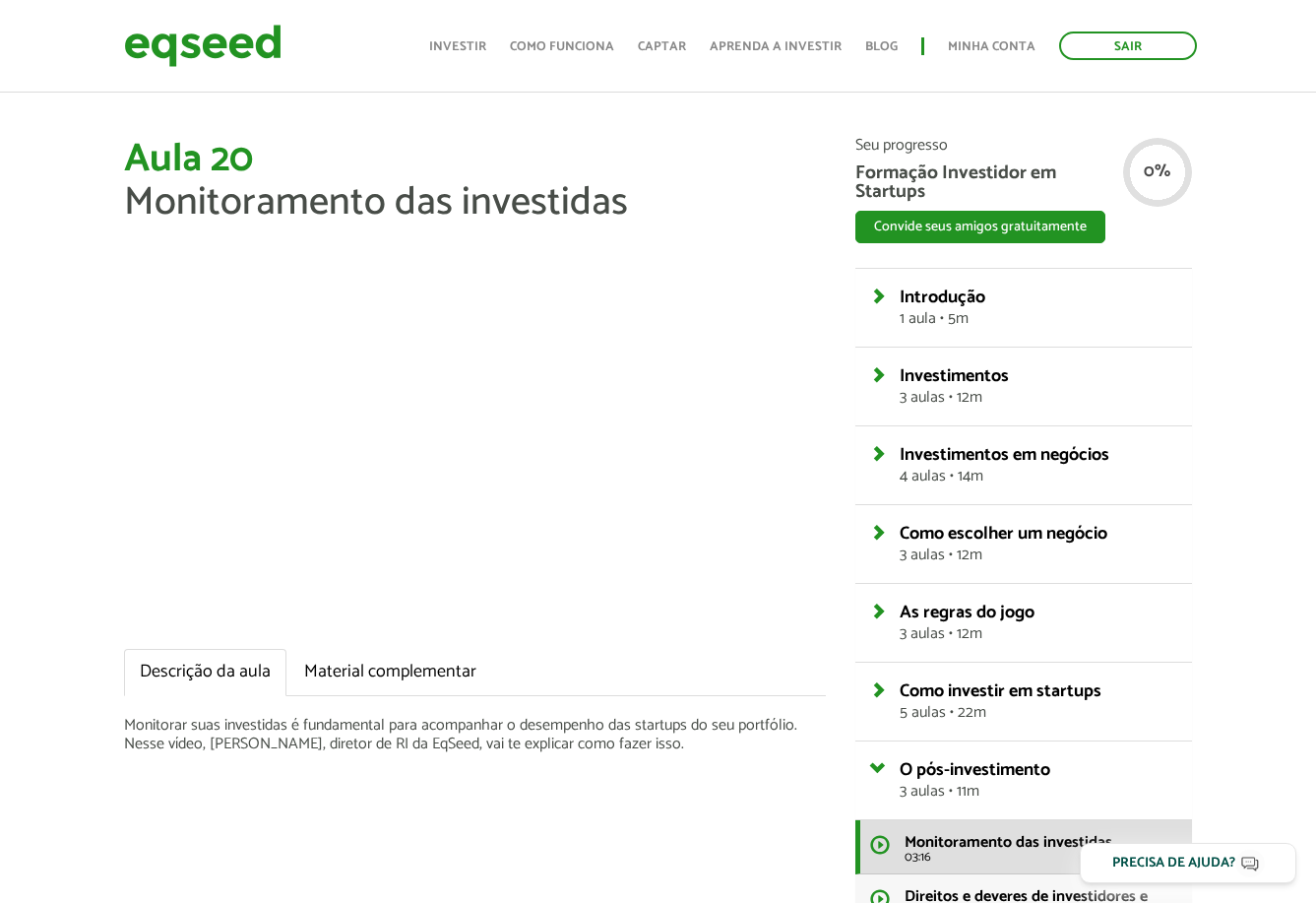 scroll, scrollTop: 295, scrollLeft: 0, axis: vertical 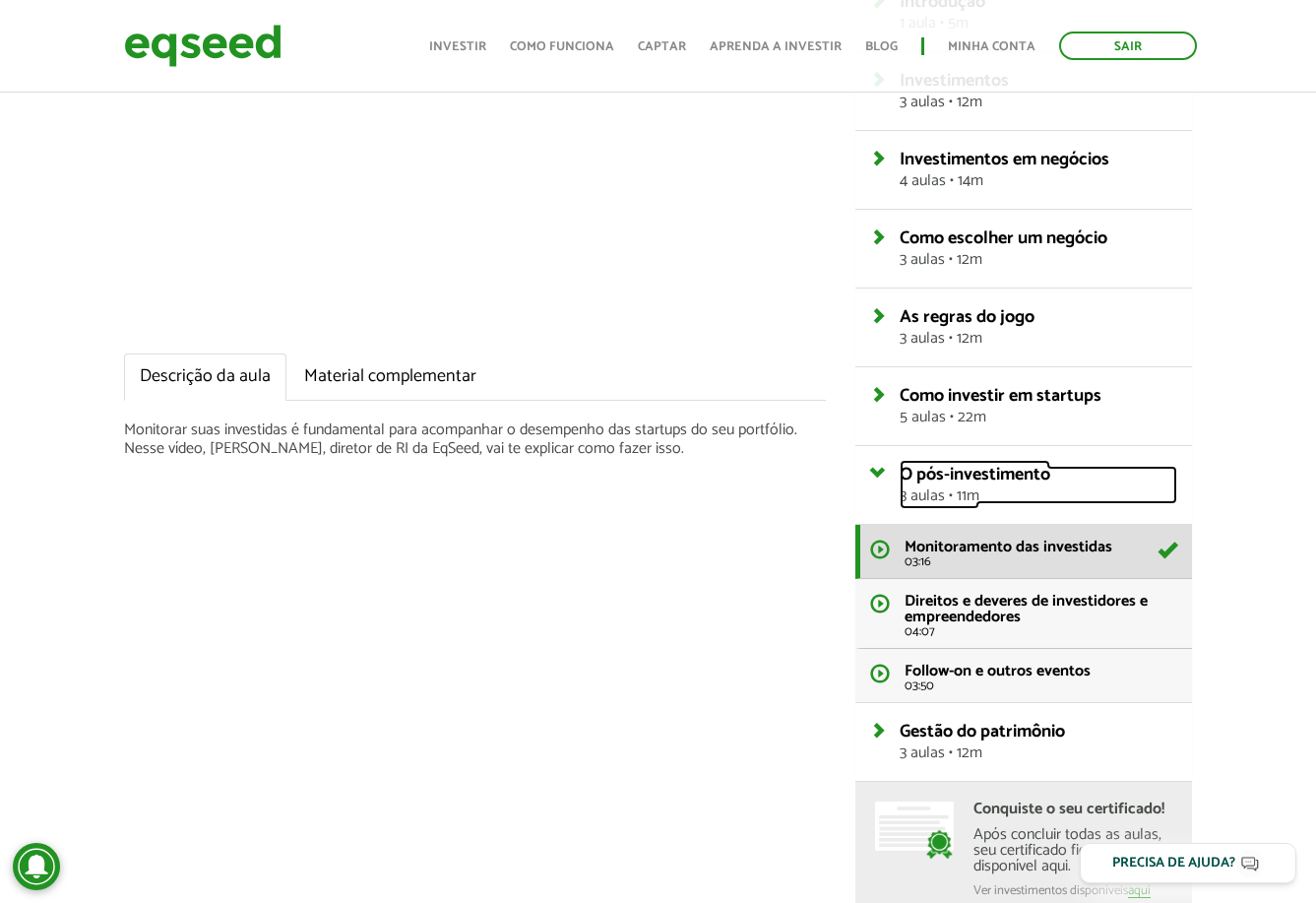 click on "O pós-investimento 3 aulas • 11m" at bounding box center (1037, 484) 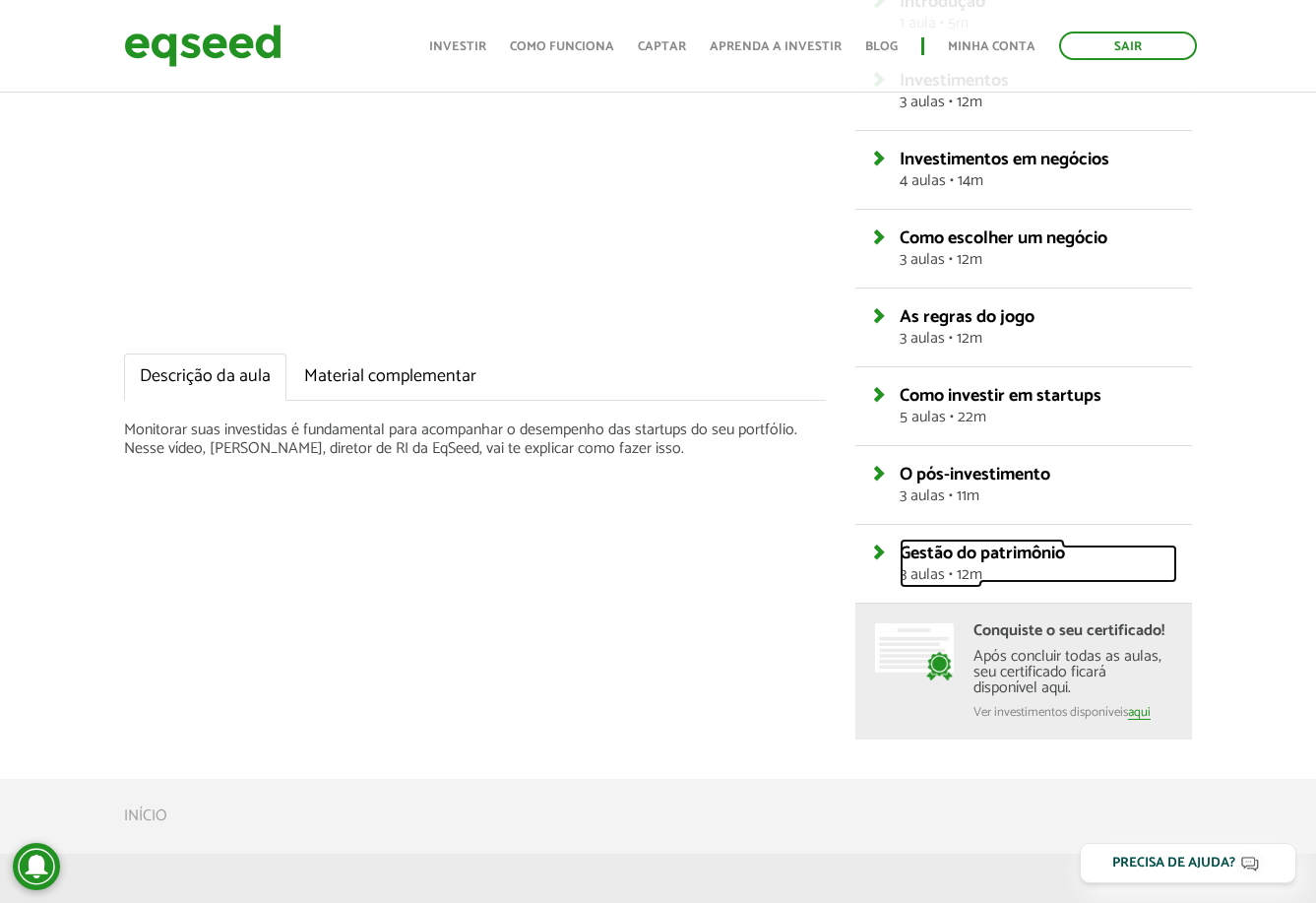 click on "Gestão do patrimônio 3 aulas • 12m" at bounding box center (1037, 563) 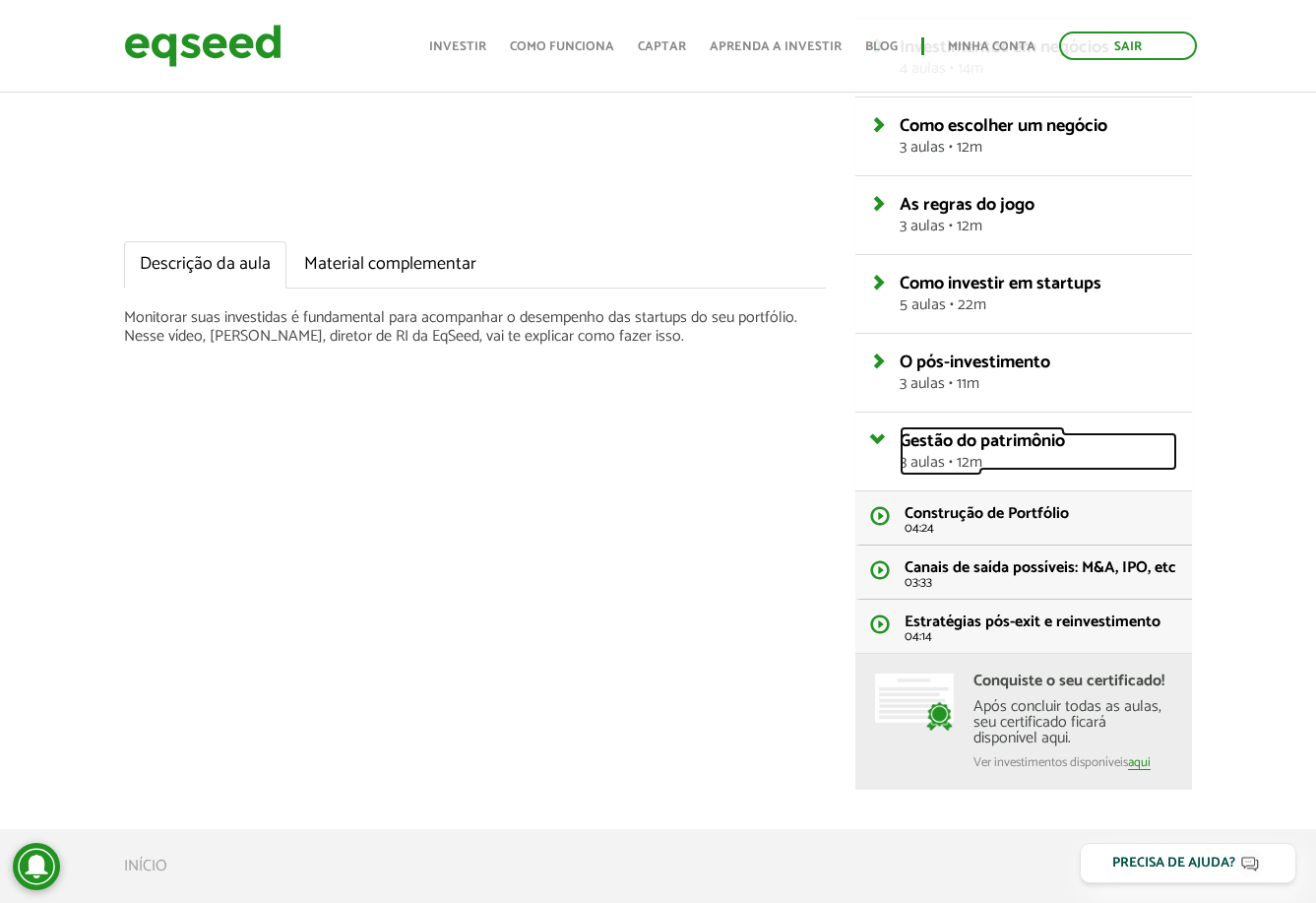 scroll, scrollTop: 492, scrollLeft: 0, axis: vertical 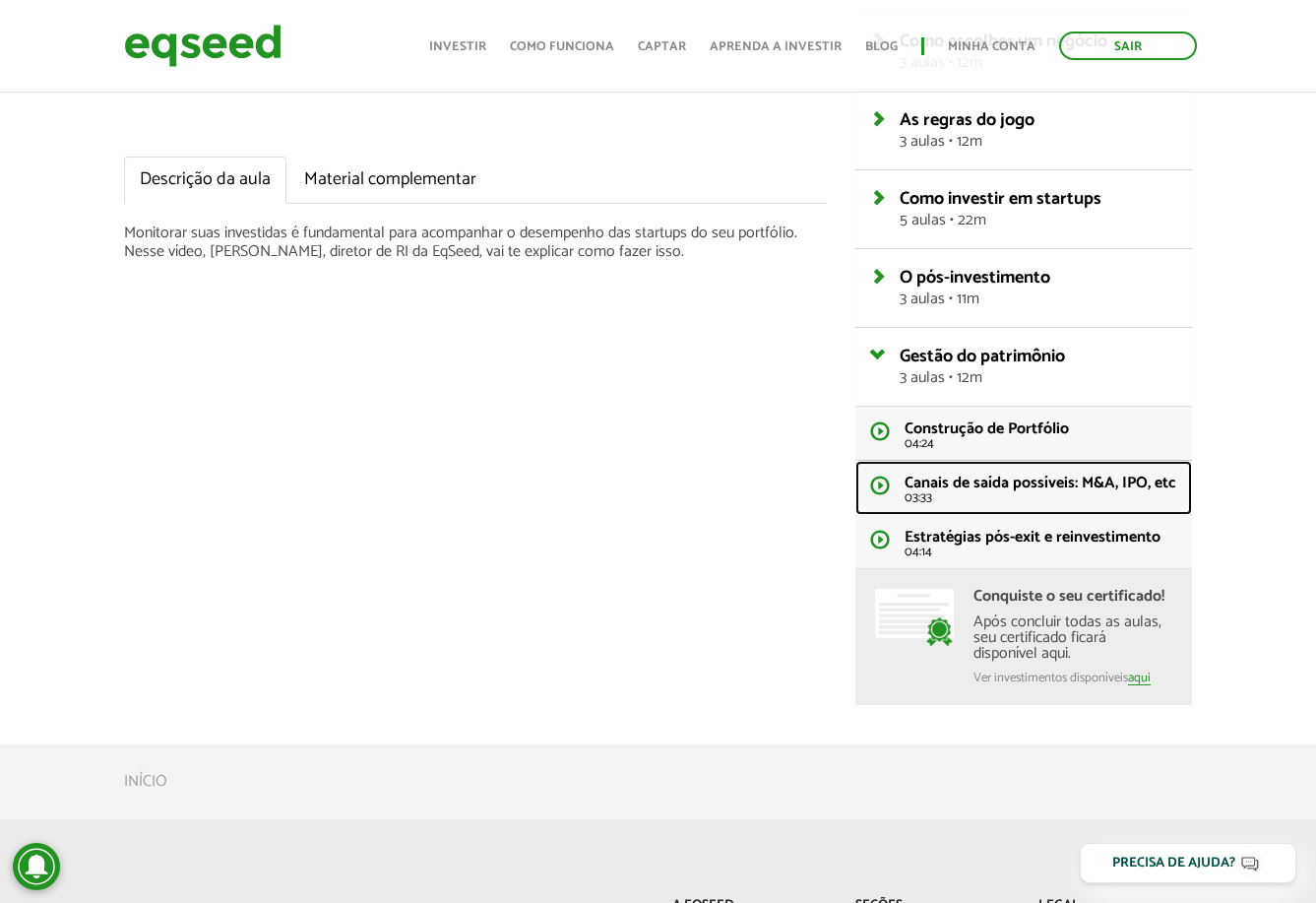 click on "Canais de saída possíveis: M&A, IPO, etc" at bounding box center [1040, 483] 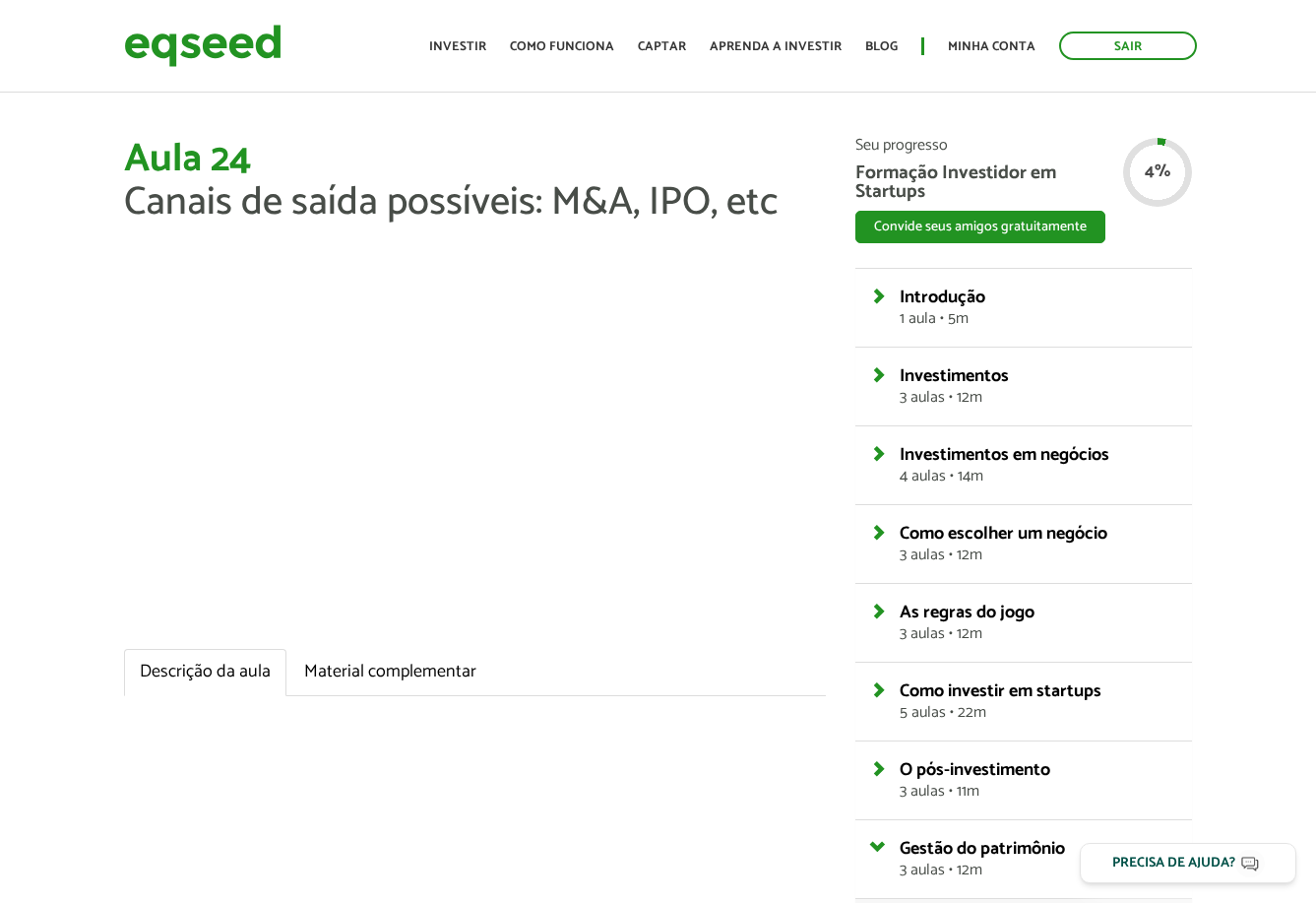 scroll, scrollTop: 0, scrollLeft: 0, axis: both 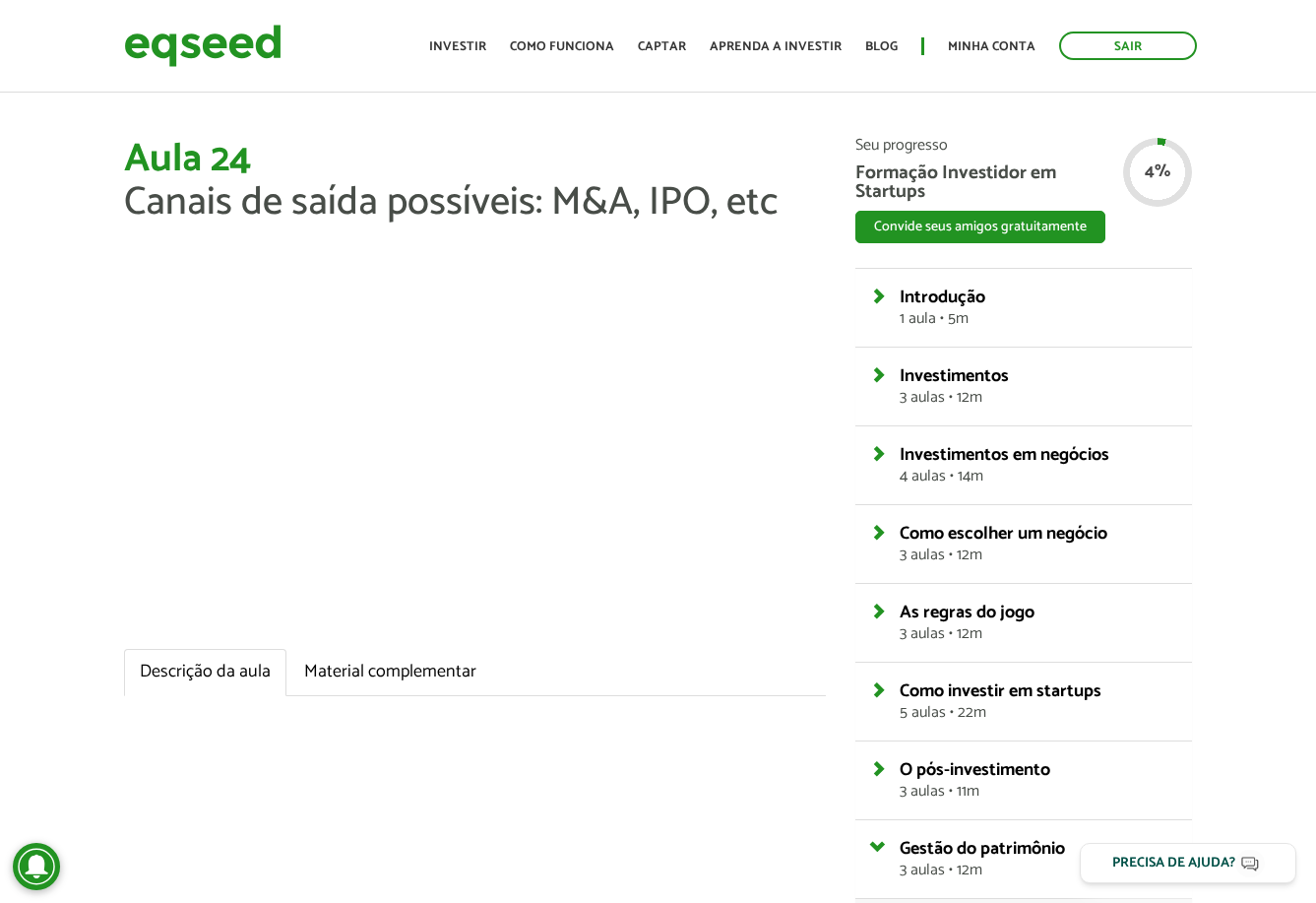 click on "Aula 24 Canais de saída possíveis: M&A, IPO, etc
Descrição da aula
Material complementar
Seu progresso
Formação Investidor em Startups
Convide seus amigos gratuitamente
WhatsApp
LinkedIn
Introdução 1 aula • 5m
O Poder do Equity   04:52
Investimentos 3 aulas • 12m" at bounding box center (658, 668) 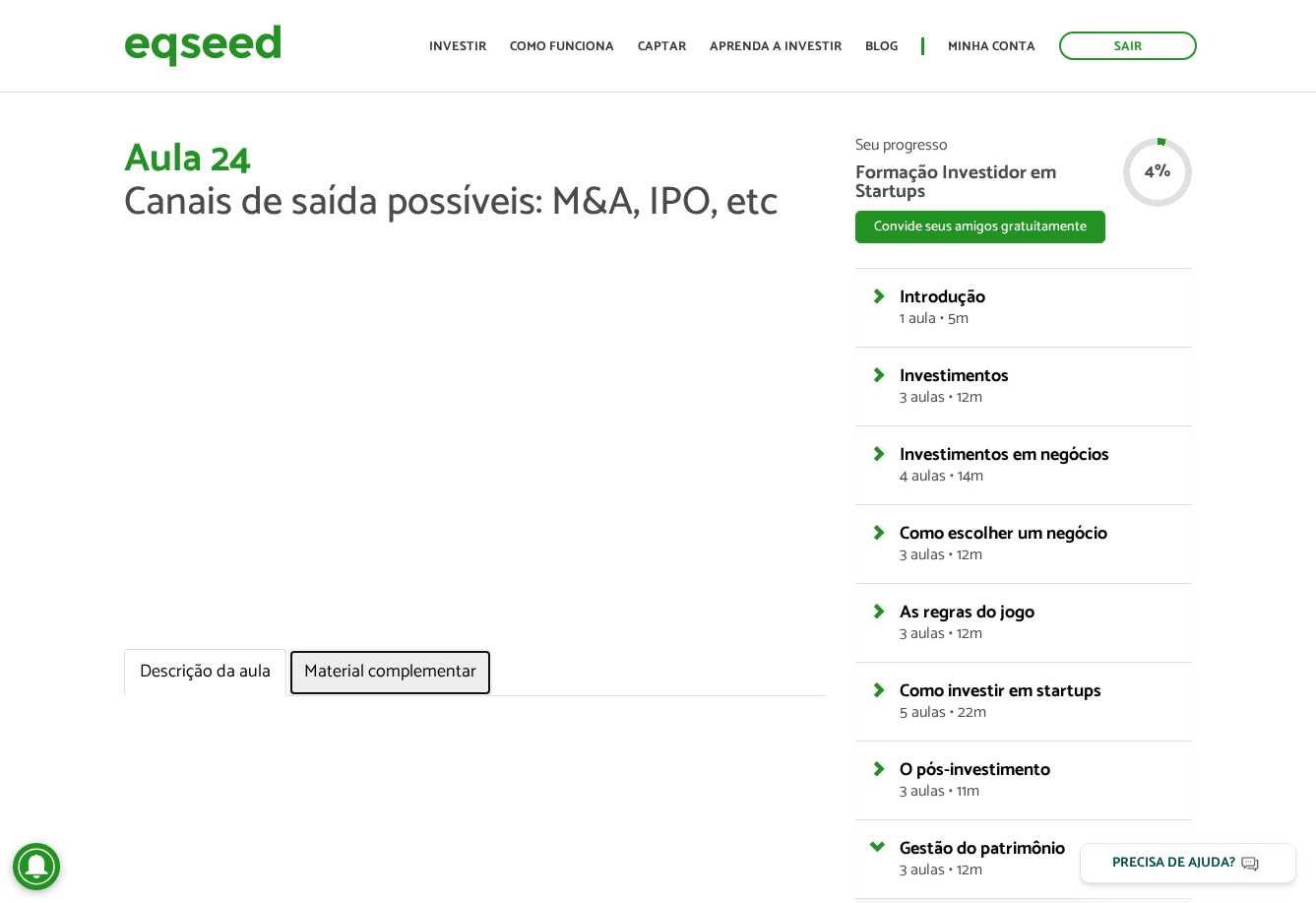 click on "Material complementar" at bounding box center [390, 673] 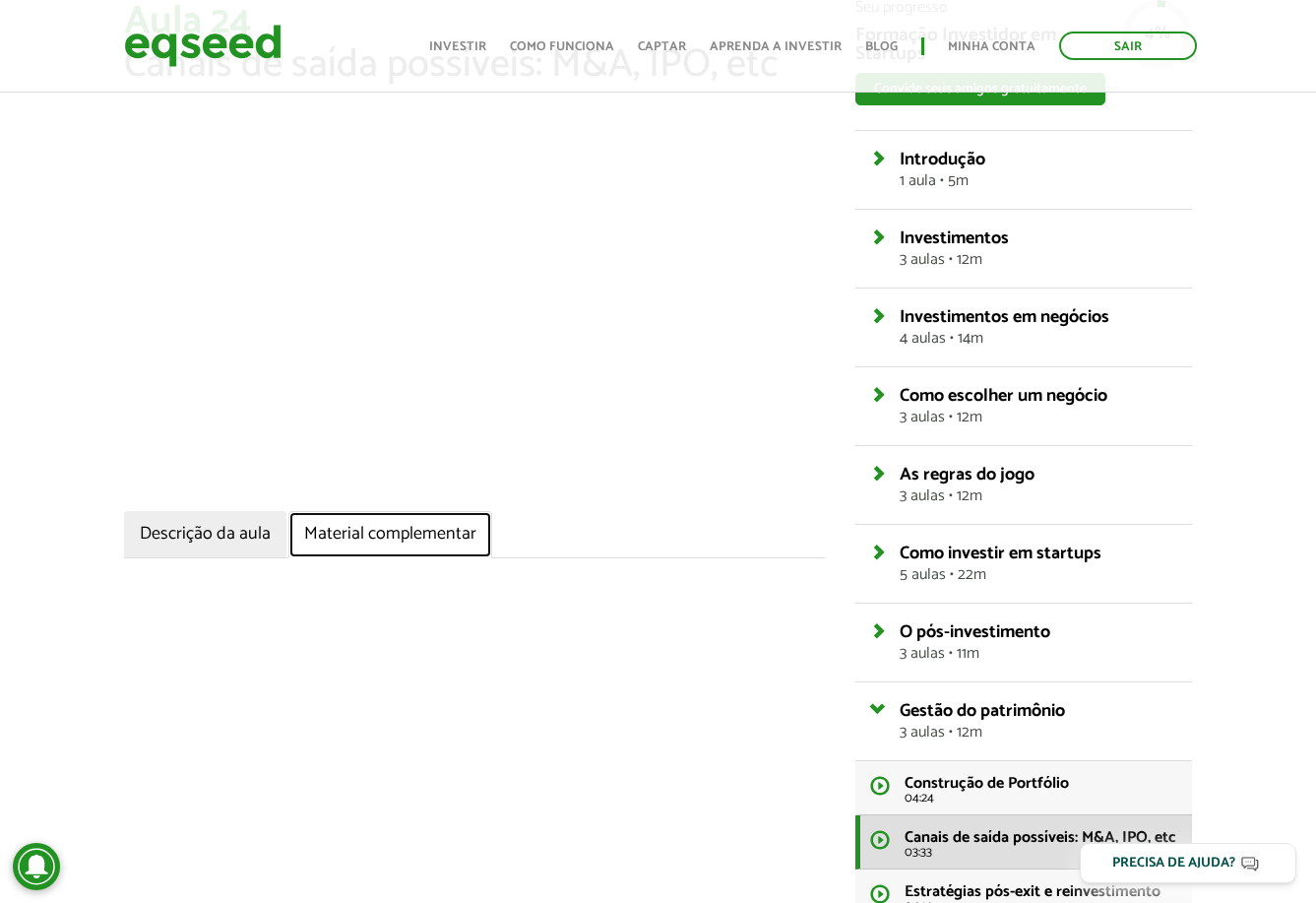 scroll, scrollTop: 197, scrollLeft: 0, axis: vertical 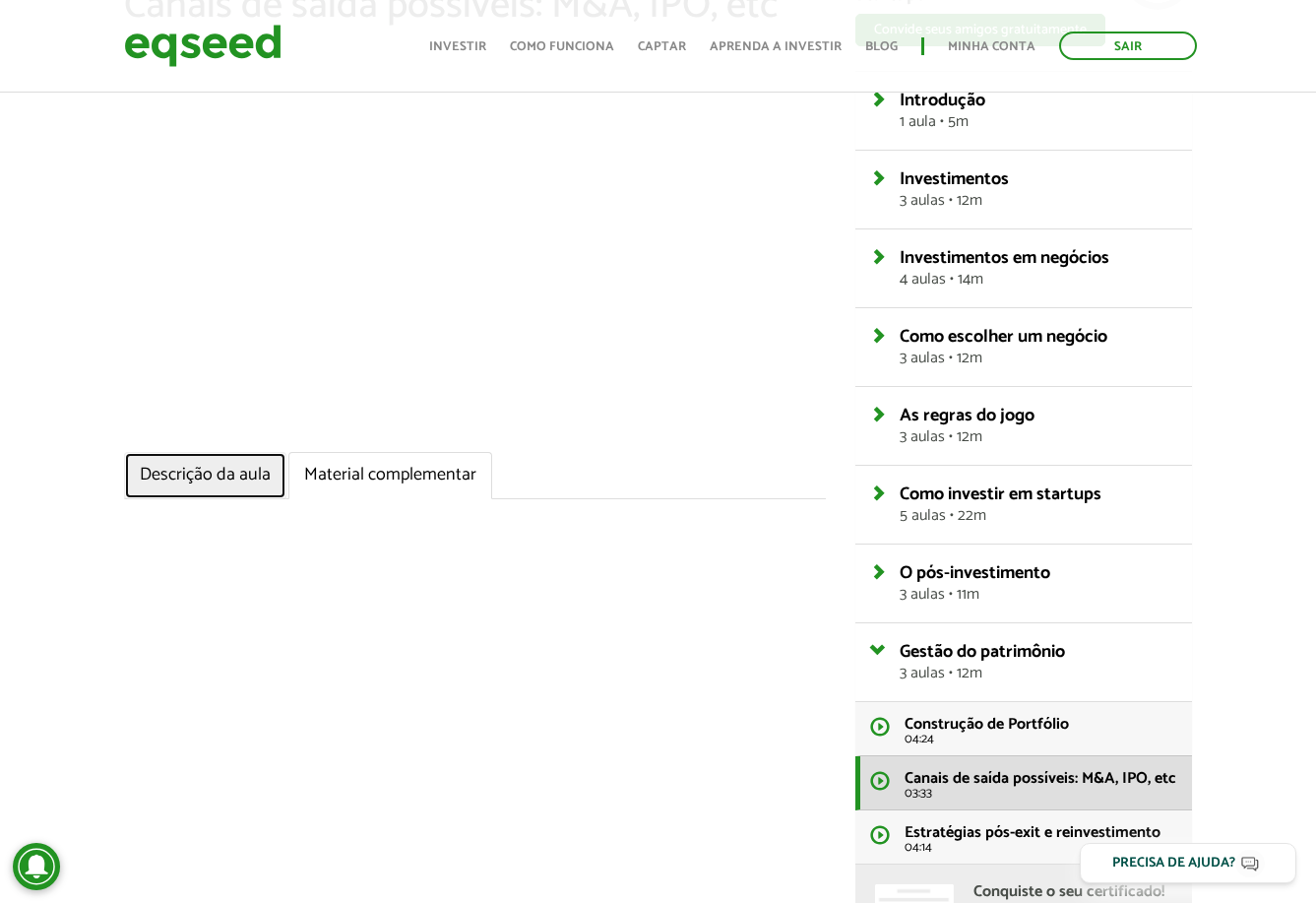 click on "Descrição da aula" at bounding box center [205, 476] 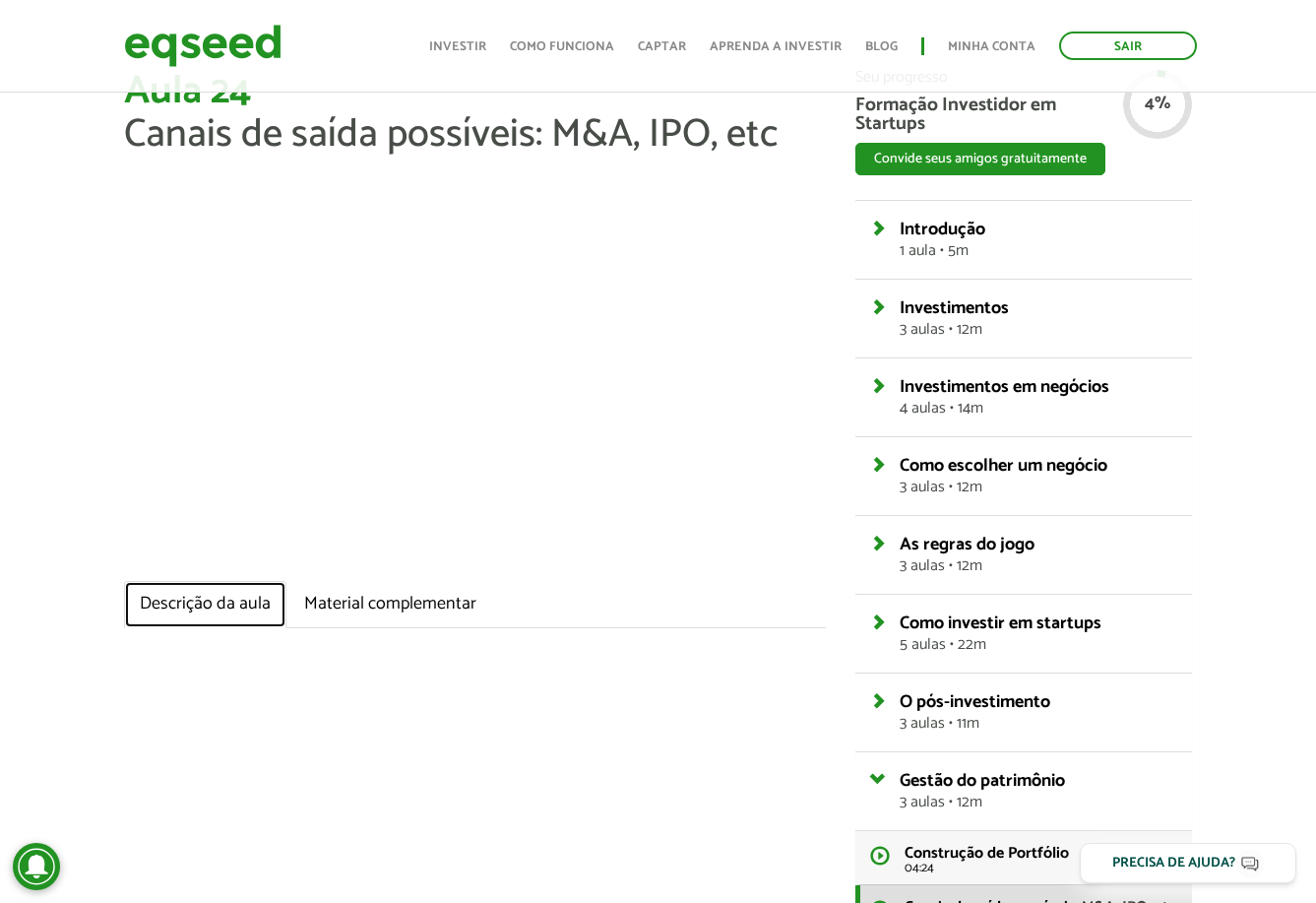 scroll, scrollTop: 98, scrollLeft: 0, axis: vertical 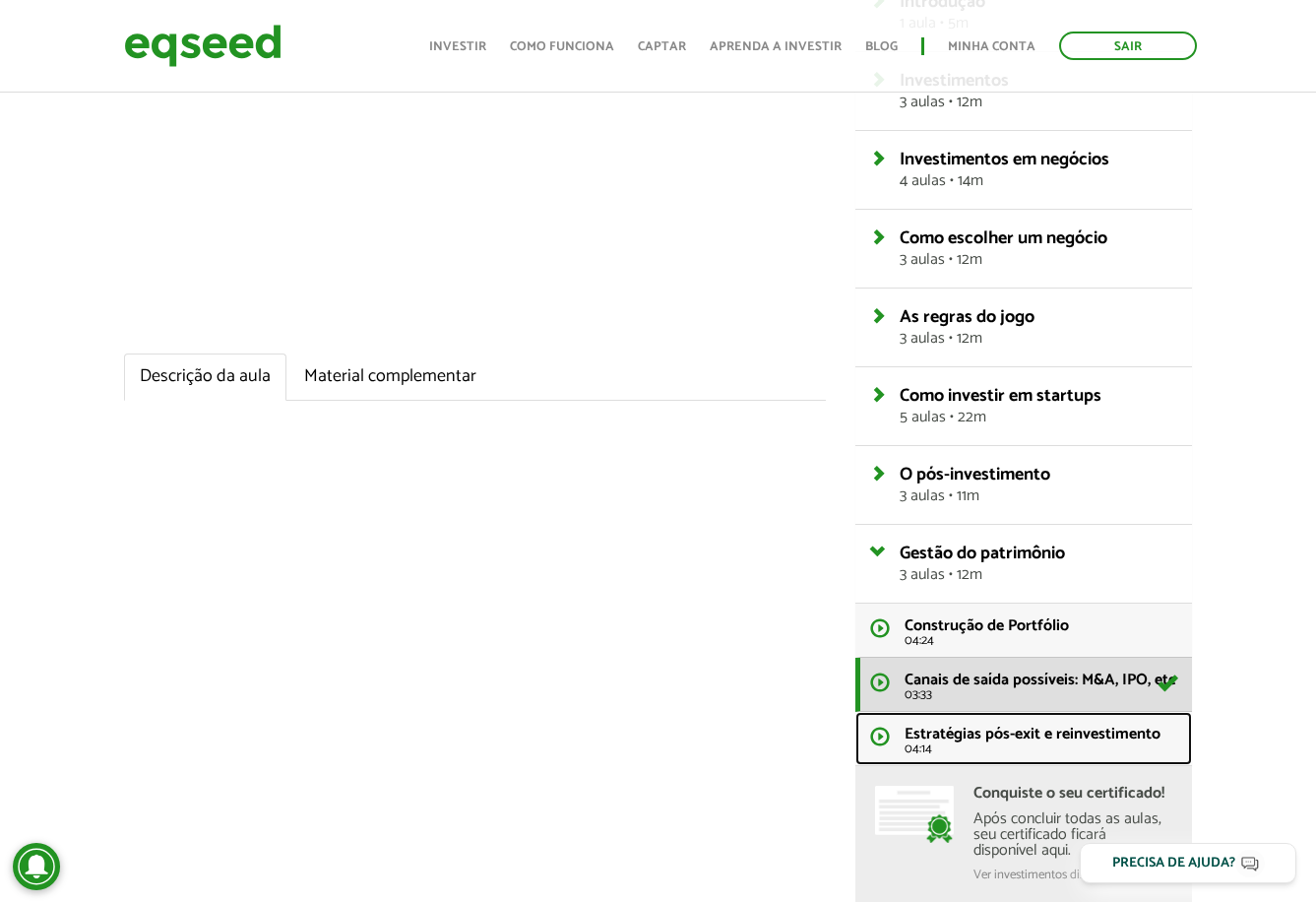 click on "Estratégias pós-exit e reinvestimento" at bounding box center (1033, 734) 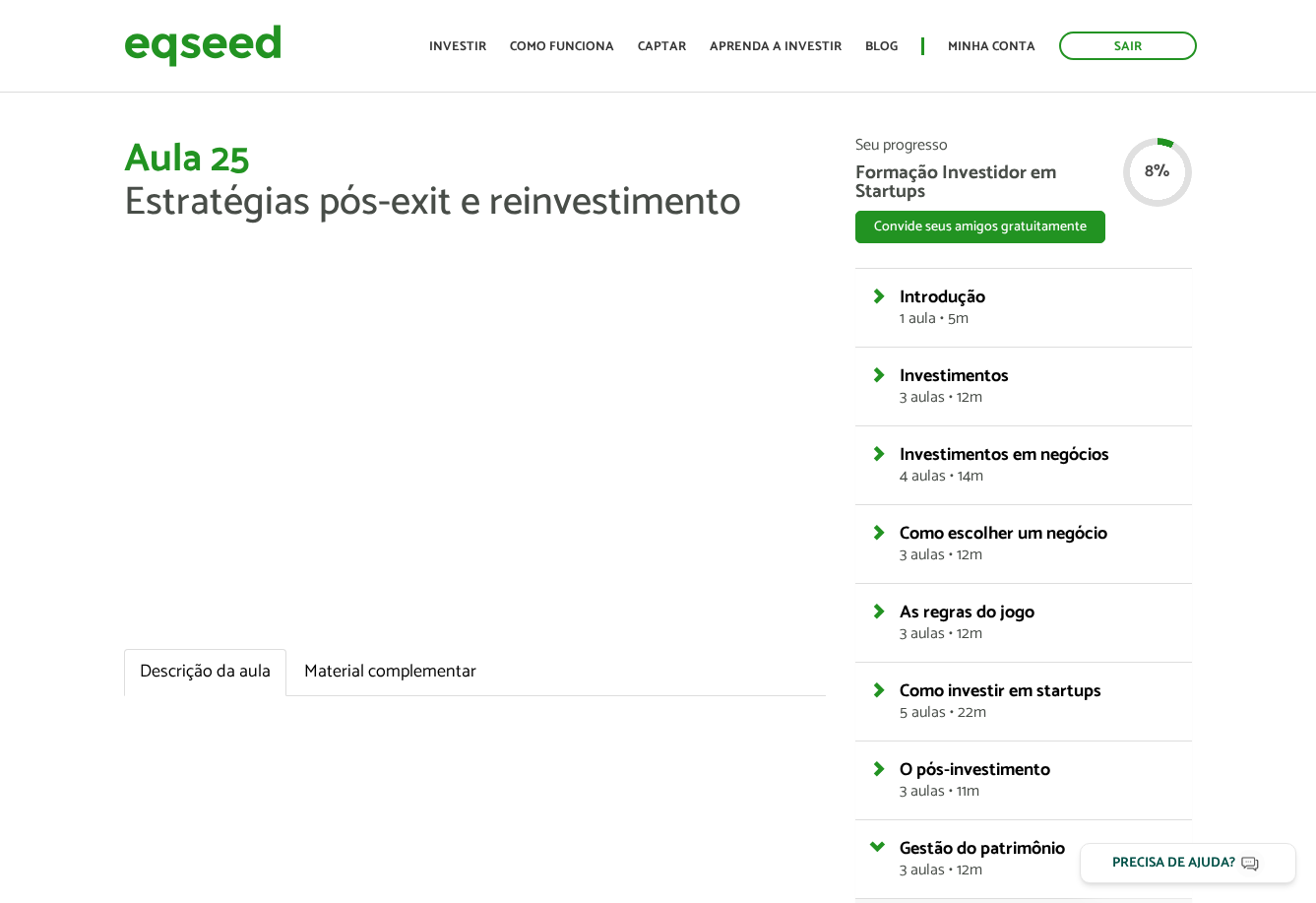 scroll, scrollTop: 0, scrollLeft: 0, axis: both 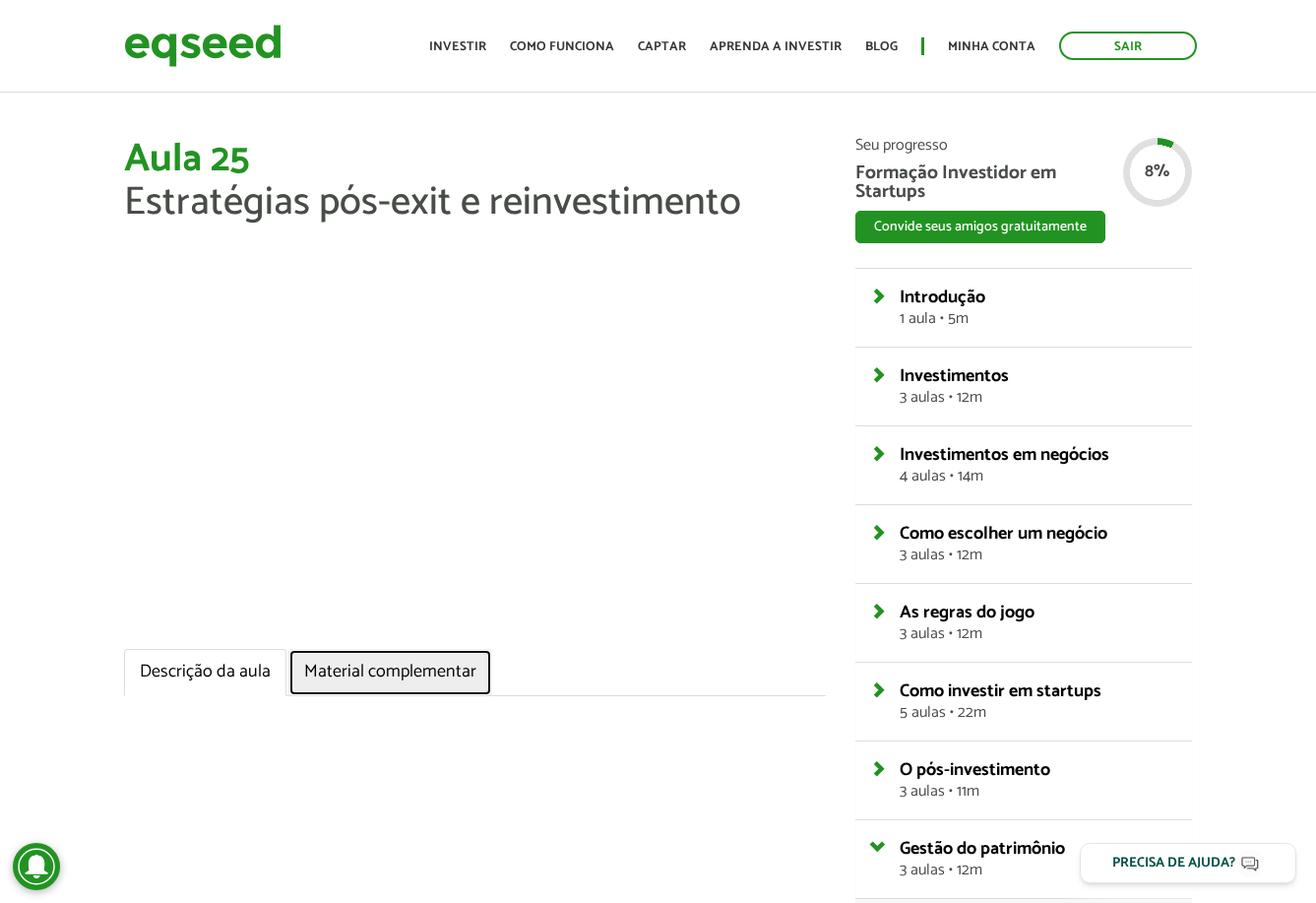 click on "Material complementar" at bounding box center (390, 673) 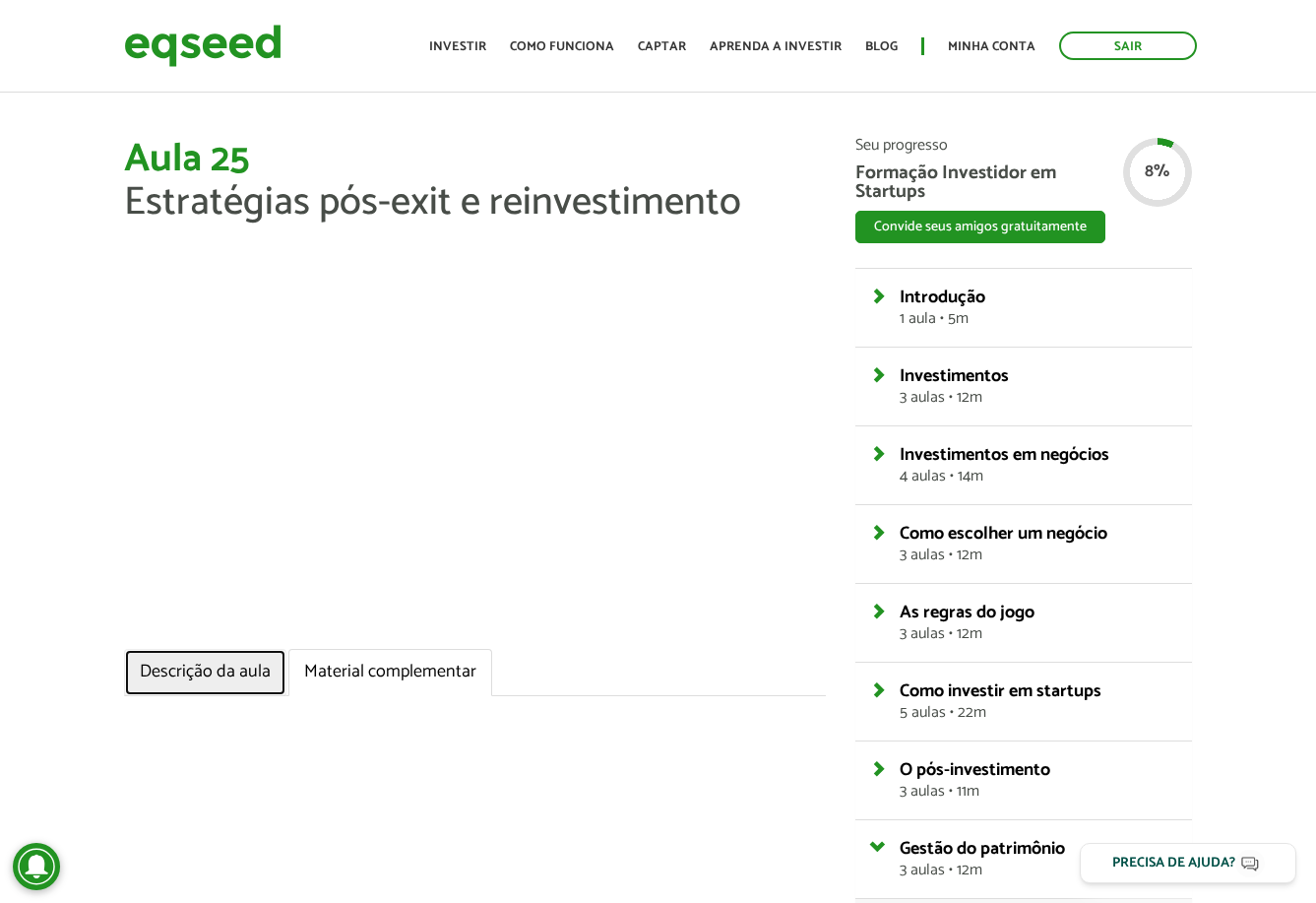 click on "Descrição da aula" at bounding box center [205, 673] 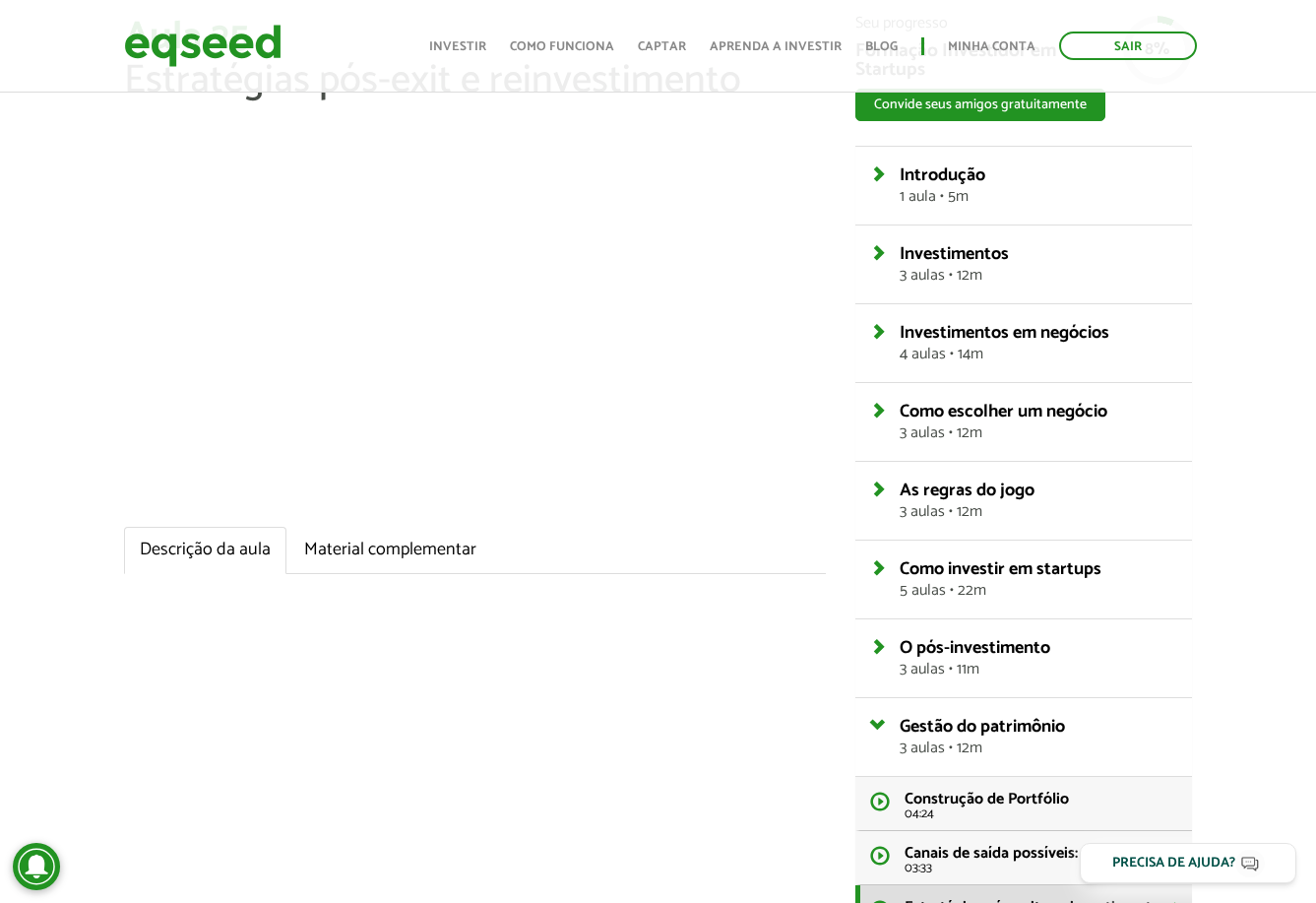 scroll, scrollTop: 0, scrollLeft: 0, axis: both 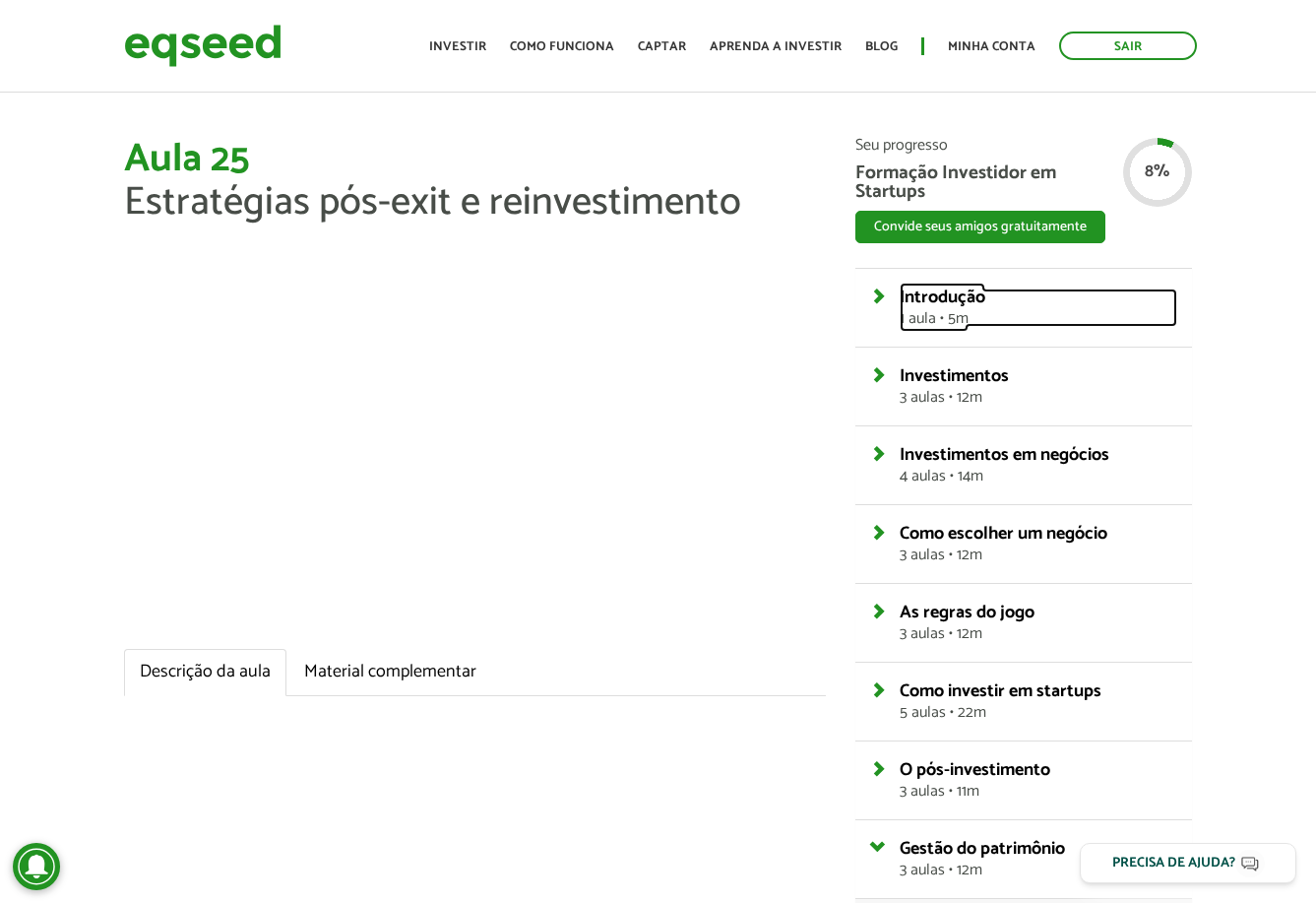 click on "Introdução" at bounding box center [942, 297] 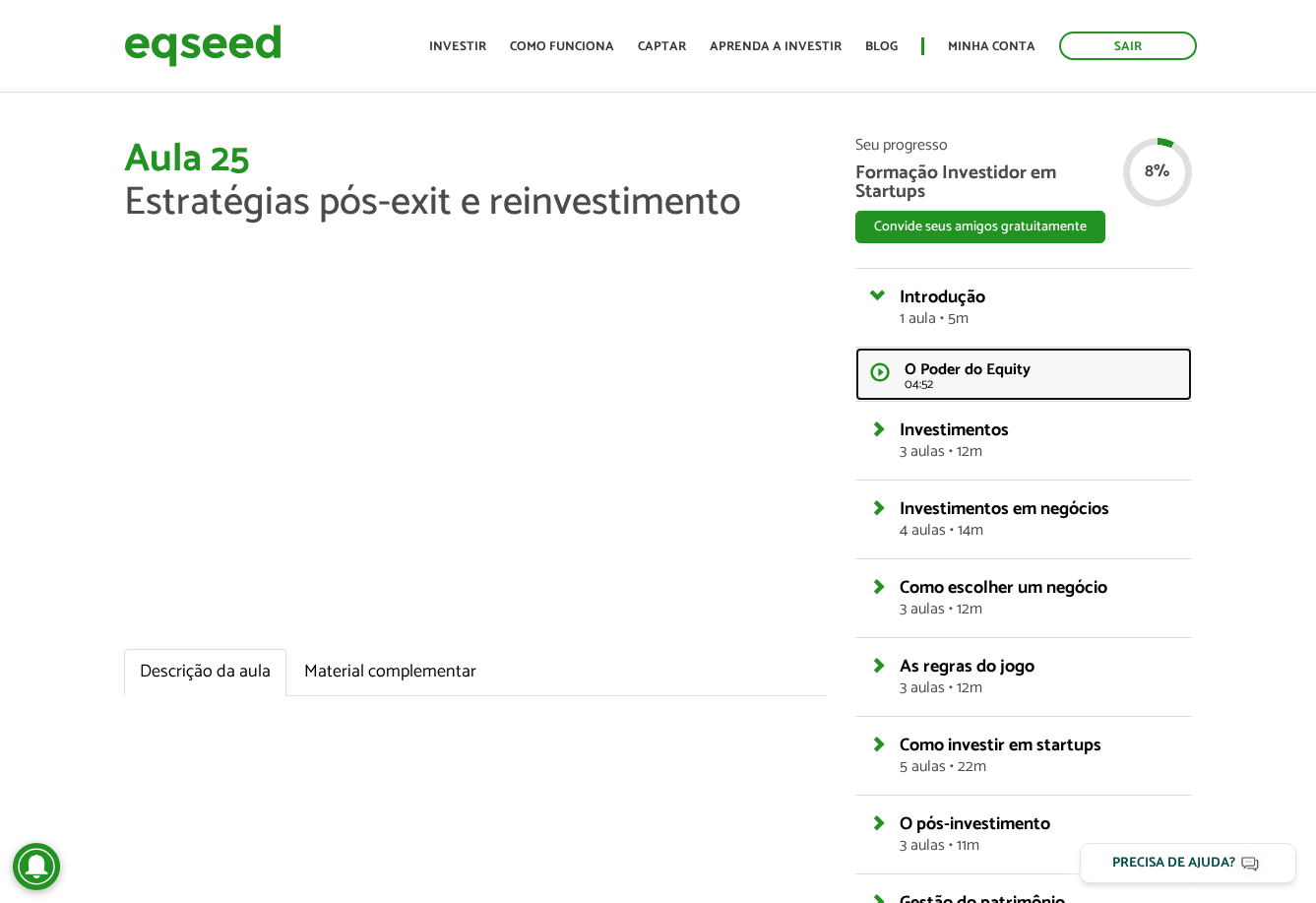 click on "O Poder do Equity" at bounding box center (968, 369) 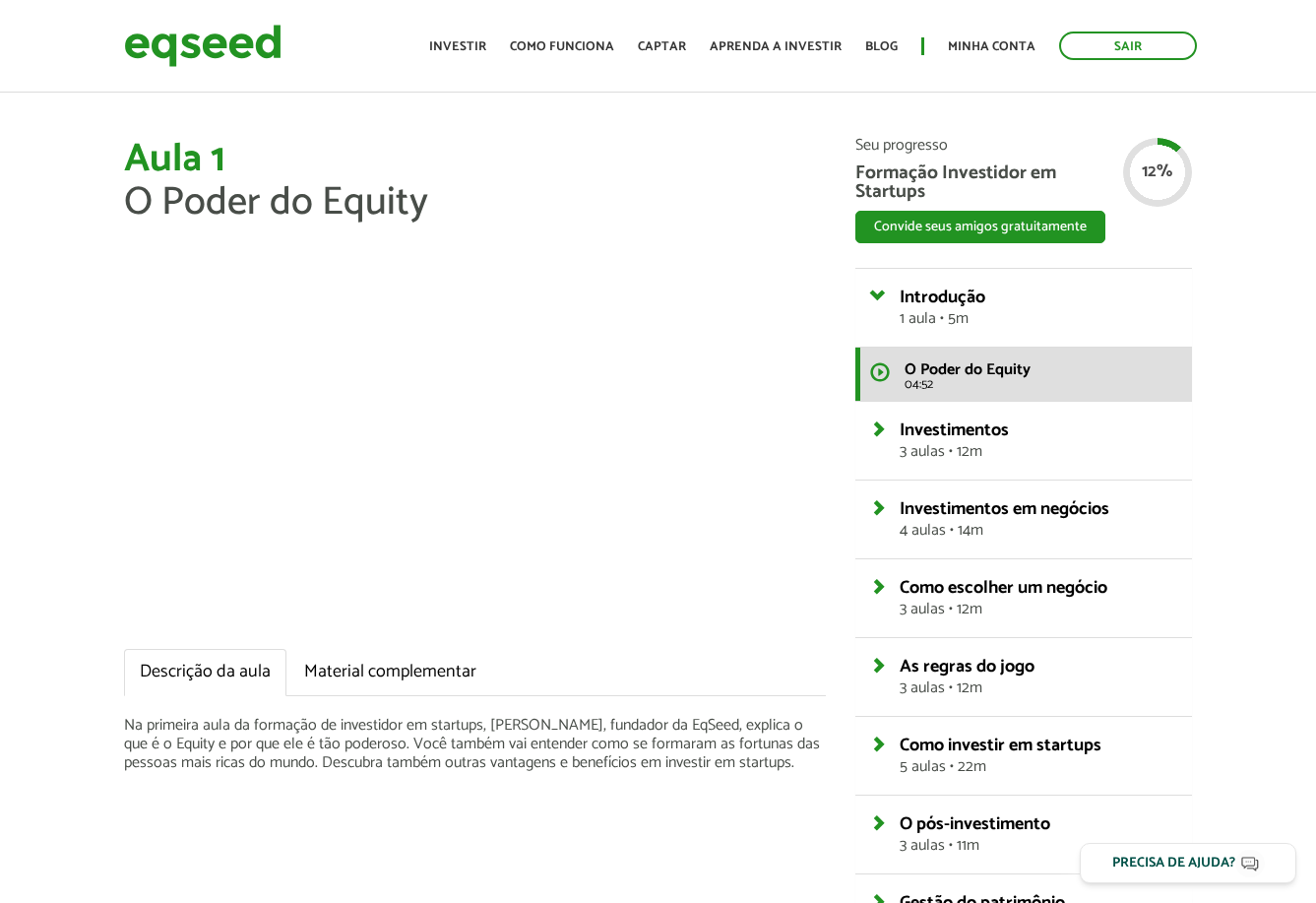 scroll, scrollTop: 0, scrollLeft: 0, axis: both 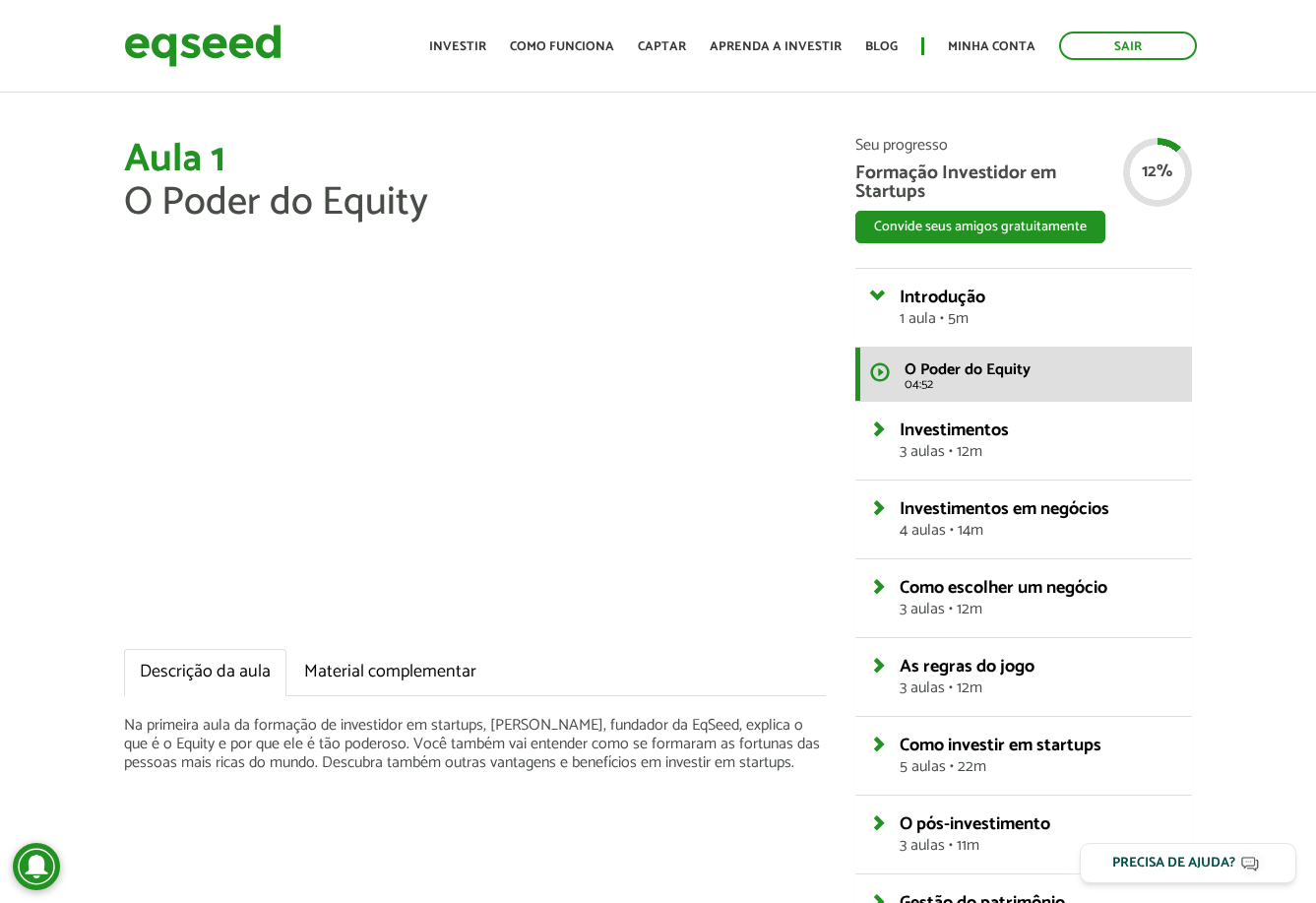 click on "Aula 1 O Poder do Equity" at bounding box center [474, 181] 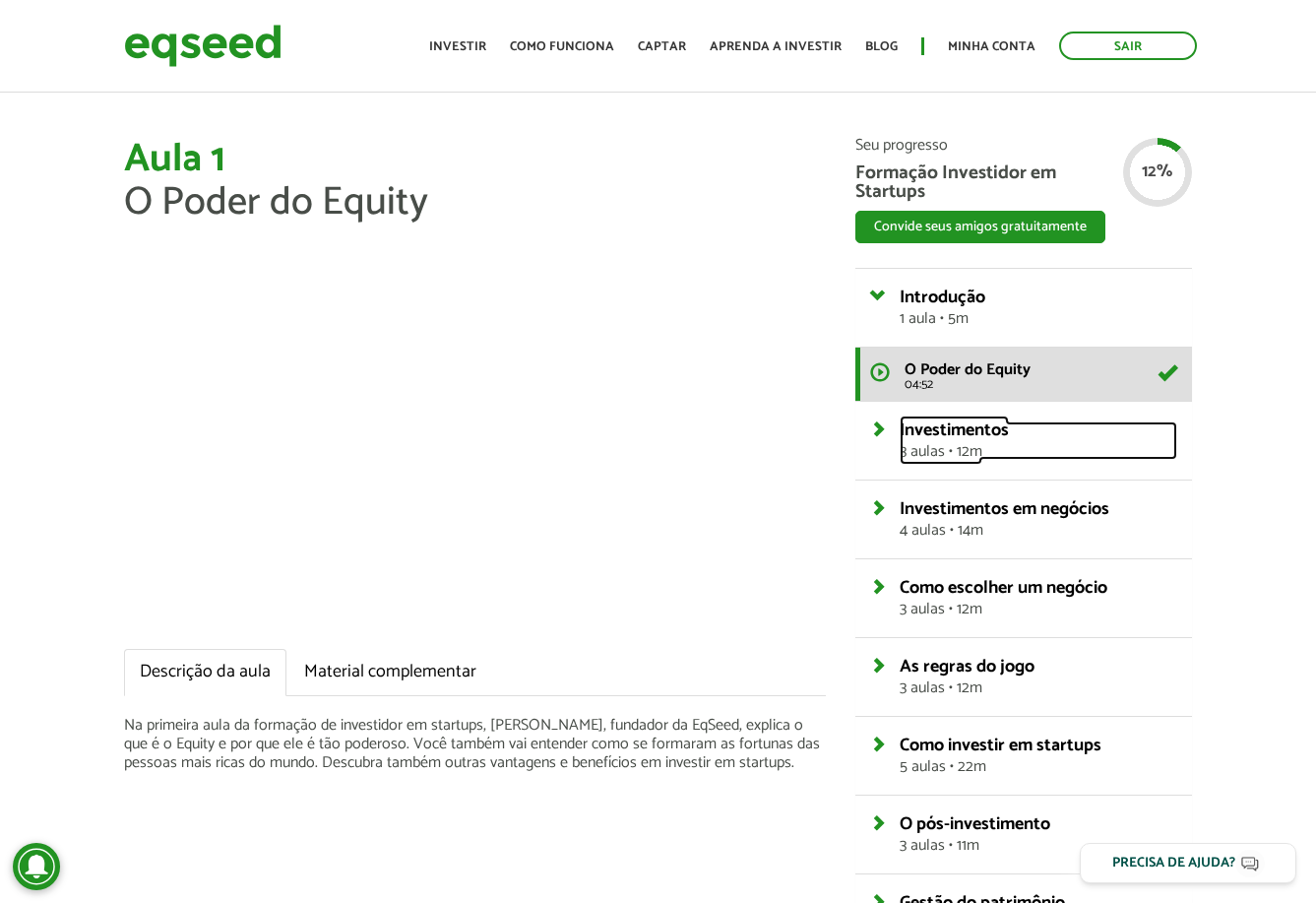 click on "Investimentos" at bounding box center [954, 430] 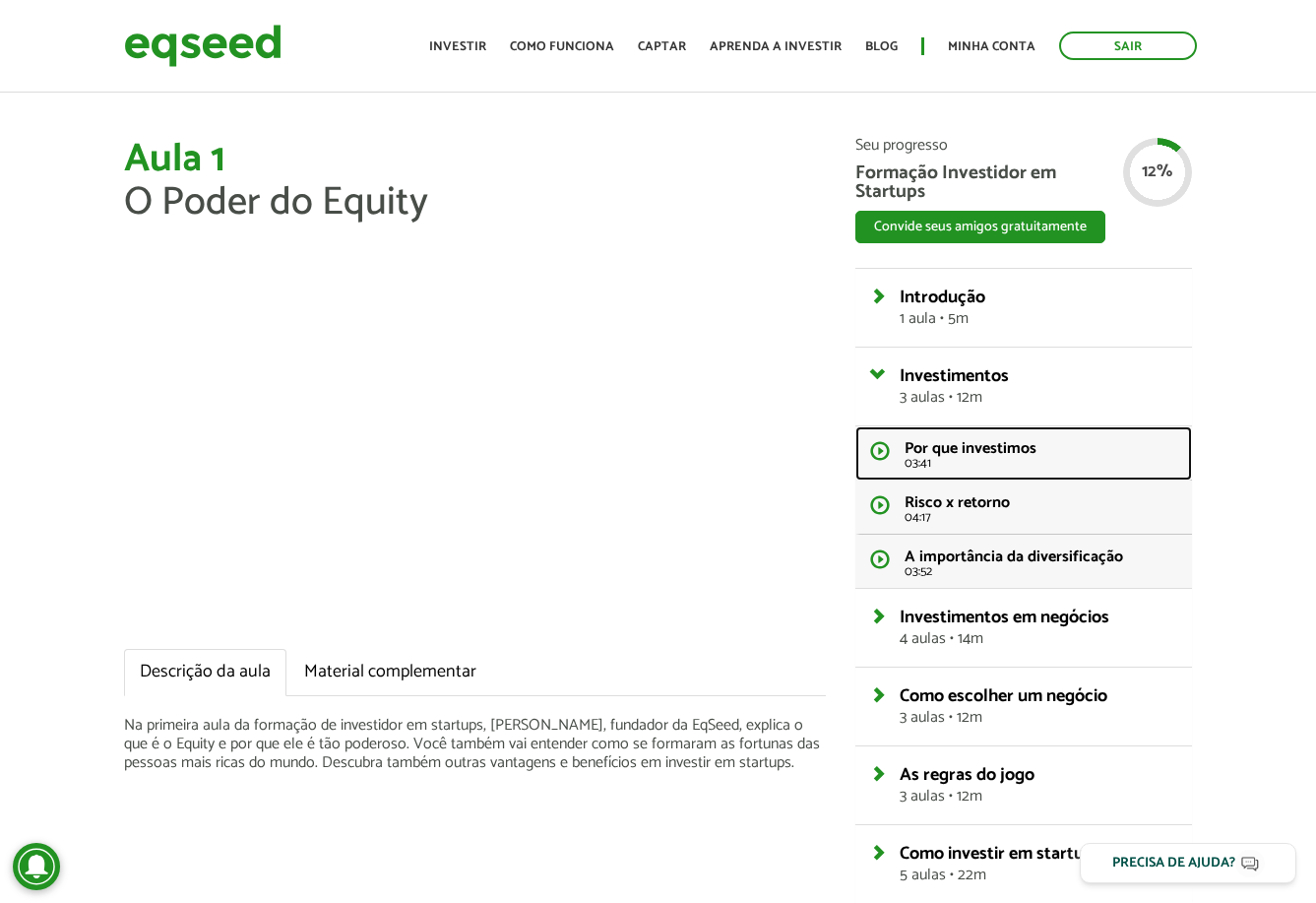 click on "Por que investimos" at bounding box center (971, 448) 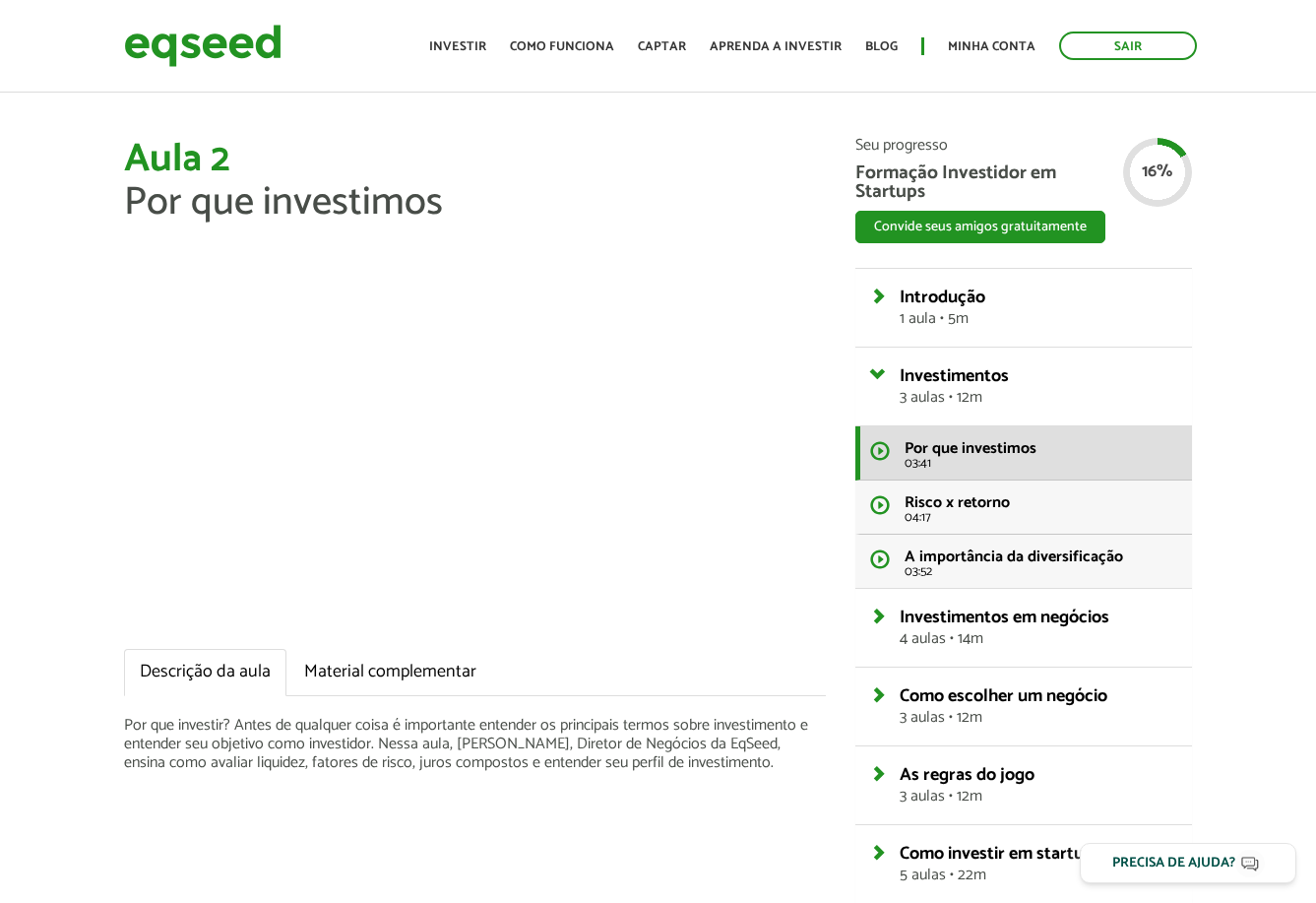 scroll, scrollTop: 0, scrollLeft: 0, axis: both 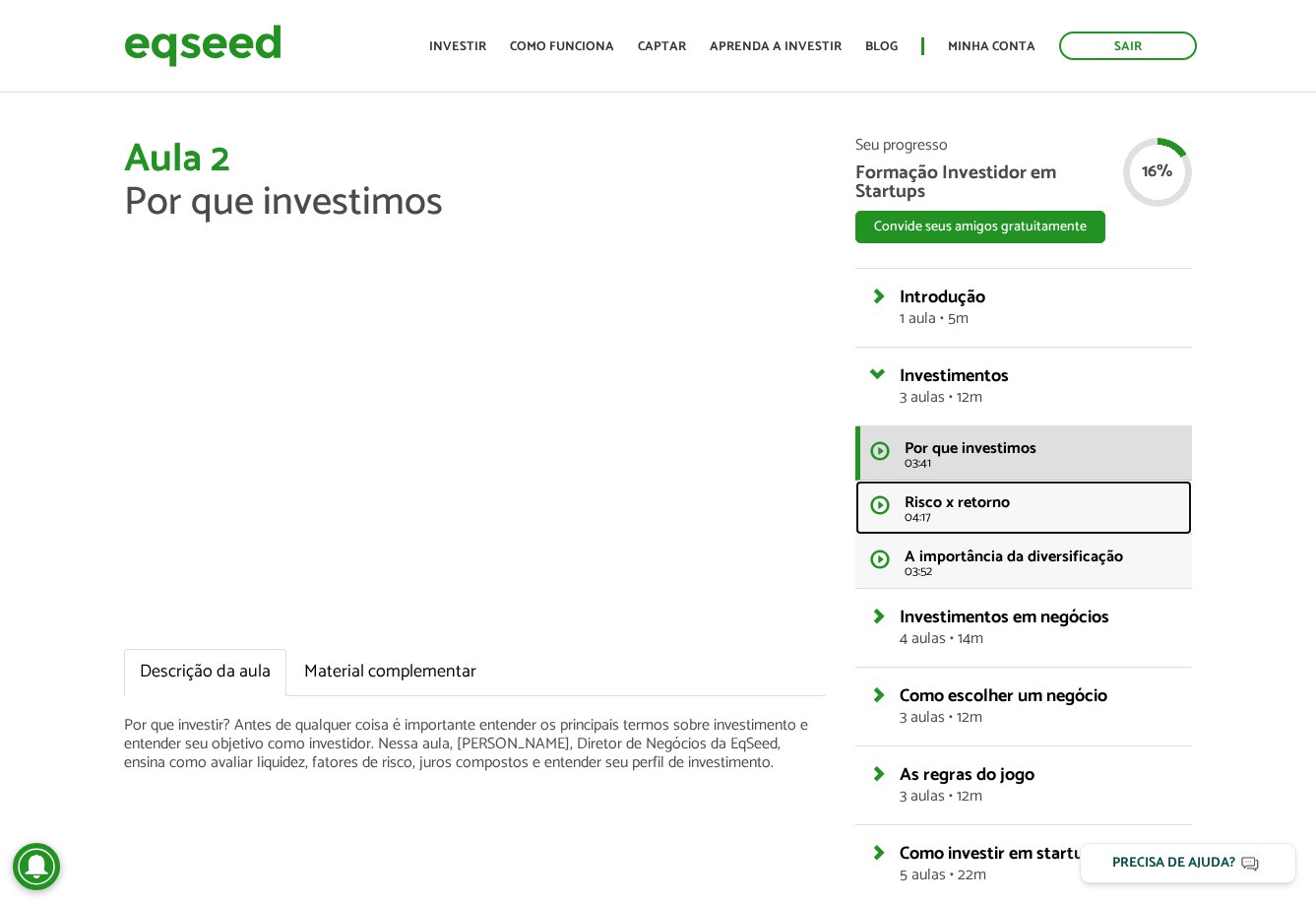 click on "Risco x retorno" at bounding box center [957, 502] 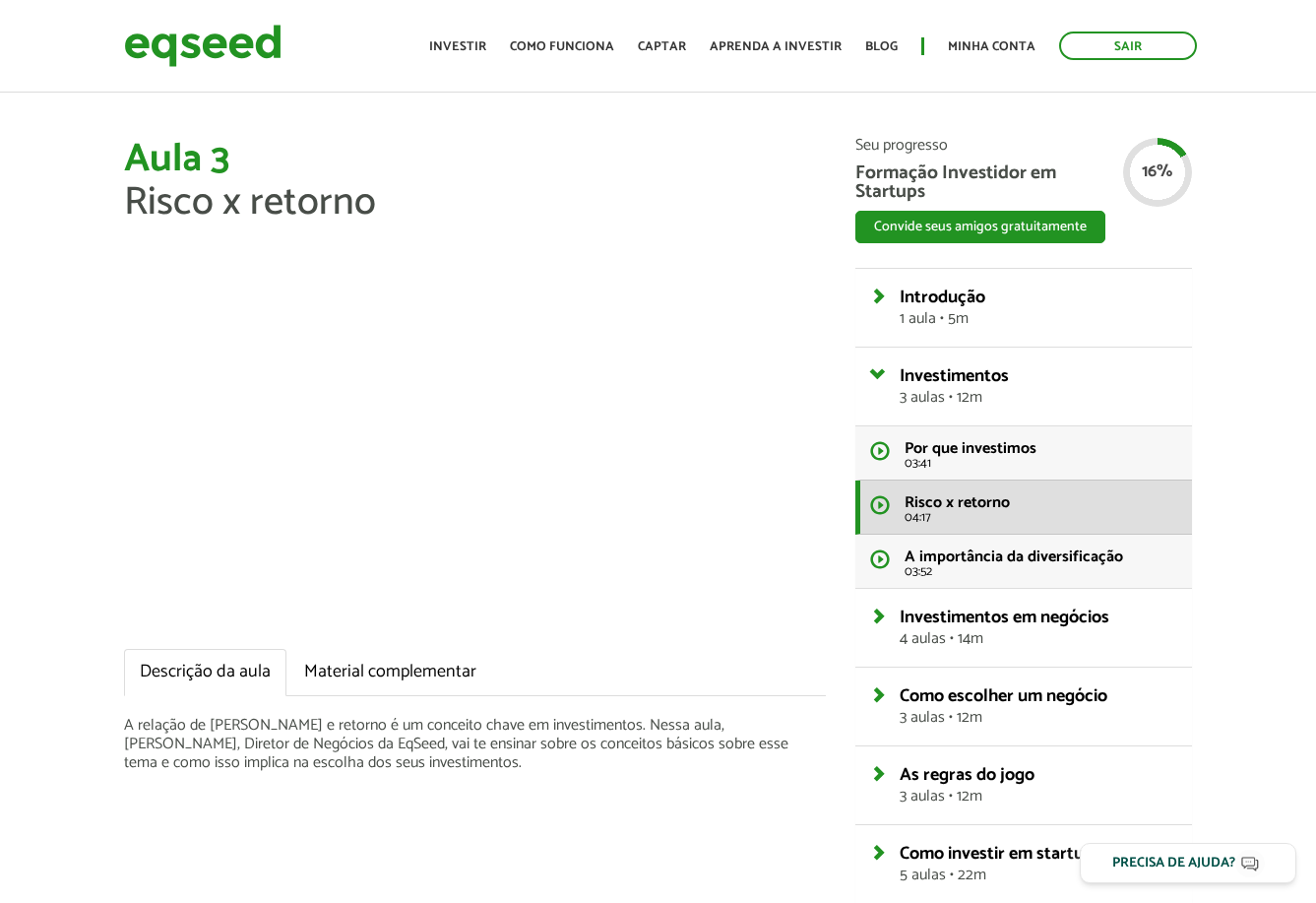 scroll, scrollTop: 0, scrollLeft: 0, axis: both 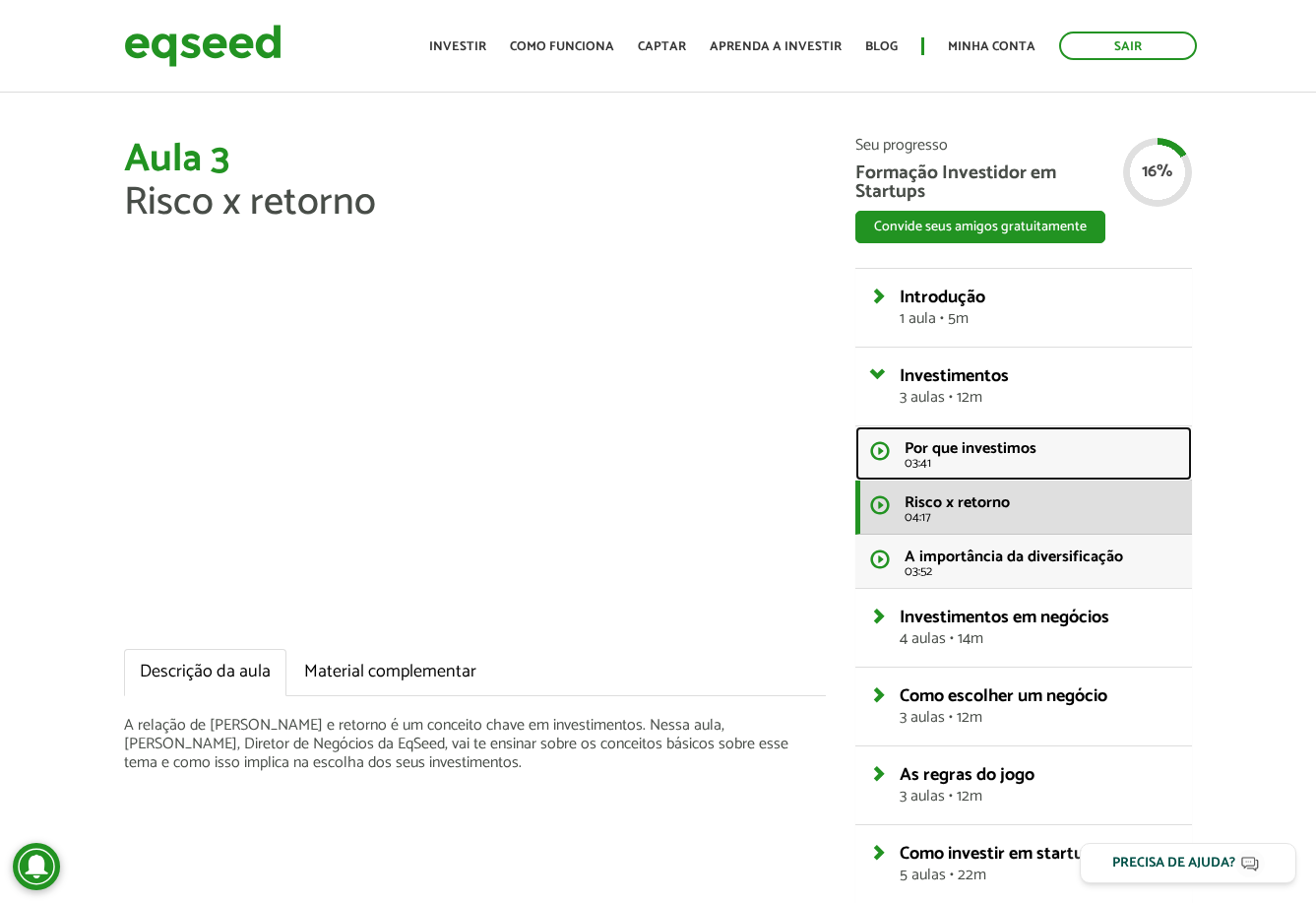 click on "Por que investimos" at bounding box center [971, 448] 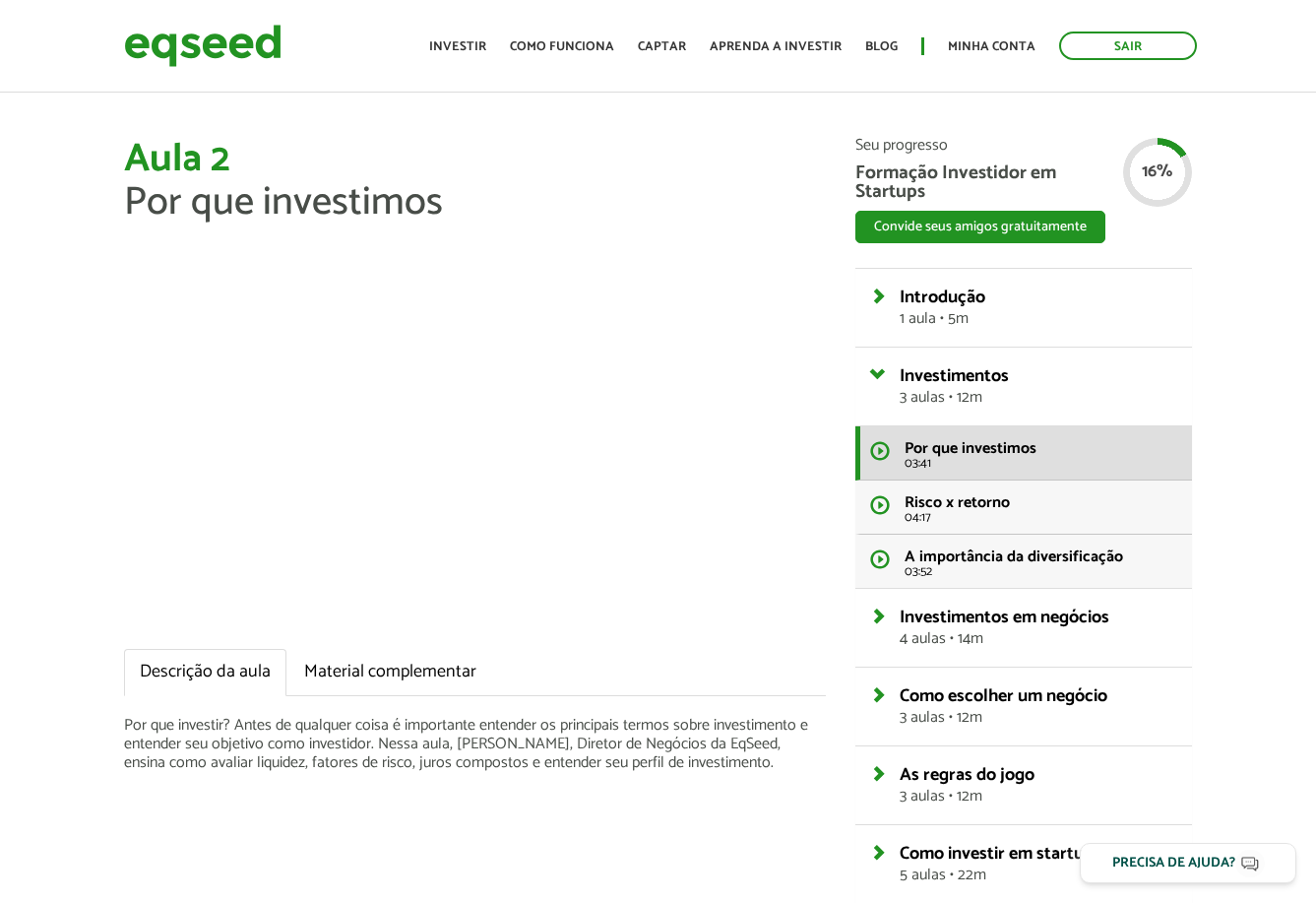 scroll, scrollTop: 0, scrollLeft: 0, axis: both 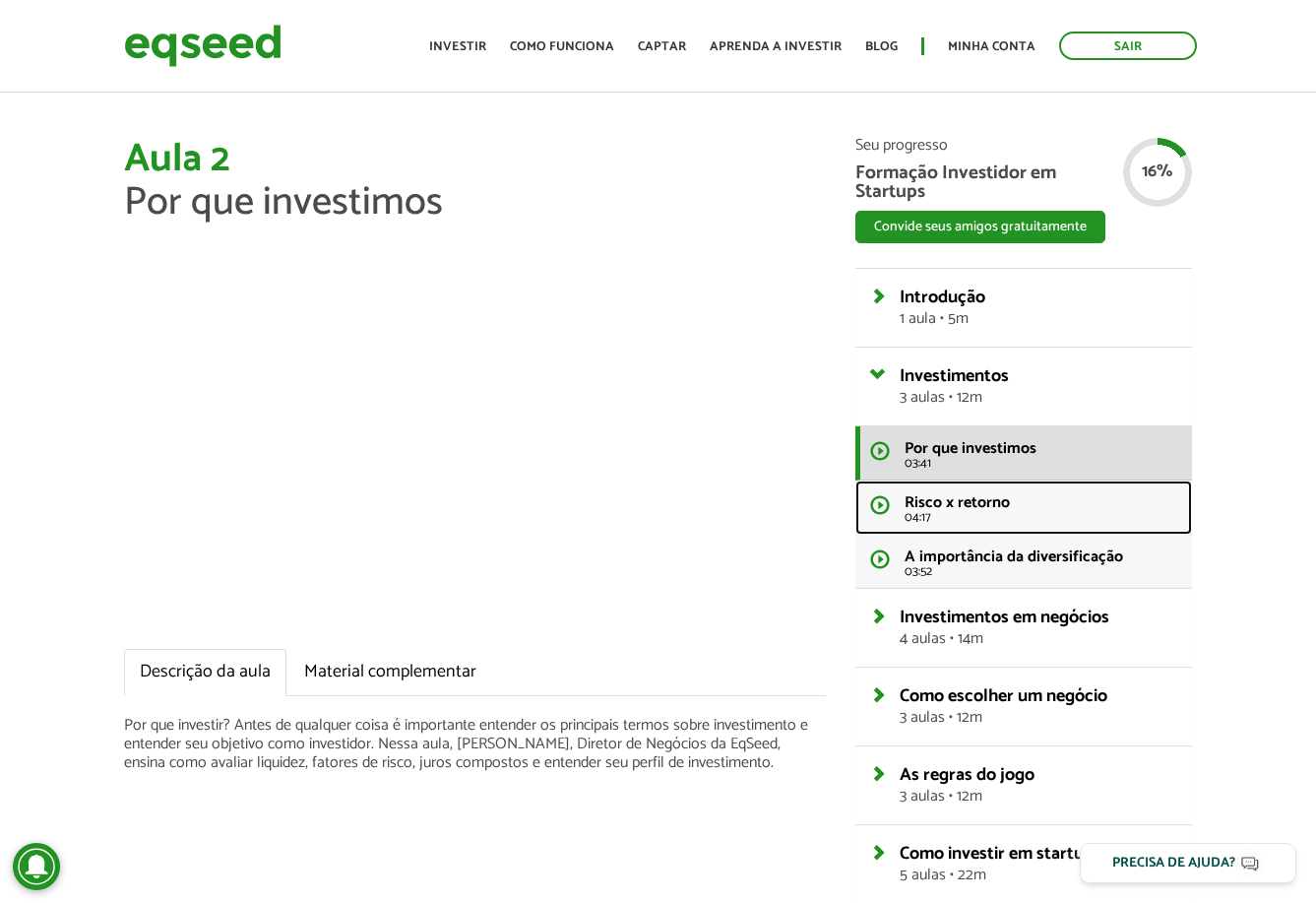 click on "Risco x retorno" at bounding box center [957, 502] 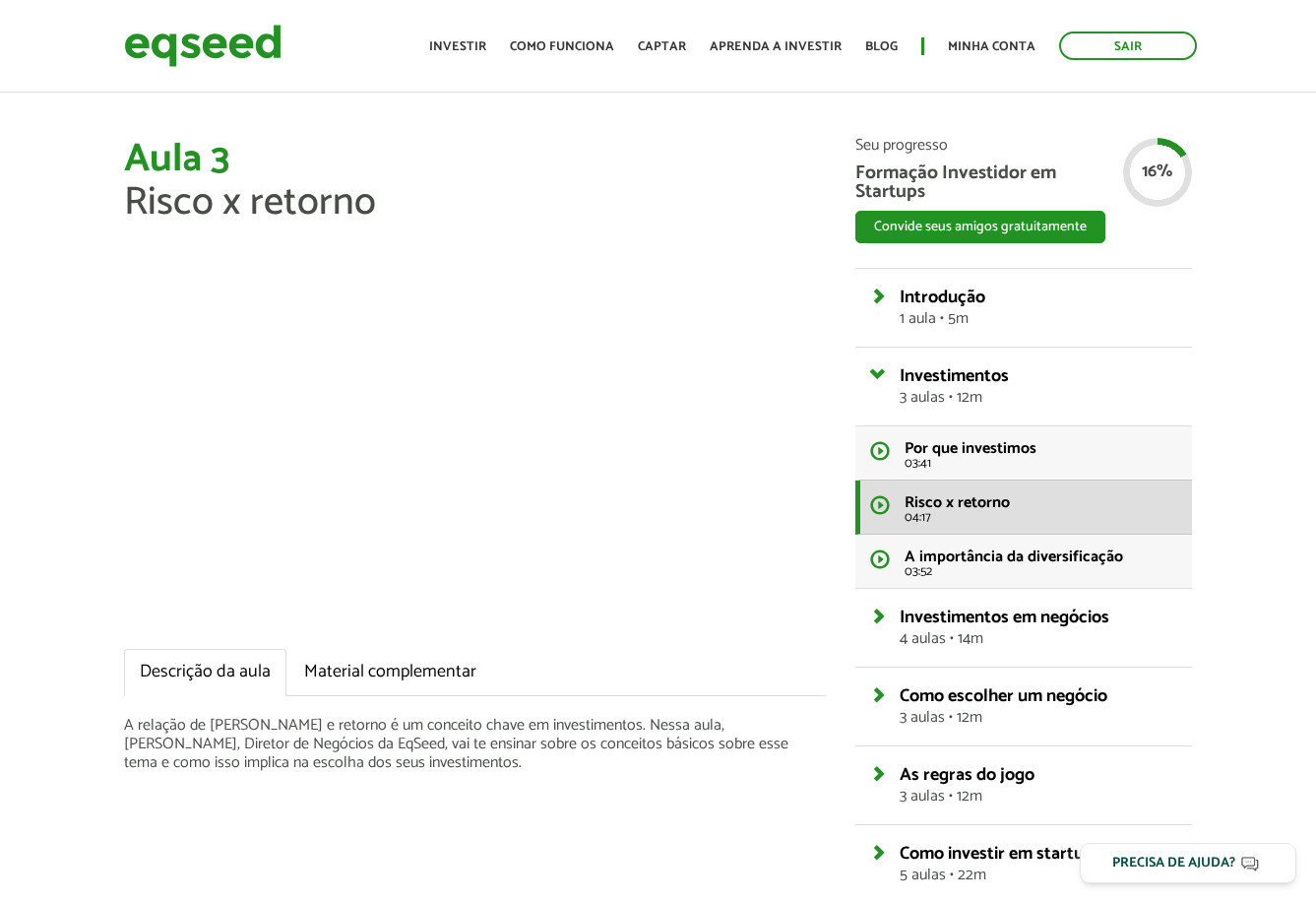 scroll, scrollTop: 0, scrollLeft: 0, axis: both 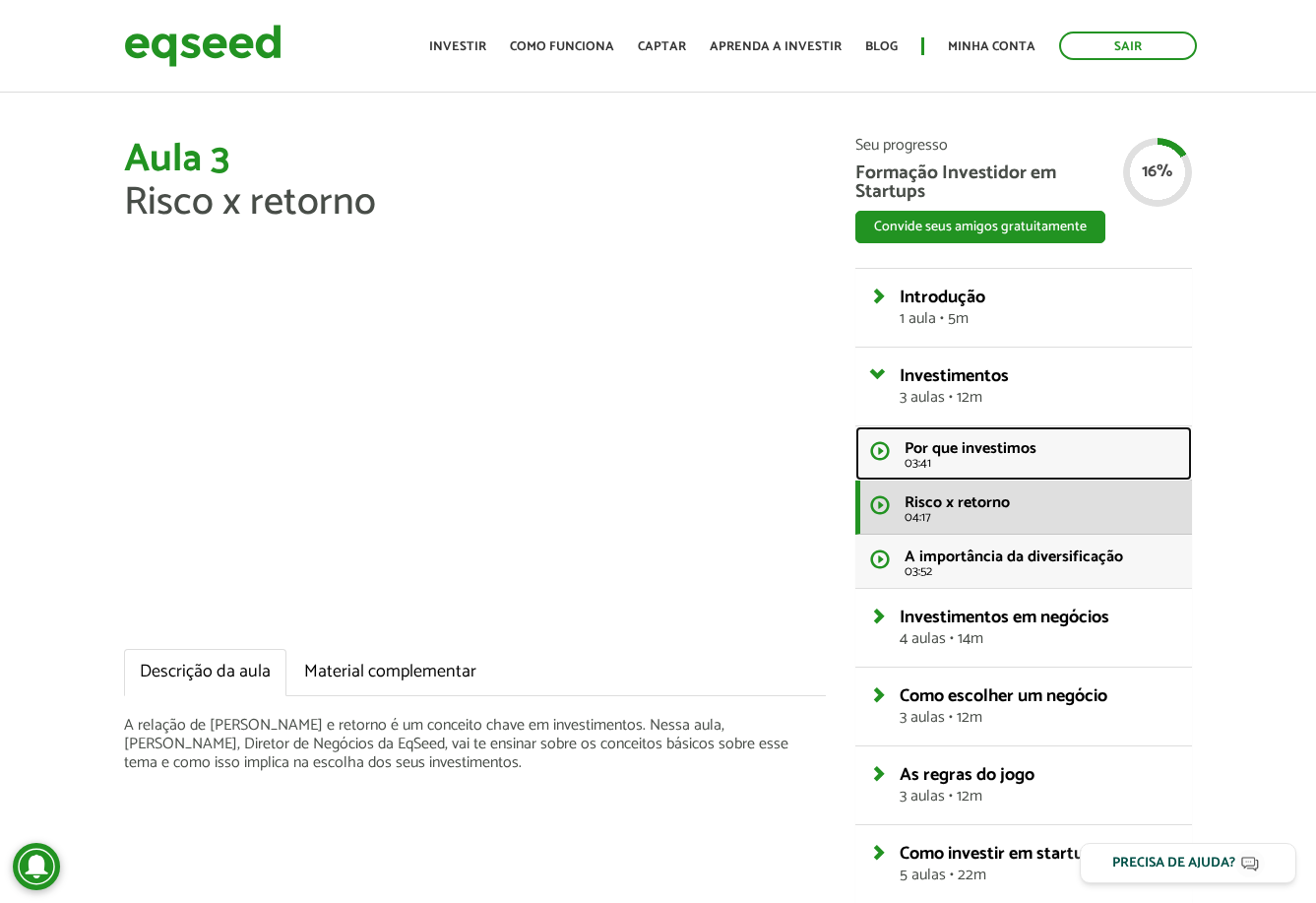 click on "Por que investimos" at bounding box center [971, 448] 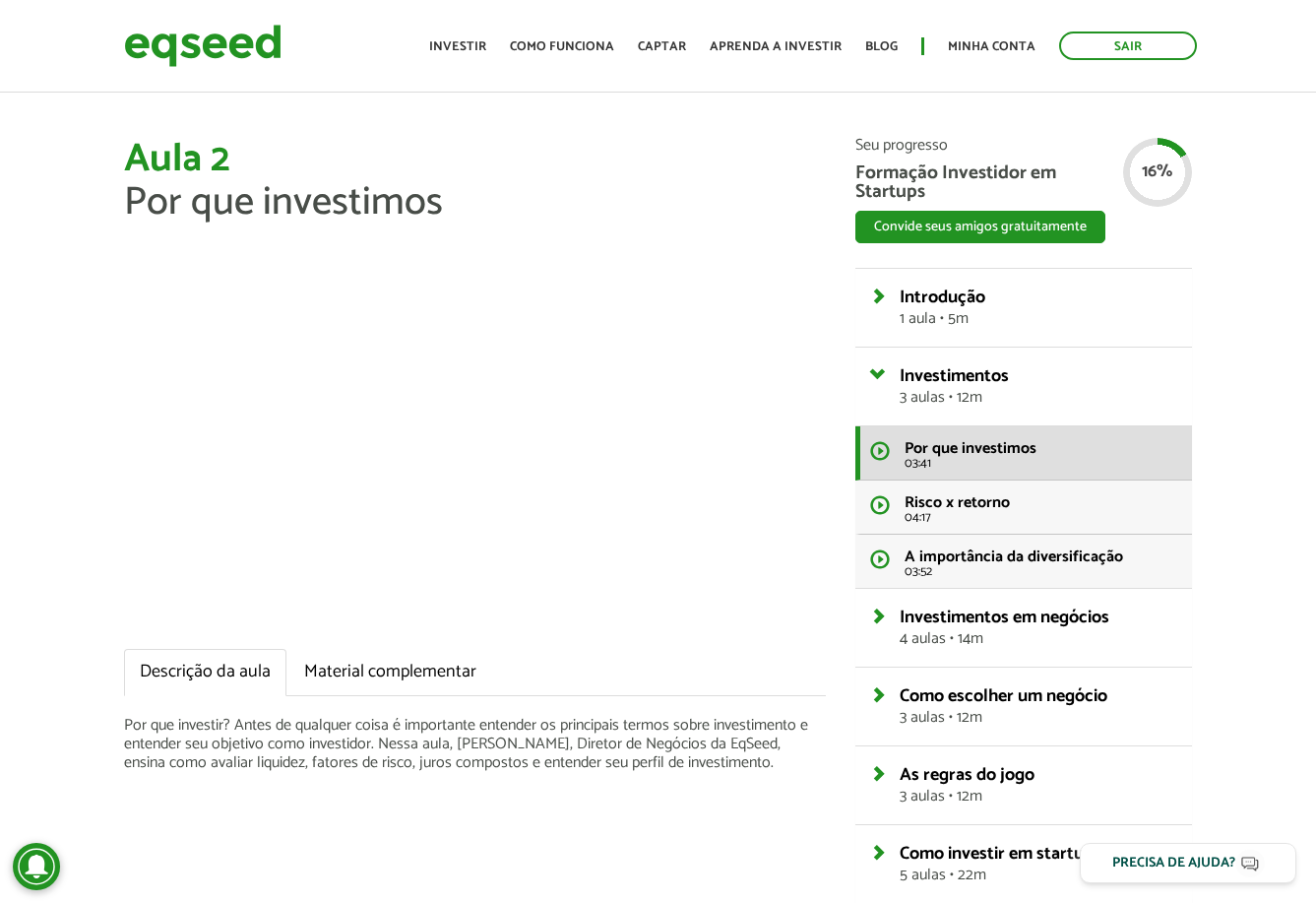 scroll, scrollTop: 0, scrollLeft: 0, axis: both 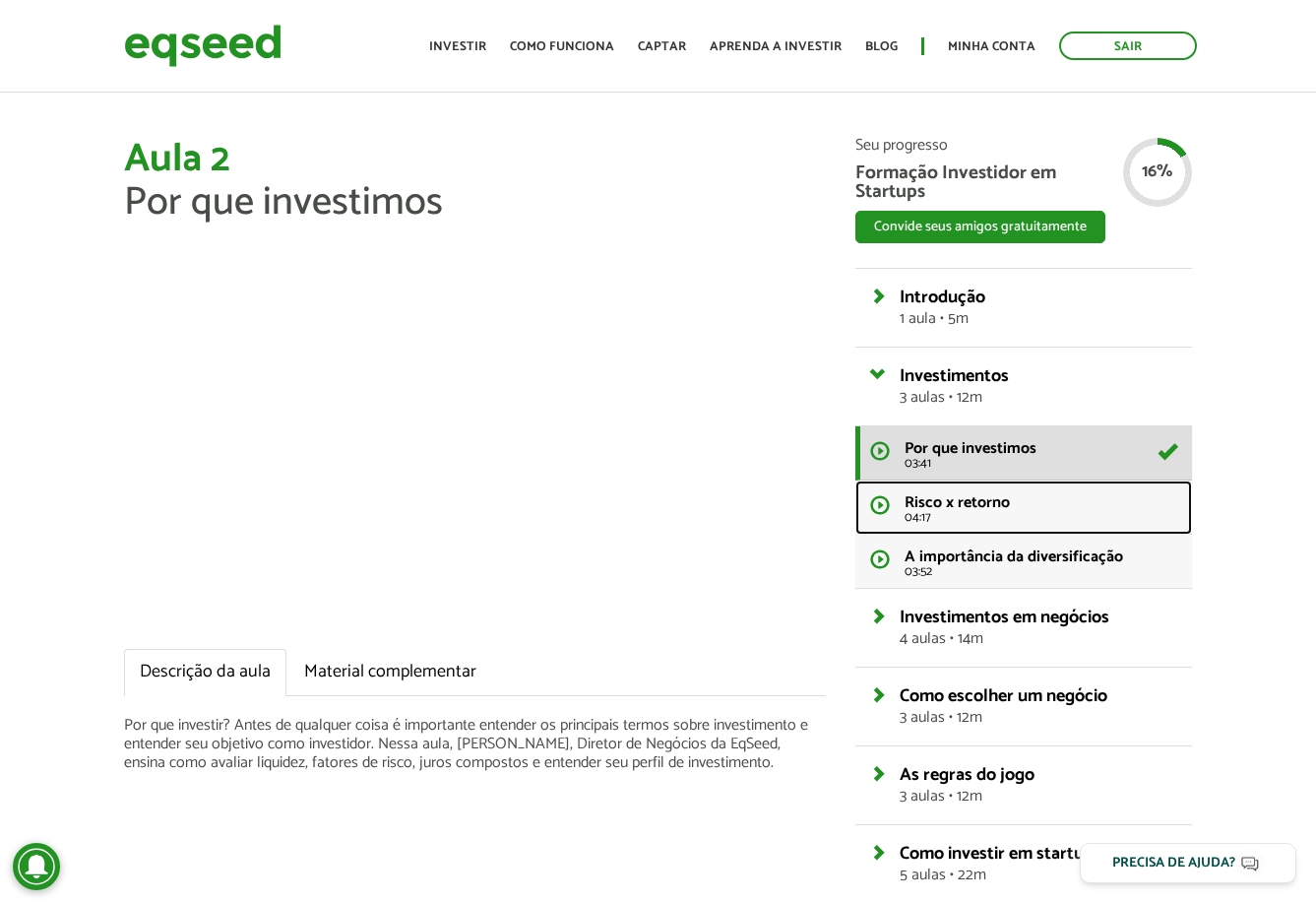 click on "Risco x retorno" at bounding box center [957, 502] 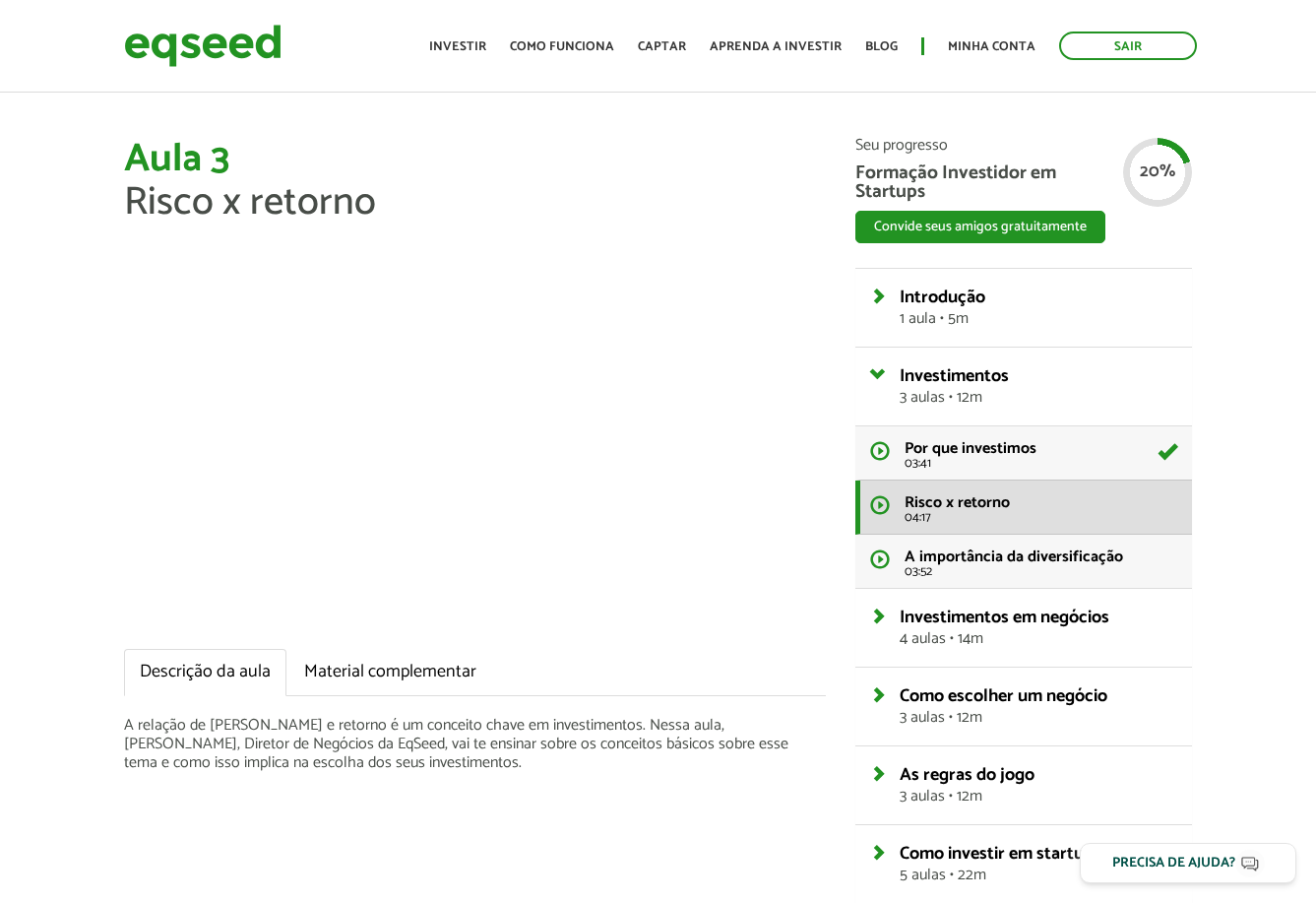 scroll, scrollTop: 0, scrollLeft: 0, axis: both 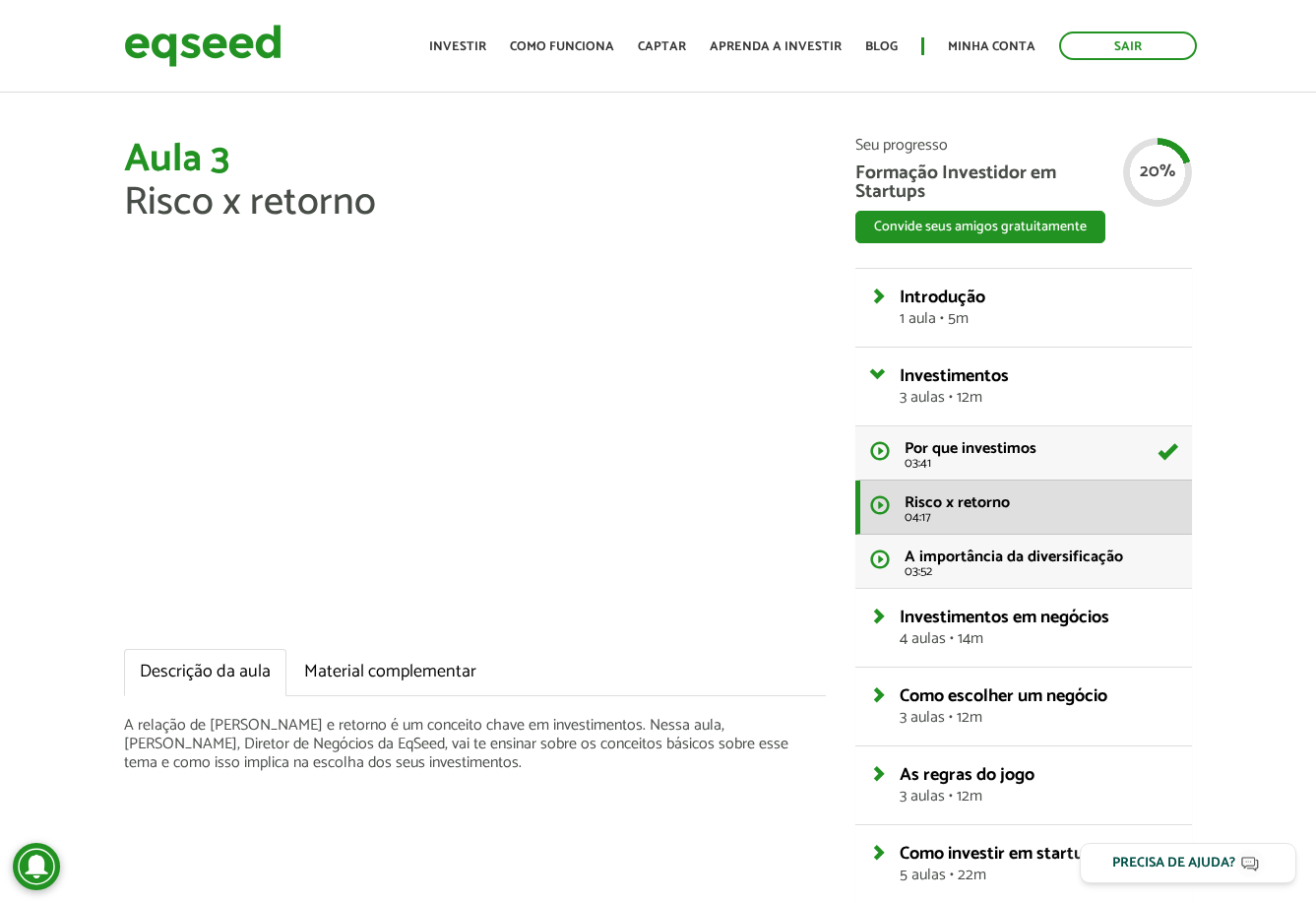 click on "Sair
Toggle navigation
Toggle navigation
Início
Investir Como funciona Captar Aprenda a investir Blog Minha conta Sair" at bounding box center (658, 45) 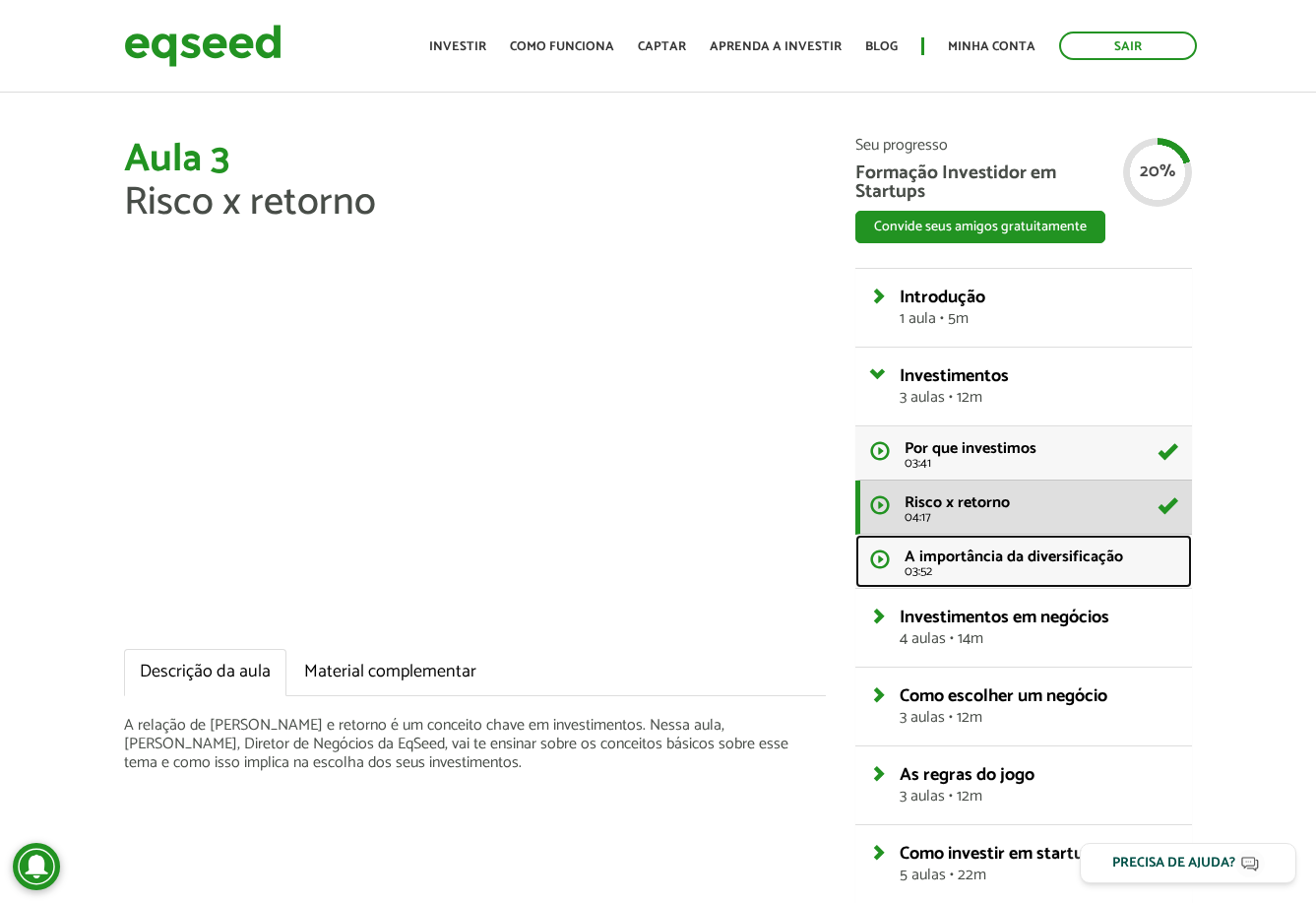 click on "A importância da diversificação" at bounding box center [1014, 556] 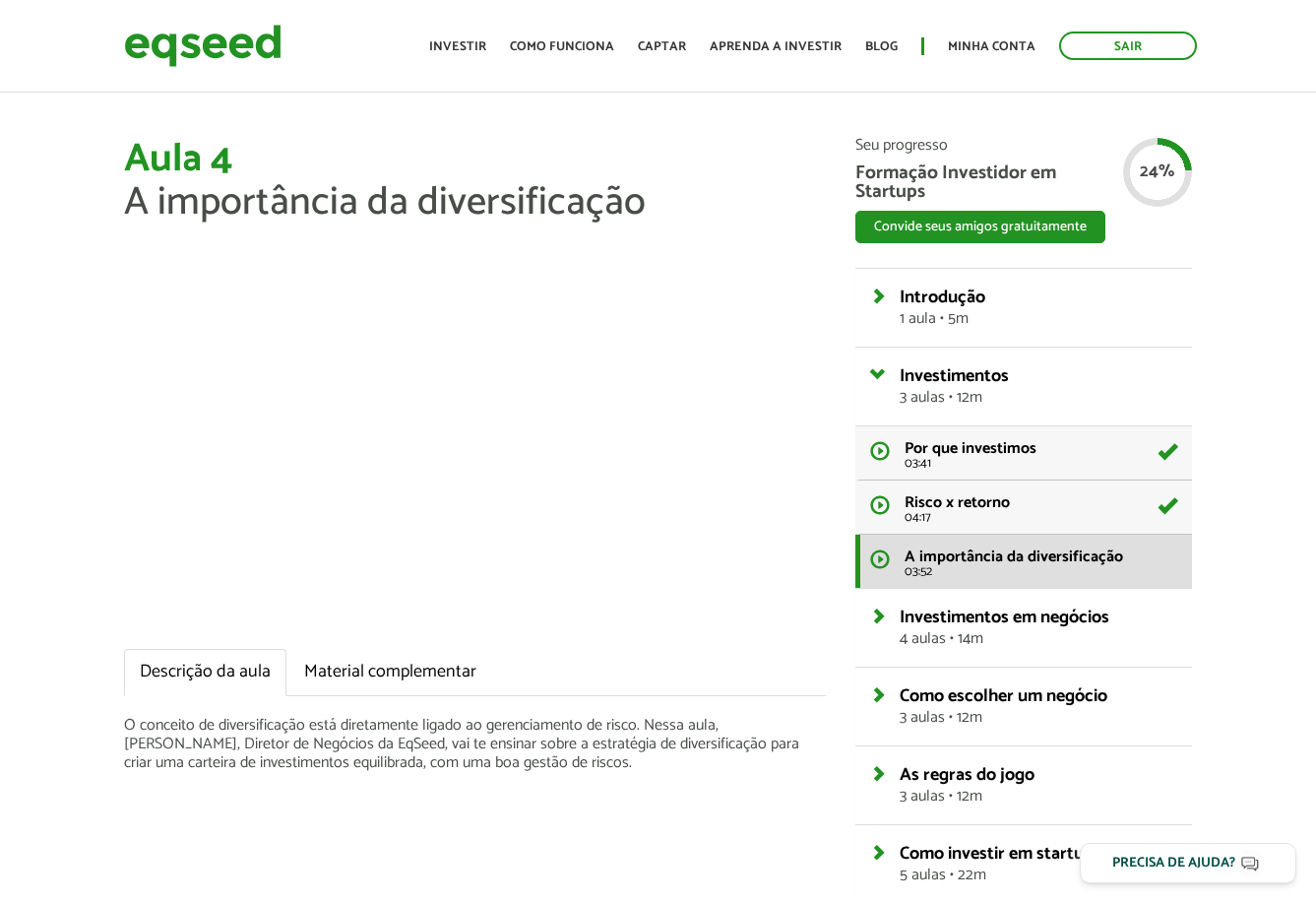 scroll, scrollTop: 0, scrollLeft: 0, axis: both 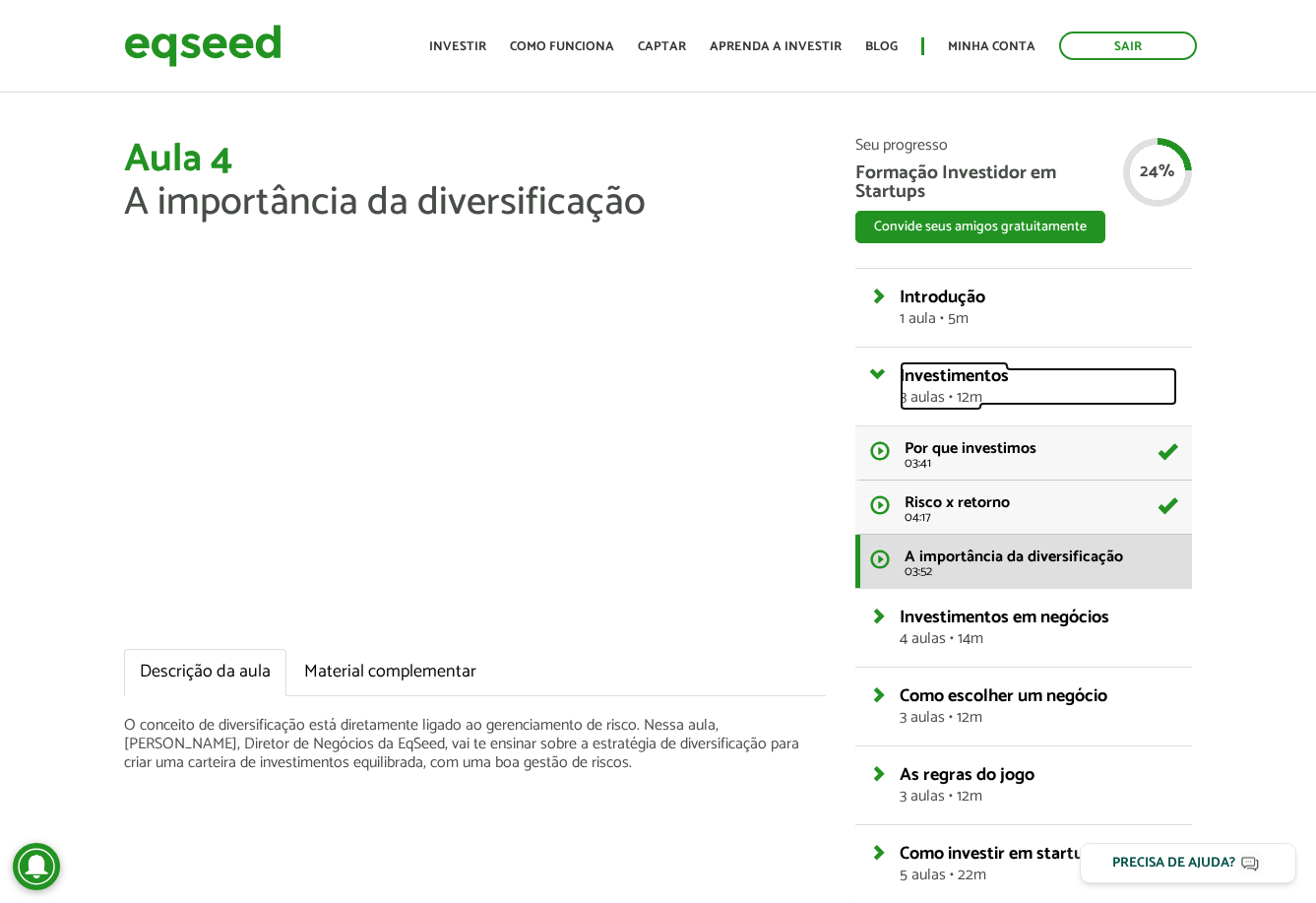 click on "Investimentos 3 aulas • 12m" at bounding box center (1037, 386) 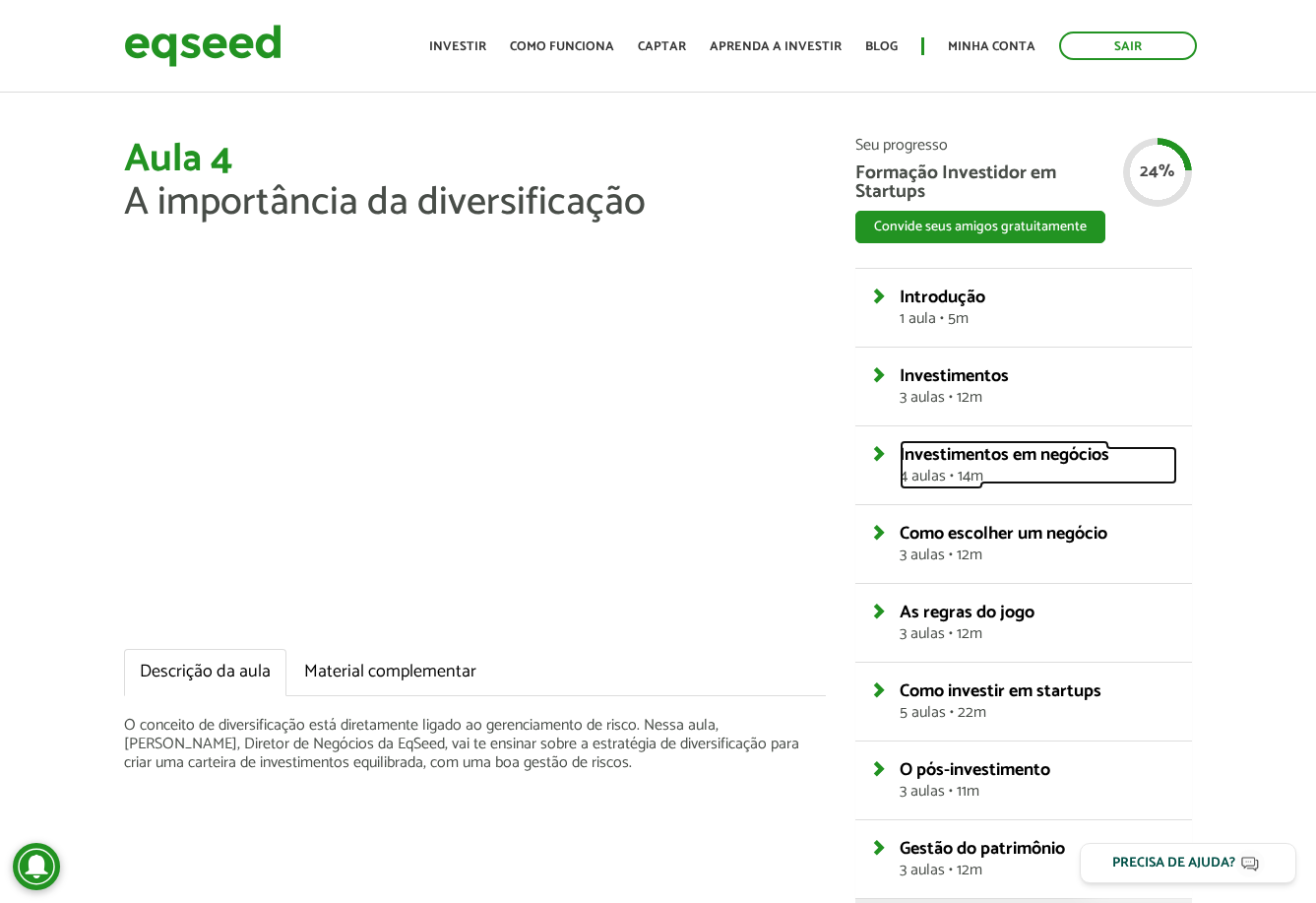 click on "Investimentos em negócios" at bounding box center [1004, 455] 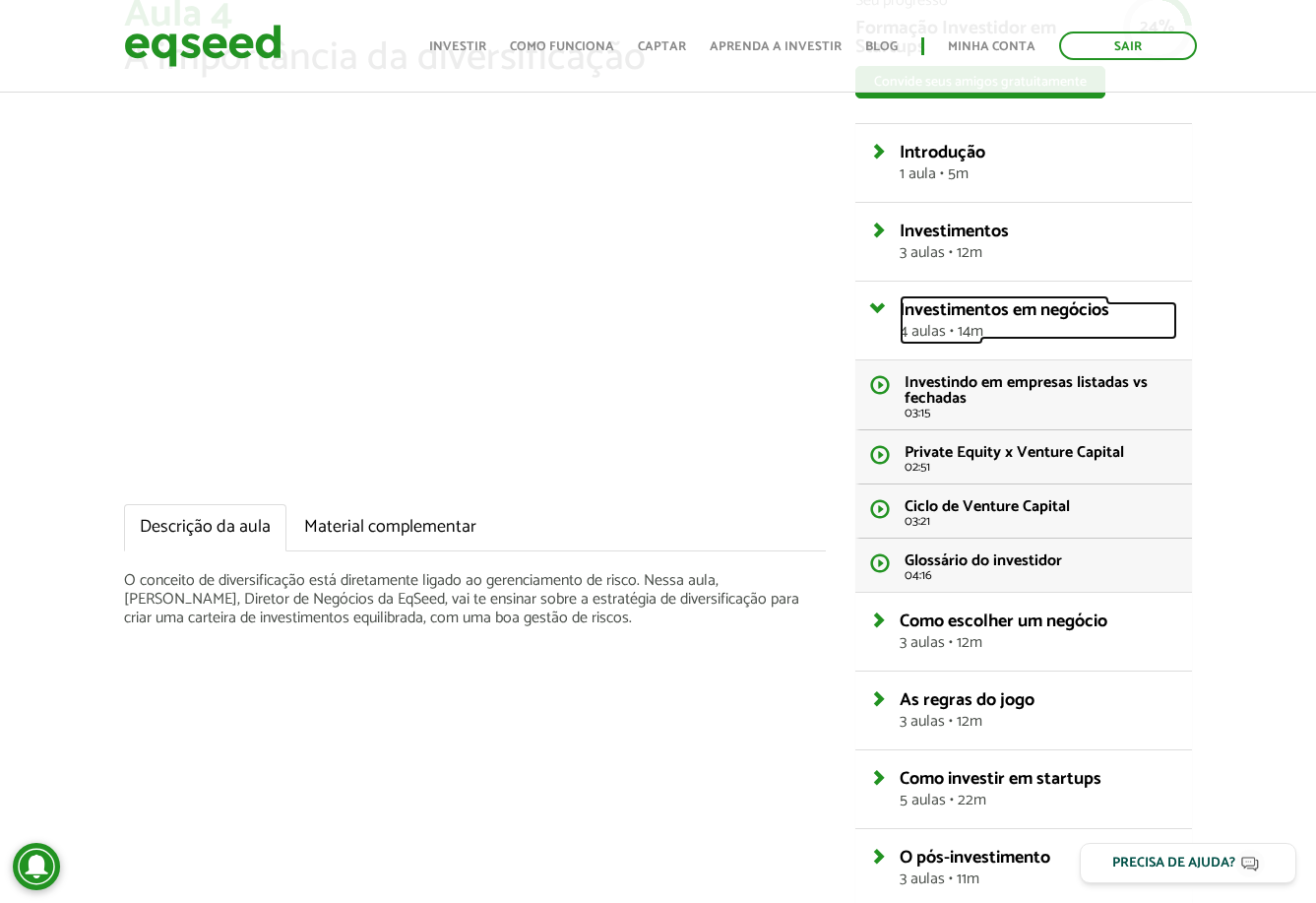 scroll, scrollTop: 98, scrollLeft: 0, axis: vertical 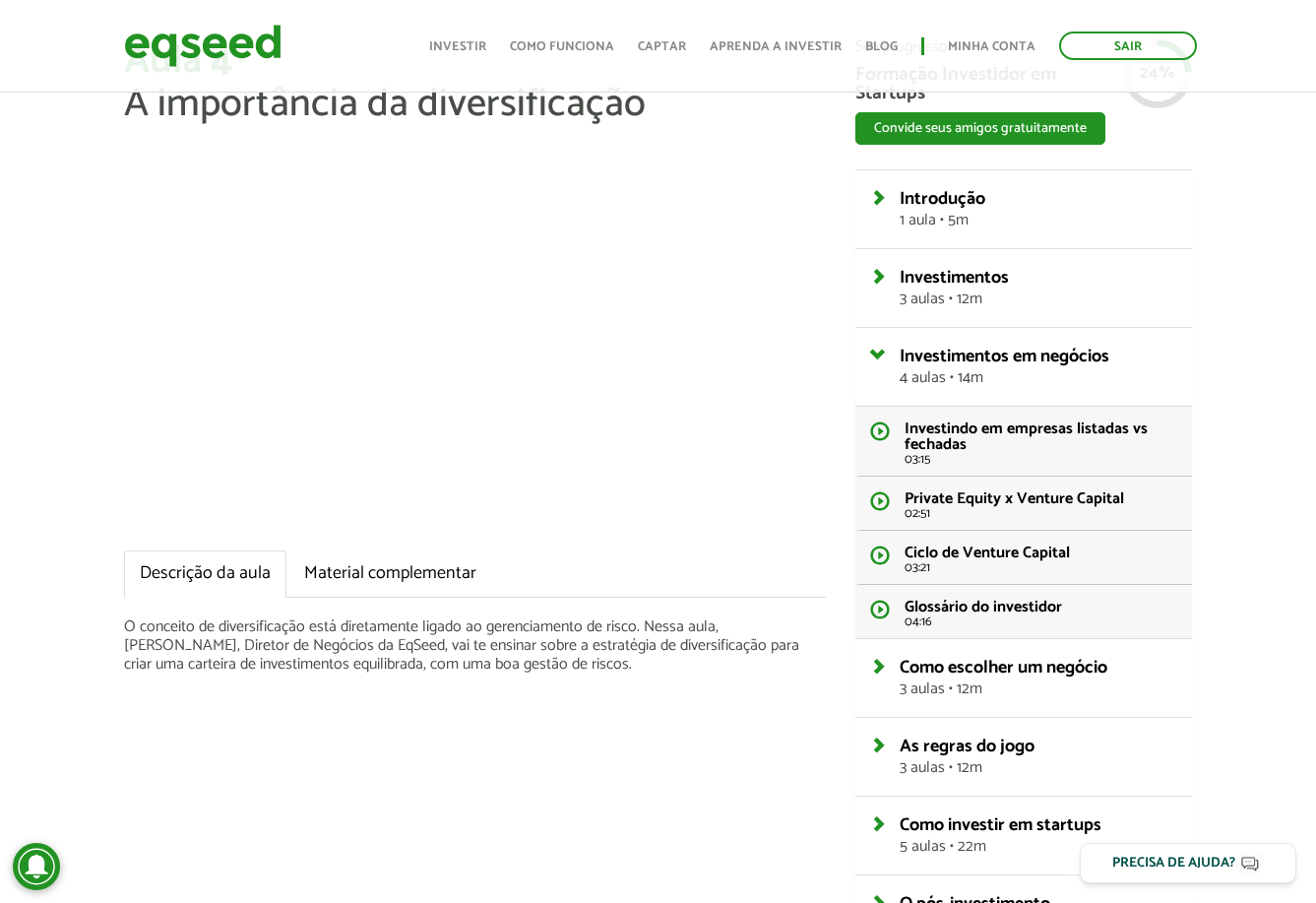 click on "Aula 4 A importância da diversificação
Descrição da aula
Material complementar
O conceito de diversificação está diretamente ligado ao gerenciamento de risco. Nessa aula, Igor Monteiro, Diretor de Negócios da EqSeed, vai te ensinar sobre a estratégia de diversificação para criar uma carteira de investimentos equilibrada, com uma boa gestão de riscos.
Seu progresso
Formação Investidor em Startups
Convide seus amigos gratuitamente" at bounding box center [658, 604] 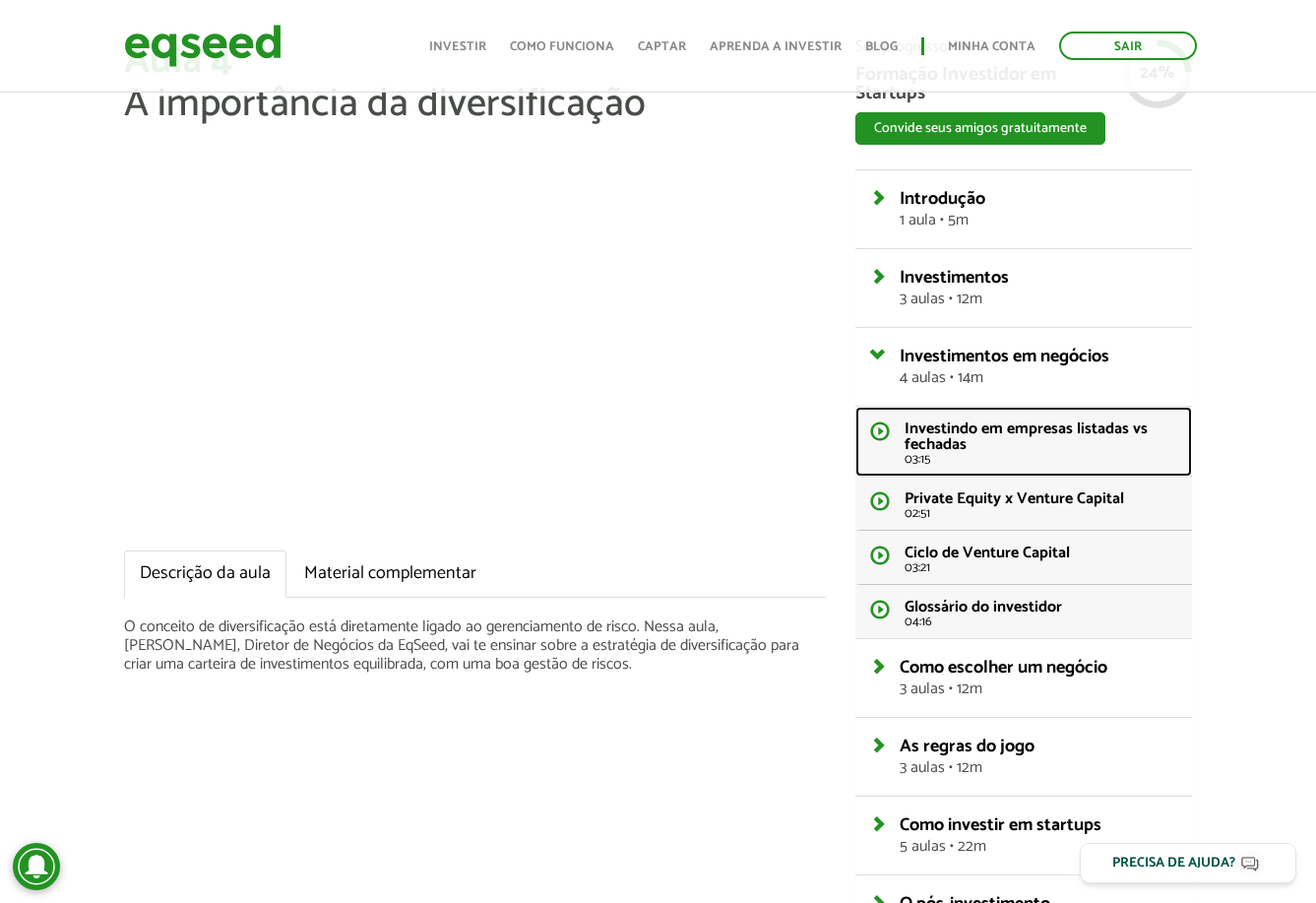 click on "Investindo em empresas listadas vs fechadas" at bounding box center (1026, 436) 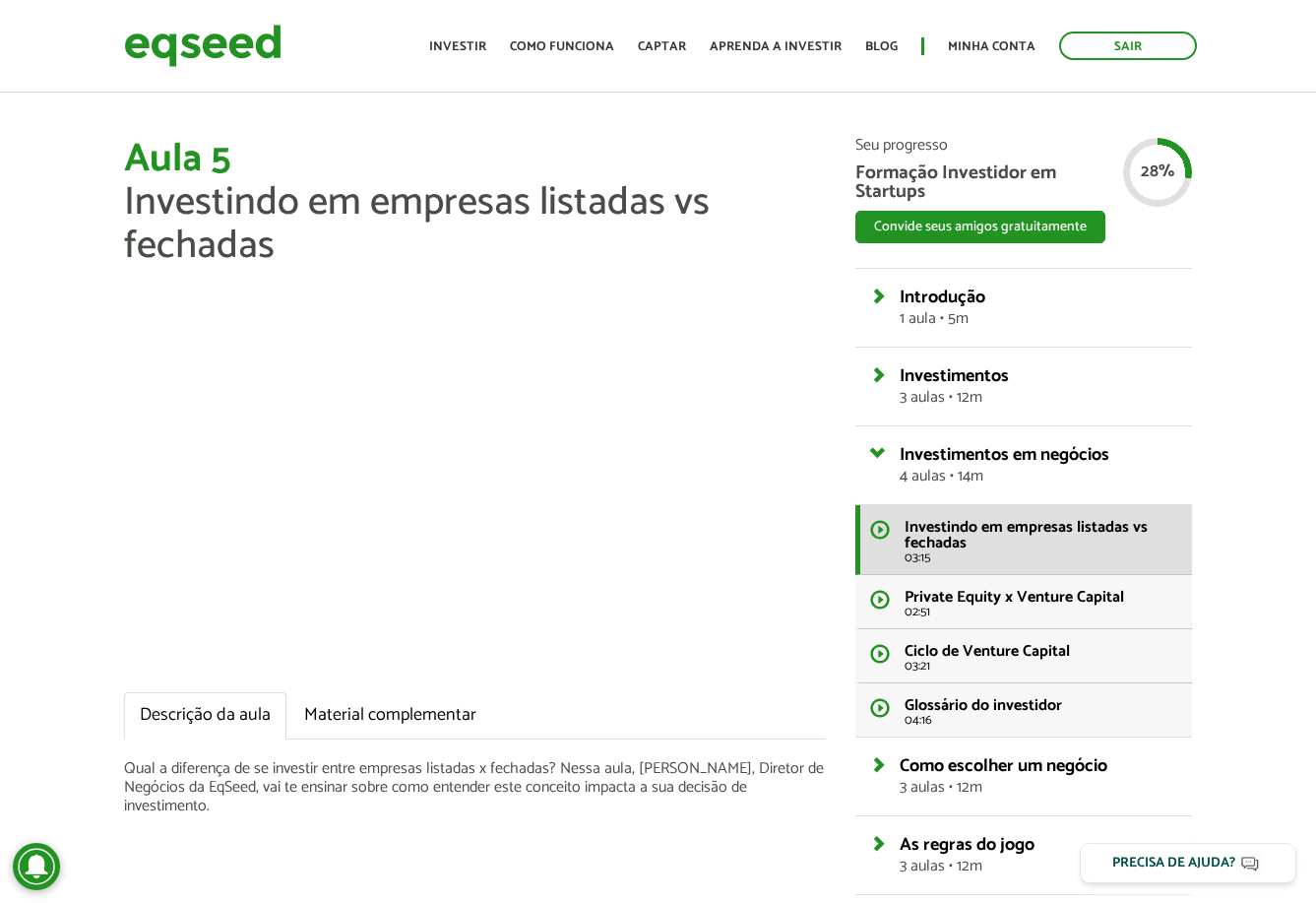 scroll, scrollTop: 0, scrollLeft: 0, axis: both 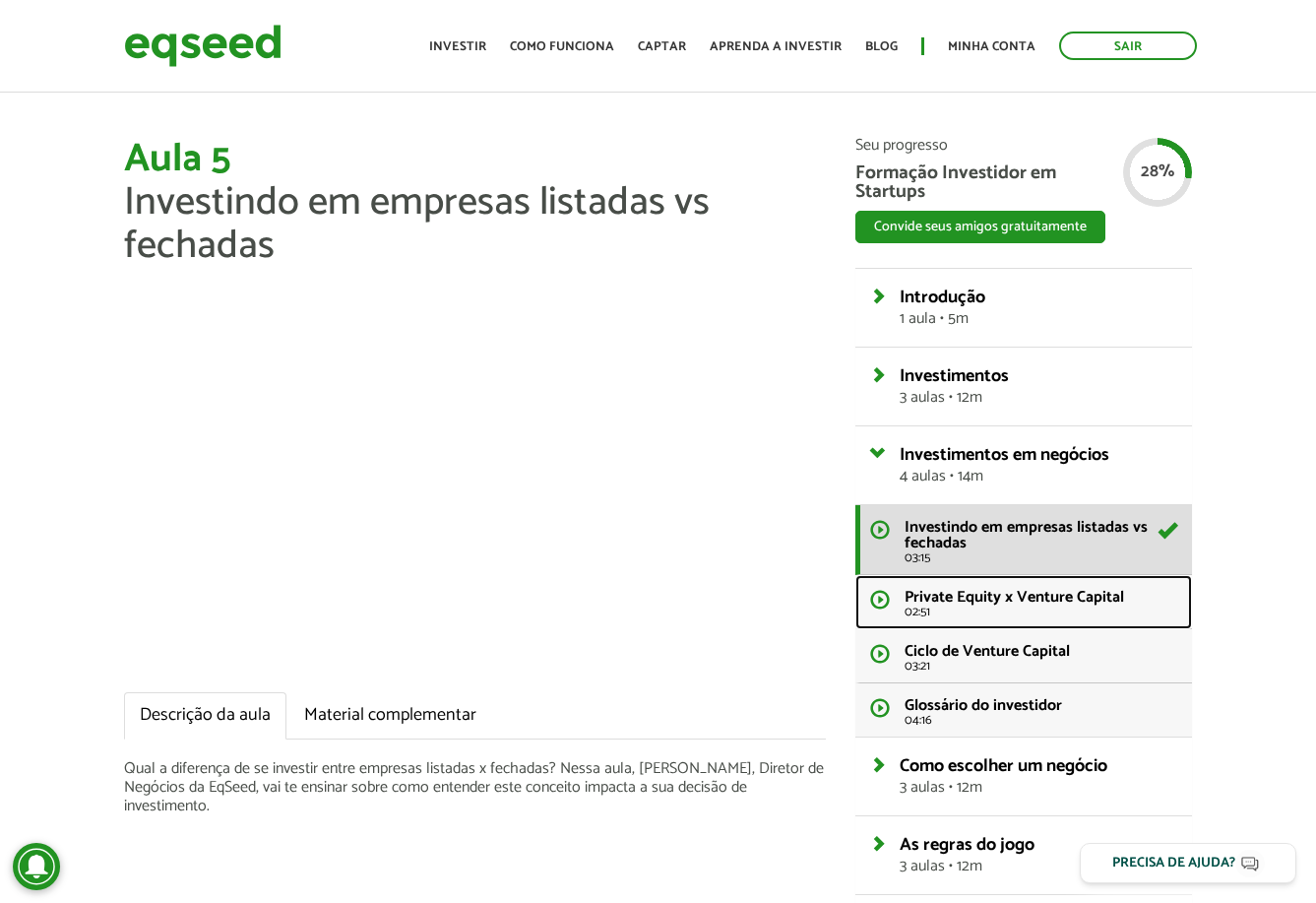 click on "Private Equity x Venture Capital" at bounding box center (1014, 597) 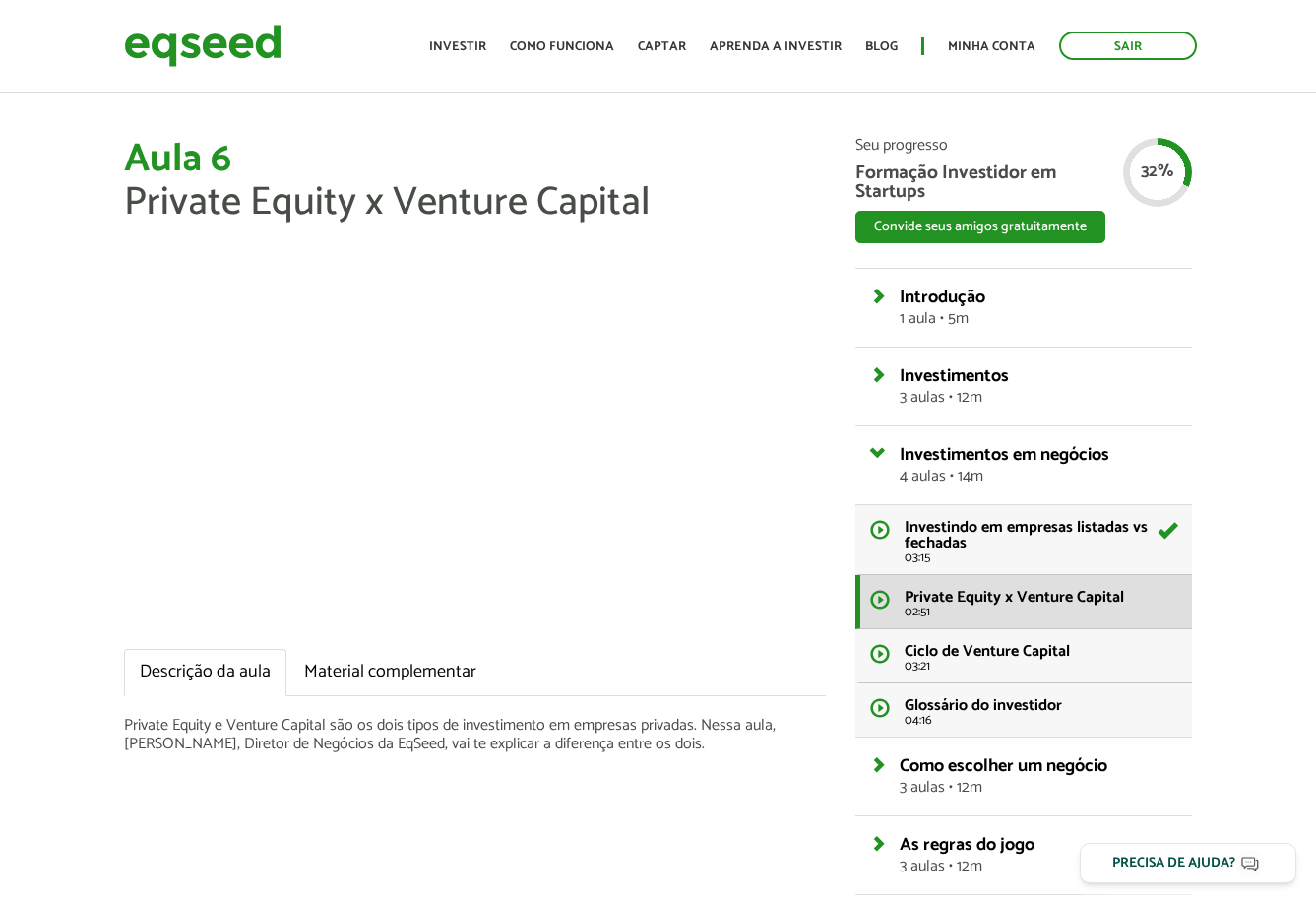 scroll, scrollTop: 0, scrollLeft: 0, axis: both 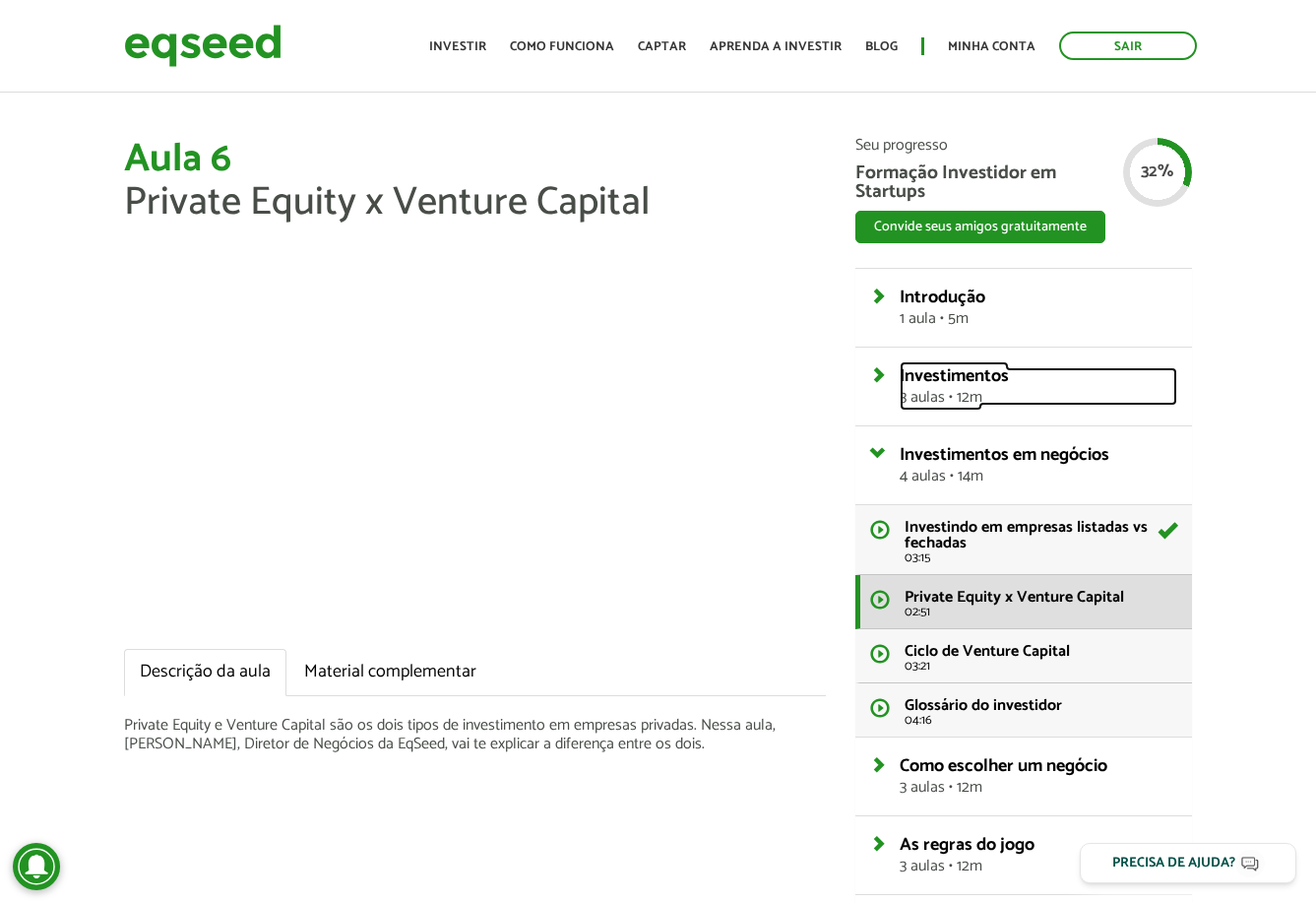 click on "Investimentos" at bounding box center (954, 376) 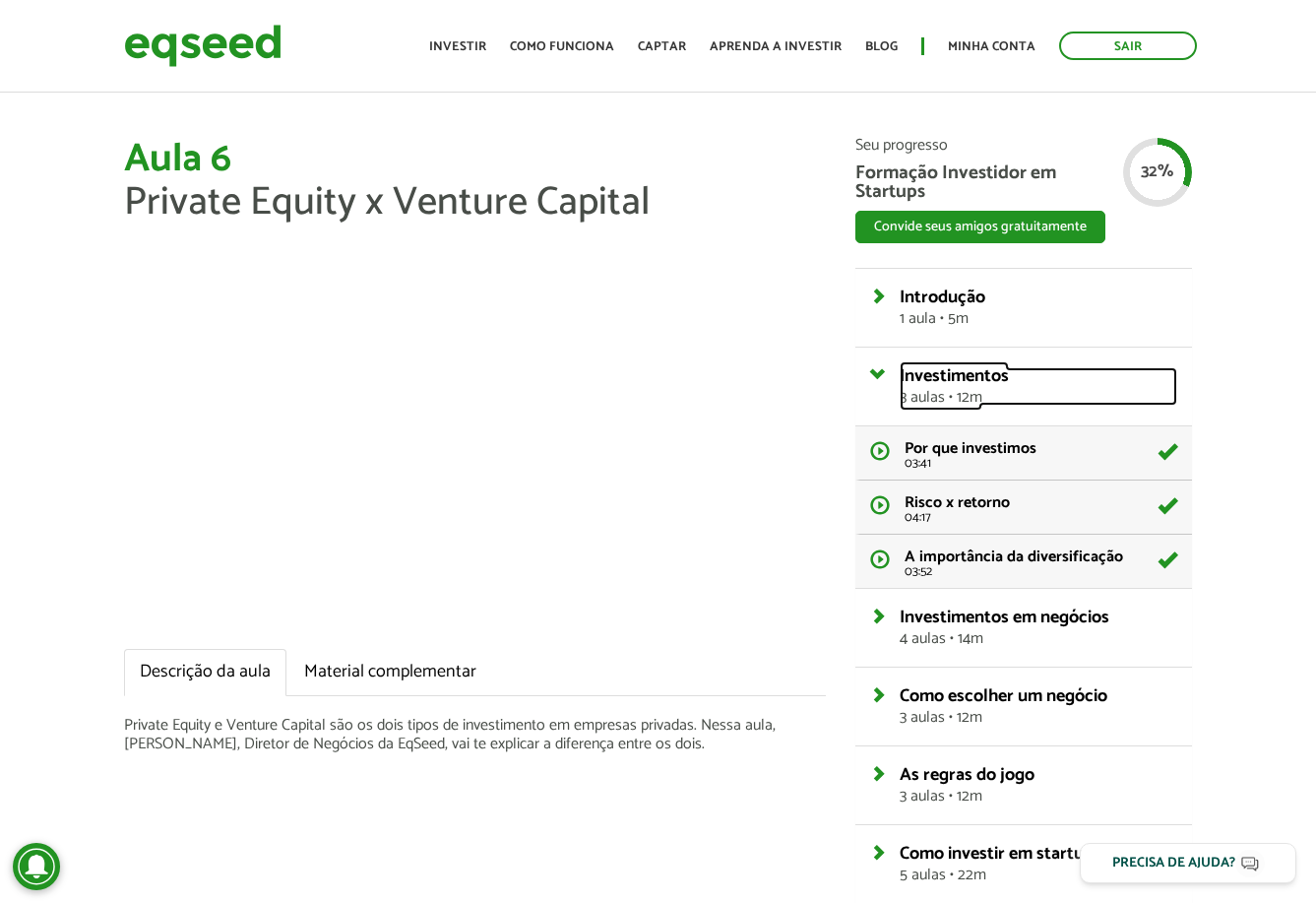 click on "Investimentos" at bounding box center (954, 376) 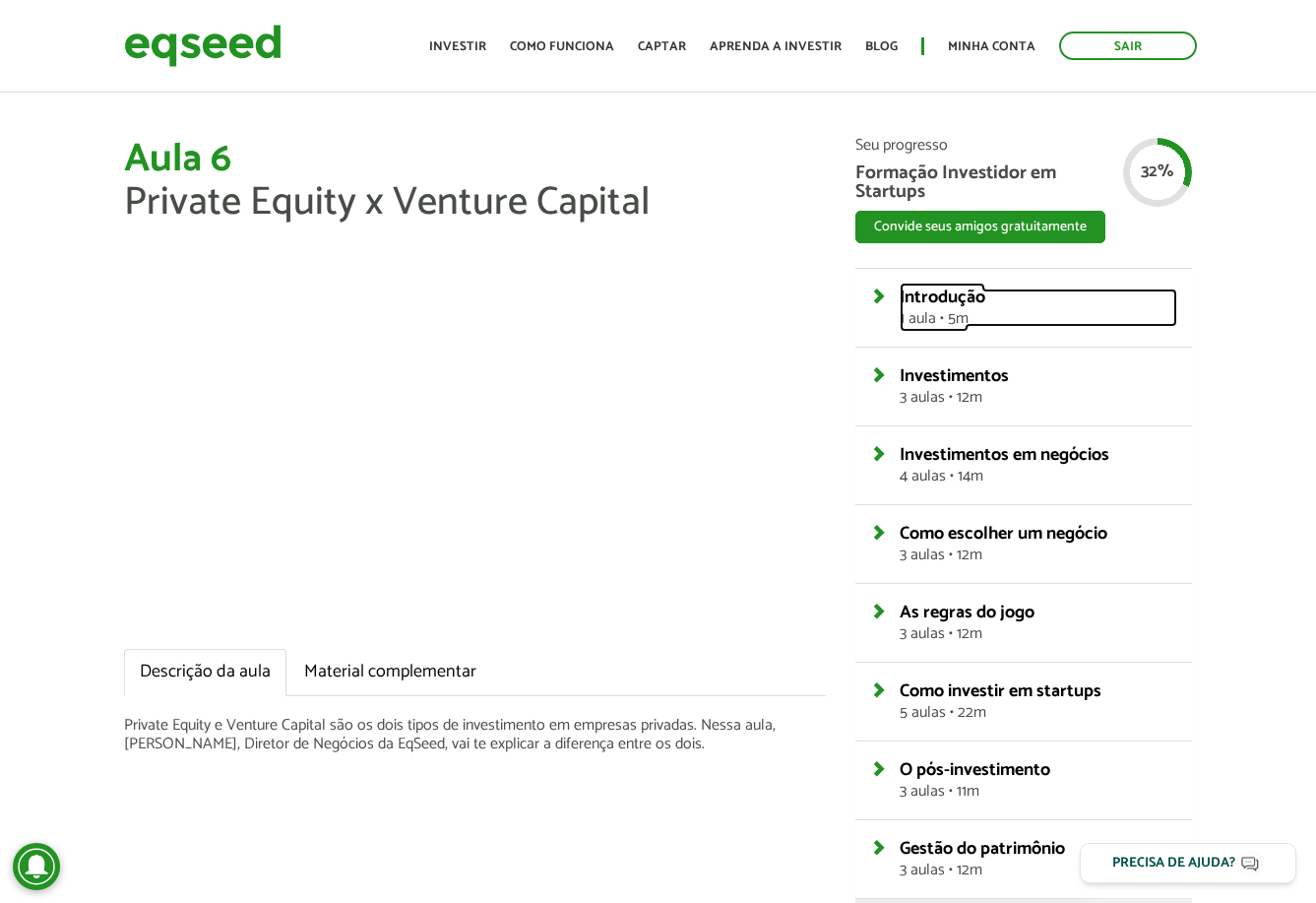 click on "Introdução" at bounding box center [942, 297] 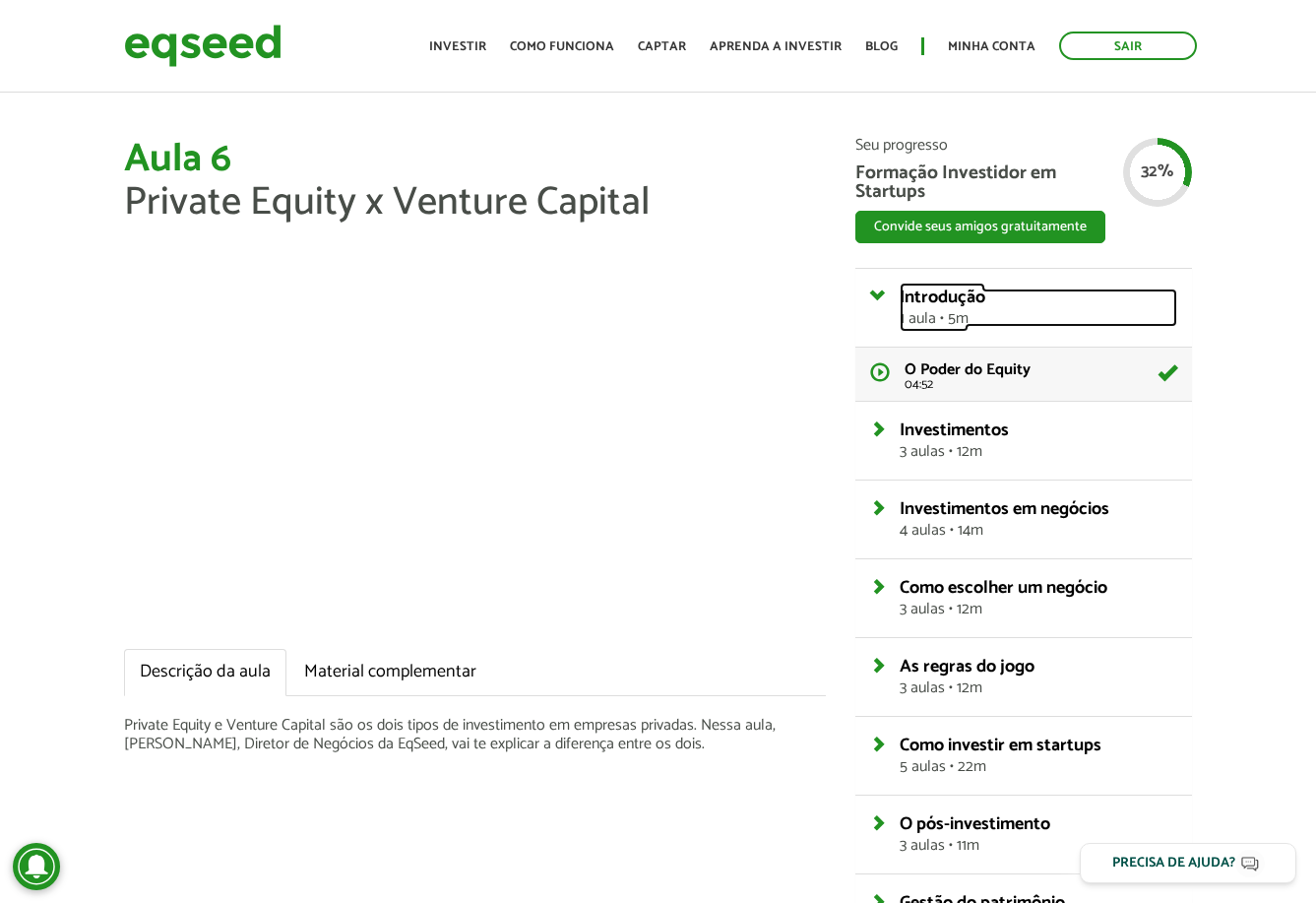 click on "Introdução" at bounding box center [942, 297] 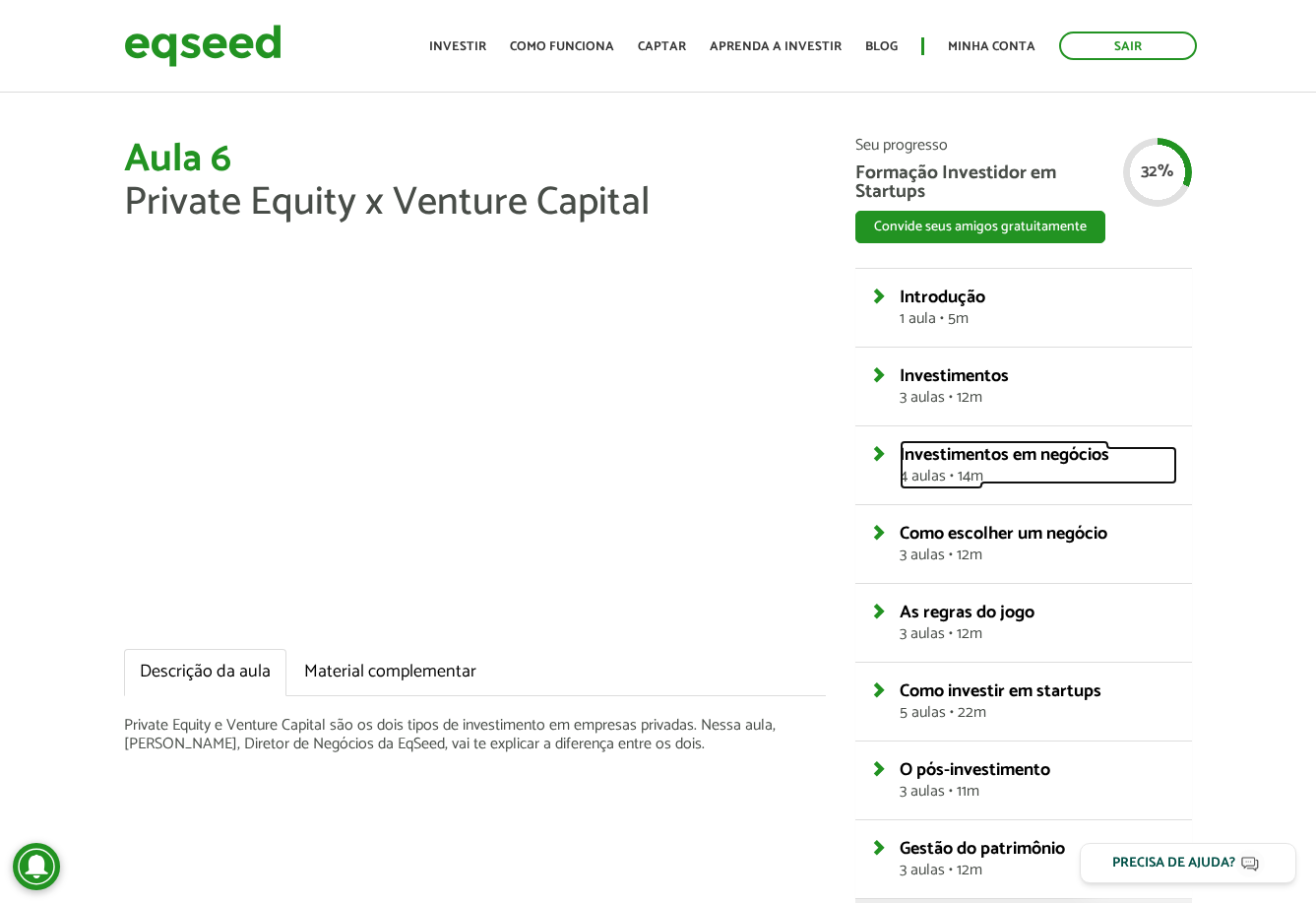 click on "Investimentos em negócios" at bounding box center [1004, 455] 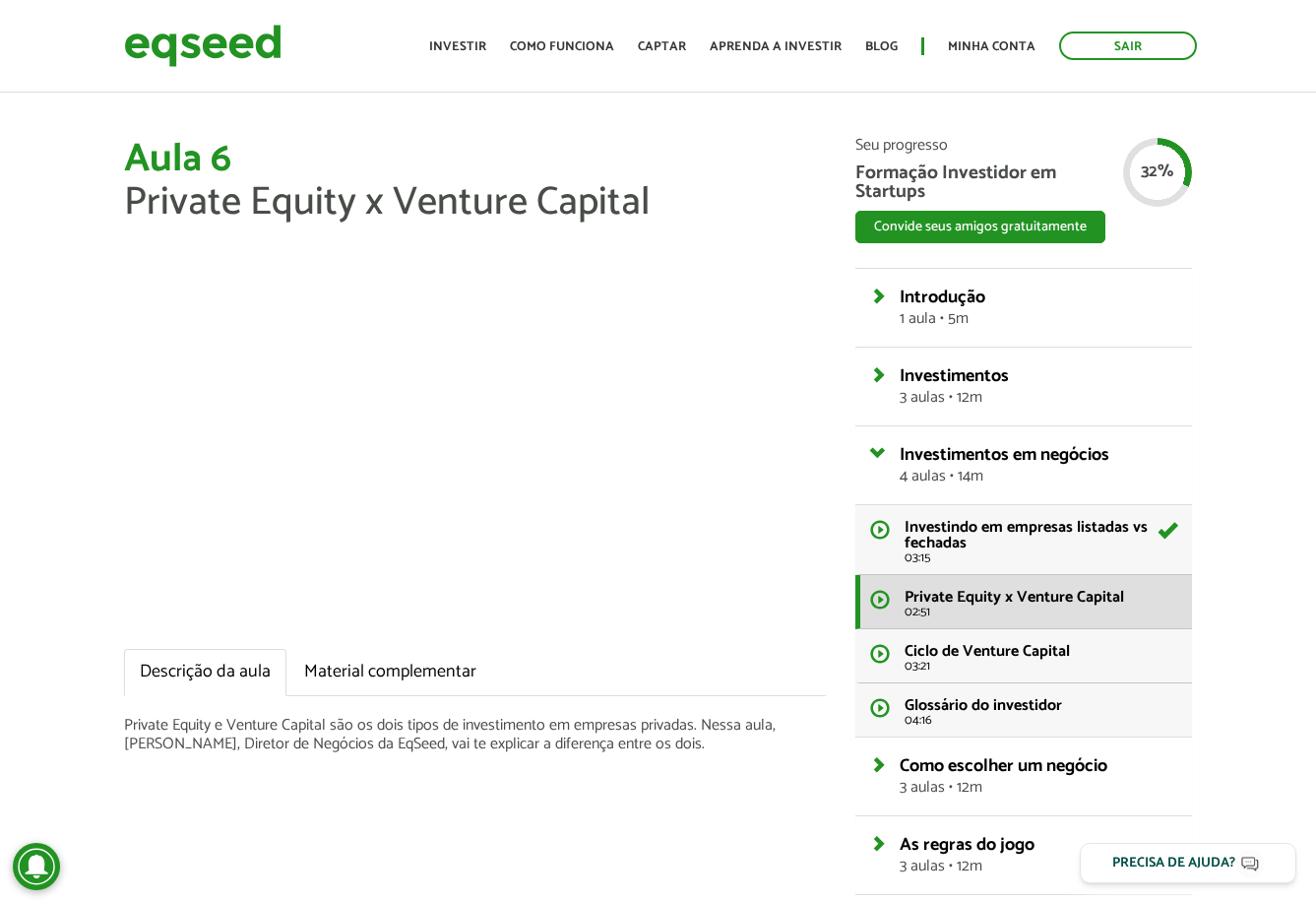 click on "Aula 6 Private Equity x Venture Capital" at bounding box center (474, 181) 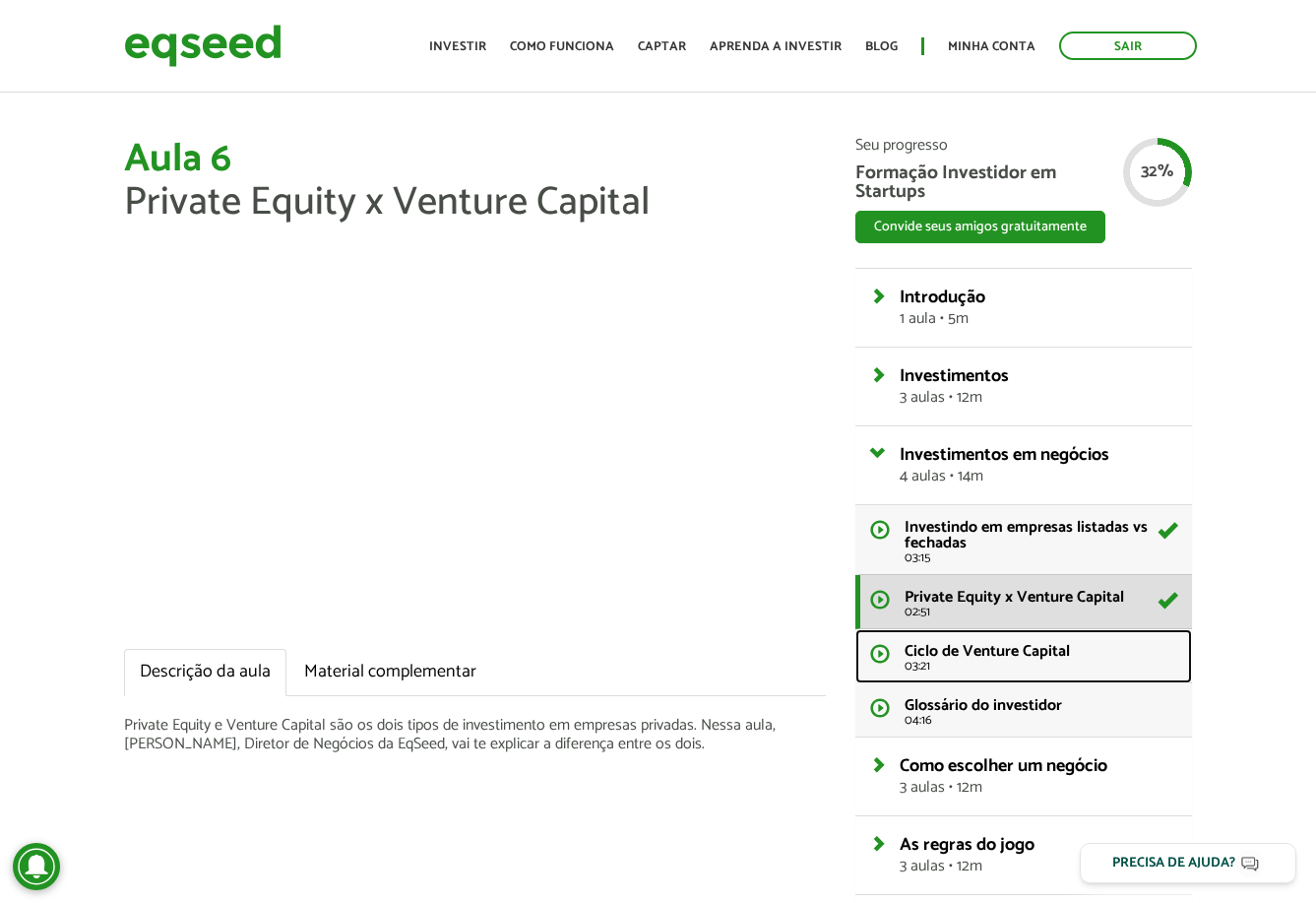 click on "Ciclo de Venture Capital" at bounding box center [987, 651] 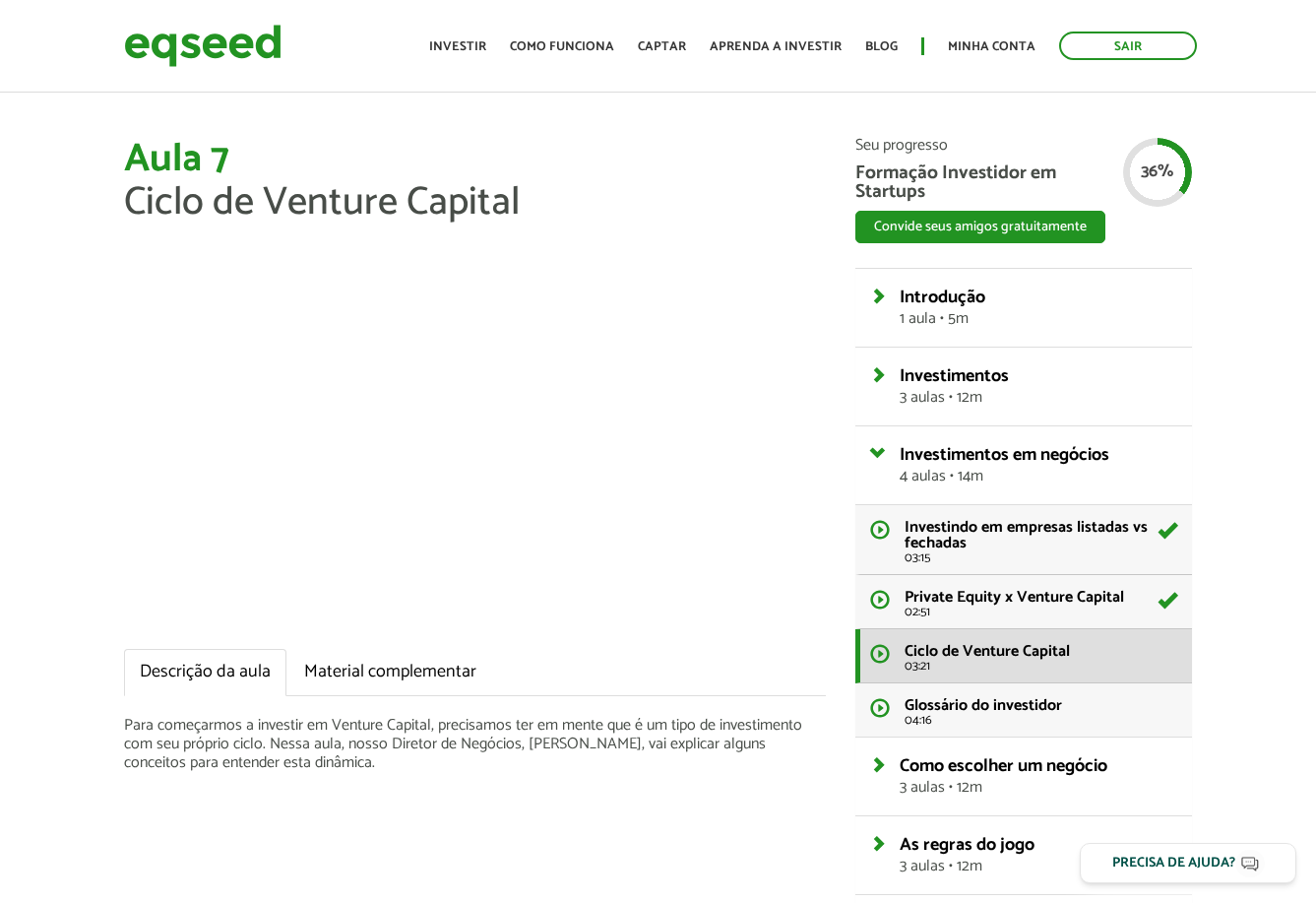 scroll, scrollTop: 0, scrollLeft: 0, axis: both 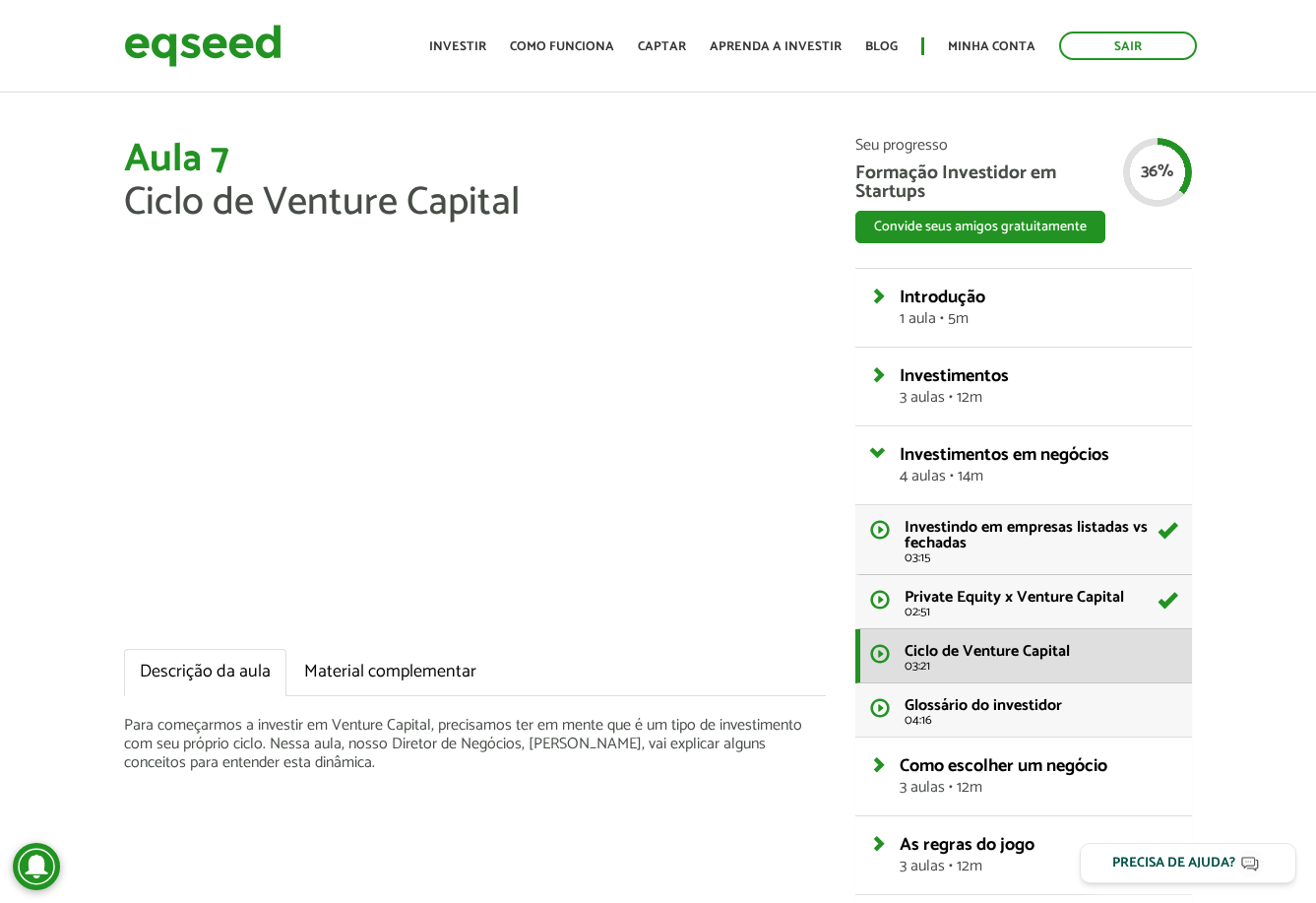 click on "Aula 7 Ciclo de Venture Capital" at bounding box center [474, 181] 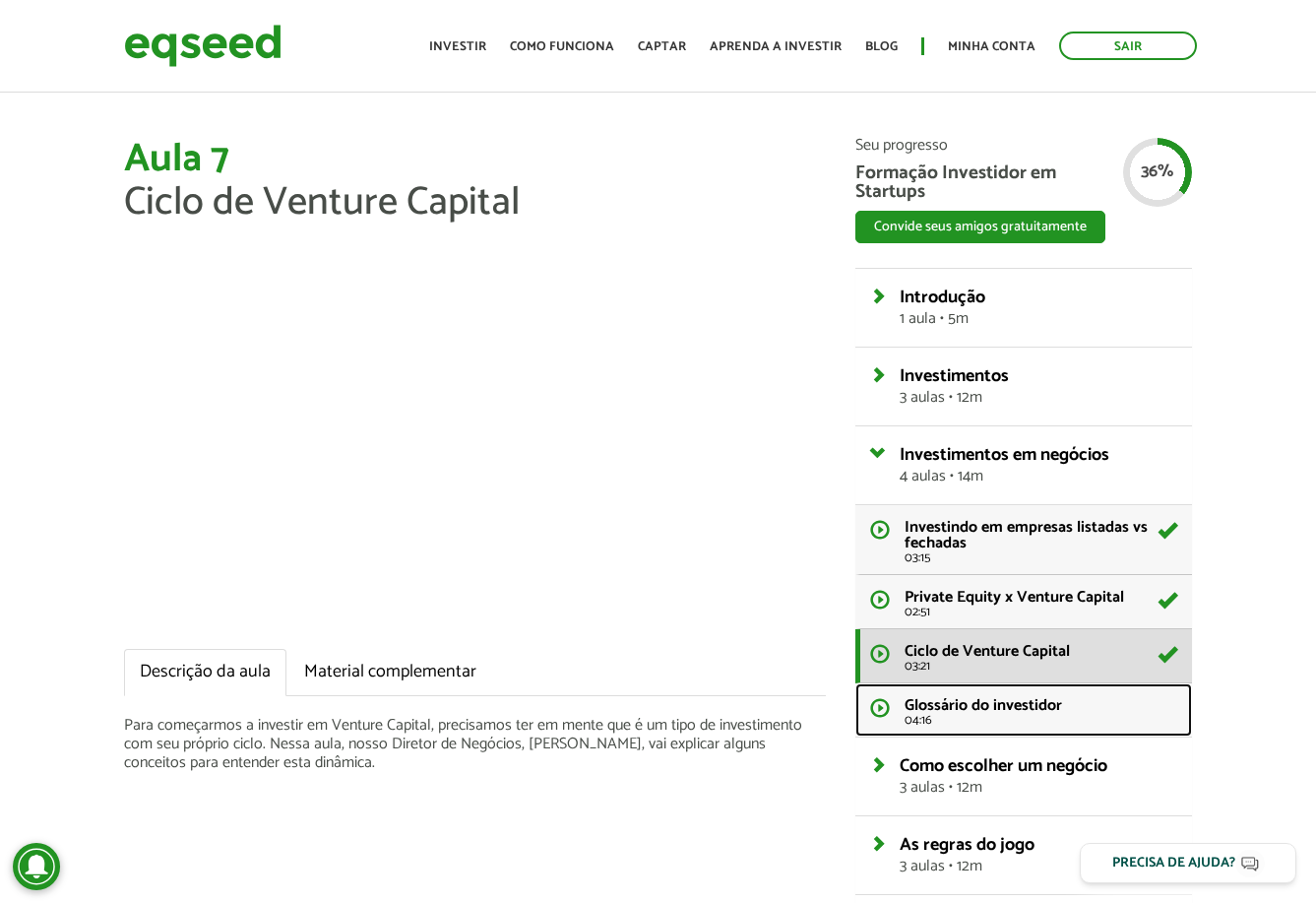 click on "Glossário do investidor" at bounding box center [983, 705] 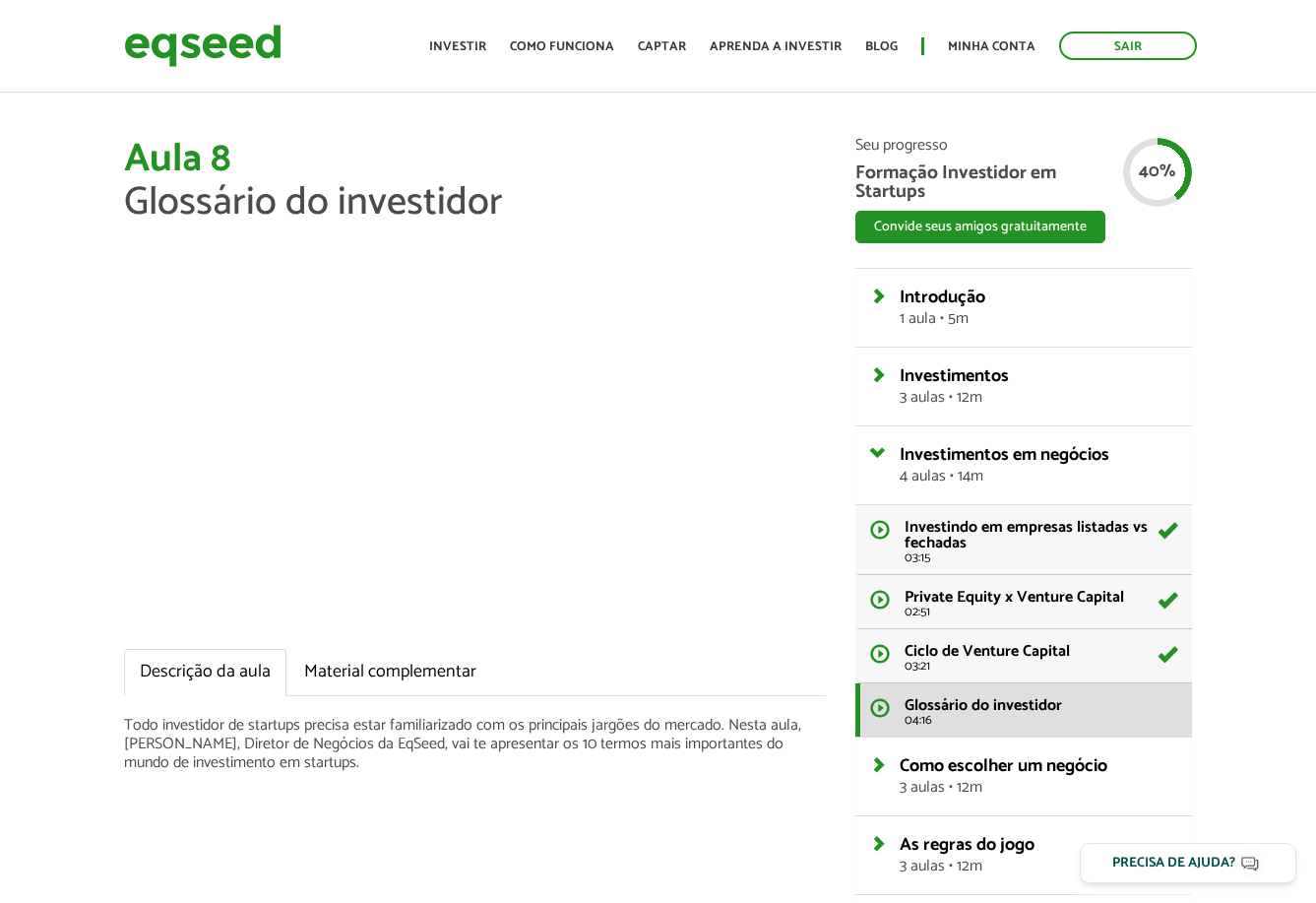 scroll, scrollTop: 0, scrollLeft: 0, axis: both 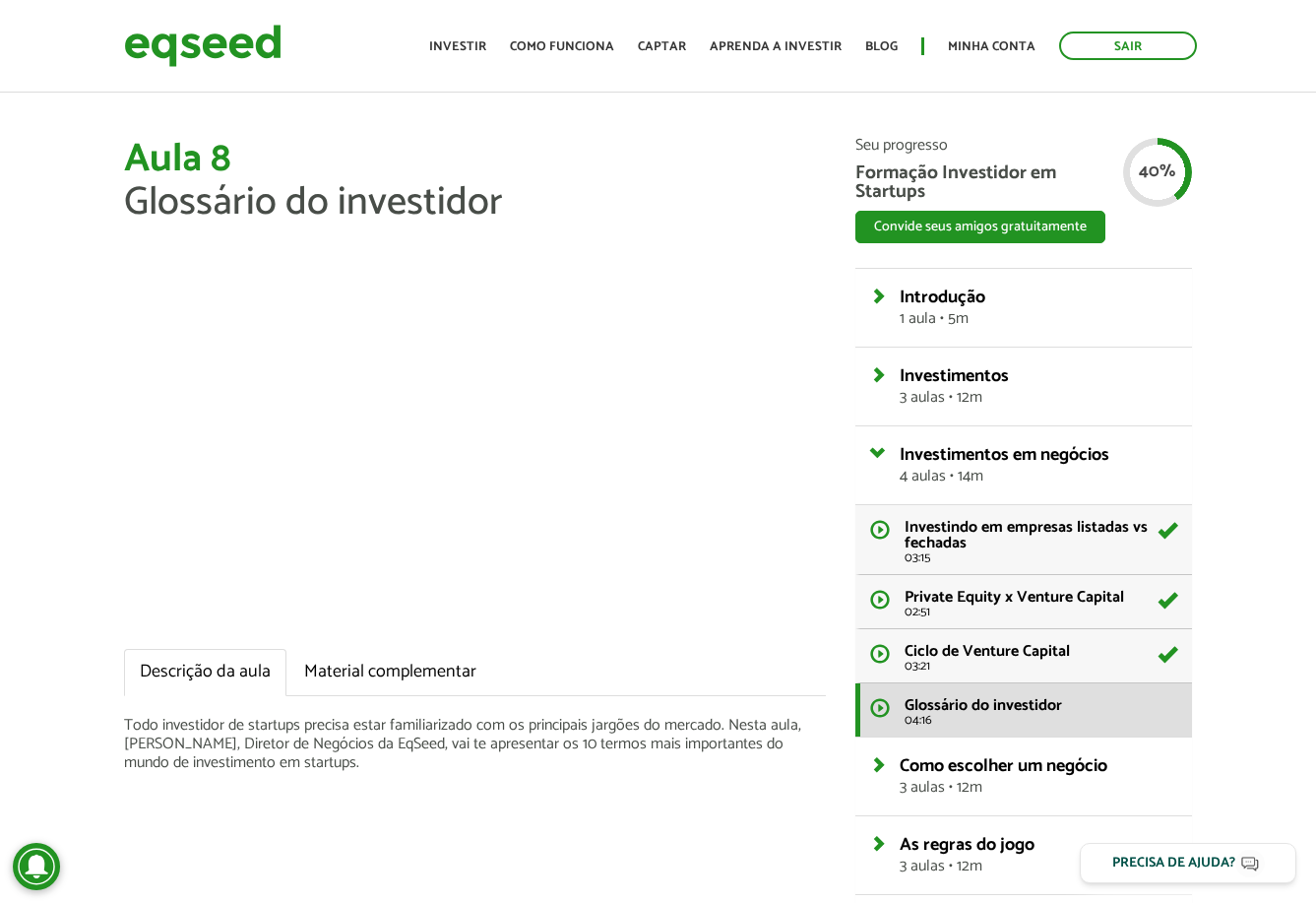 click on "Sair
Toggle navigation
Toggle navigation
Início
Investir Como funciona Captar Aprenda a investir Blog Sair" at bounding box center (658, 46) 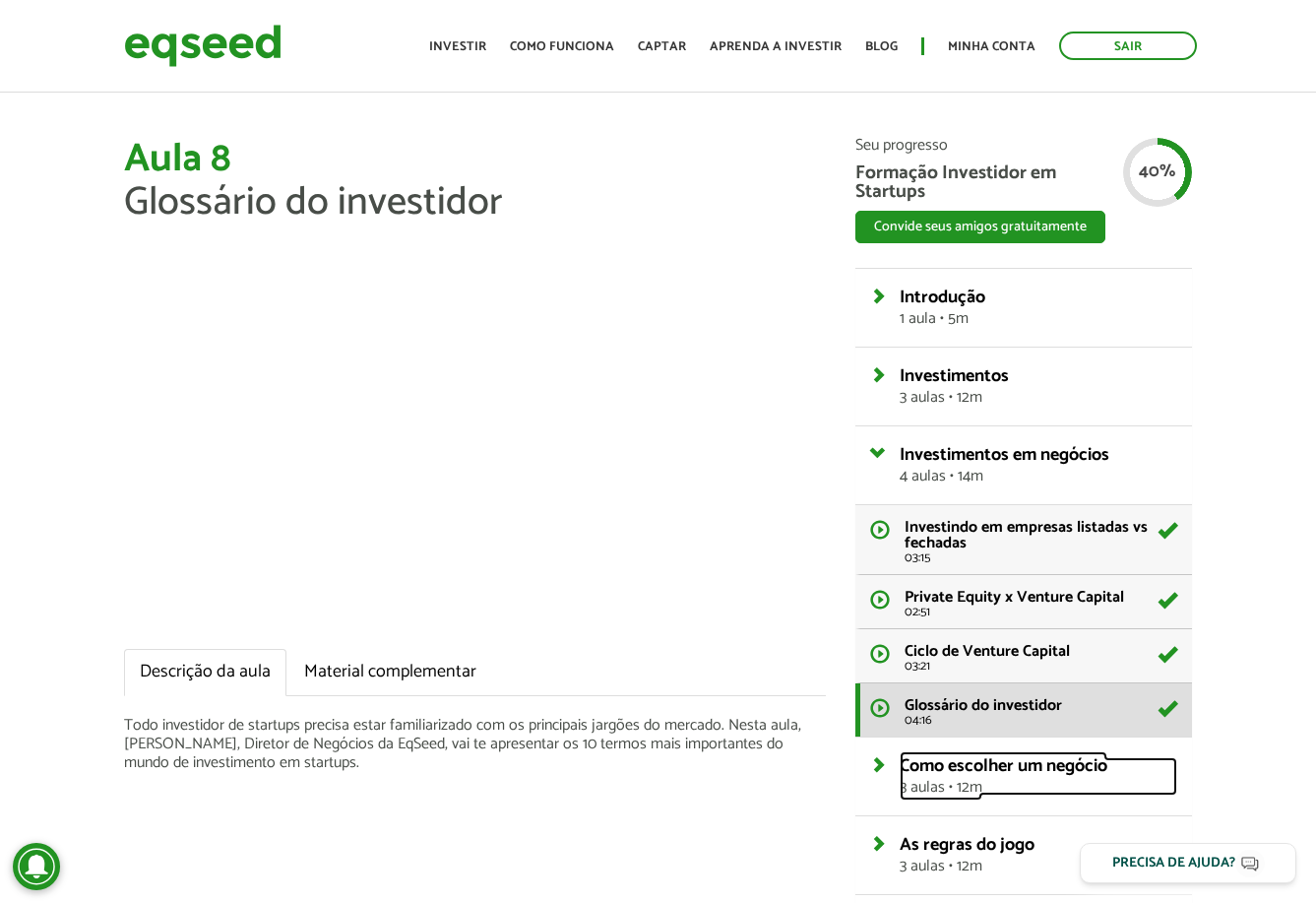 click on "3 aulas • 12m" at bounding box center (1037, 788) 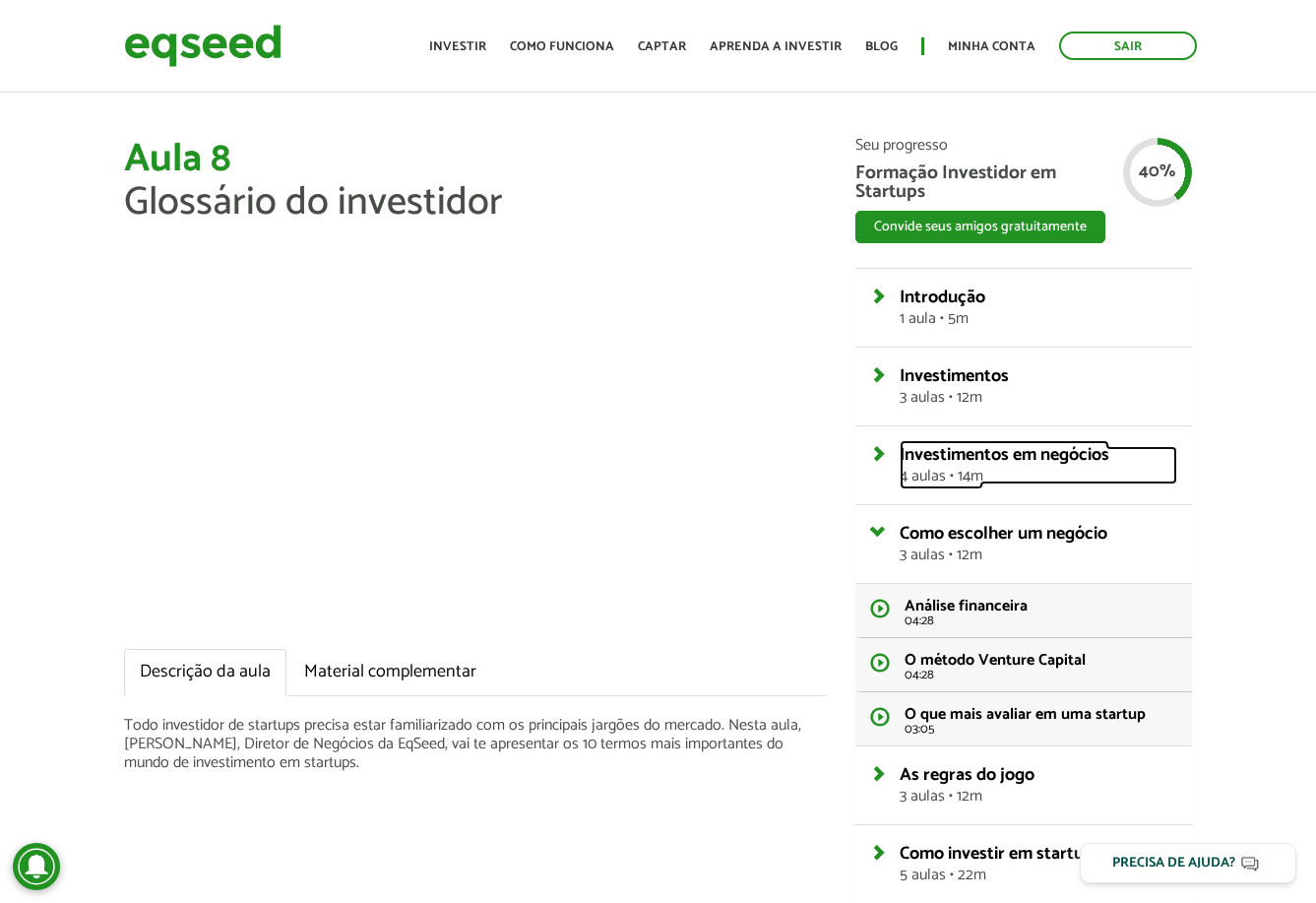 click on "4 aulas • 14m" at bounding box center (1037, 477) 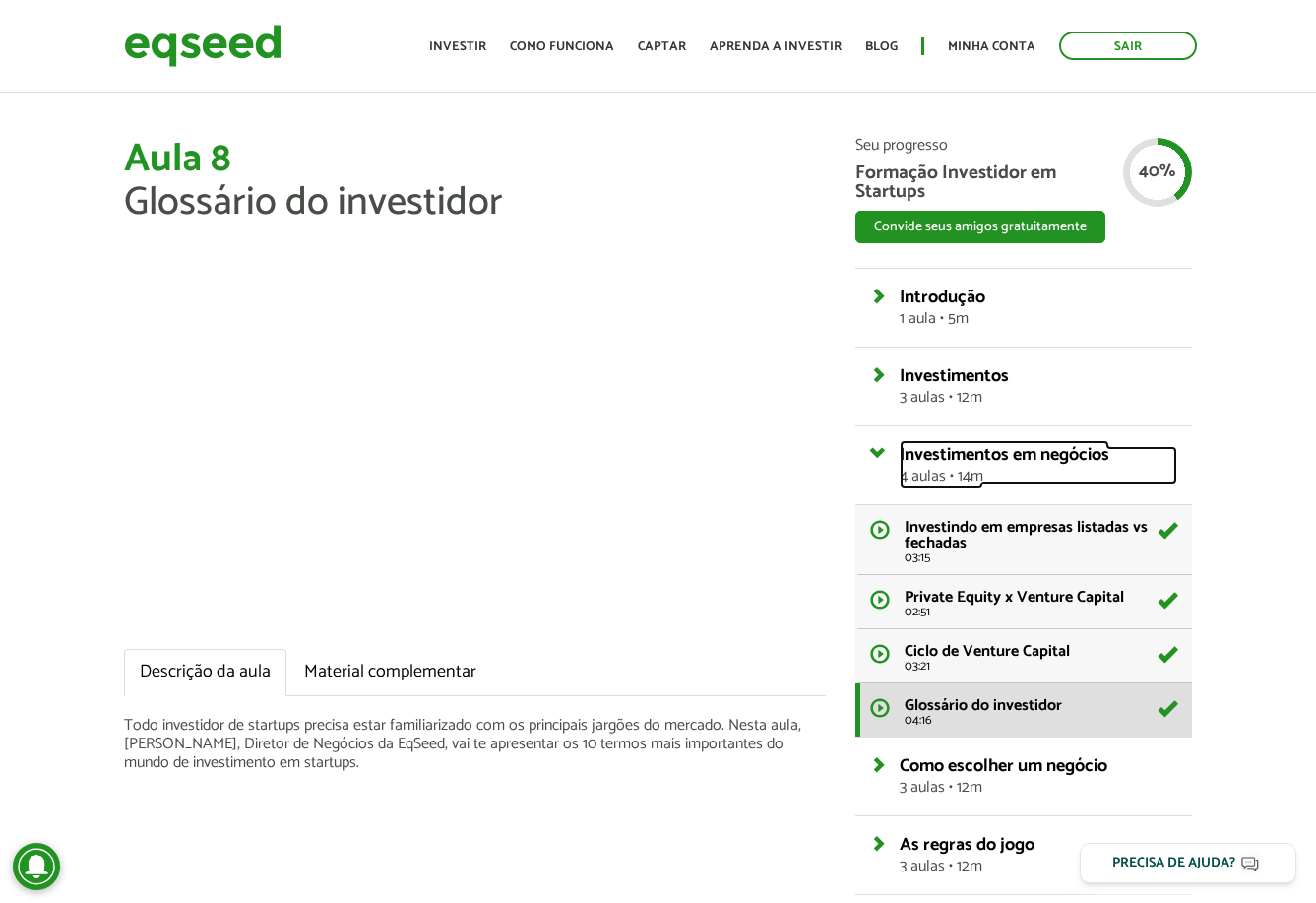 click on "4 aulas • 14m" at bounding box center (1037, 477) 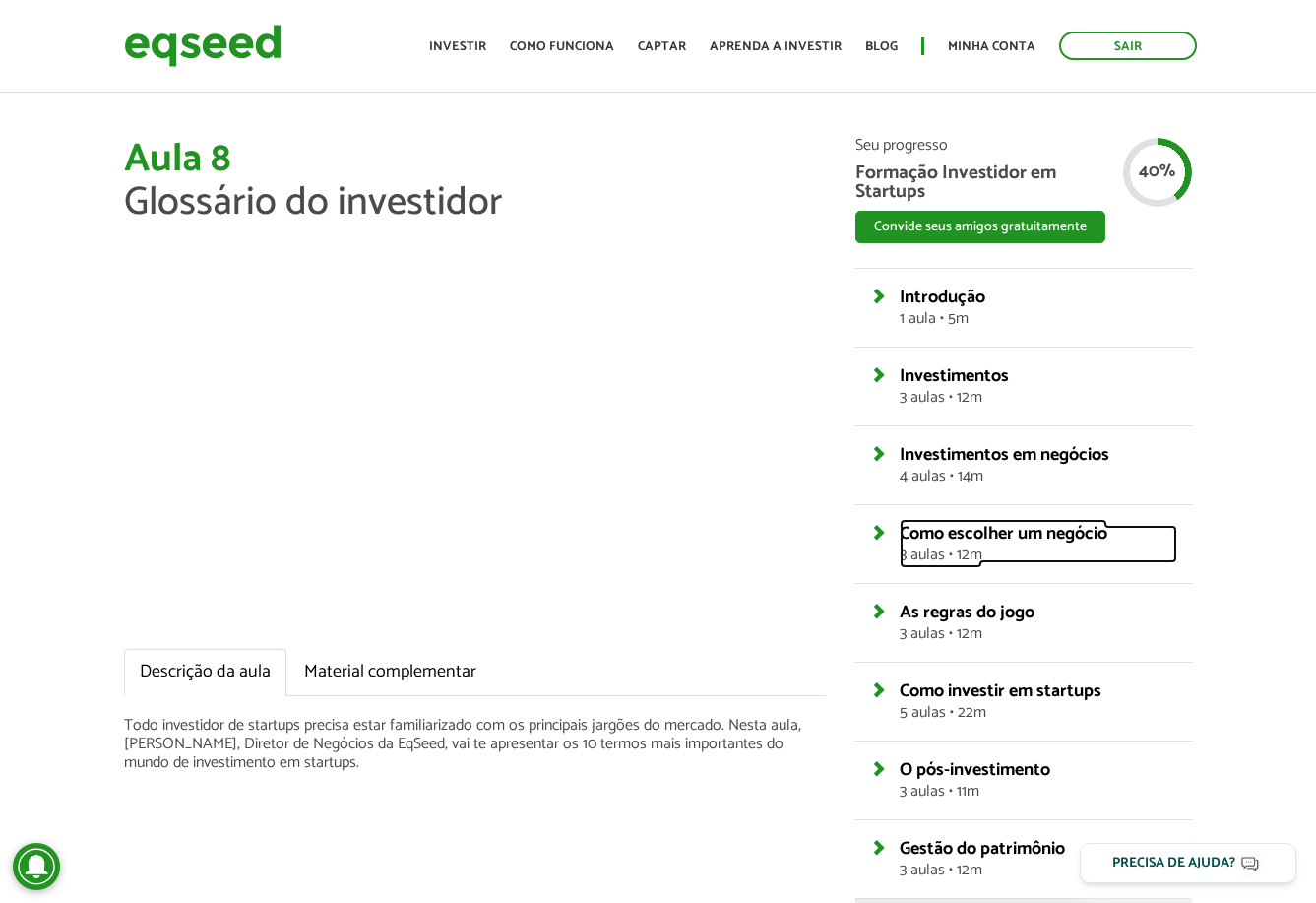 click on "3 aulas • 12m" at bounding box center [1037, 555] 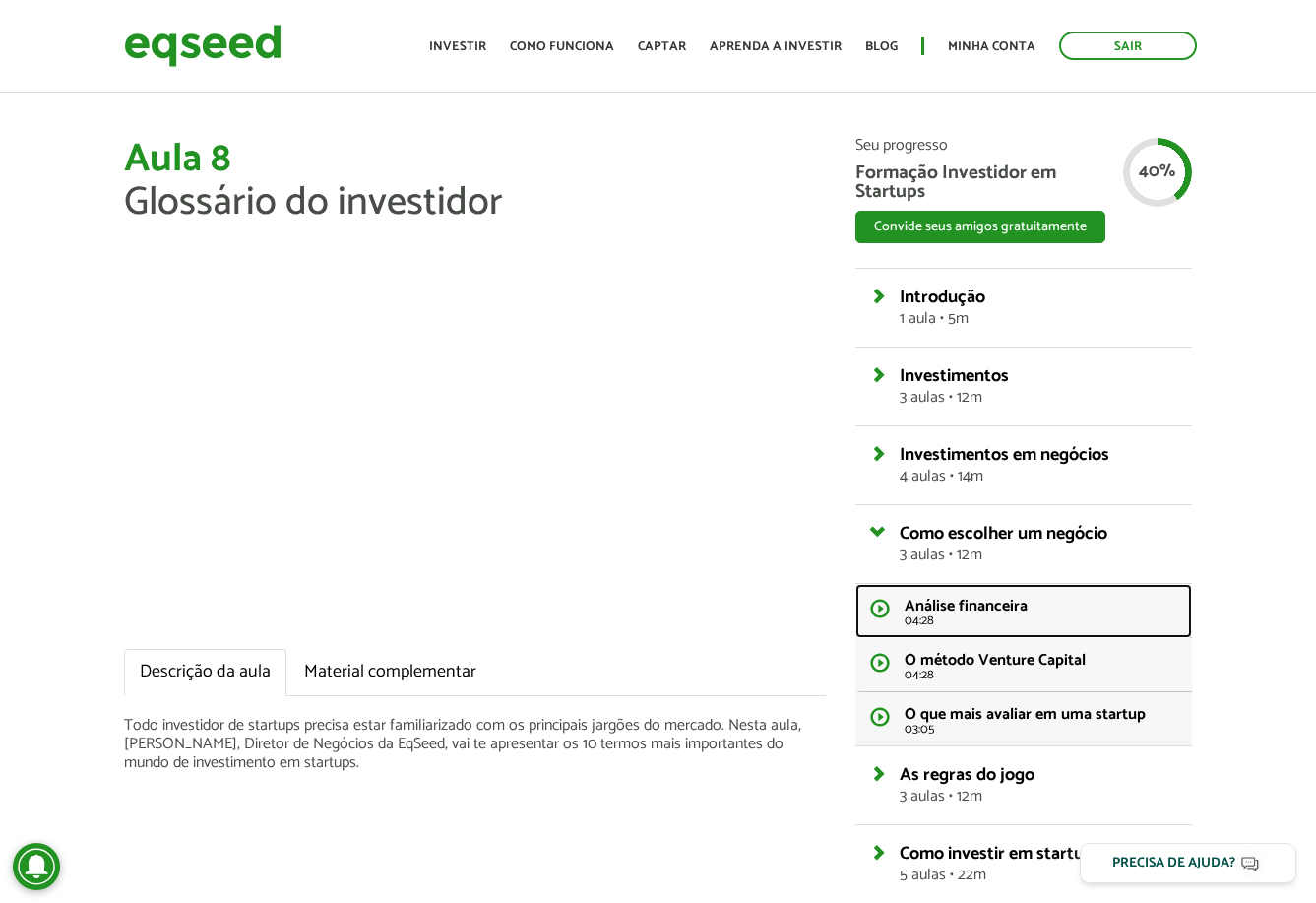 click on "Análise financeira" at bounding box center [966, 606] 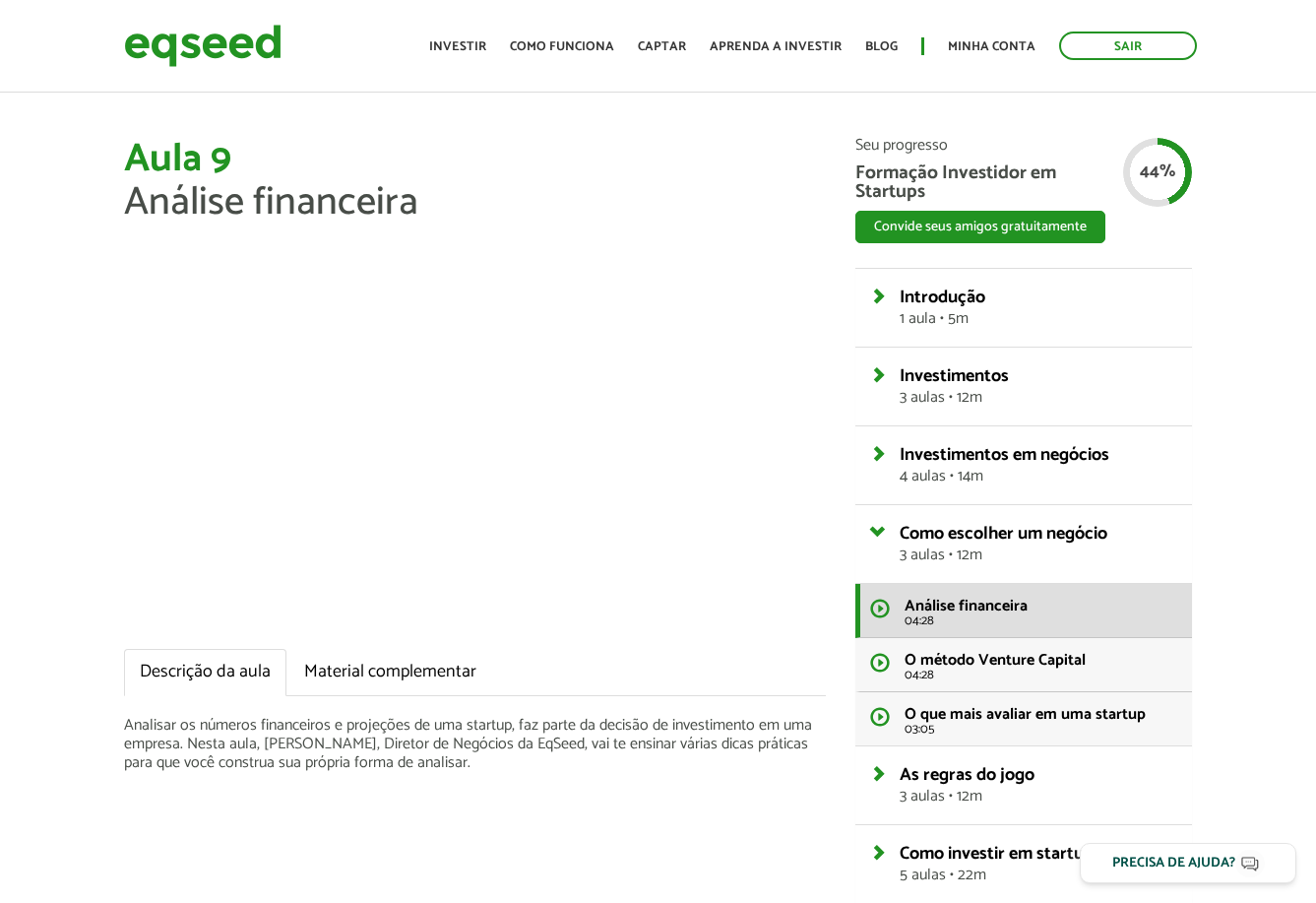 scroll, scrollTop: 0, scrollLeft: 0, axis: both 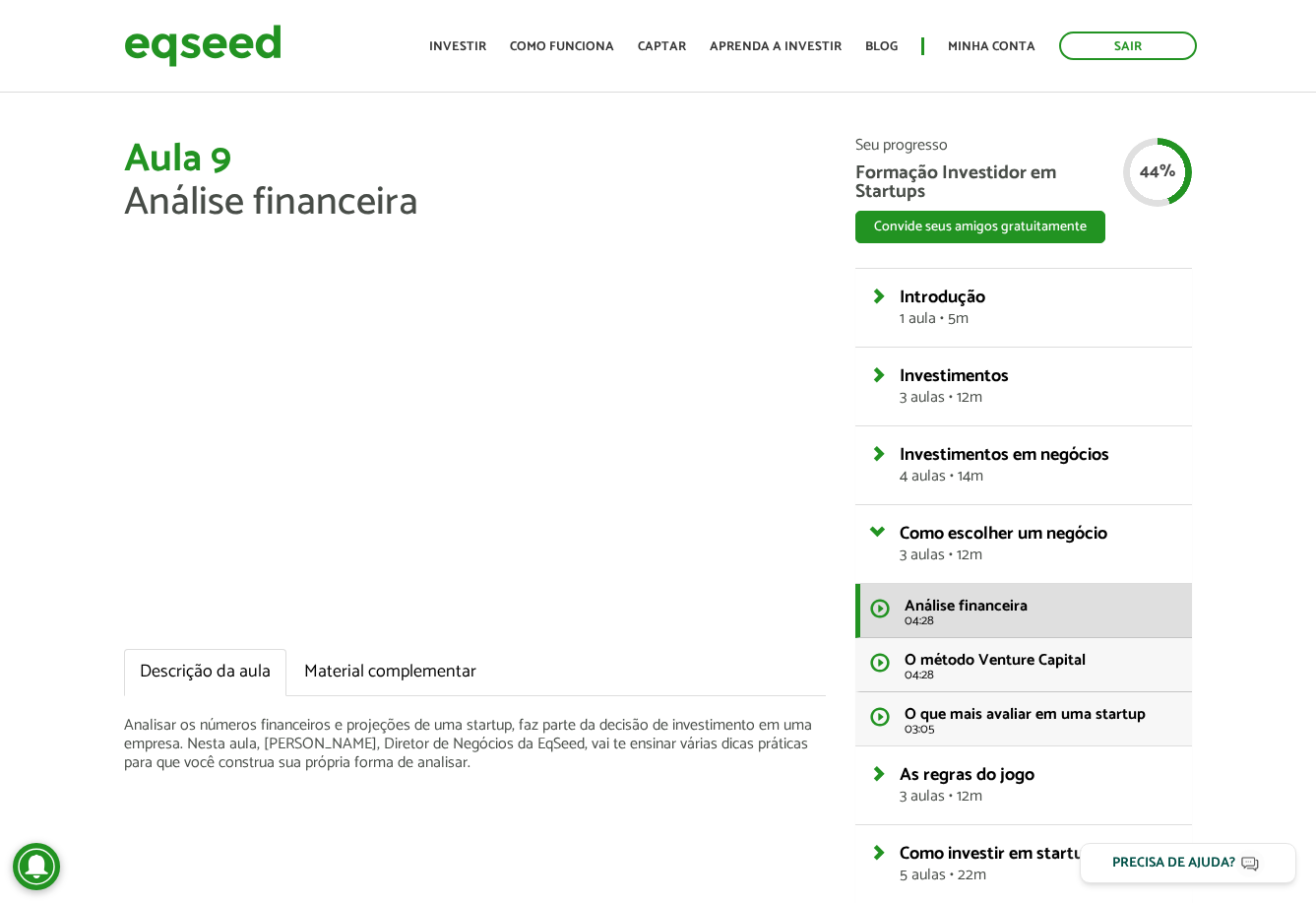click on "Aula 9 Análise financeira
Descrição da aula
Material complementar
Analisar os números financeiros e projeções de uma startup, faz parte da decisão de investimento em uma empresa. Nesta aula, [PERSON_NAME], Diretor de Negócios da EqSeed, vai te ensinar várias dicas práticas para que você construa sua própria forma de analisar.
Seu progresso
Formação Investidor em Startups
Convide seus amigos gratuitamente
WhatsApp" at bounding box center [658, 668] 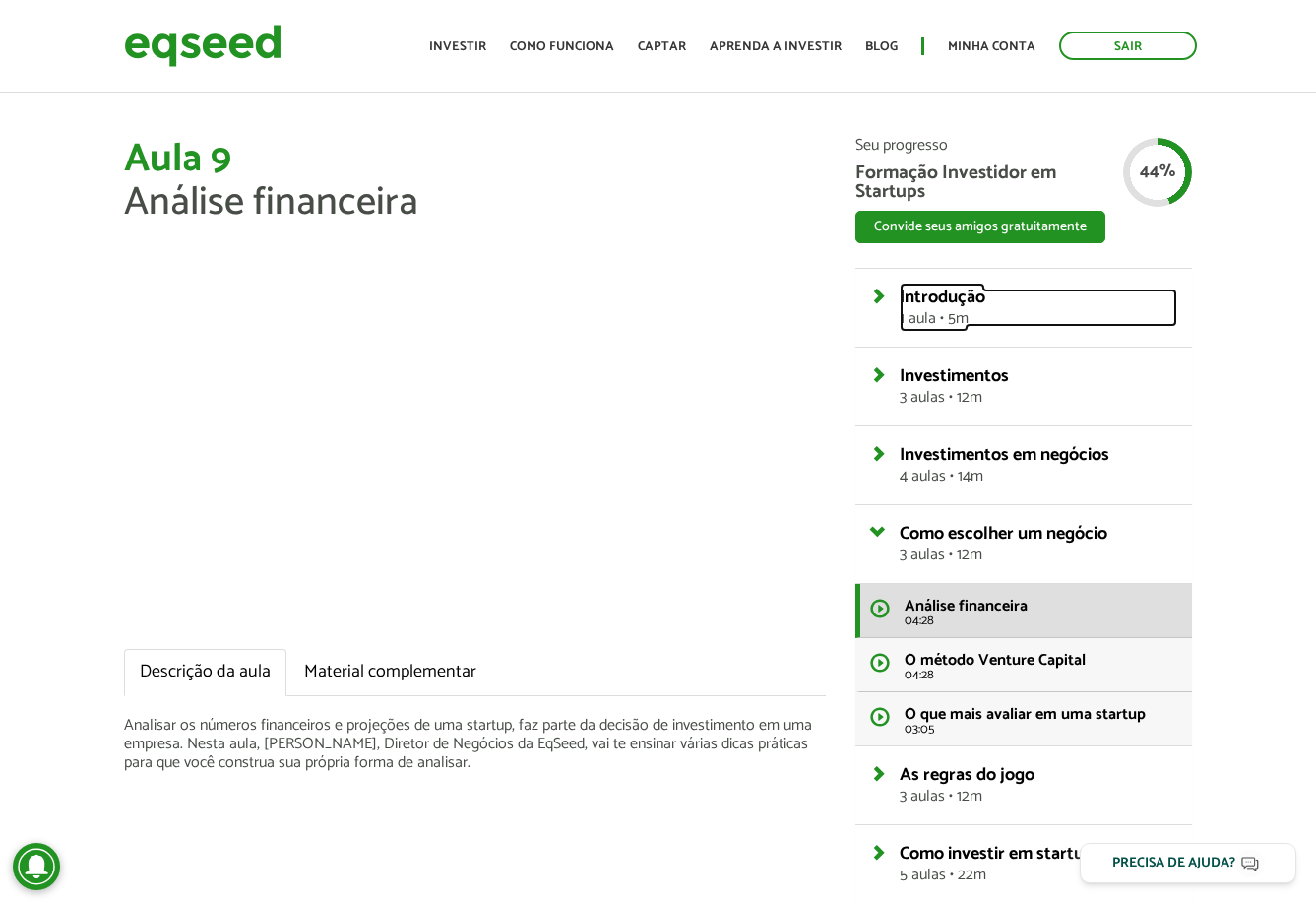 click on "1 aula • 5m" at bounding box center (1037, 319) 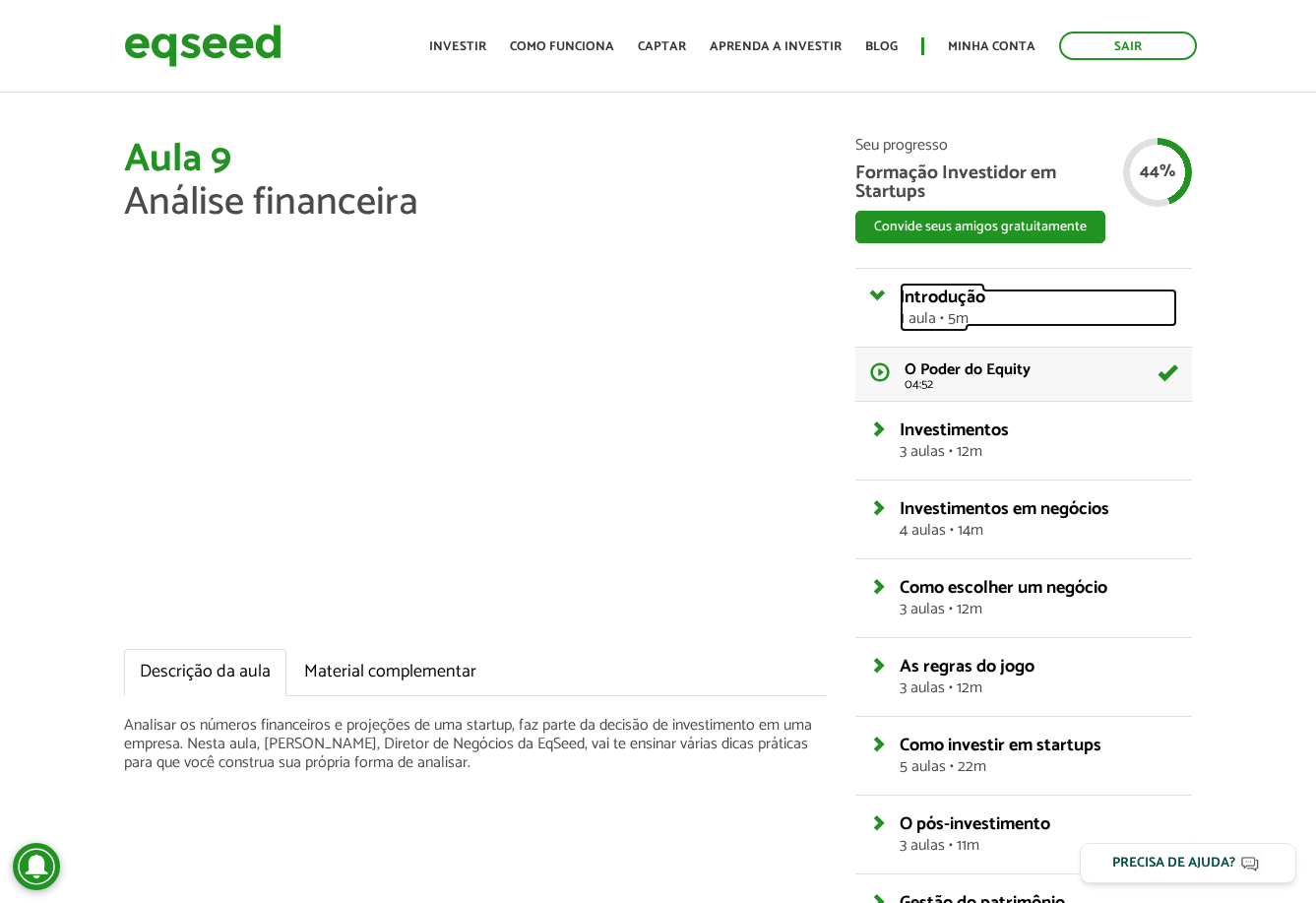 click on "1 aula • 5m" at bounding box center [1037, 319] 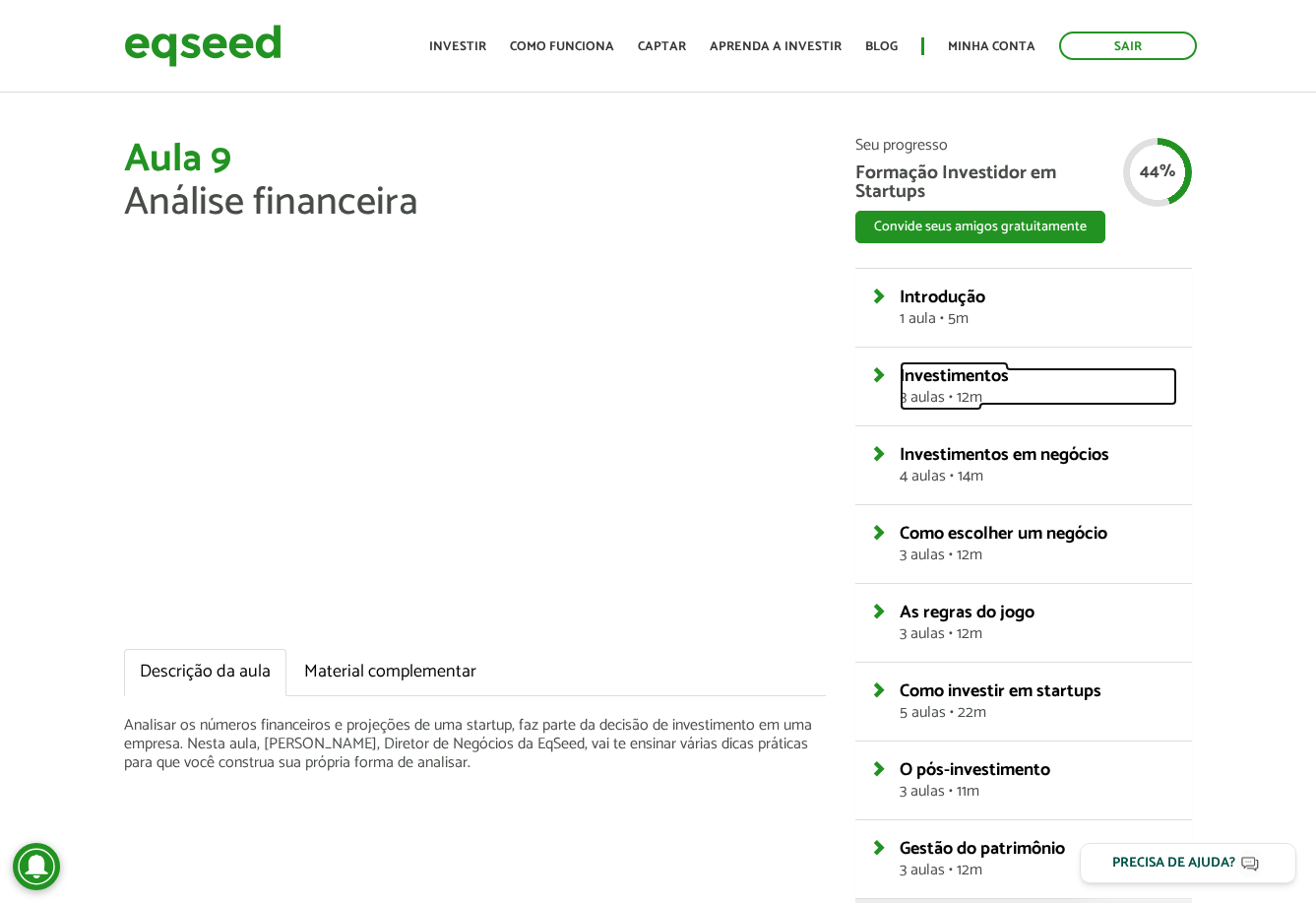click on "Investimentos" at bounding box center (954, 376) 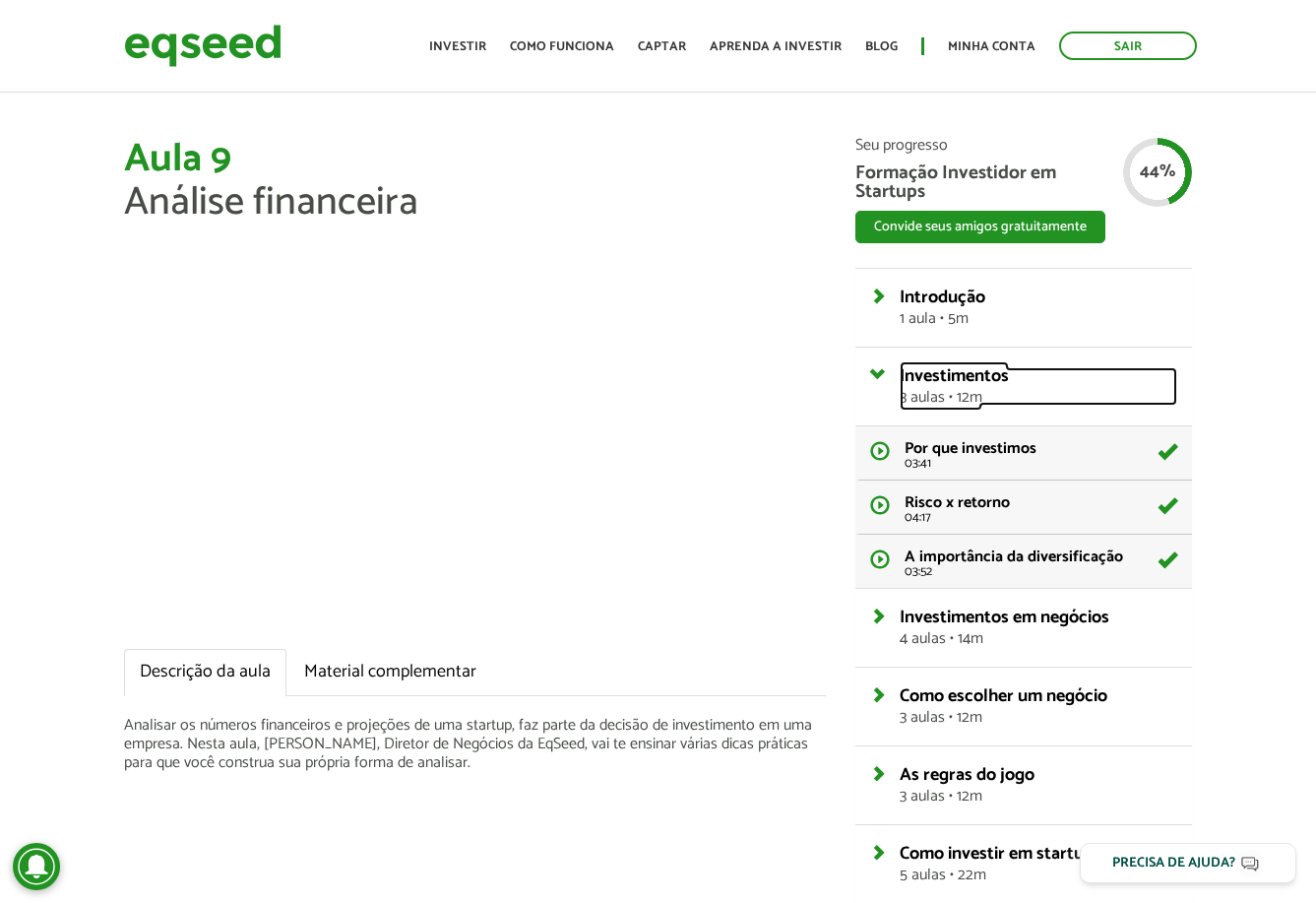 click on "Investimentos" at bounding box center [954, 376] 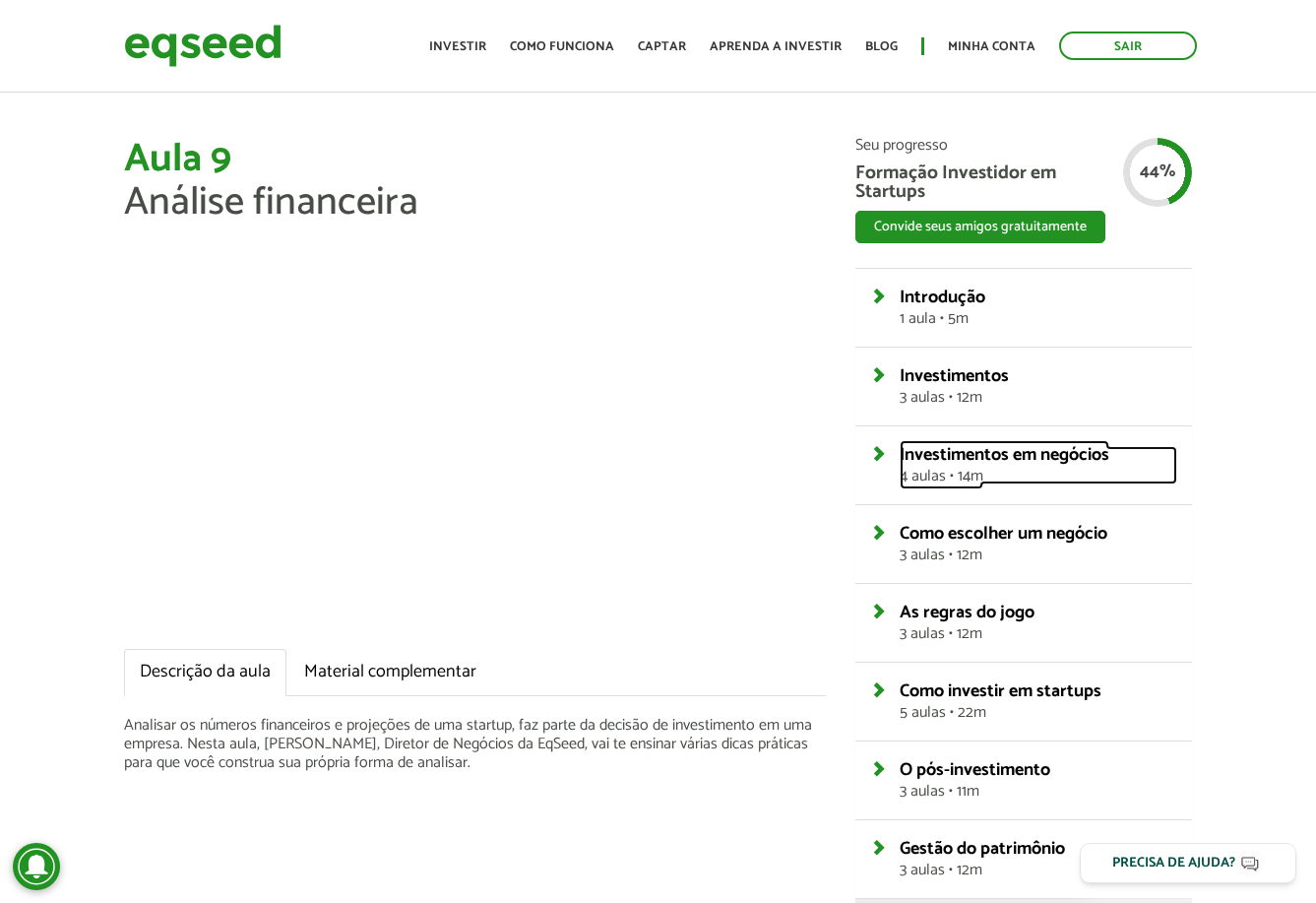 click on "Investimentos em negócios" at bounding box center [1004, 455] 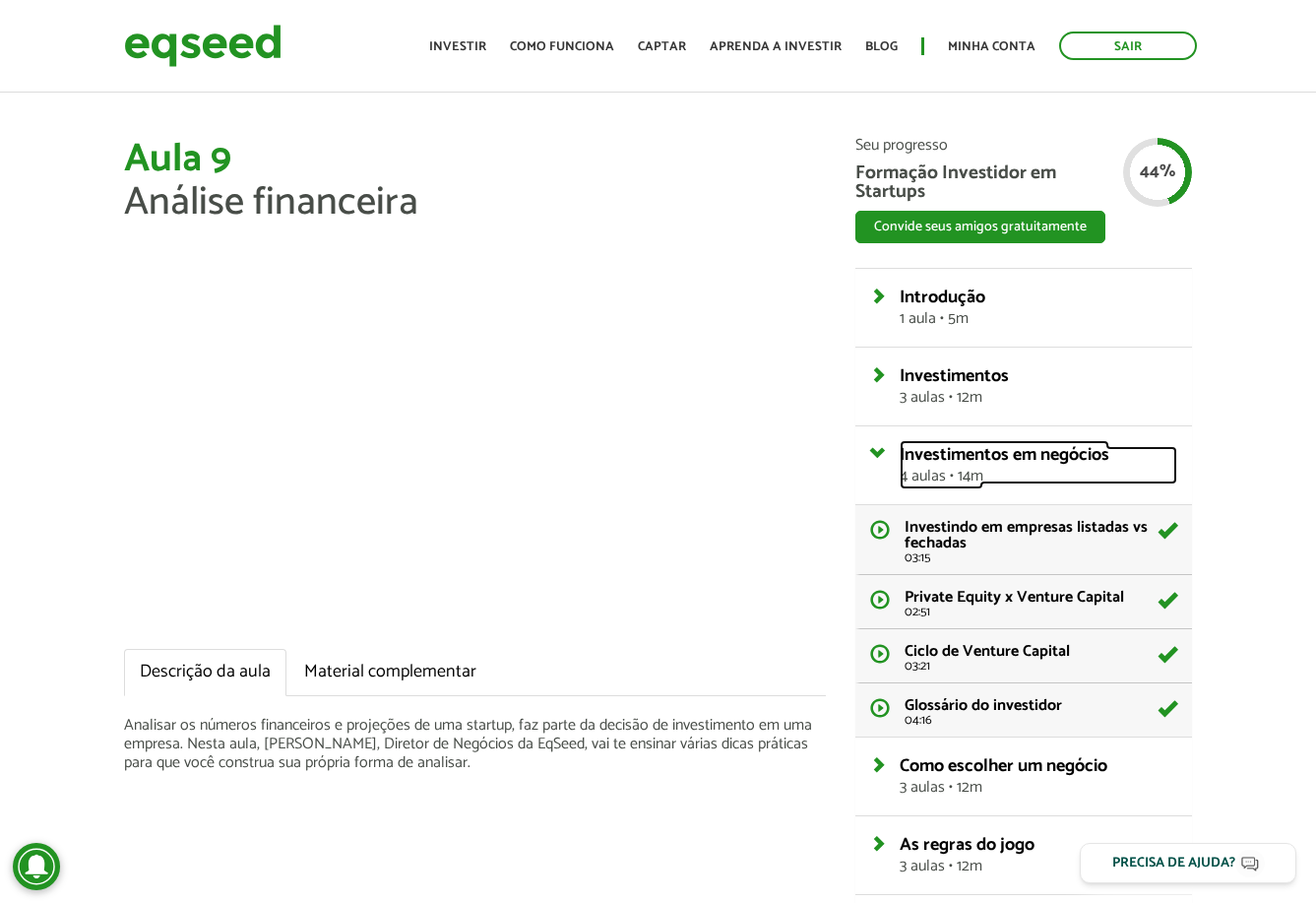 click on "Investimentos em negócios" at bounding box center [1004, 455] 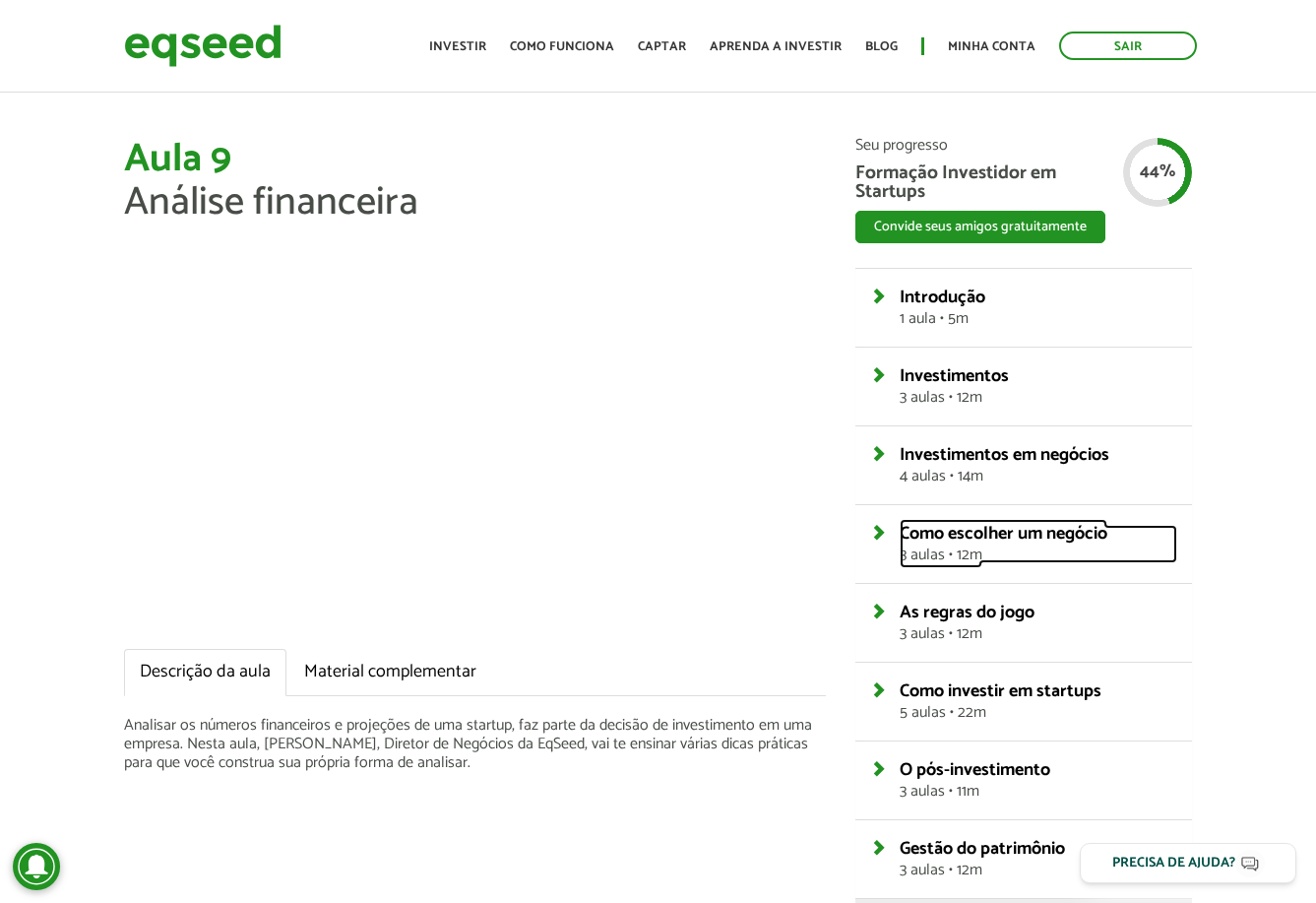 click on "Como escolher um negócio" at bounding box center [1003, 534] 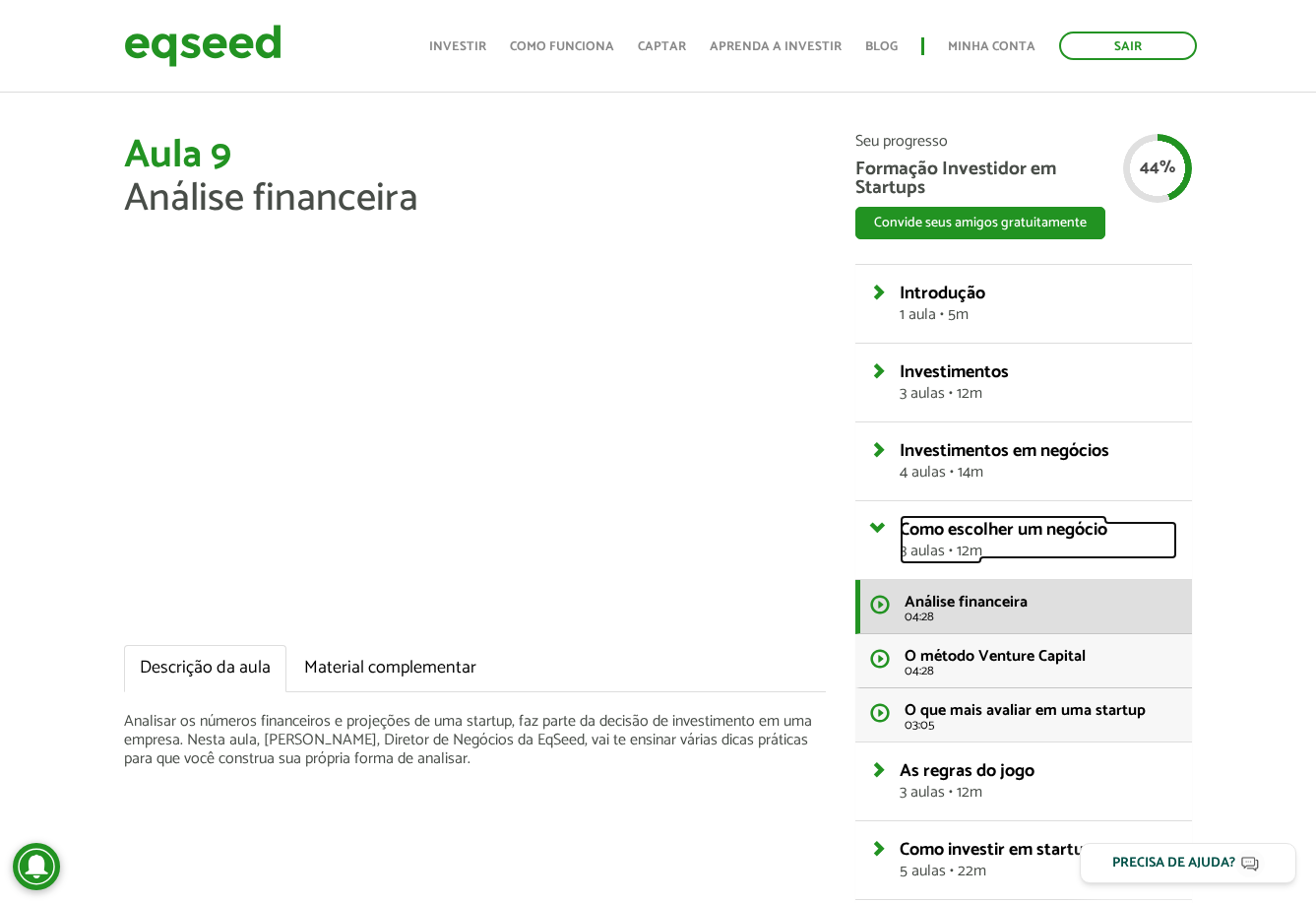 scroll, scrollTop: 0, scrollLeft: 0, axis: both 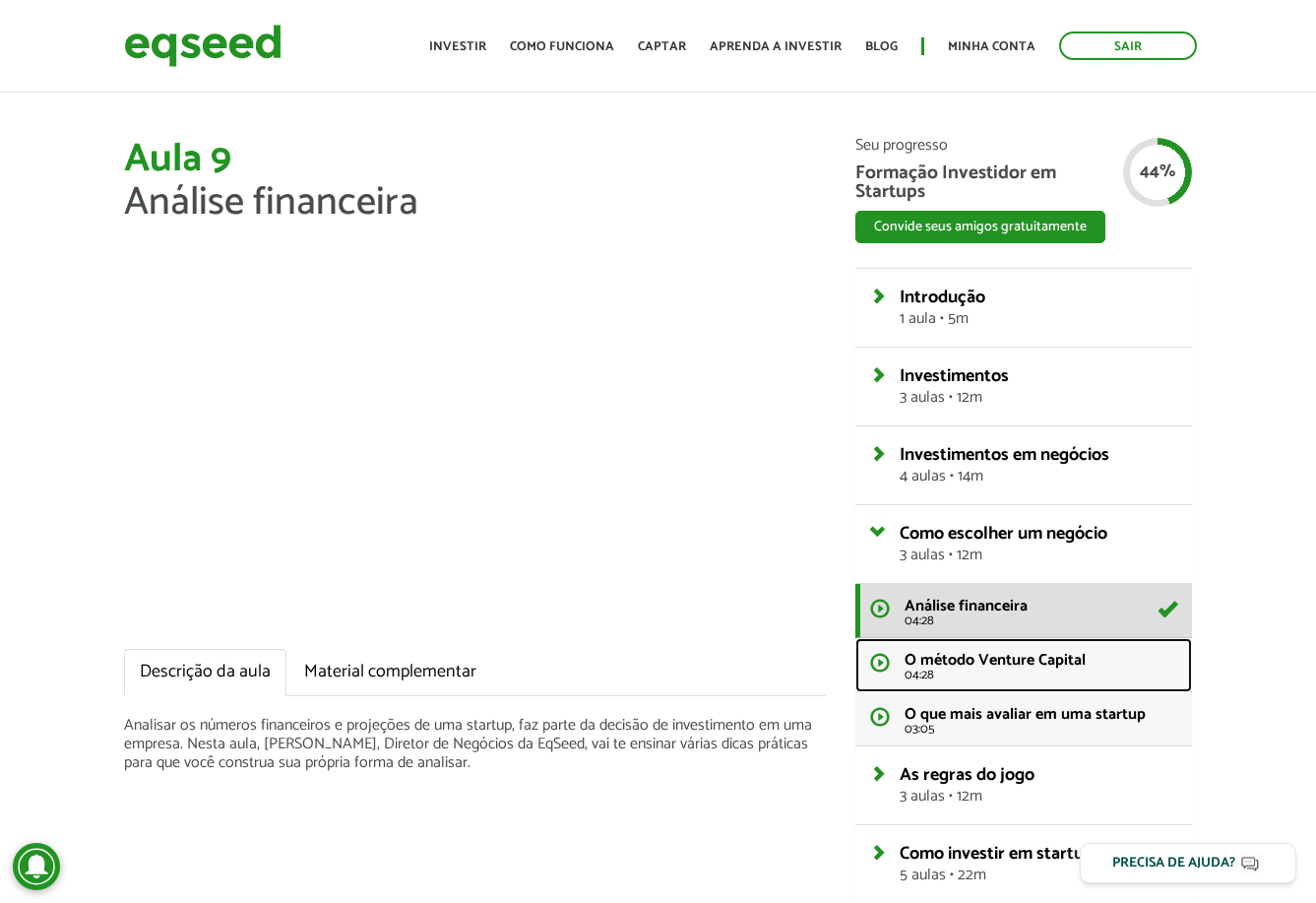 click on "O método Venture Capital   04:28" at bounding box center (1023, 665) 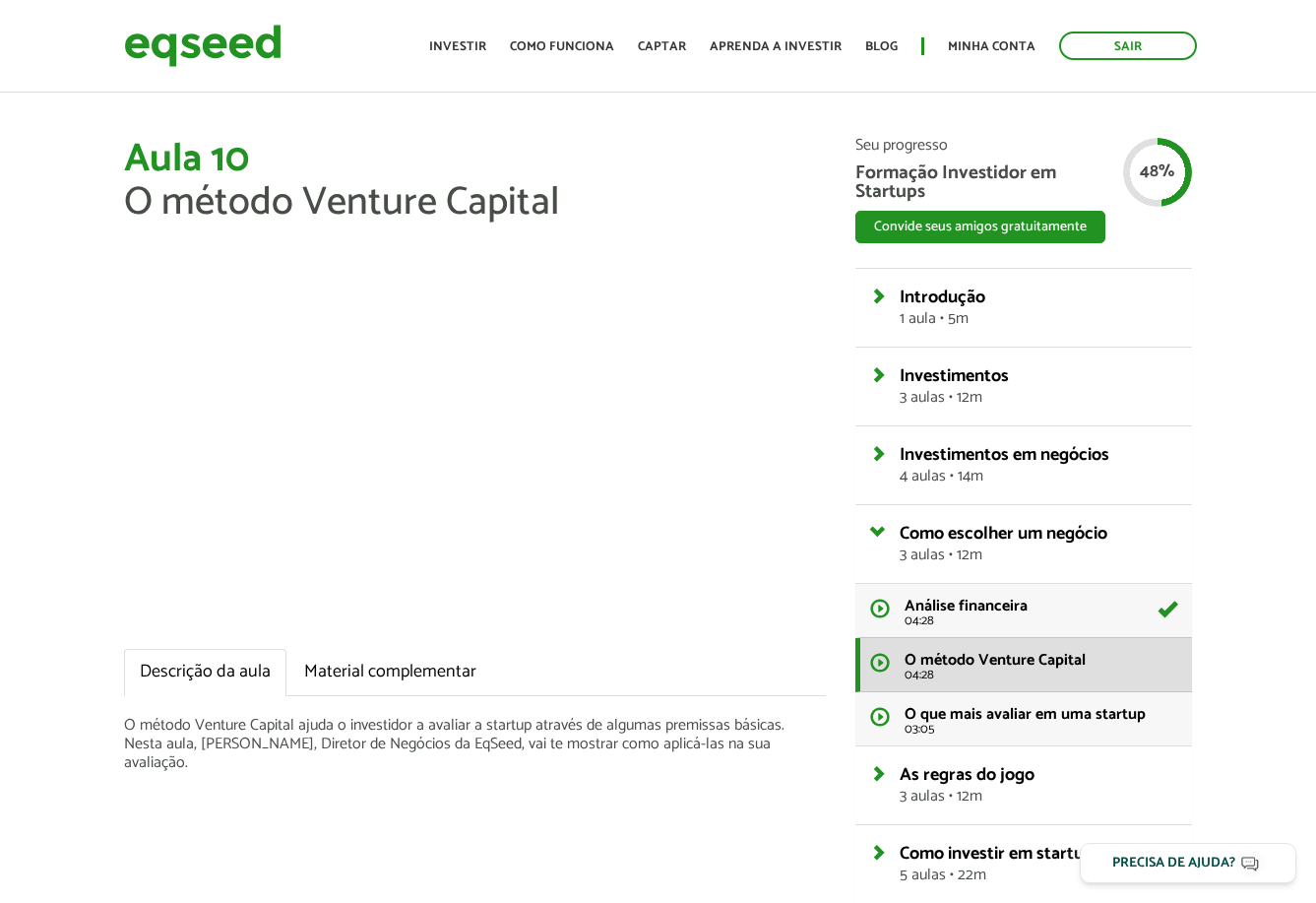 scroll, scrollTop: 0, scrollLeft: 0, axis: both 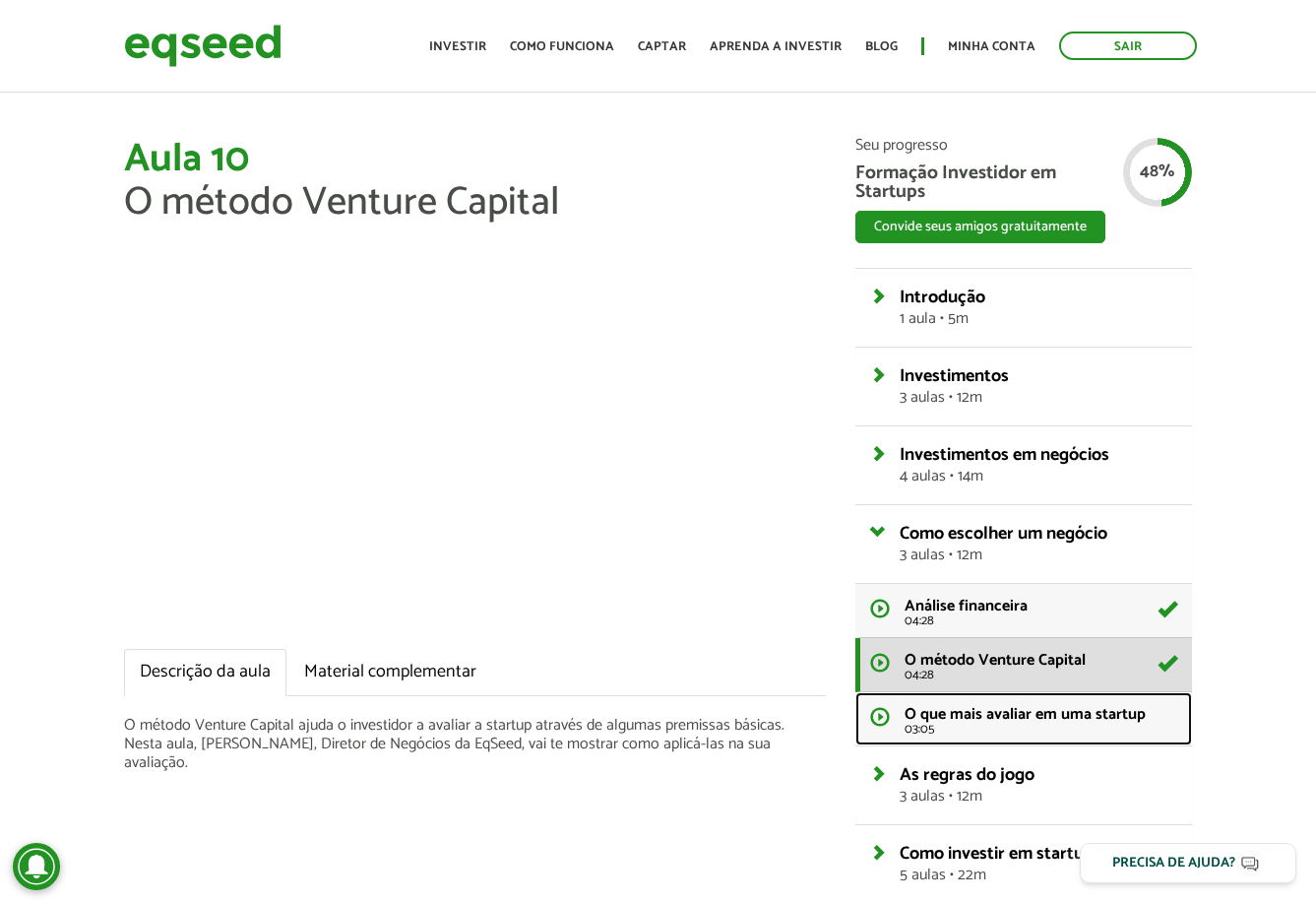 click on "O que mais avaliar em uma startup" at bounding box center (1025, 714) 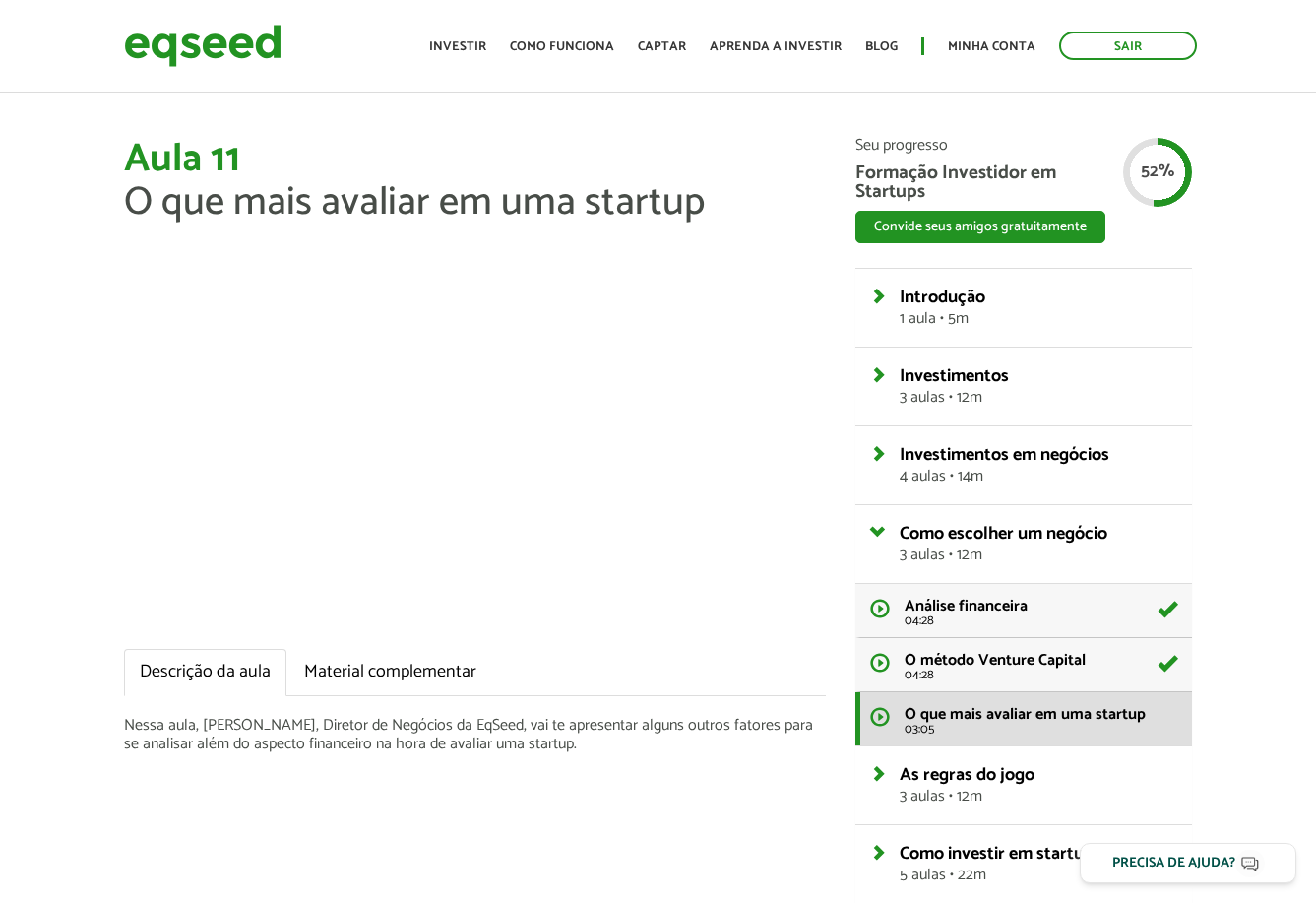 scroll, scrollTop: 0, scrollLeft: 0, axis: both 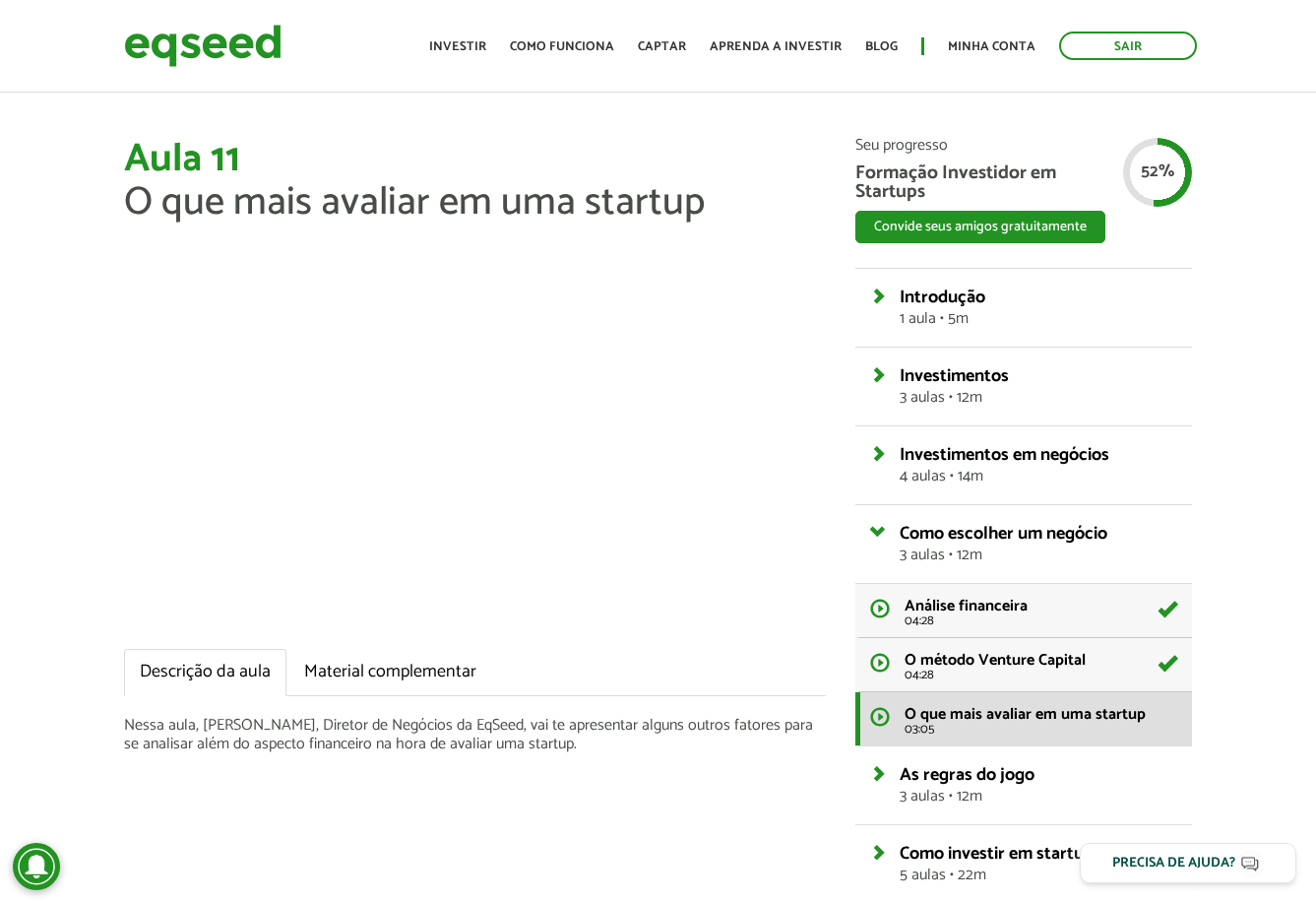 click on "Aula 11 O que mais avaliar em uma startup
Descrição da aula
Material complementar
Nessa aula, Igor Monteiro, Diretor de Negócios da EqSeed, vai te apresentar alguns outros fatores para se analisar além do aspecto financeiro na hora de avaliar uma startup.
Seu progresso
Formação Investidor em Startups
Convide seus amigos gratuitamente
WhatsApp
LinkedIn" at bounding box center [658, 668] 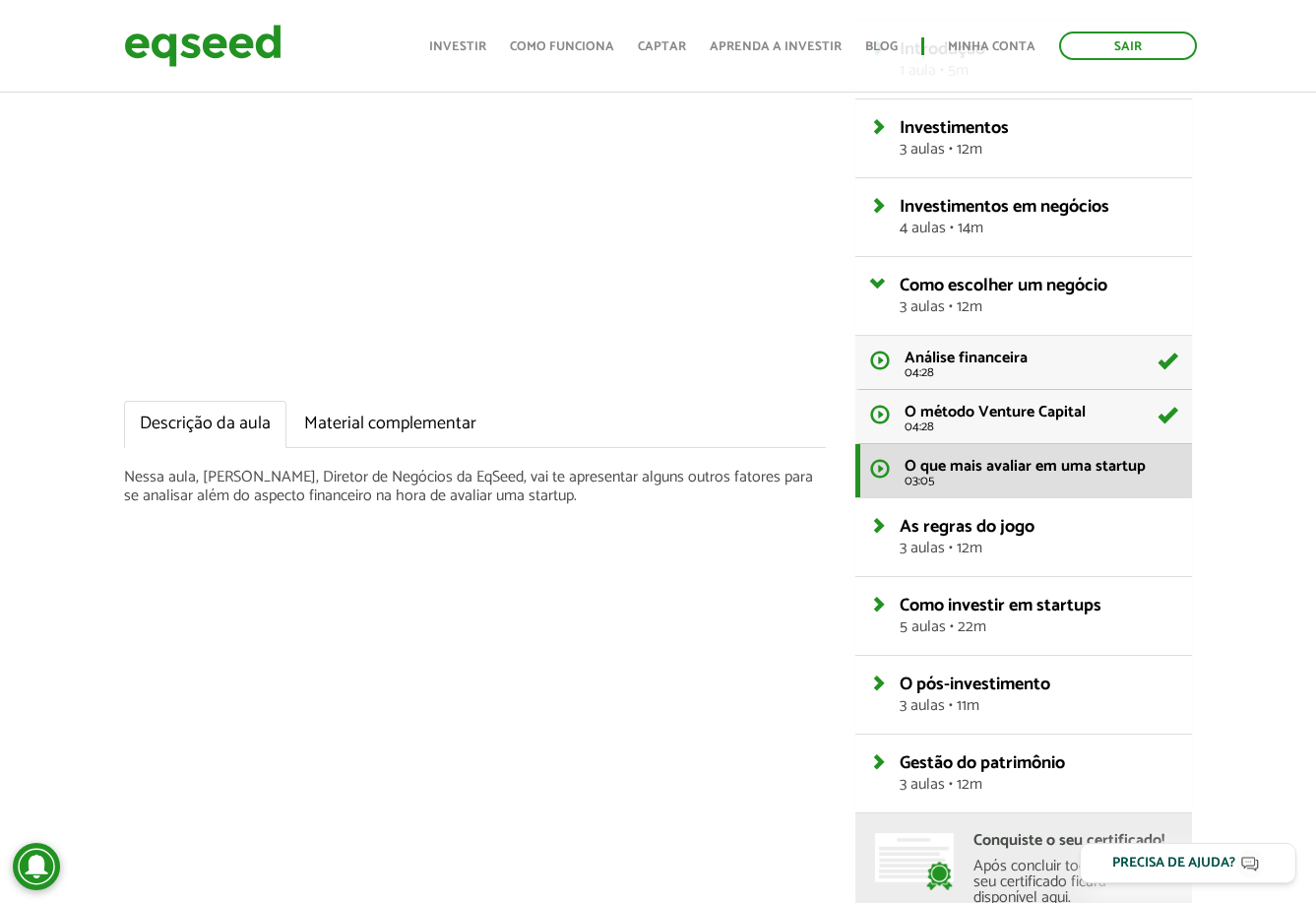 scroll, scrollTop: 295, scrollLeft: 0, axis: vertical 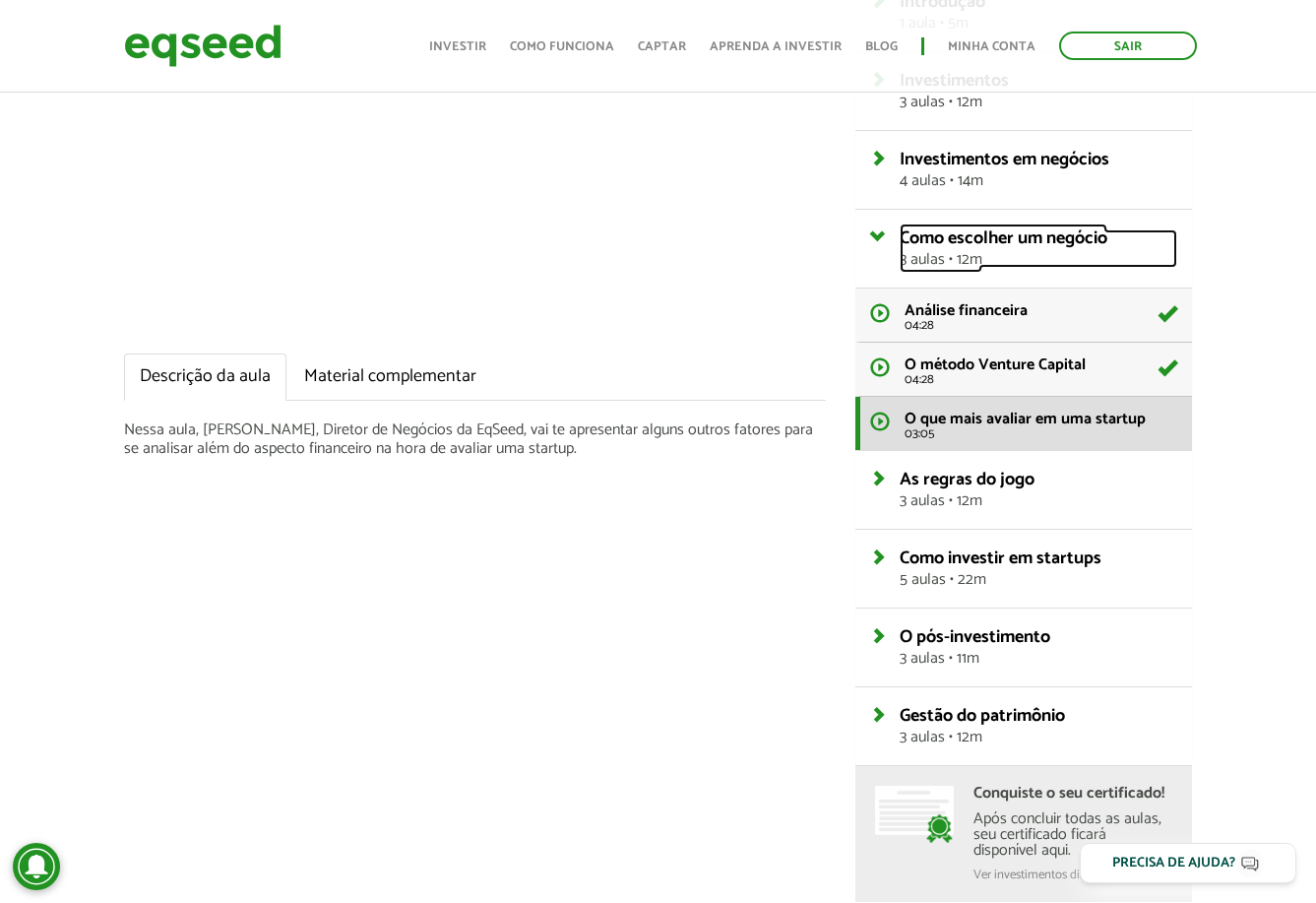 click on "Como escolher um negócio" at bounding box center [1003, 238] 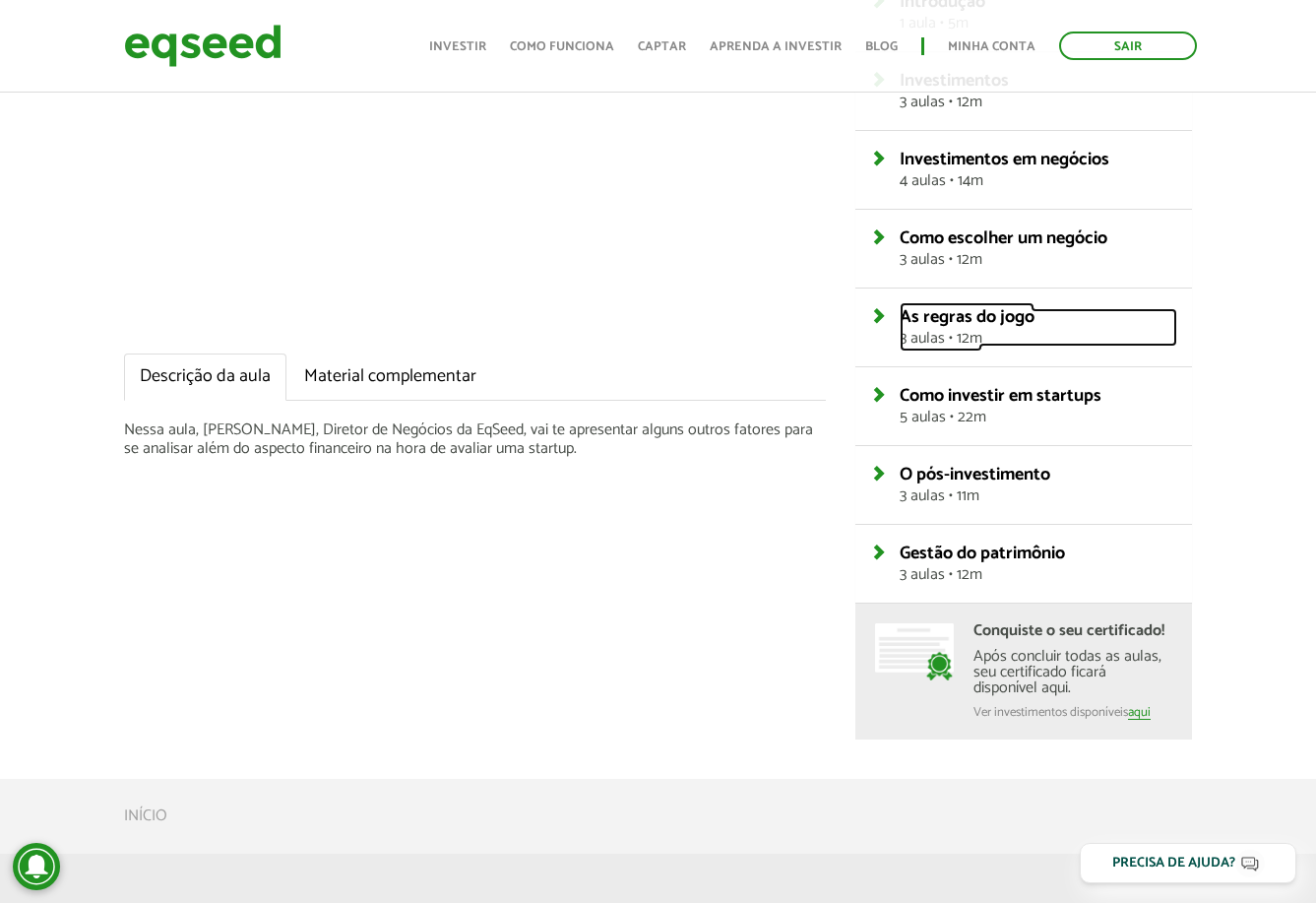 click on "As regras do jogo" at bounding box center (967, 317) 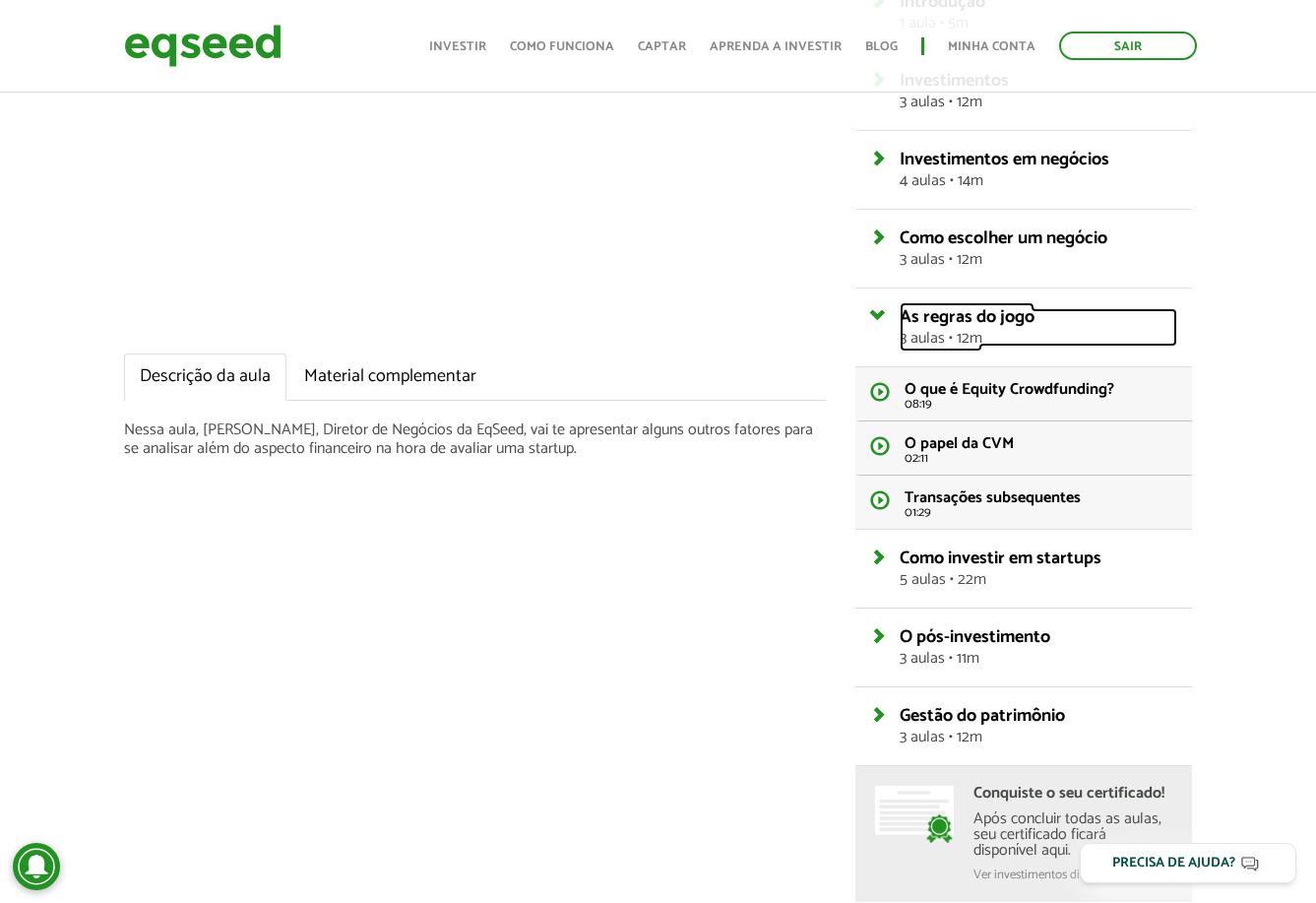 click on "As regras do jogo" at bounding box center [967, 317] 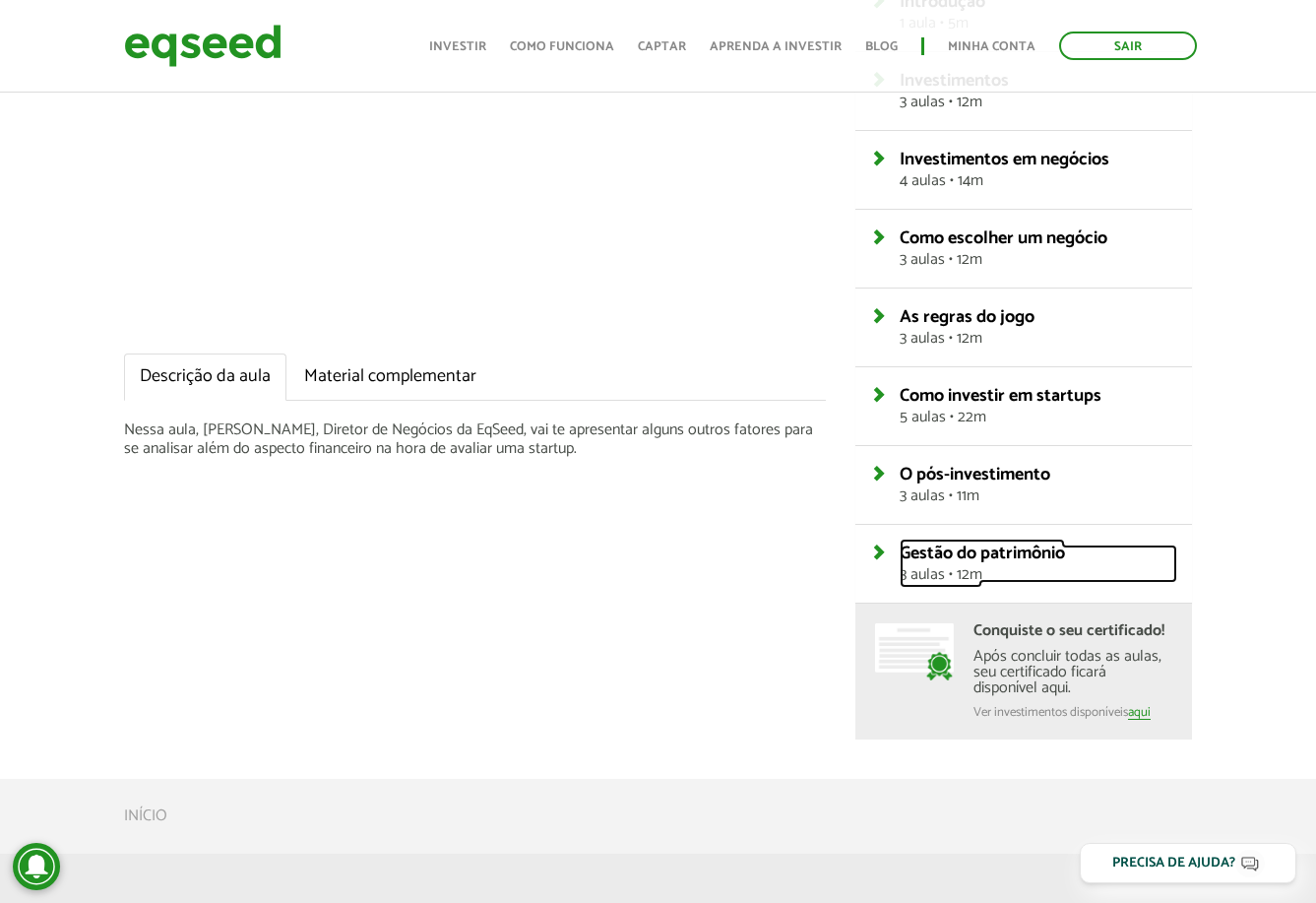 click on "Gestão do patrimônio" at bounding box center [982, 553] 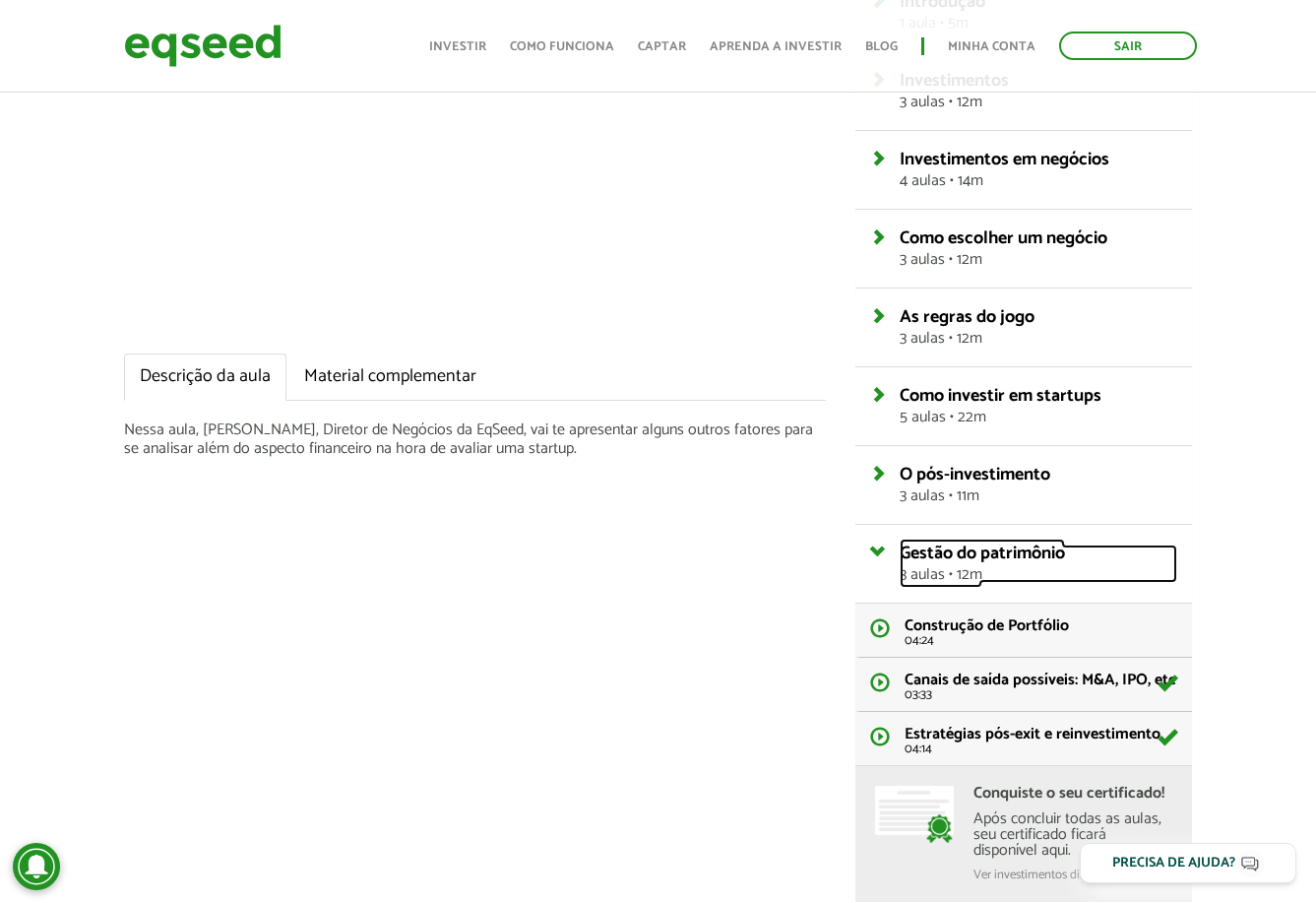 click on "Gestão do patrimônio" at bounding box center (982, 553) 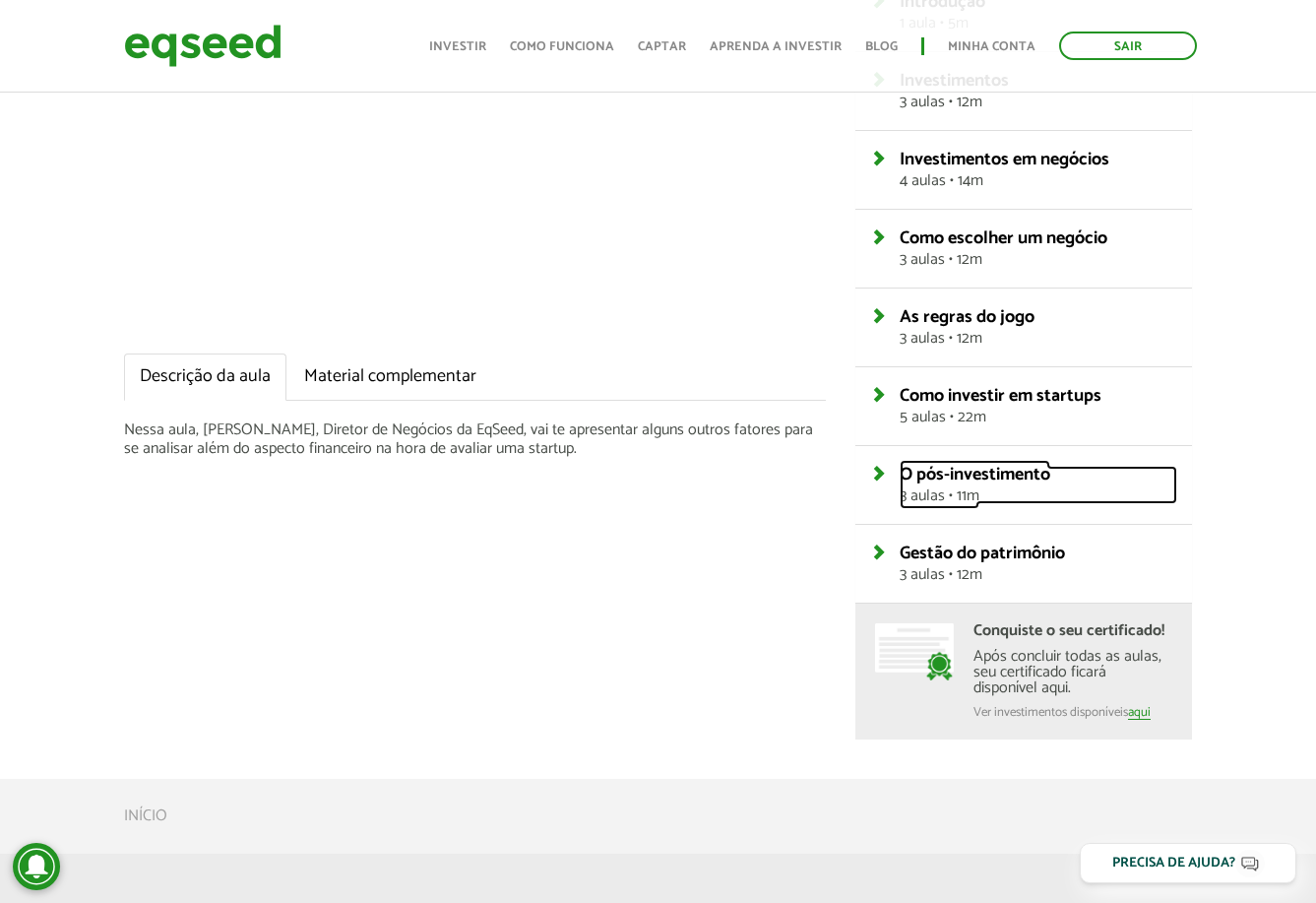 click on "O pós-investimento" at bounding box center (974, 475) 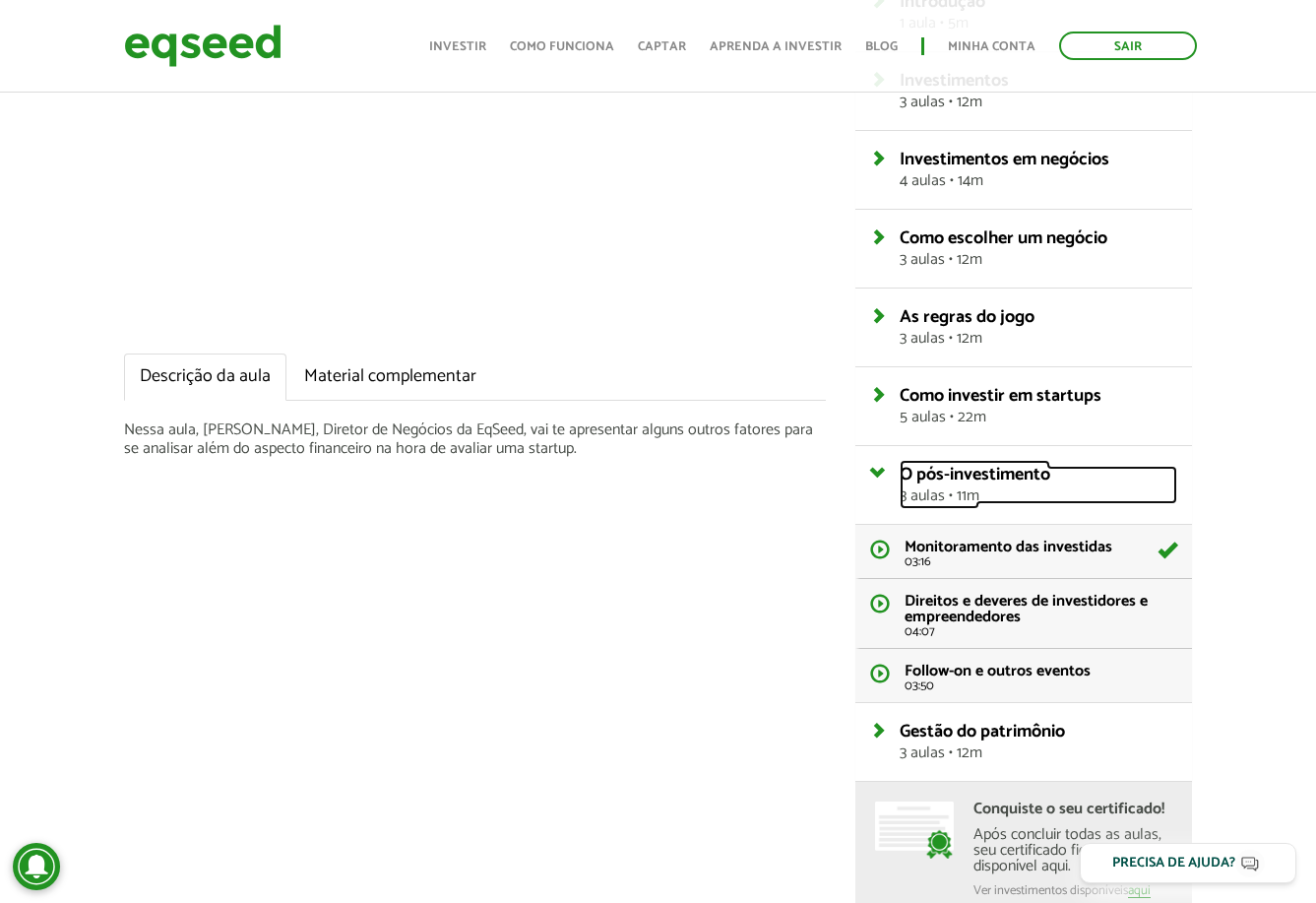 click on "O pós-investimento" at bounding box center (974, 475) 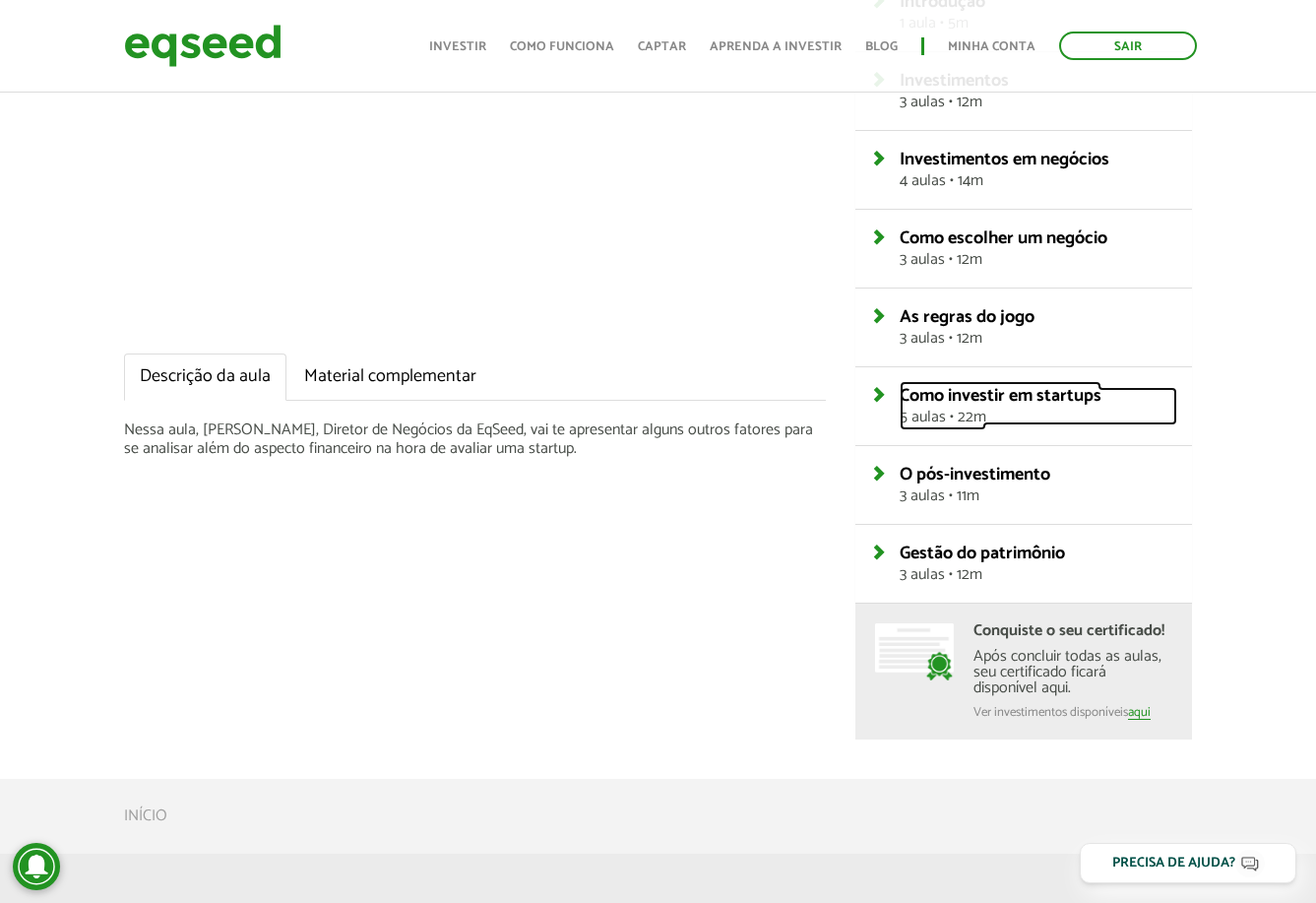 click on "Como investir em startups" at bounding box center [1000, 396] 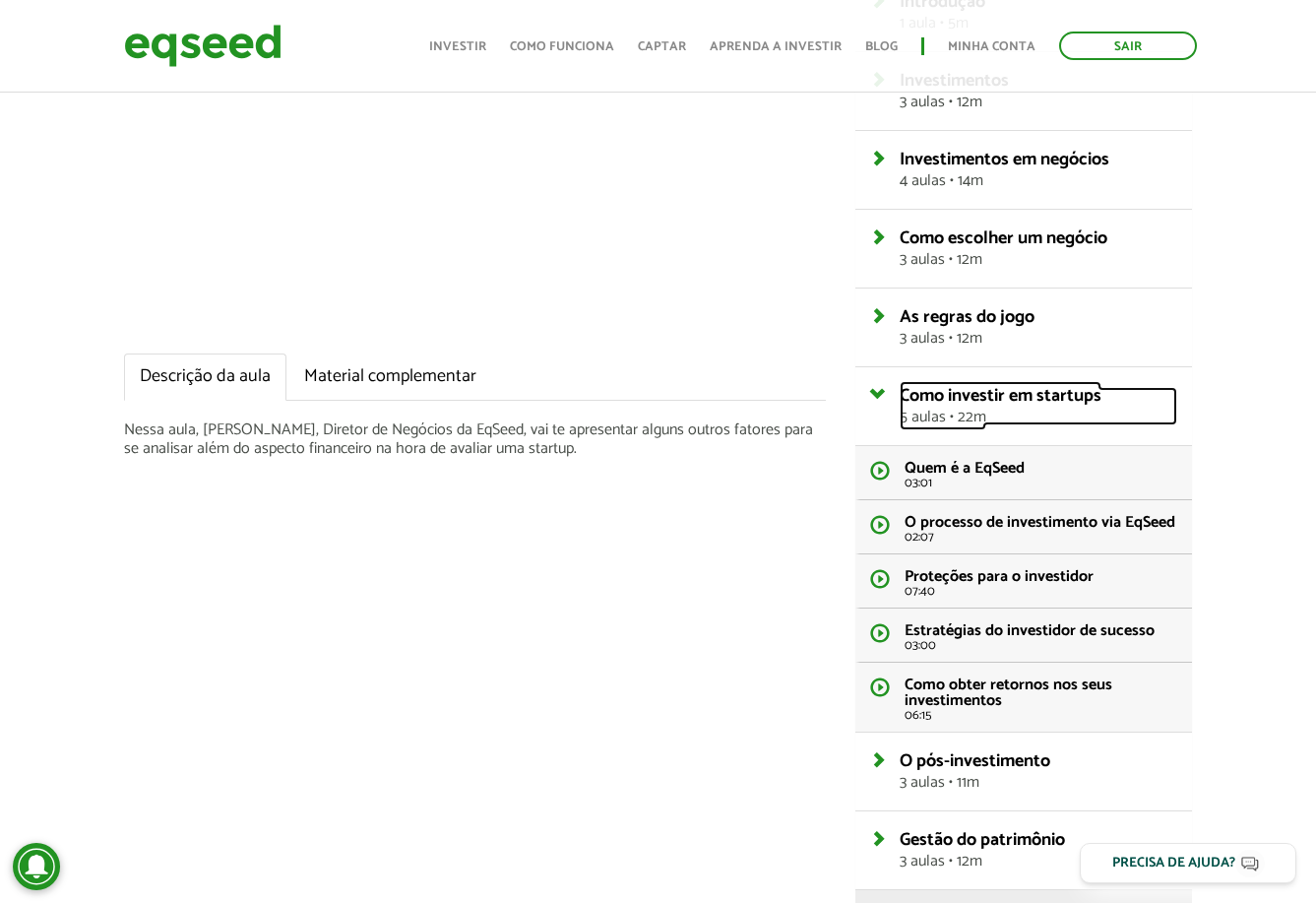 click on "Como investir em startups" at bounding box center (1000, 396) 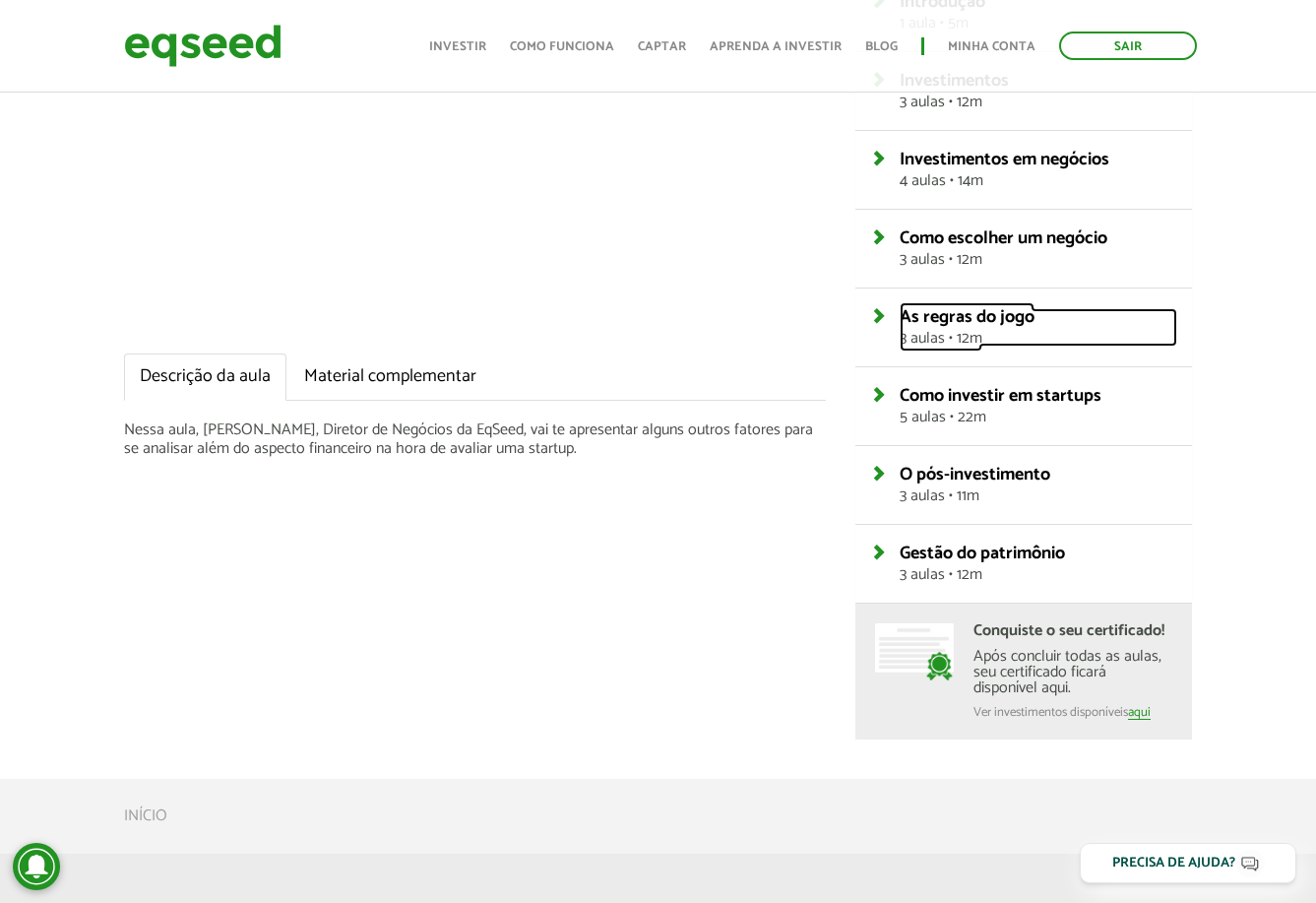 click on "As regras do jogo" at bounding box center (967, 317) 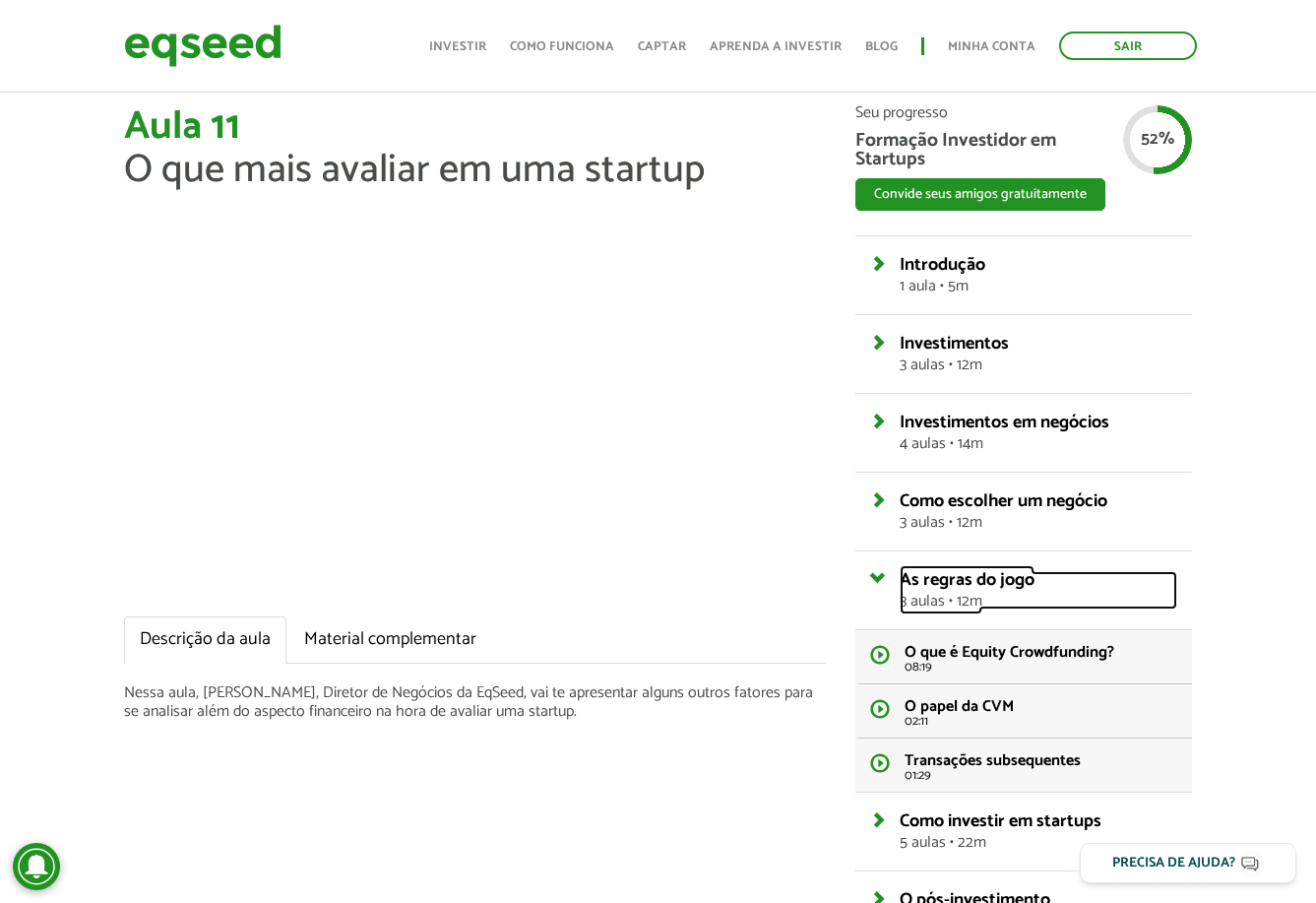scroll, scrollTop: 0, scrollLeft: 0, axis: both 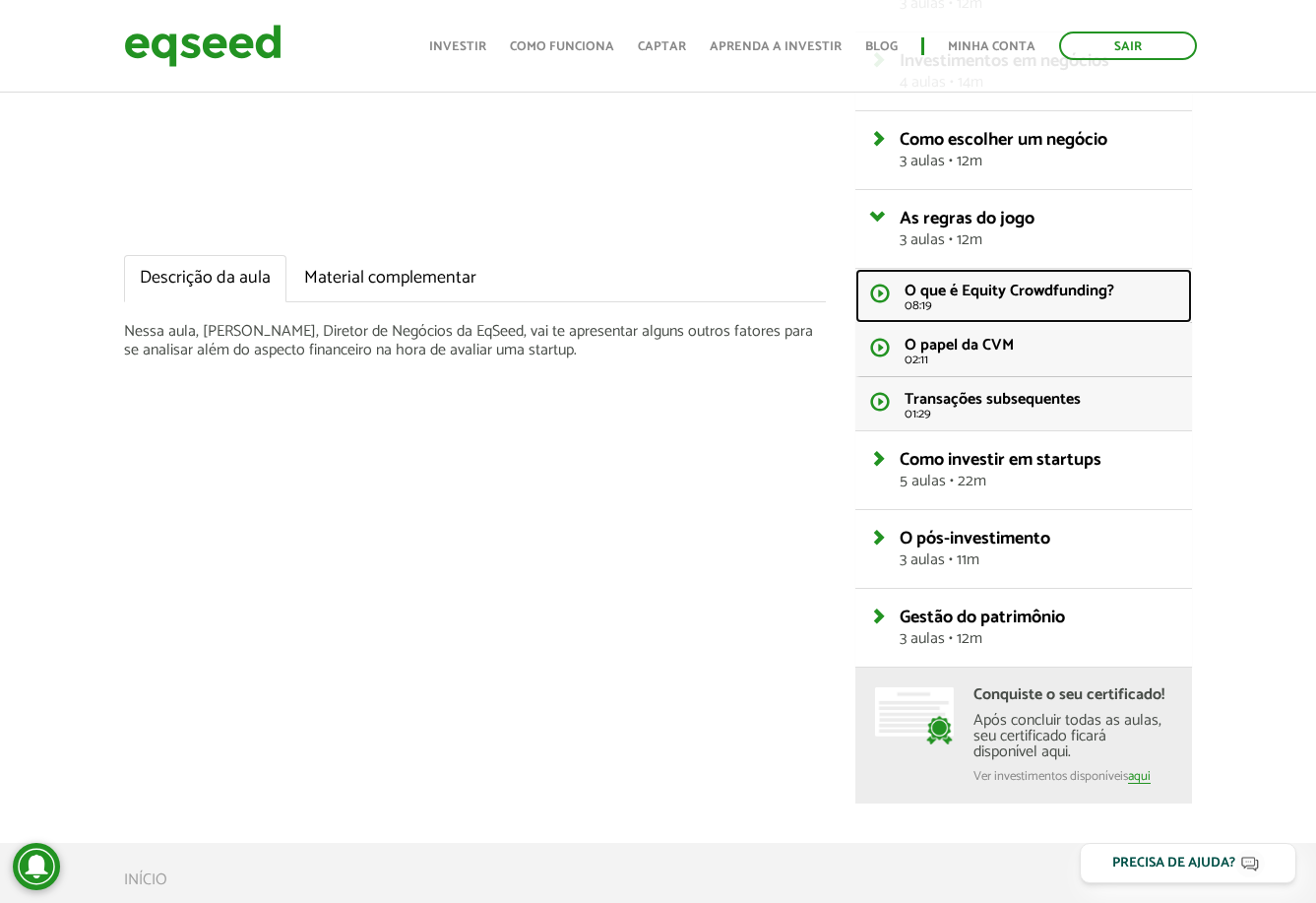 click on "O que é Equity Crowdfunding?" at bounding box center [1009, 290] 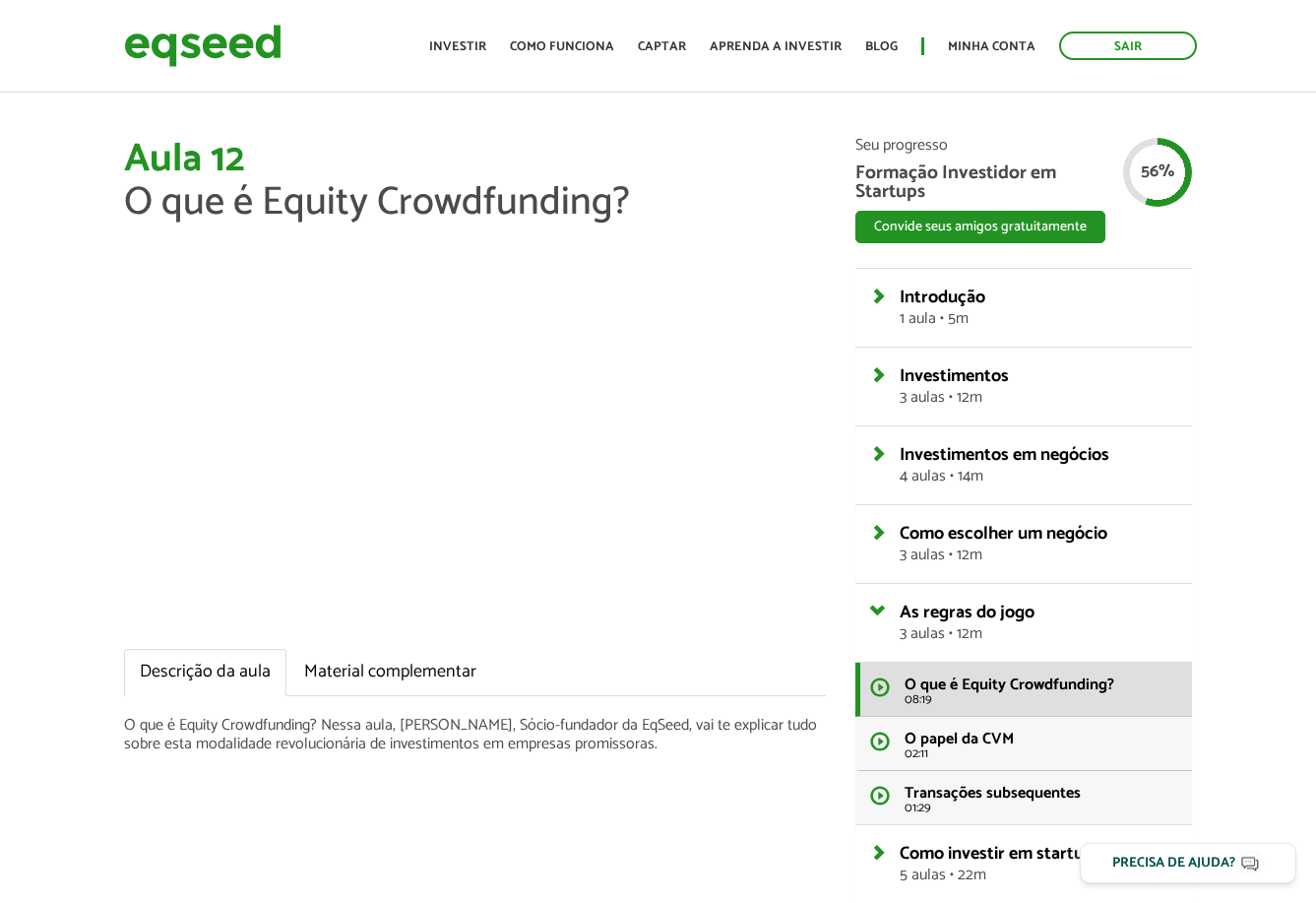 scroll, scrollTop: 0, scrollLeft: 0, axis: both 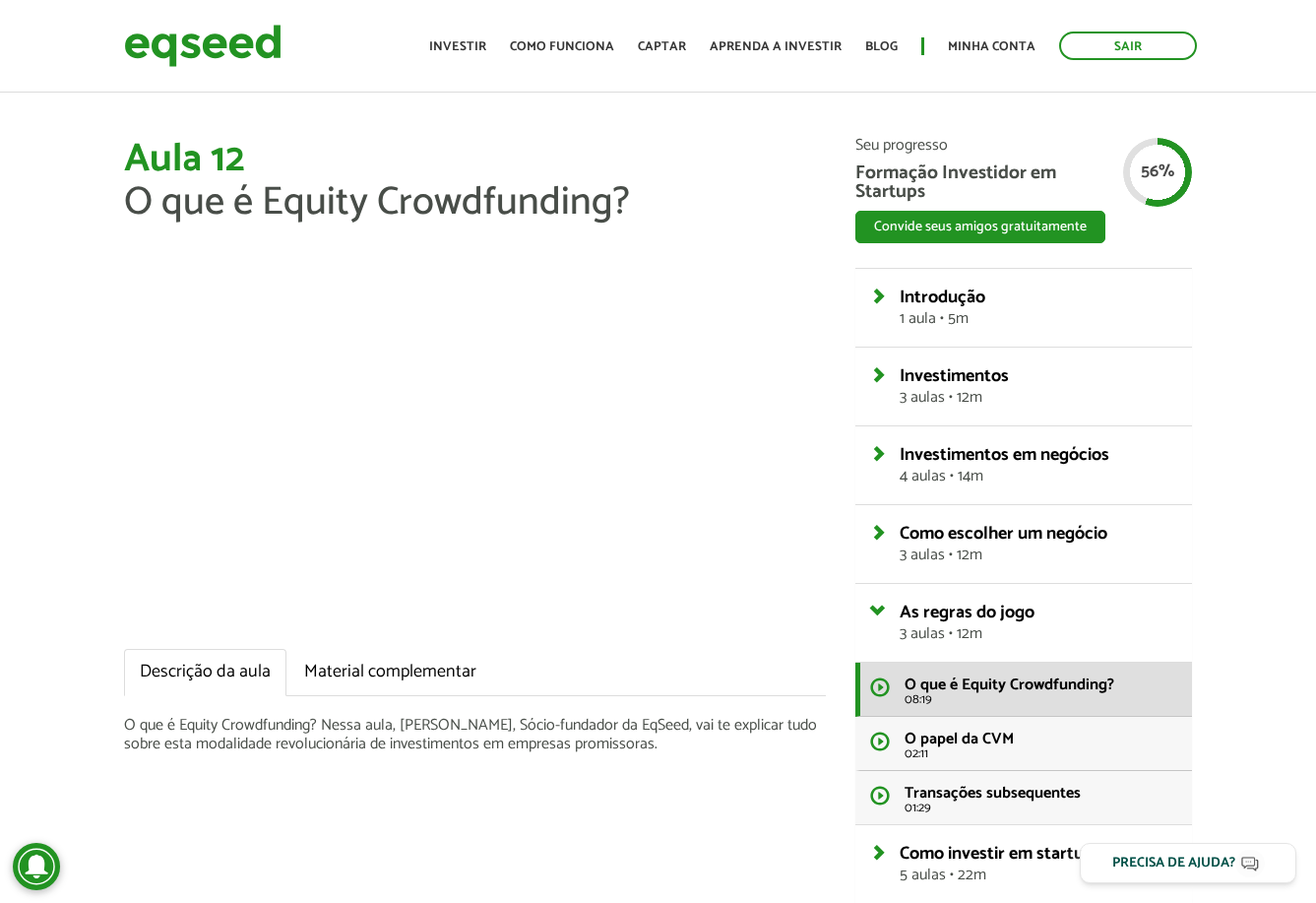 click on "Aula 12 O que é Equity Crowdfunding?
Descrição da aula
Material complementar
O que é Equity Crowdfunding? Nessa aula, [PERSON_NAME], Sócio-fundador da EqSeed, vai te explicar tudo sobre esta modalidade revolucionária de investimentos em empresas promissoras.
Seu progresso
Formação Investidor em Startups
Convide seus amigos gratuitamente
WhatsApp
LinkedIn" at bounding box center [658, 668] 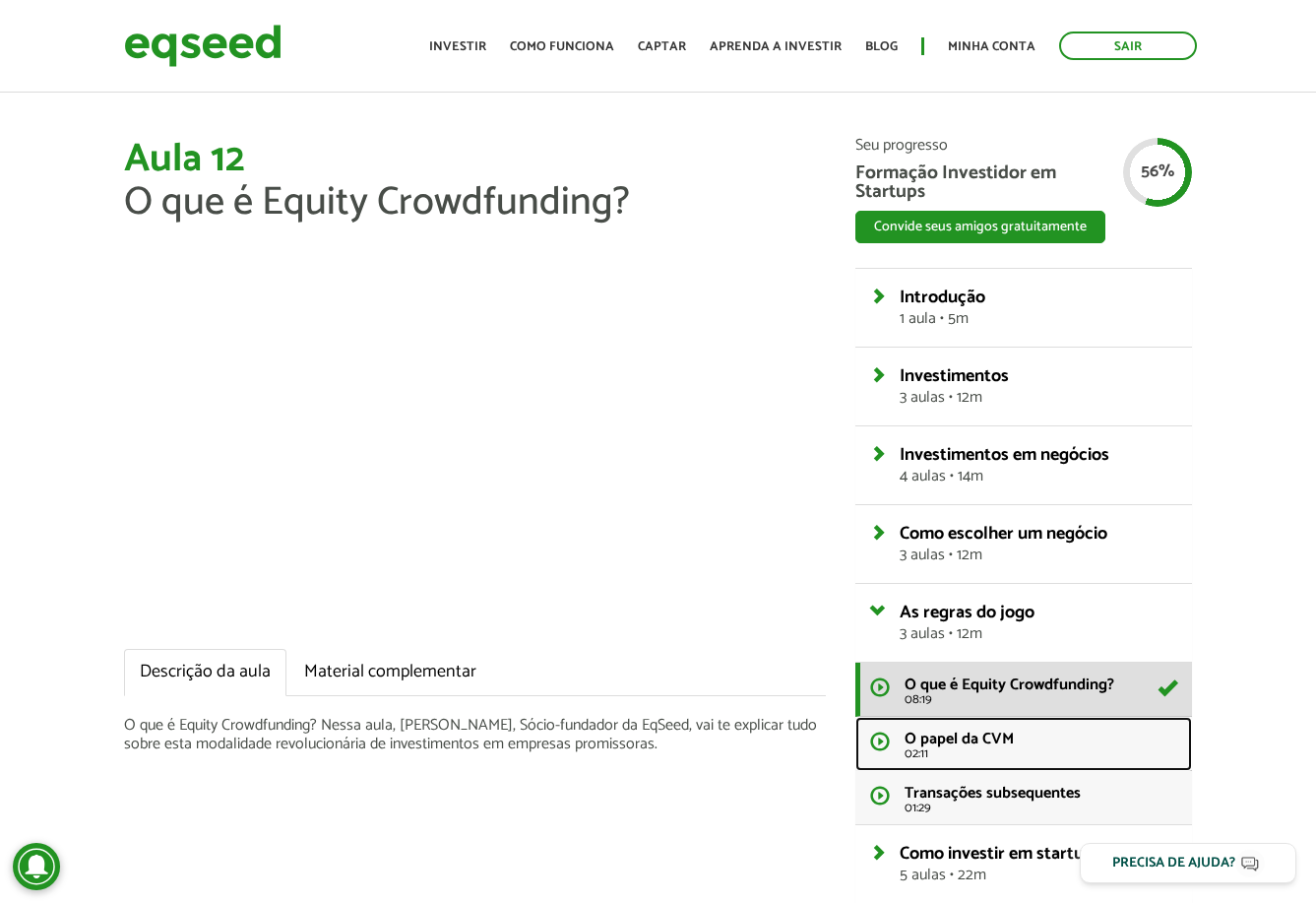 click on "O papel da CVM" at bounding box center [959, 739] 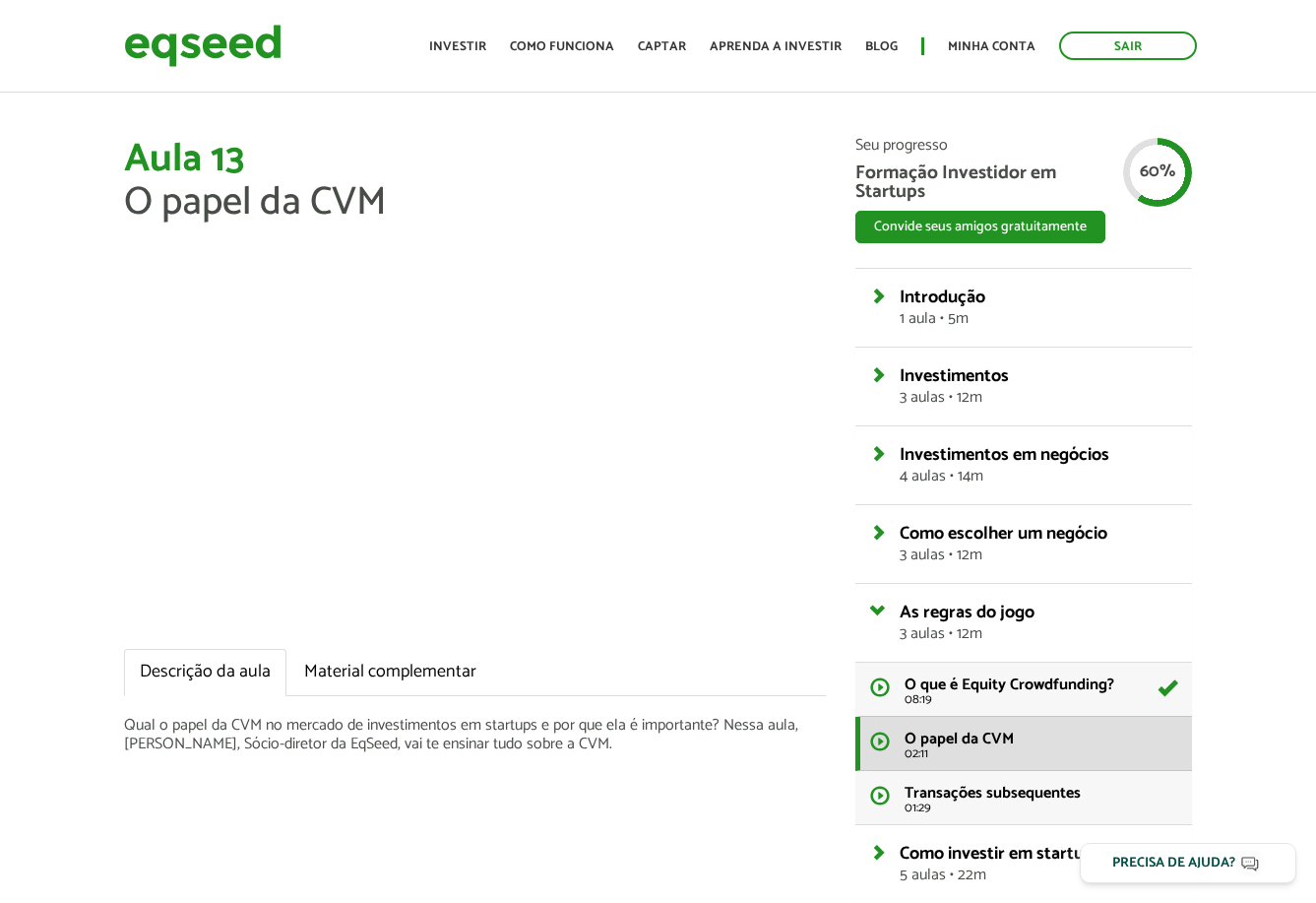 scroll, scrollTop: 0, scrollLeft: 0, axis: both 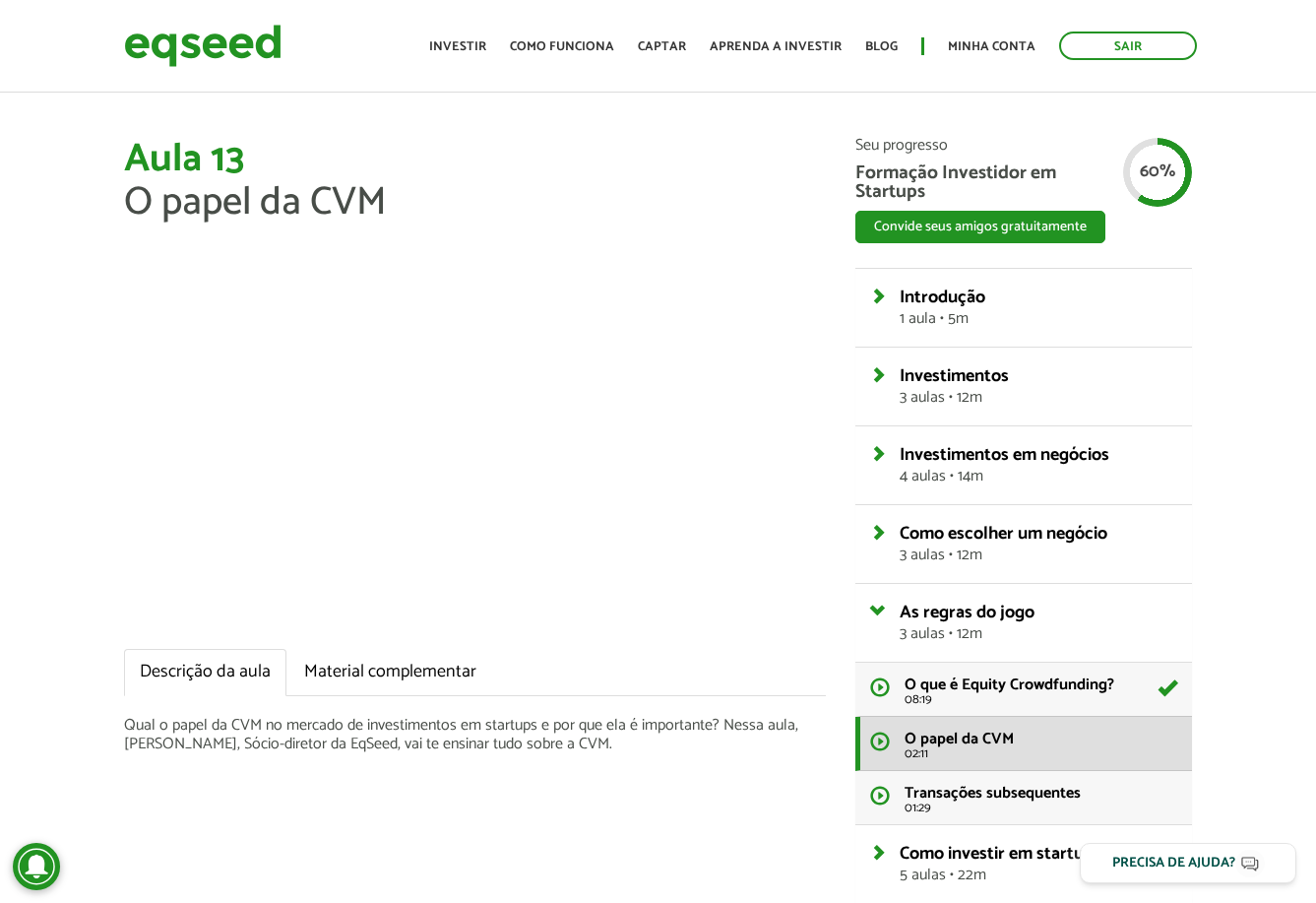 click on "Aula 13 O papel da CVM
Descrição da aula
Material complementar
Qual o papel da CVM no mercado de investimentos em startups e por que ela é importante? Nessa aula, [PERSON_NAME], Sócio-diretor da EqSeed, vai te ensinar tudo sobre a CVM.
Seu progresso
Formação Investidor em Startups
Convide seus amigos gratuitamente
WhatsApp
LinkedIn" at bounding box center [658, 668] 